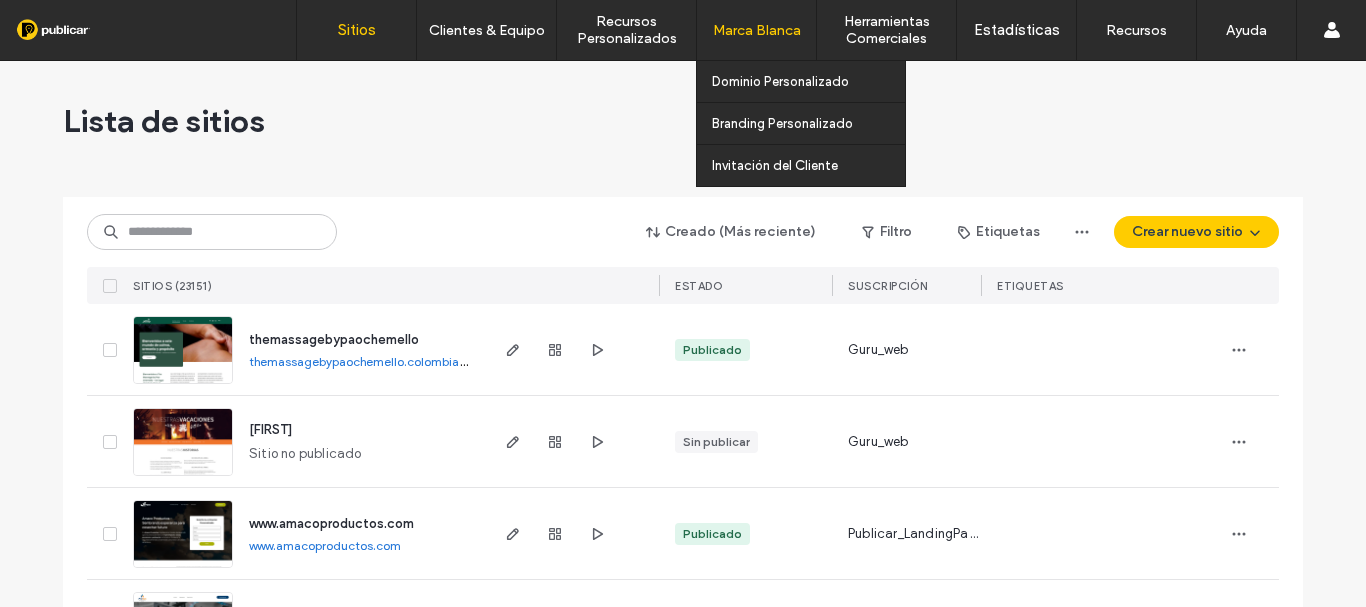 scroll, scrollTop: 0, scrollLeft: 0, axis: both 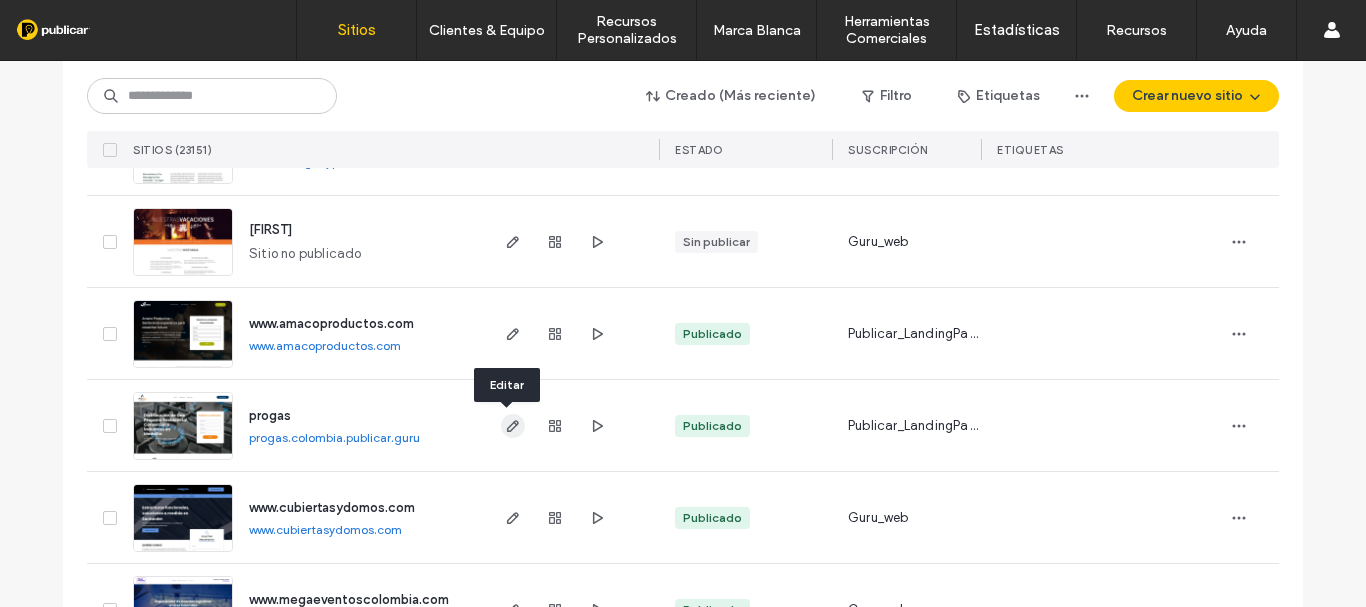 click 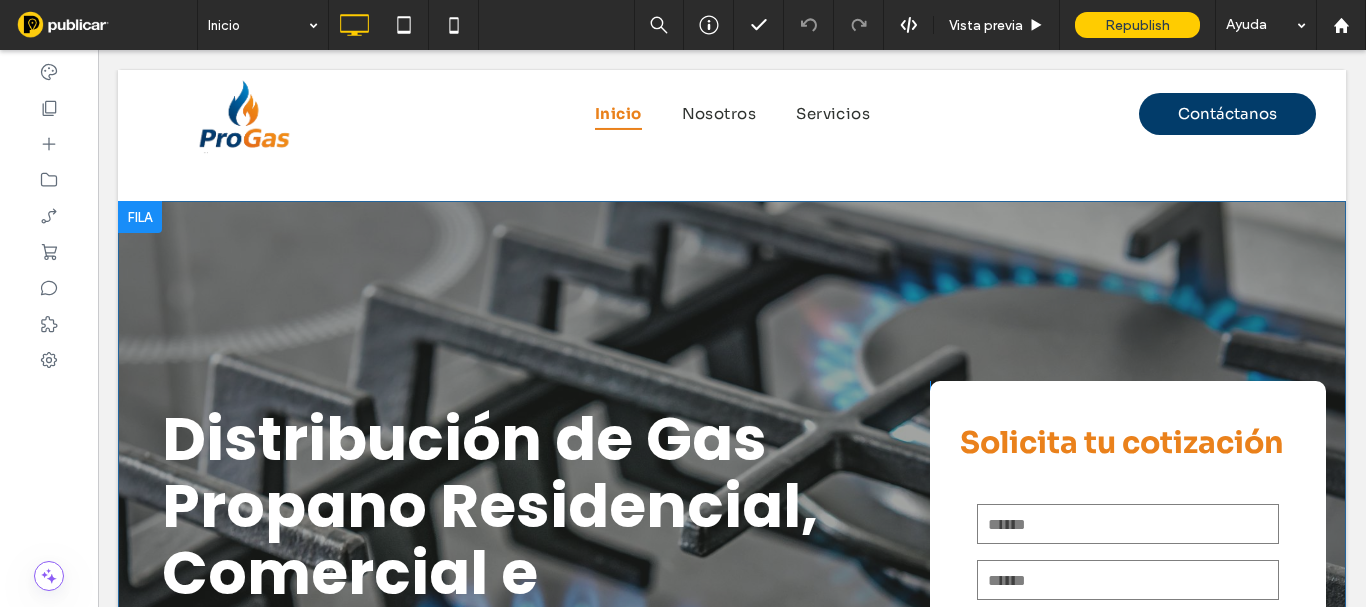 scroll, scrollTop: 200, scrollLeft: 0, axis: vertical 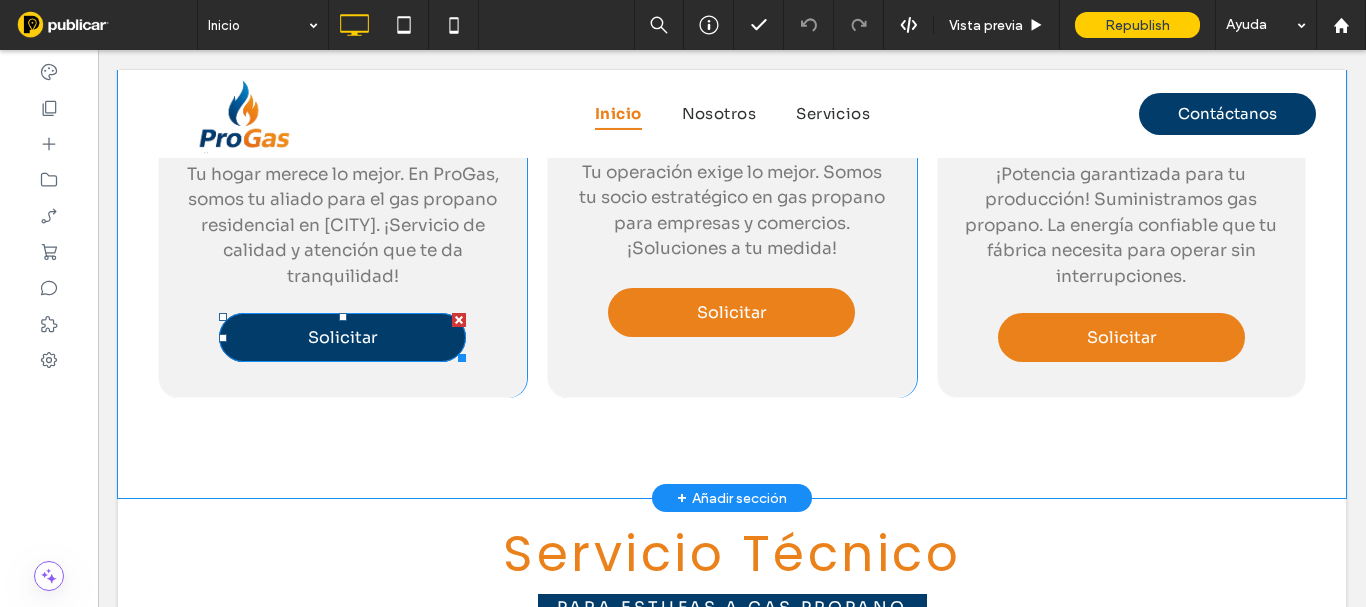 click on "Solicitar" at bounding box center (342, 337) 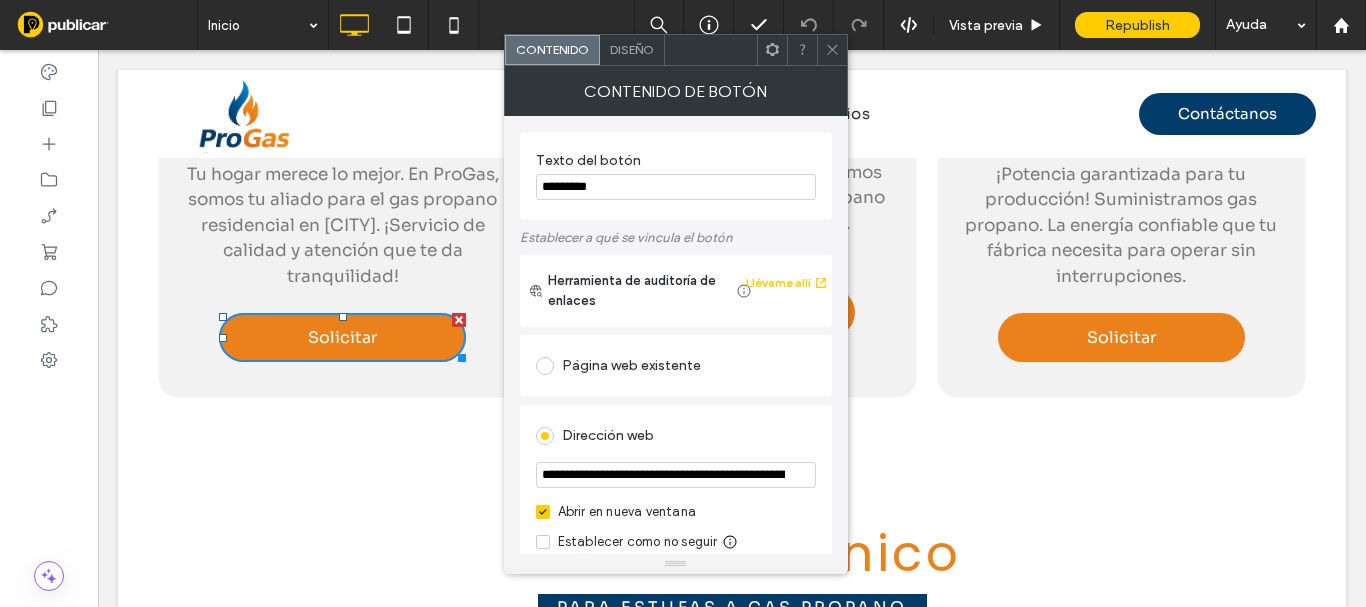 click 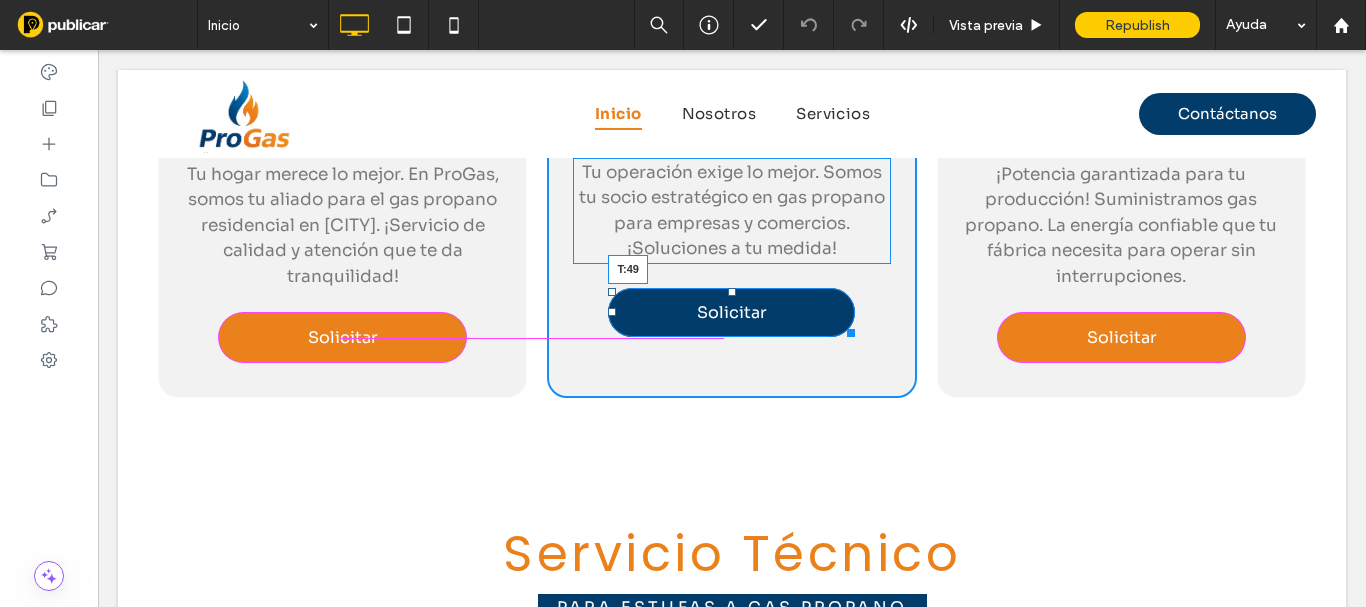 drag, startPoint x: 725, startPoint y: 292, endPoint x: 723, endPoint y: 316, distance: 24.083189 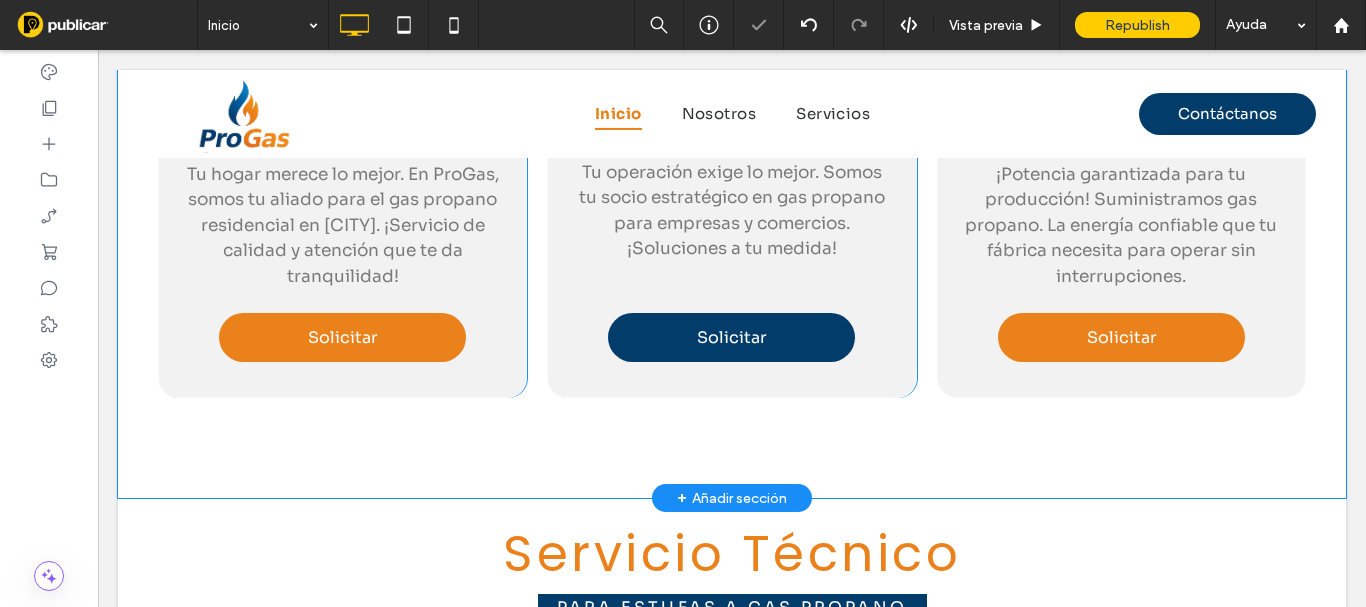 click on "Solicitar" at bounding box center [732, 337] 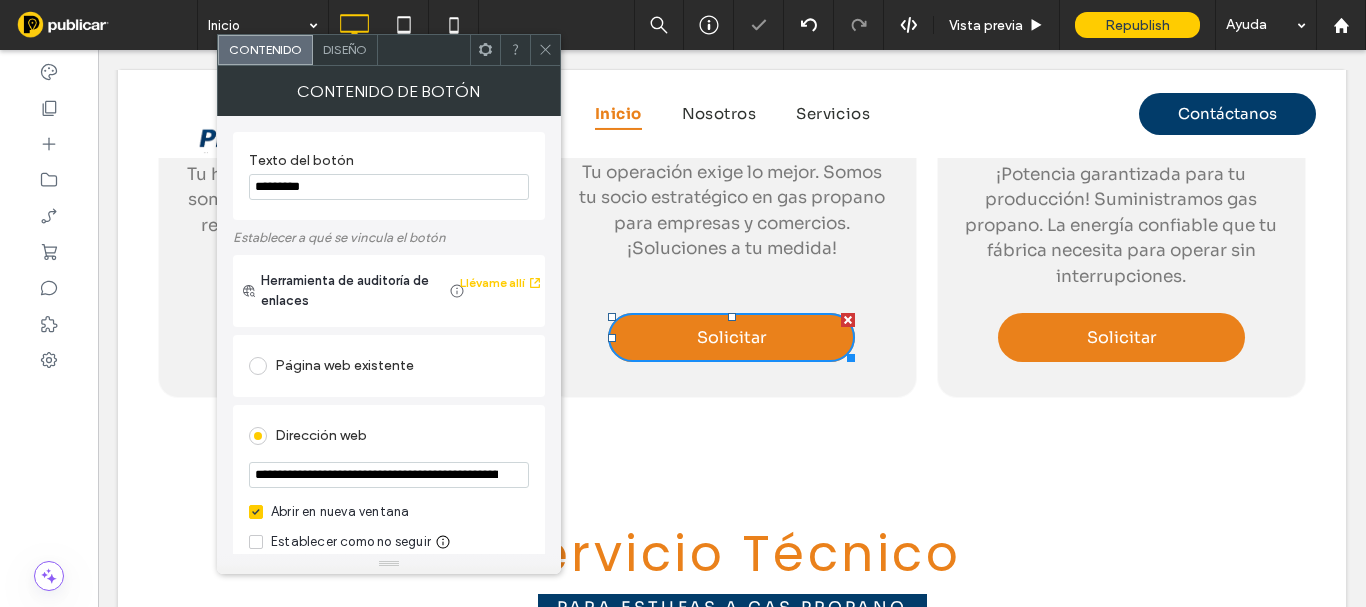 scroll, scrollTop: 200, scrollLeft: 0, axis: vertical 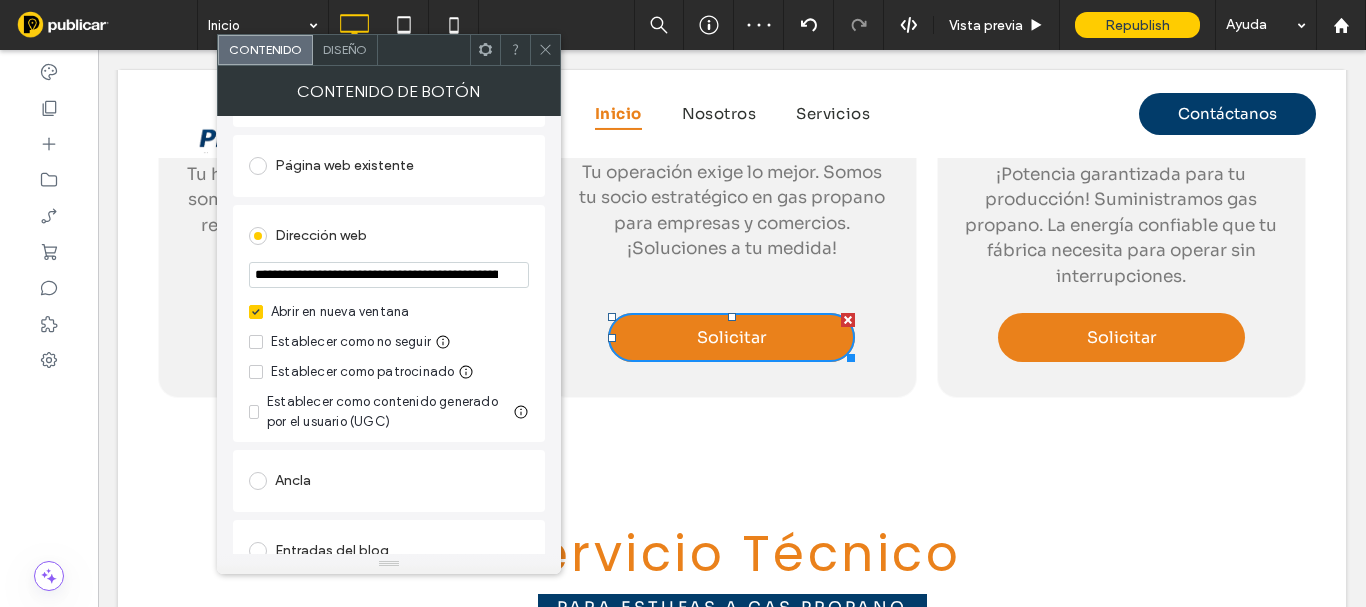 click 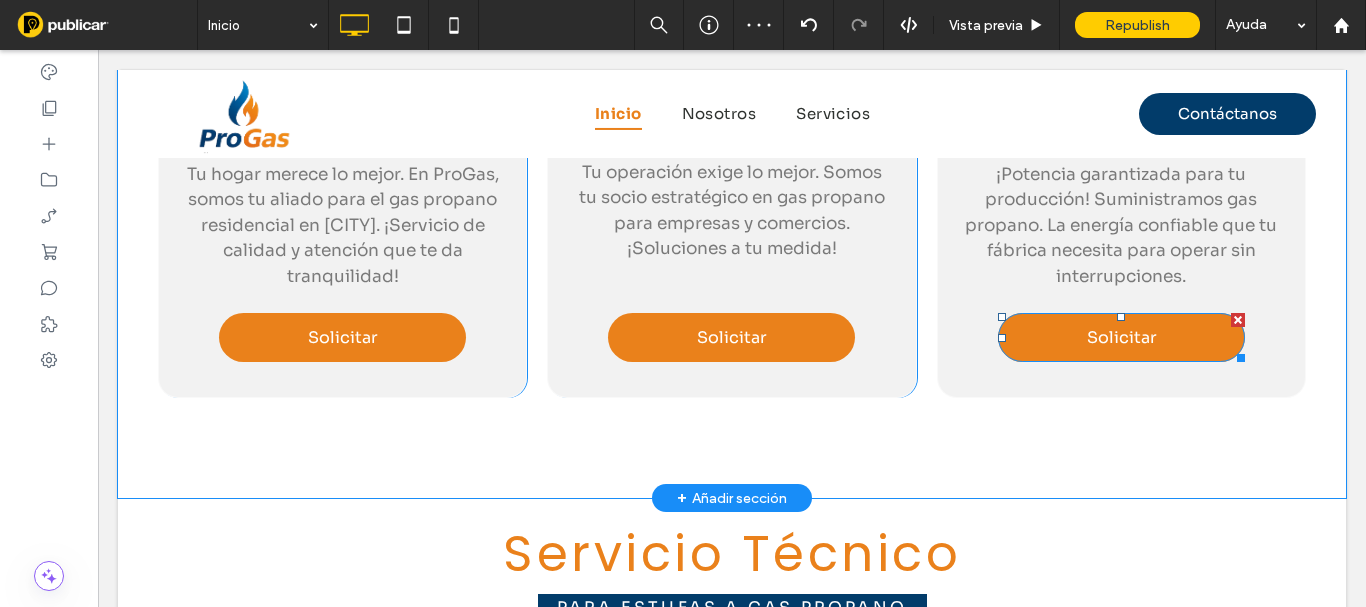 drag, startPoint x: 1148, startPoint y: 332, endPoint x: 1084, endPoint y: 284, distance: 80 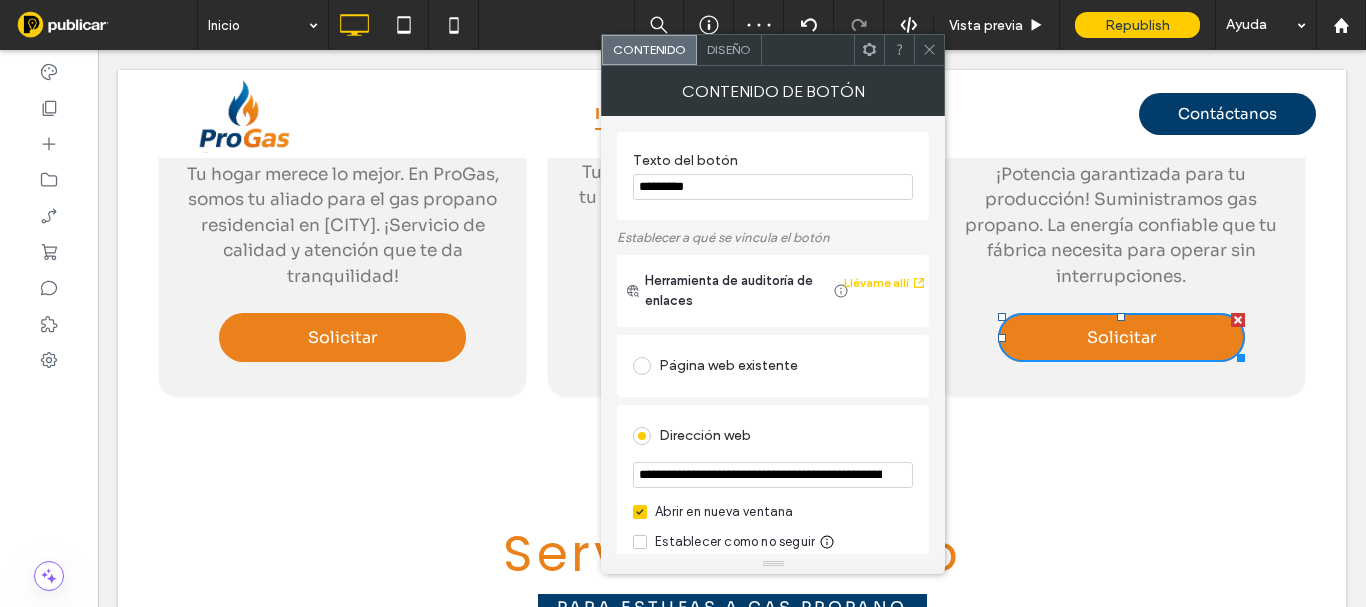click 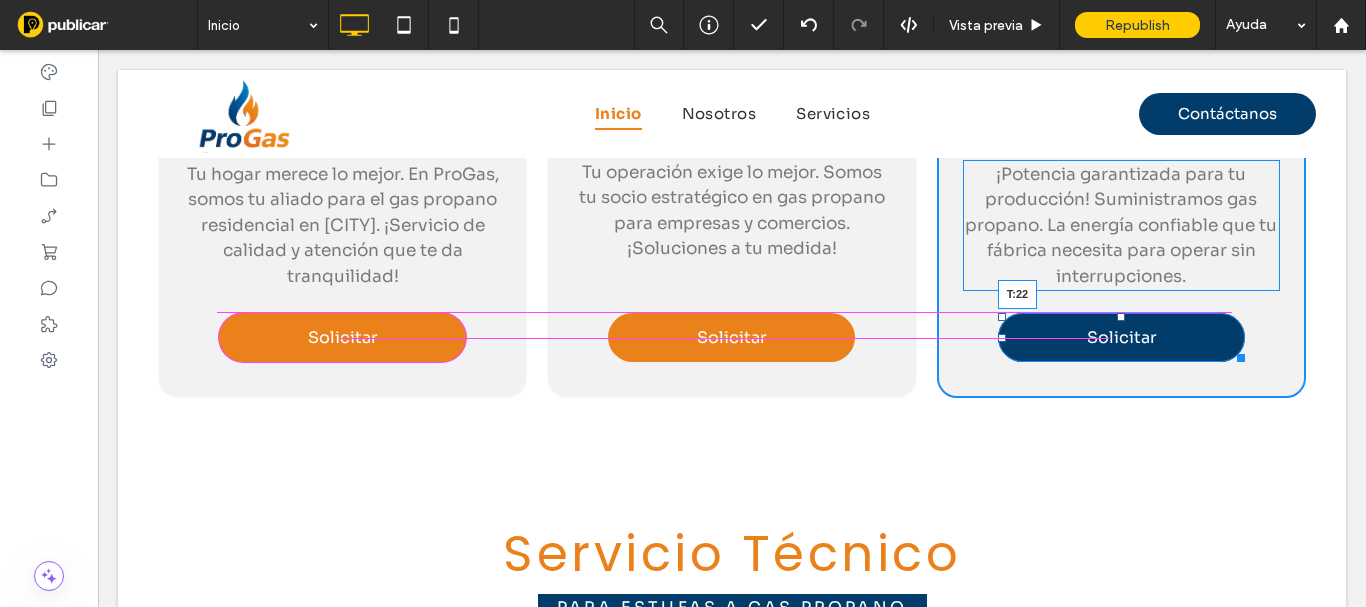 drag, startPoint x: 1109, startPoint y: 316, endPoint x: 1201, endPoint y: 365, distance: 104.23531 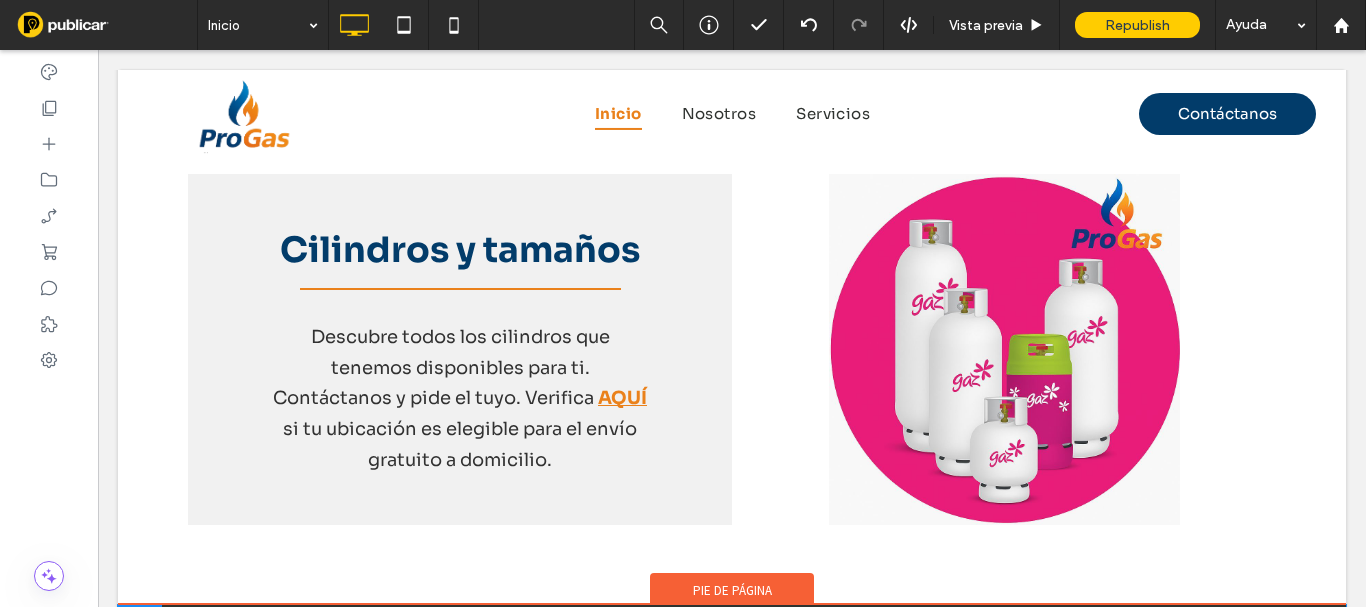 scroll, scrollTop: 3600, scrollLeft: 0, axis: vertical 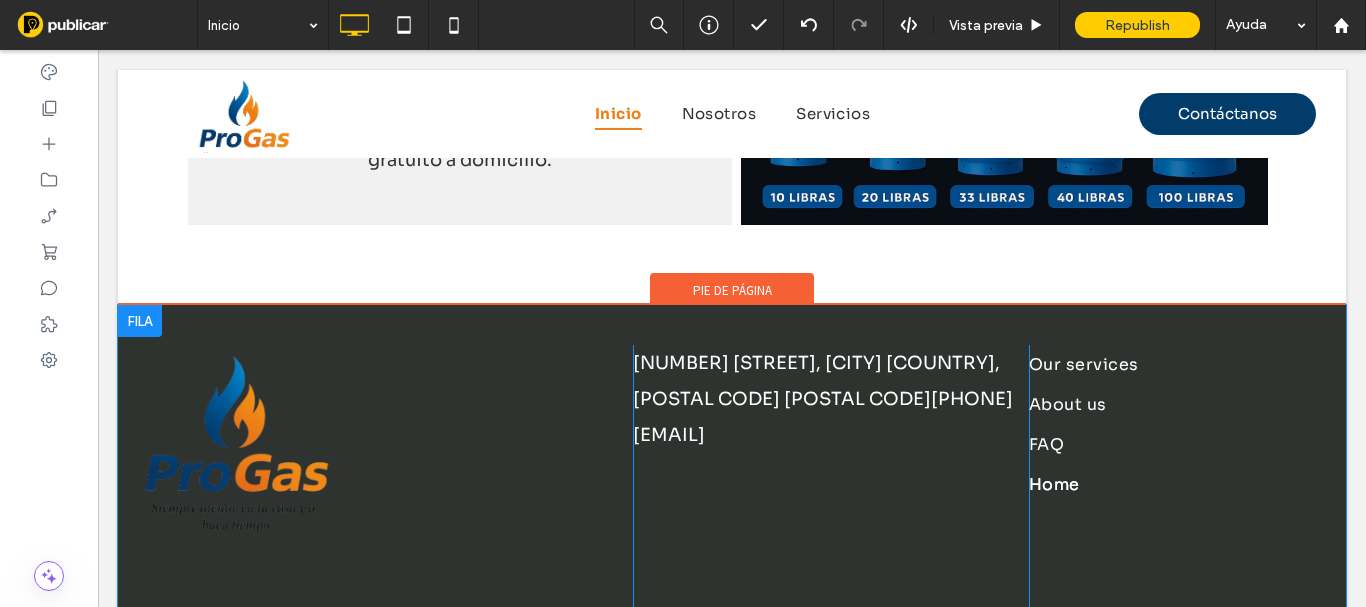 click at bounding box center (140, 321) 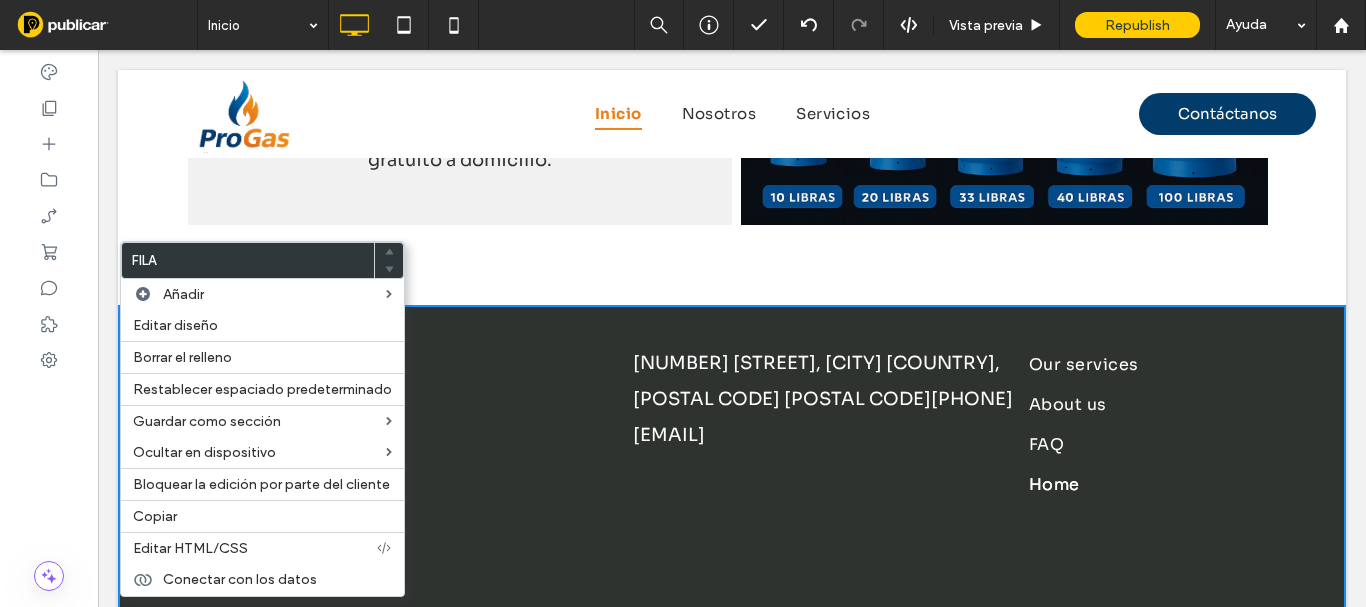 click on "Click To Paste
10 Nombre de la calle, nombre de la ciudad
País, código postal Code555-555-5555myemail@mailservice.com
Click To Paste
Our services
About us
FAQ
Home
Click To Paste
+ Añadir sección" at bounding box center (732, 485) 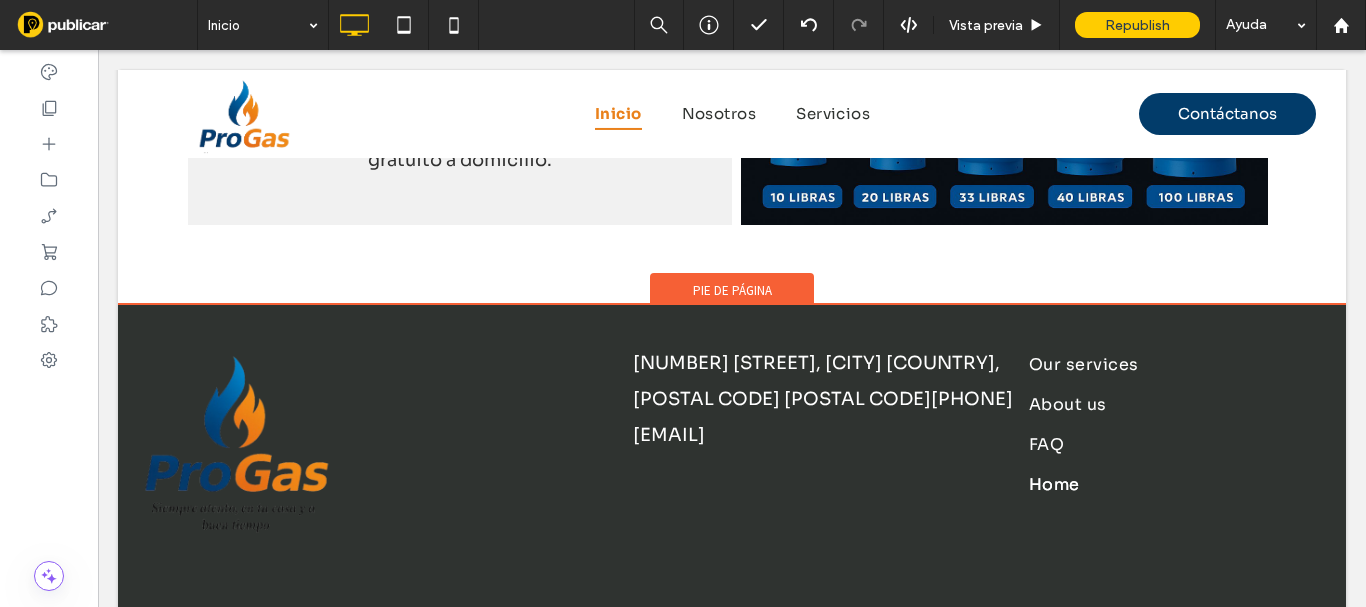 click on "Pie de página" at bounding box center [732, 288] 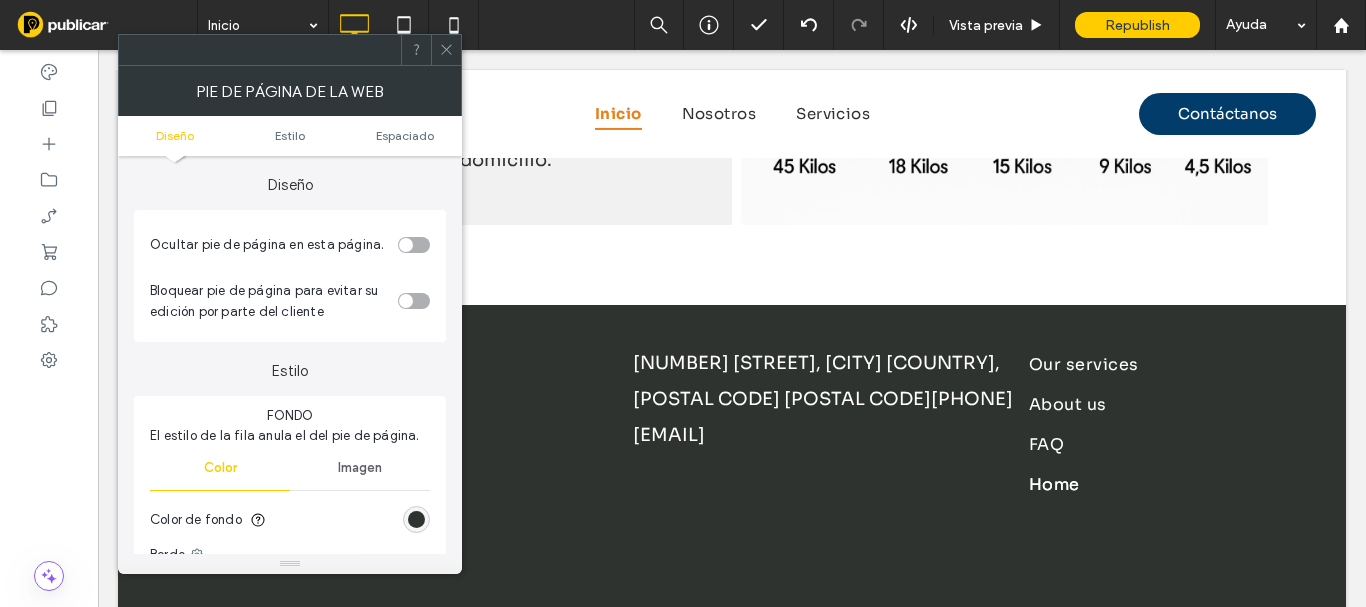 scroll, scrollTop: 100, scrollLeft: 0, axis: vertical 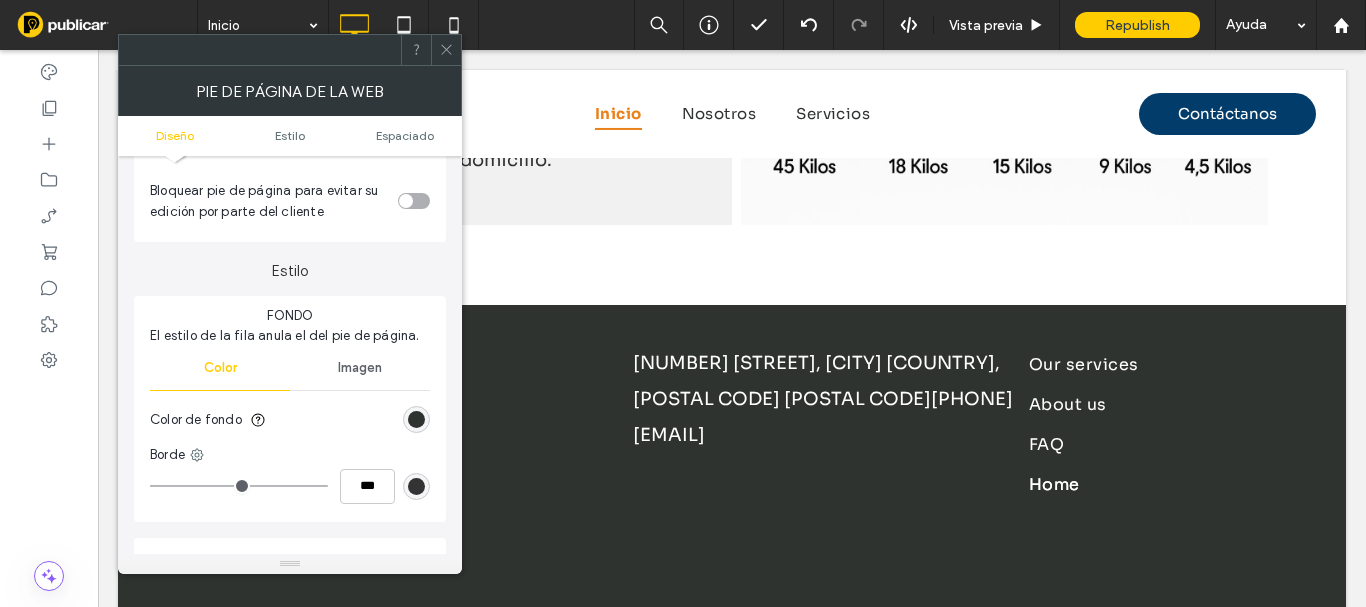 click at bounding box center (416, 419) 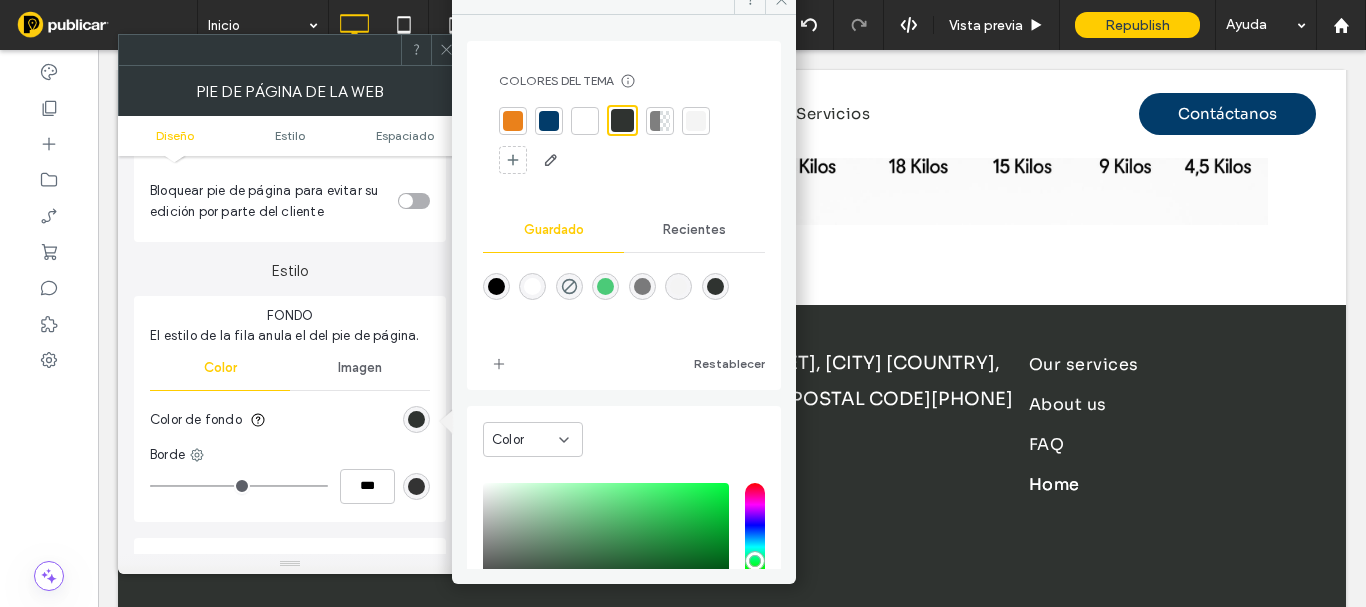 click at bounding box center [549, 121] 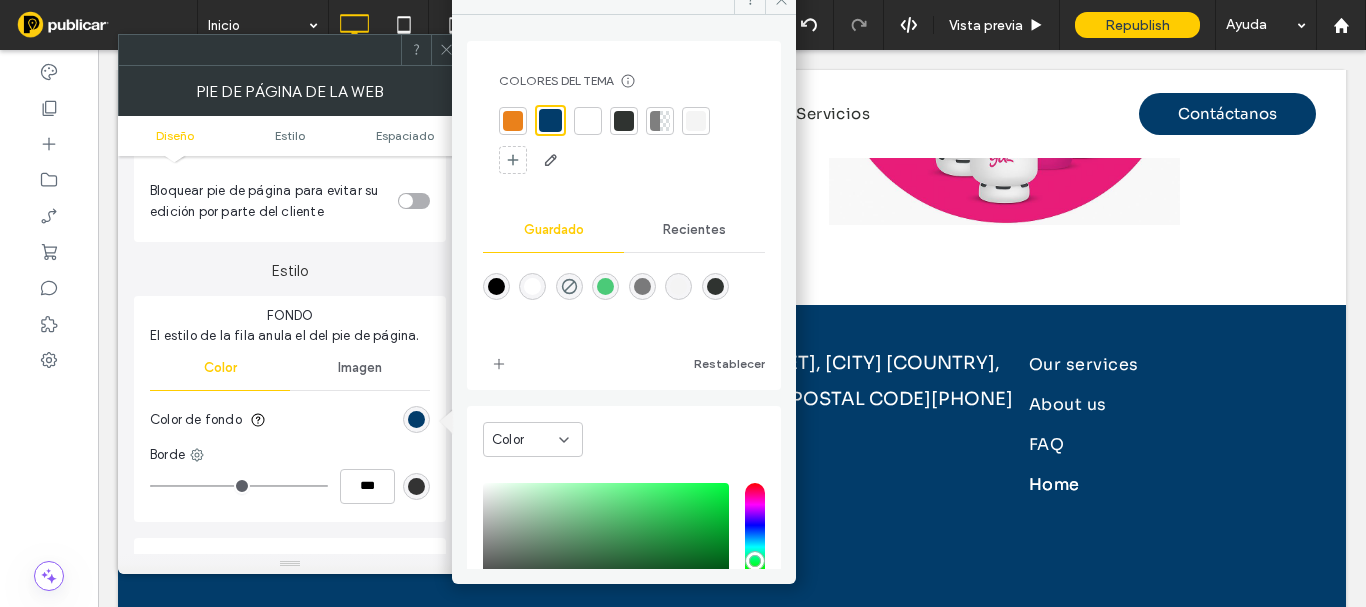 click 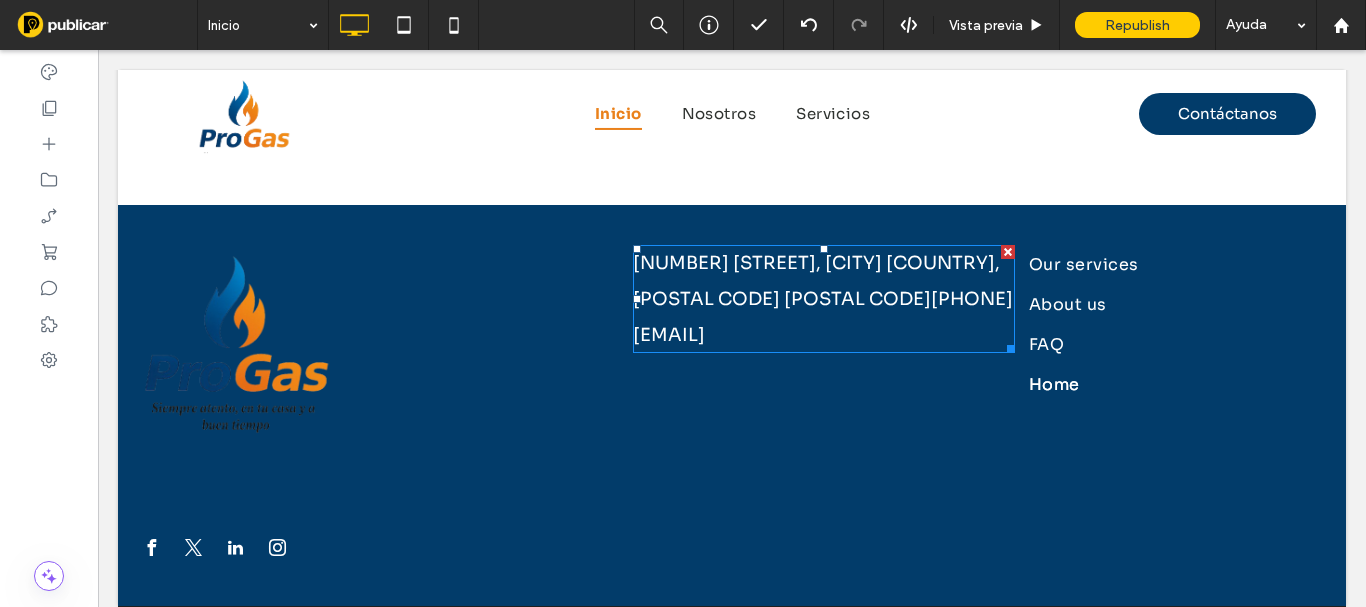scroll, scrollTop: 3824, scrollLeft: 0, axis: vertical 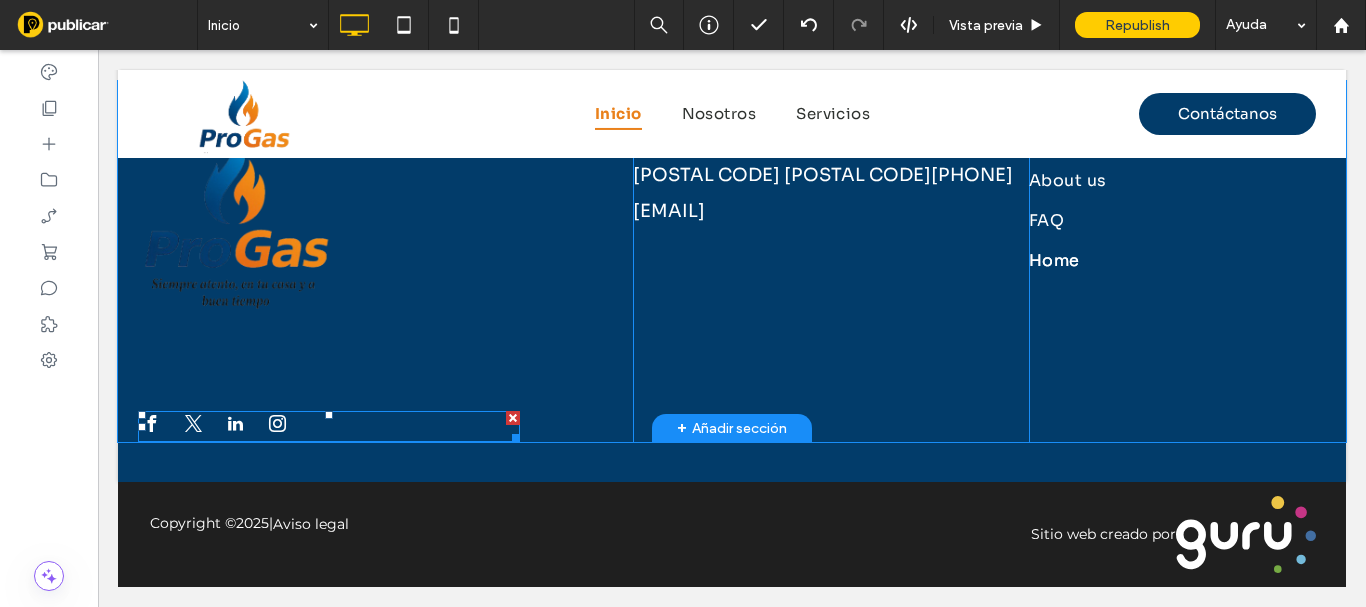 click at bounding box center [513, 418] 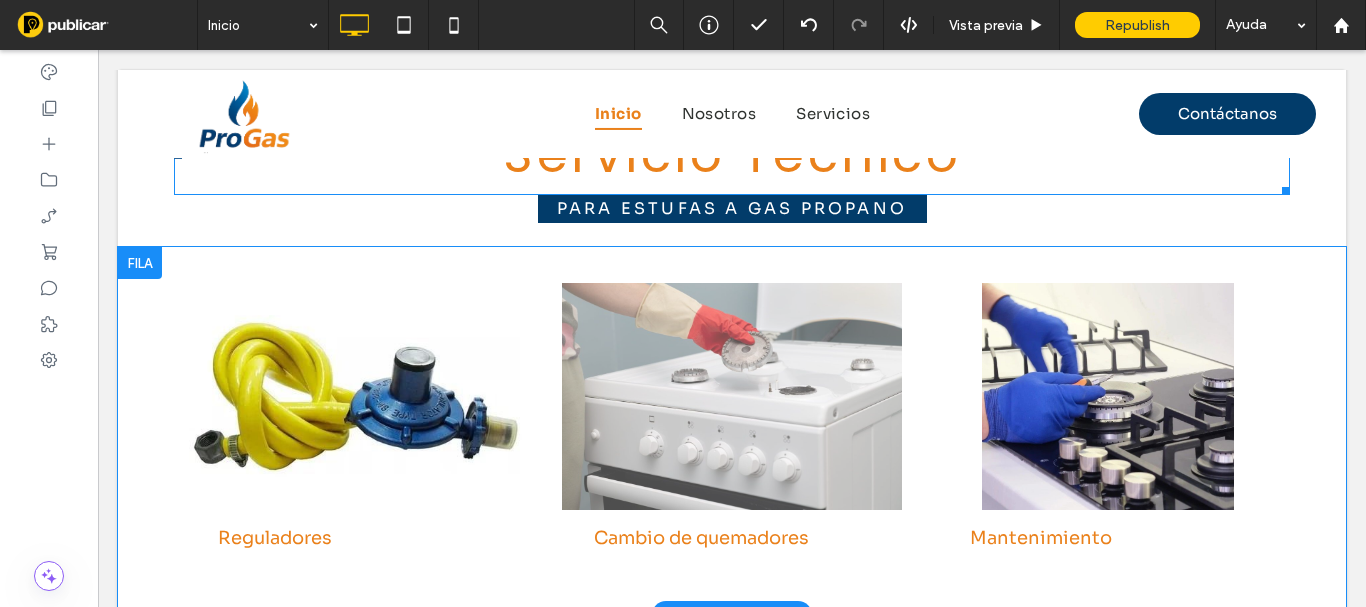 scroll, scrollTop: 2699, scrollLeft: 0, axis: vertical 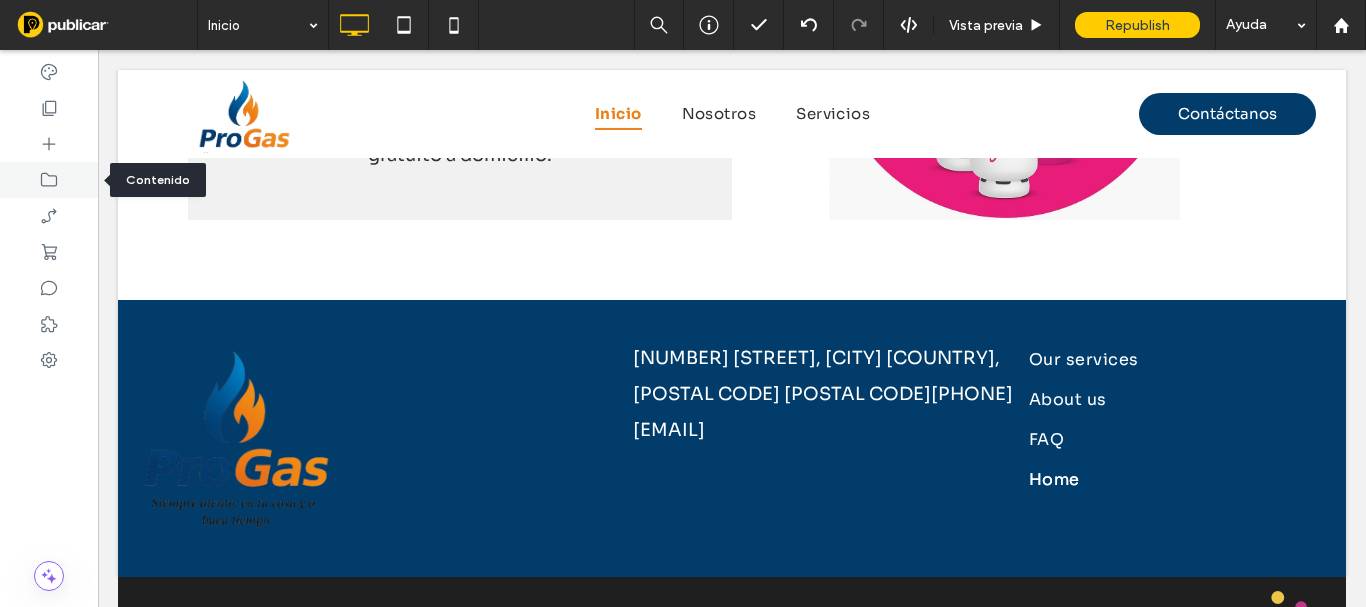 click 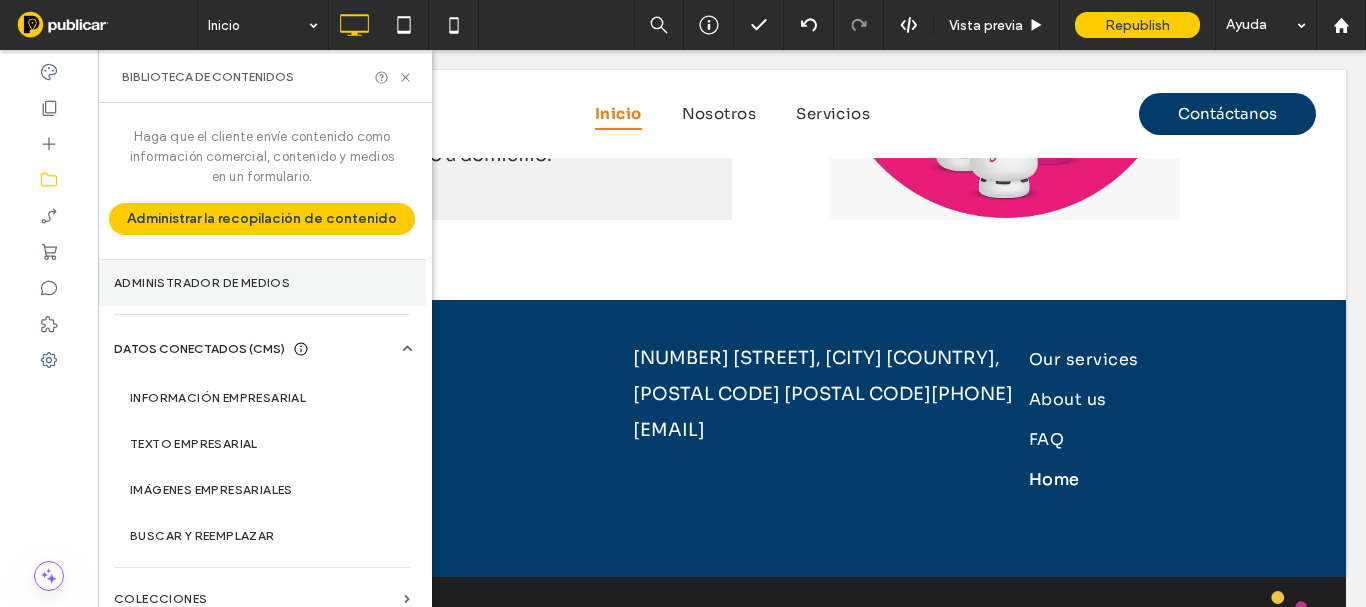 click on "Administrador de medios" at bounding box center [262, 283] 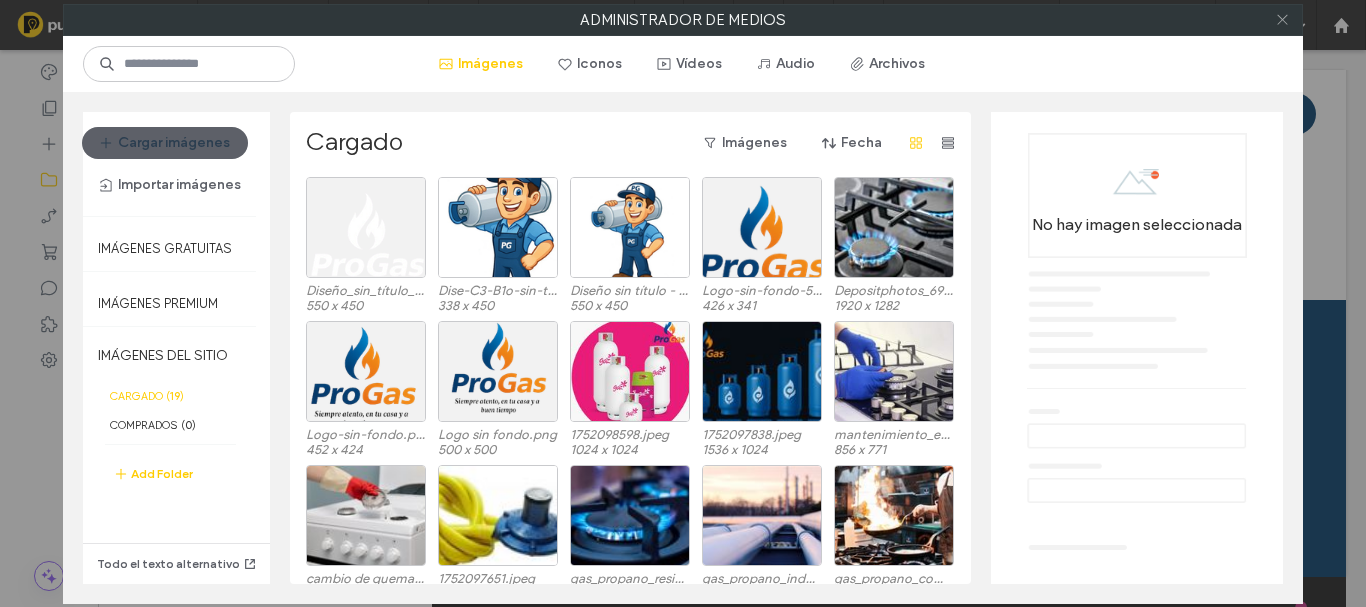 click 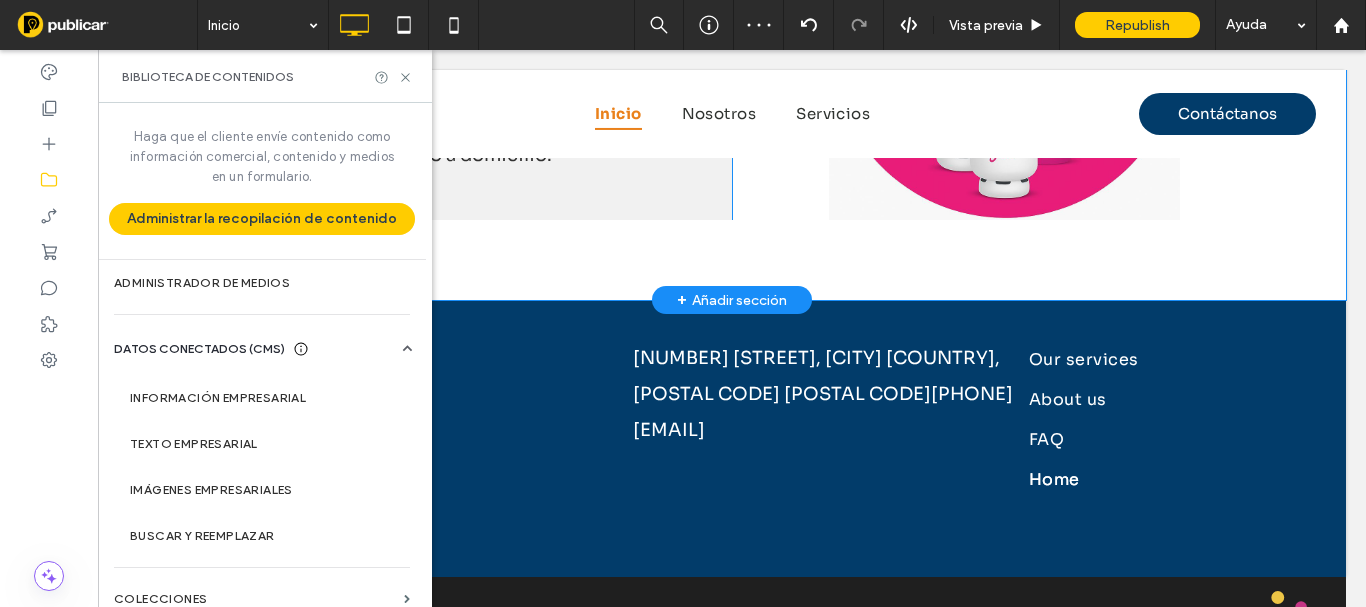 click on "Cilindros y tamaños
Descubre todos los cilindros que tenemos disponibles para ti. Contáctanos y pide el tuyo. Verifica
AQUÍ   si tu ubicación es elegible para el envío gratuito a domicilio. Click To Paste
Click To Paste
Fila + Añadir sección" at bounding box center (732, 44) 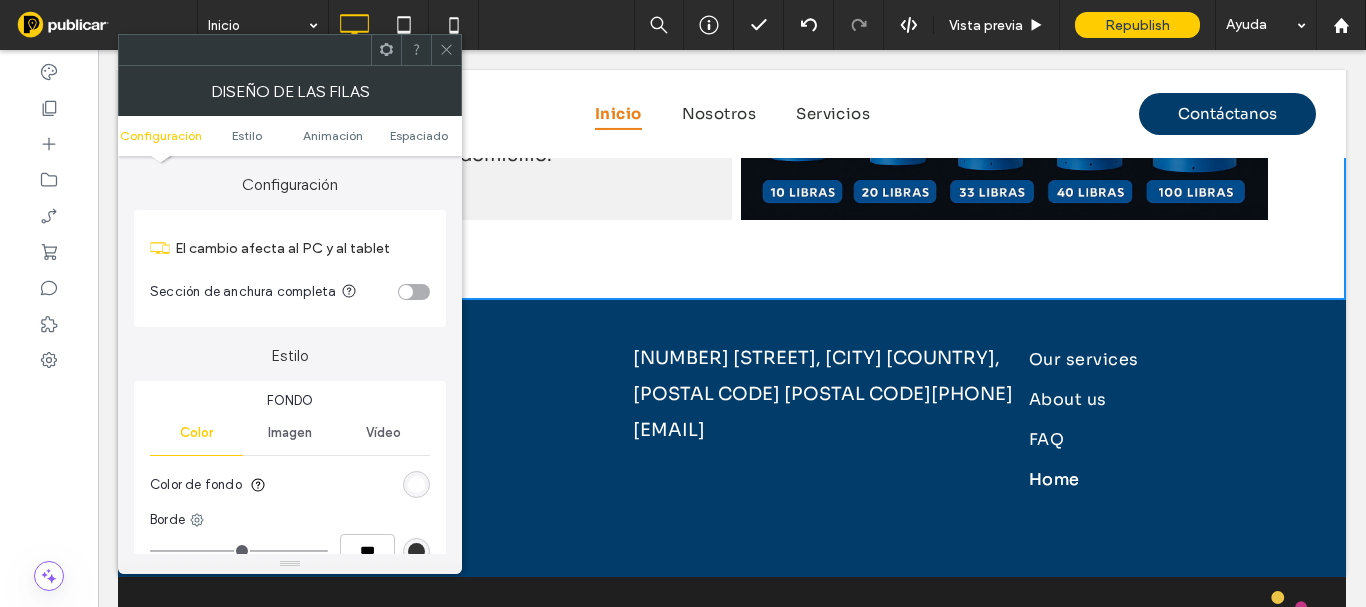 click at bounding box center (446, 50) 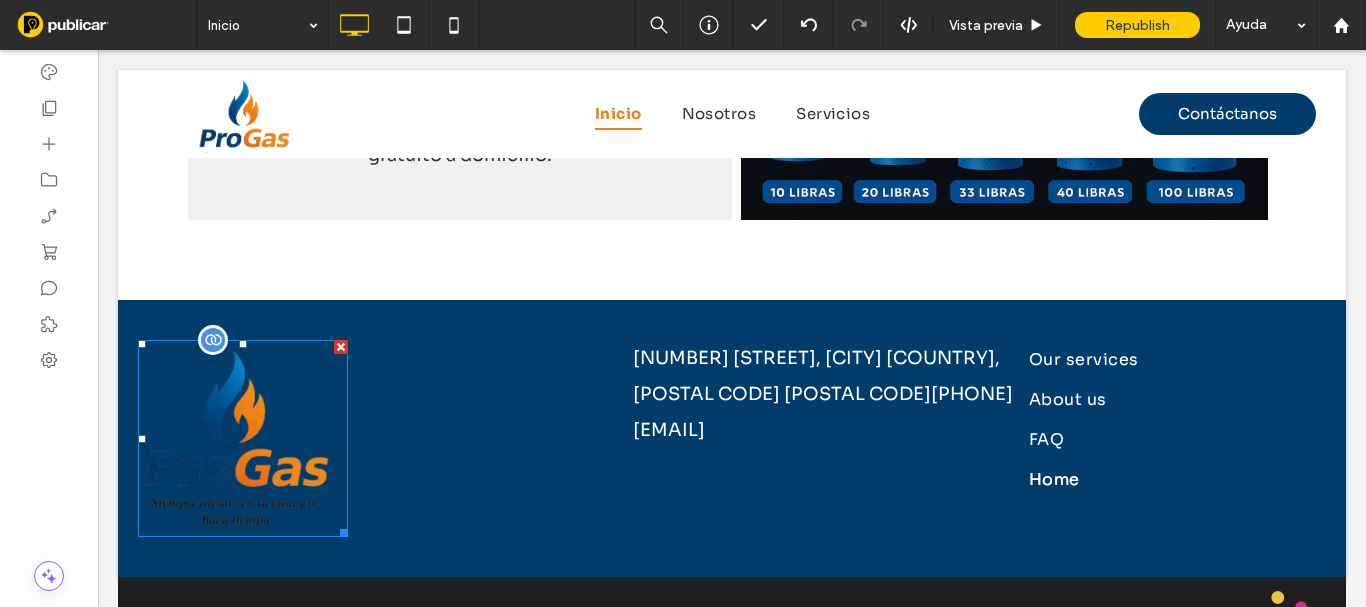 click at bounding box center (243, 438) 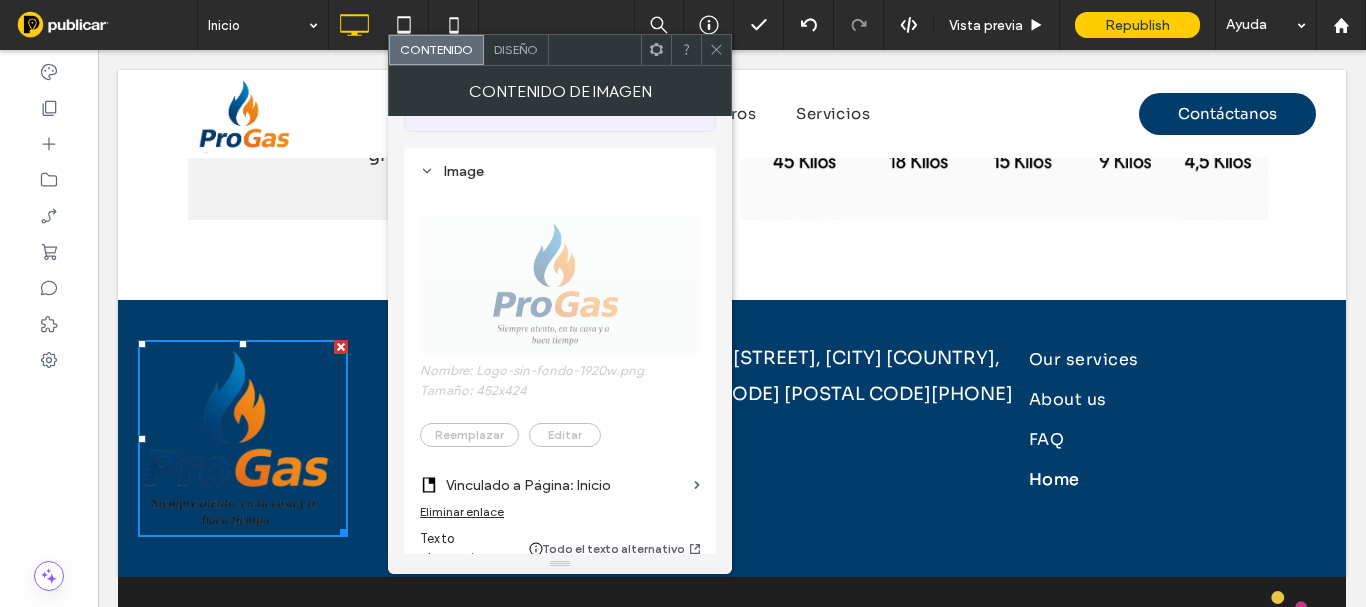 scroll, scrollTop: 0, scrollLeft: 0, axis: both 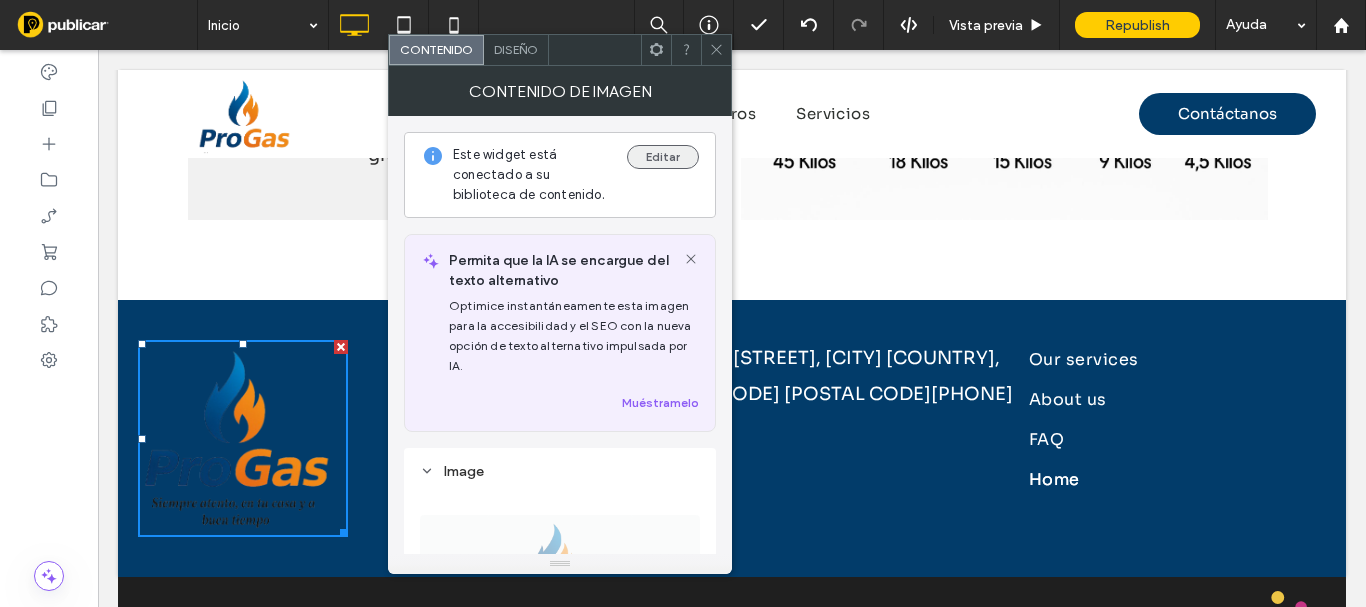 click on "Editar" at bounding box center (663, 157) 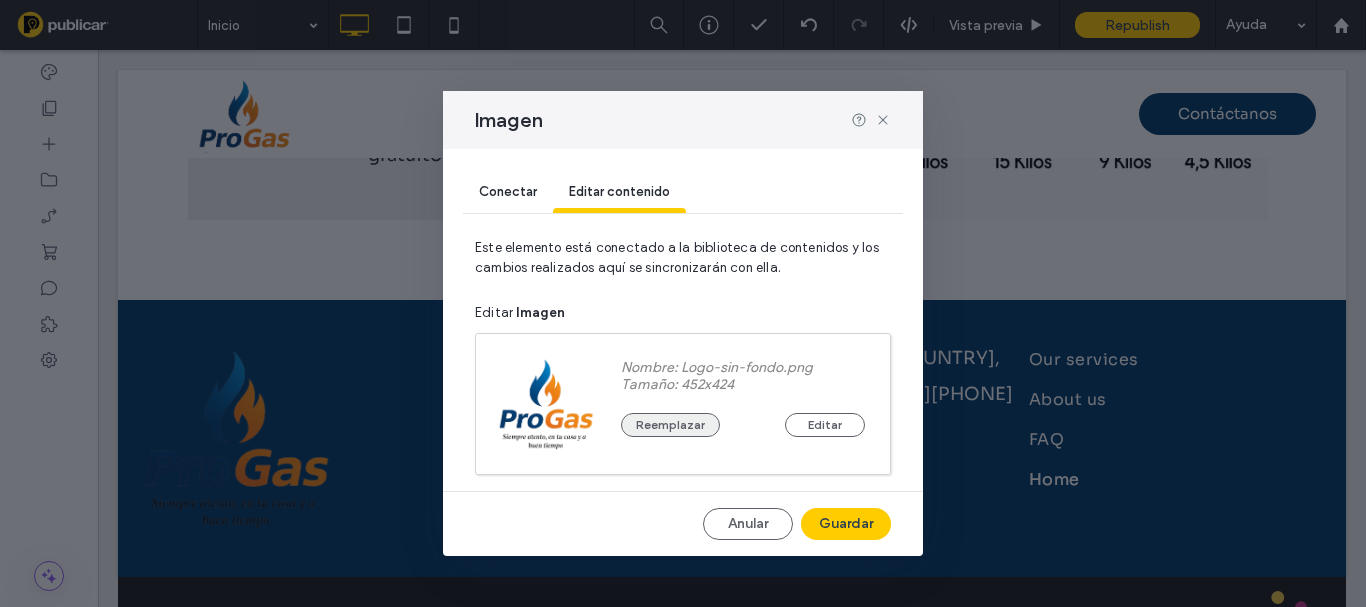 click on "Reemplazar" at bounding box center (670, 425) 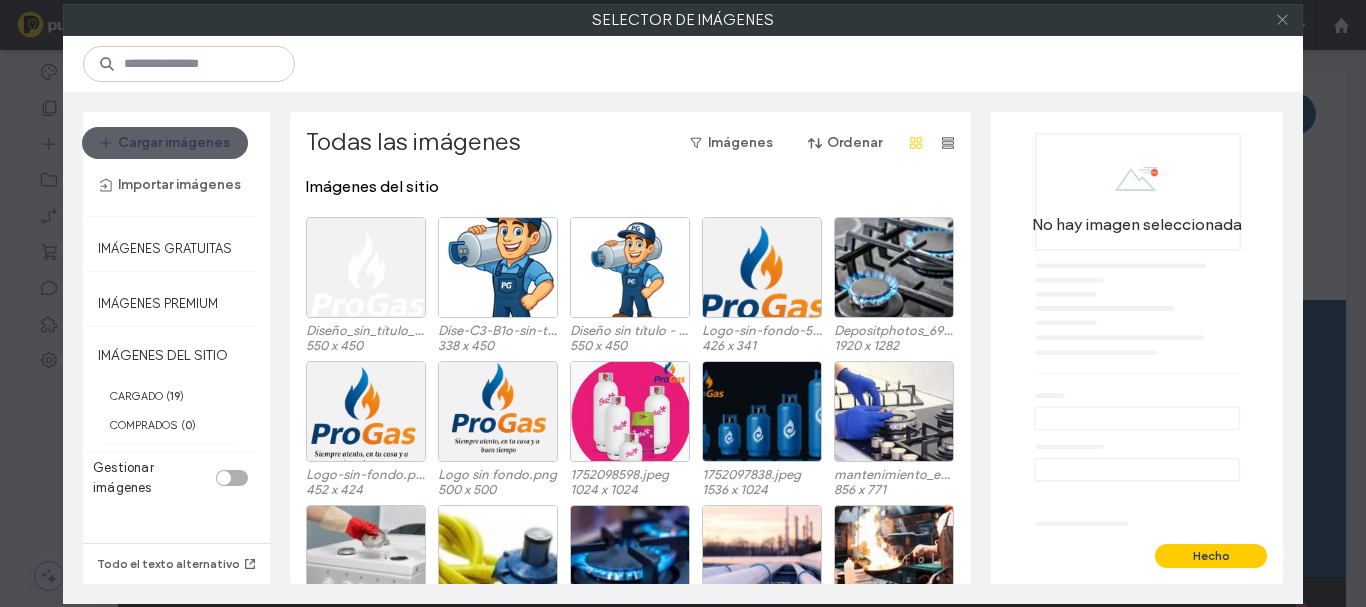 click 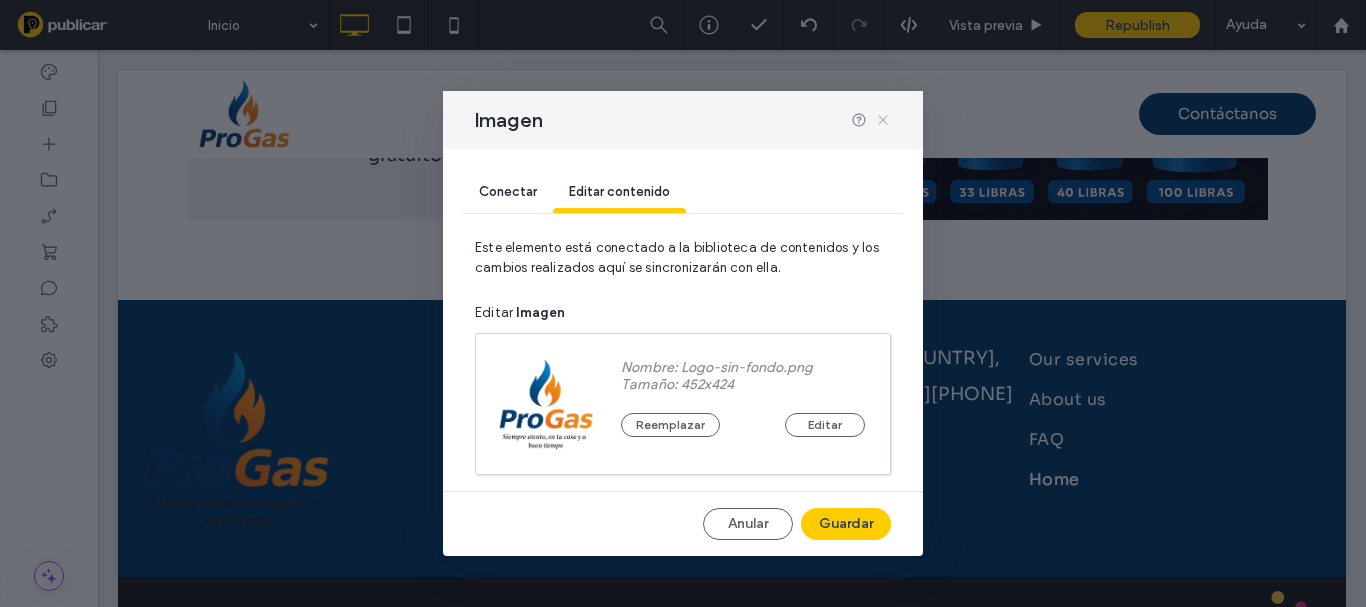 click 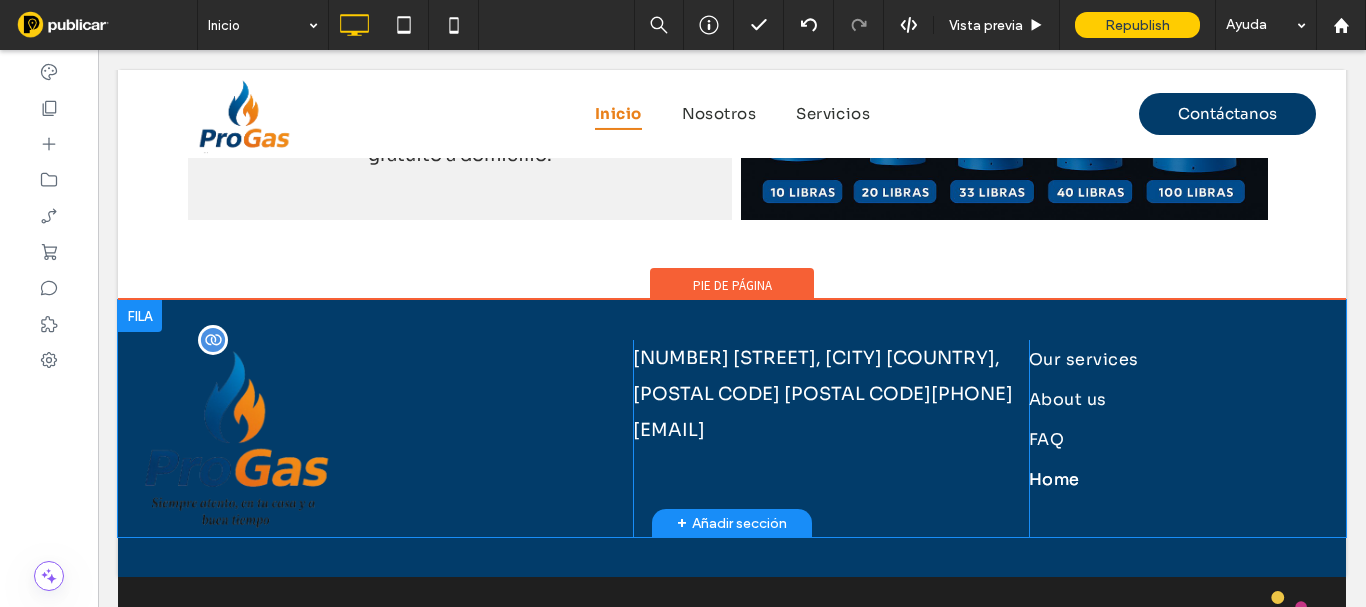 scroll, scrollTop: 3699, scrollLeft: 0, axis: vertical 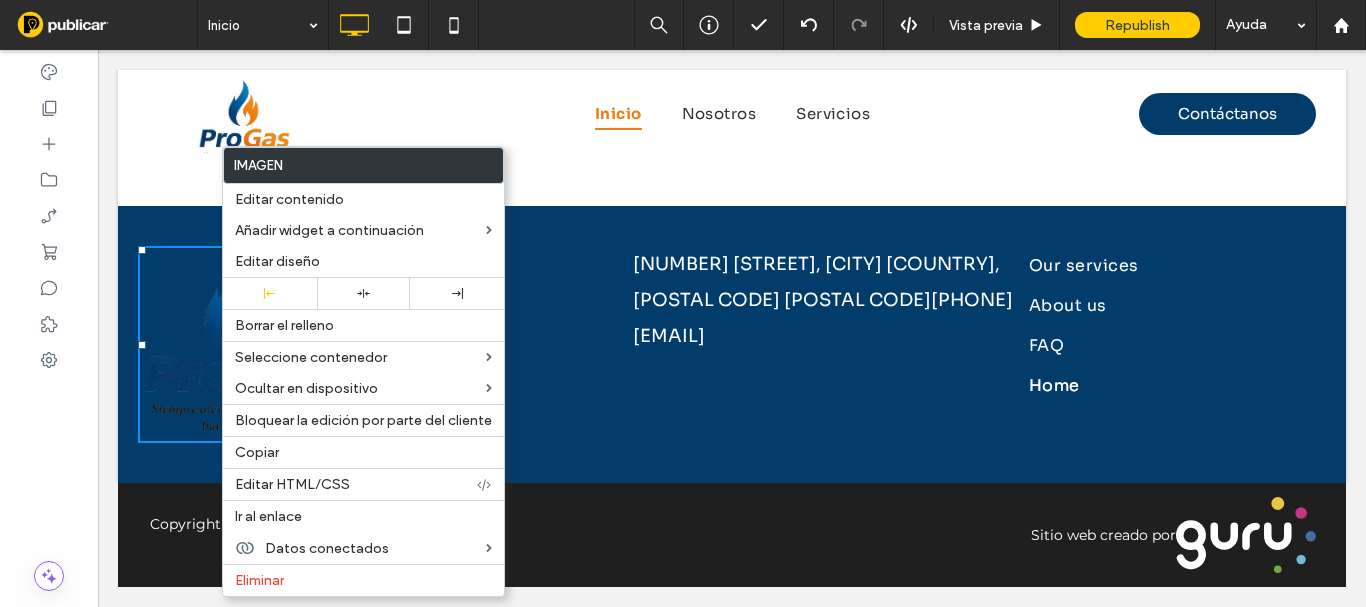 click on "Click To Paste" at bounding box center (385, 344) 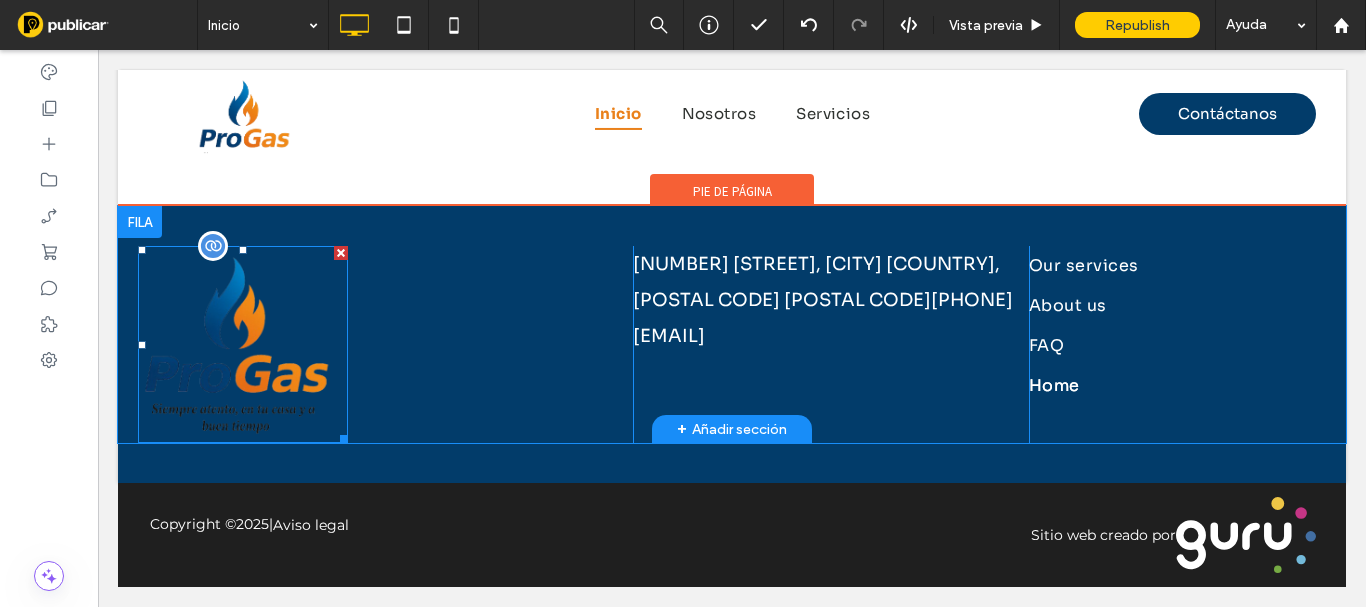 click at bounding box center (341, 253) 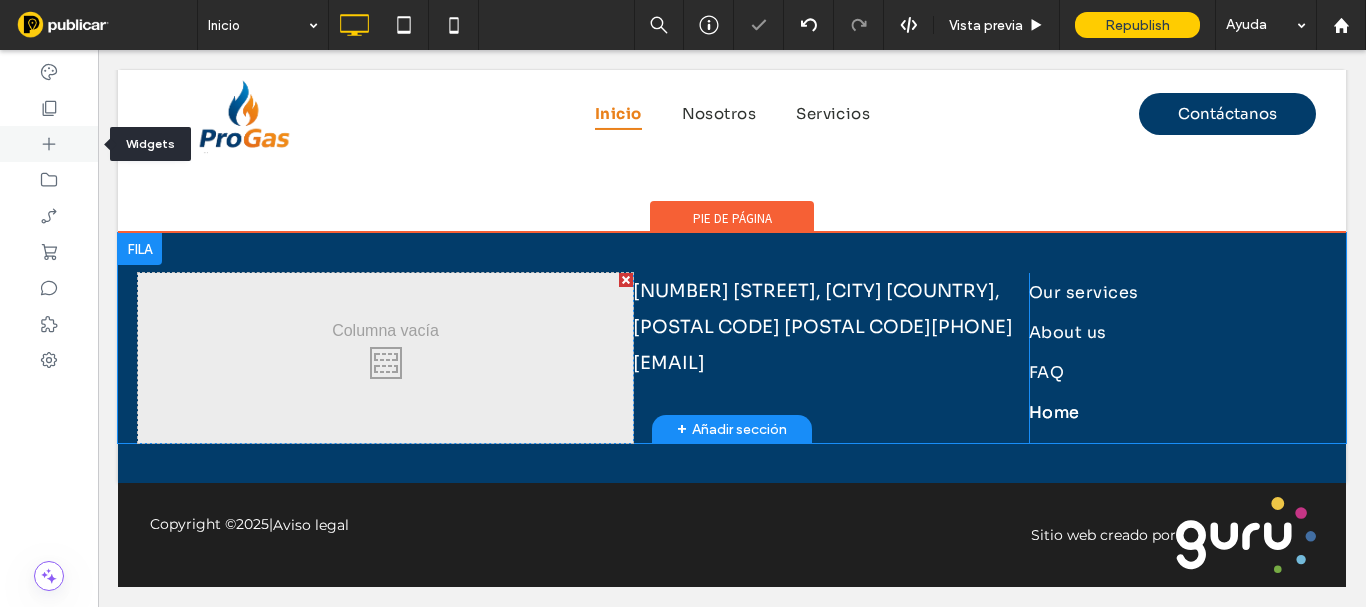 click 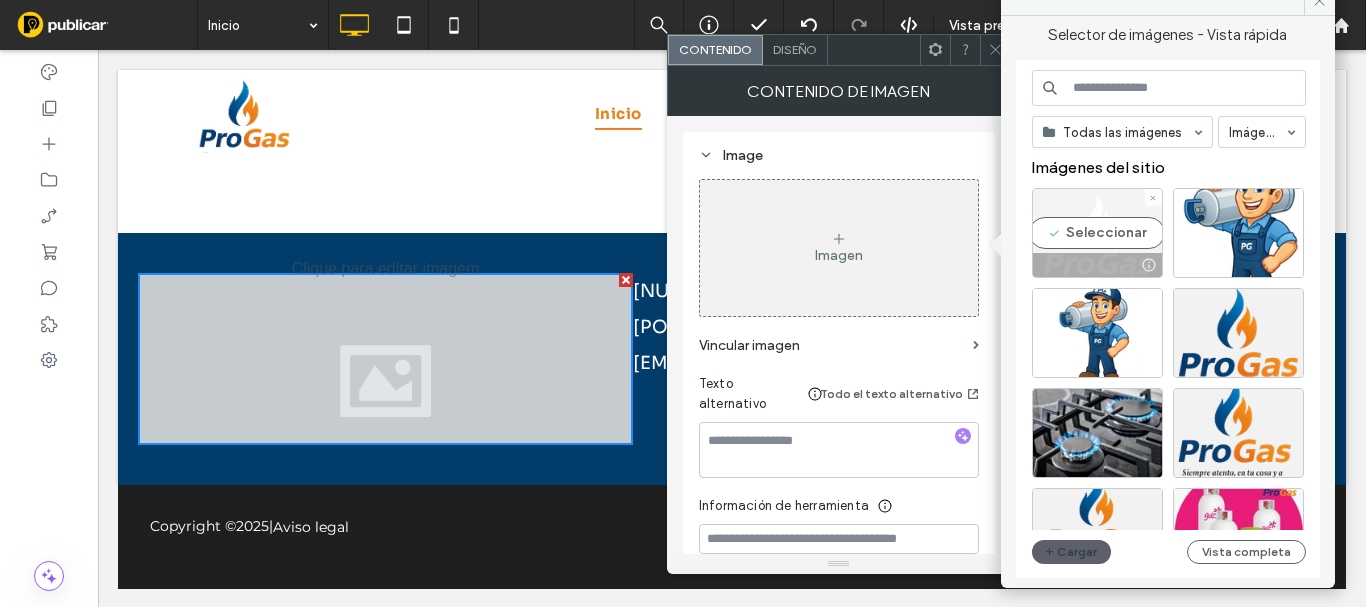click on "Seleccionar" at bounding box center (1097, 233) 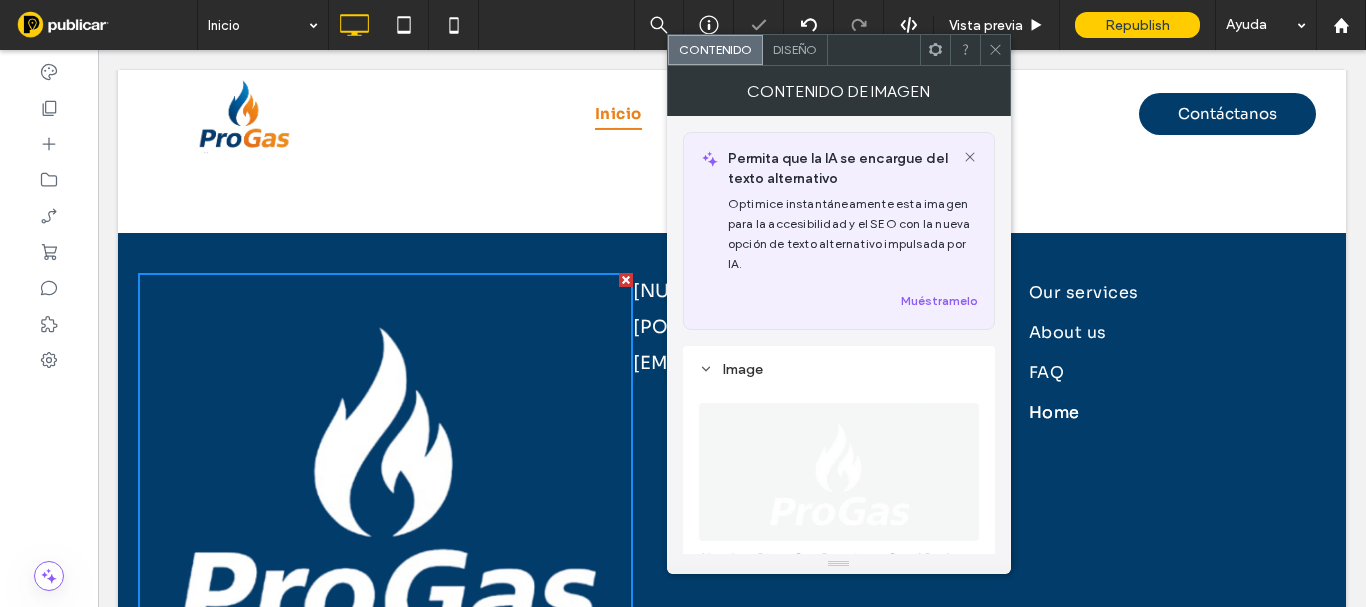 drag, startPoint x: 999, startPoint y: 55, endPoint x: 677, endPoint y: 180, distance: 345.41135 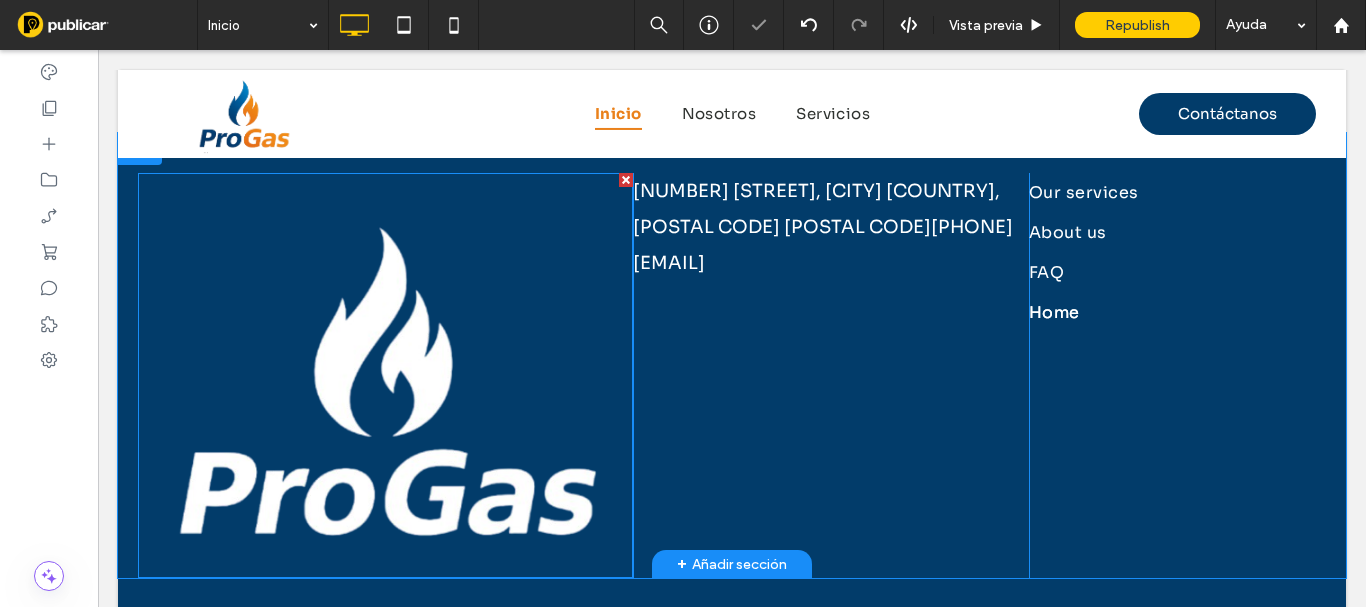 scroll, scrollTop: 3872, scrollLeft: 0, axis: vertical 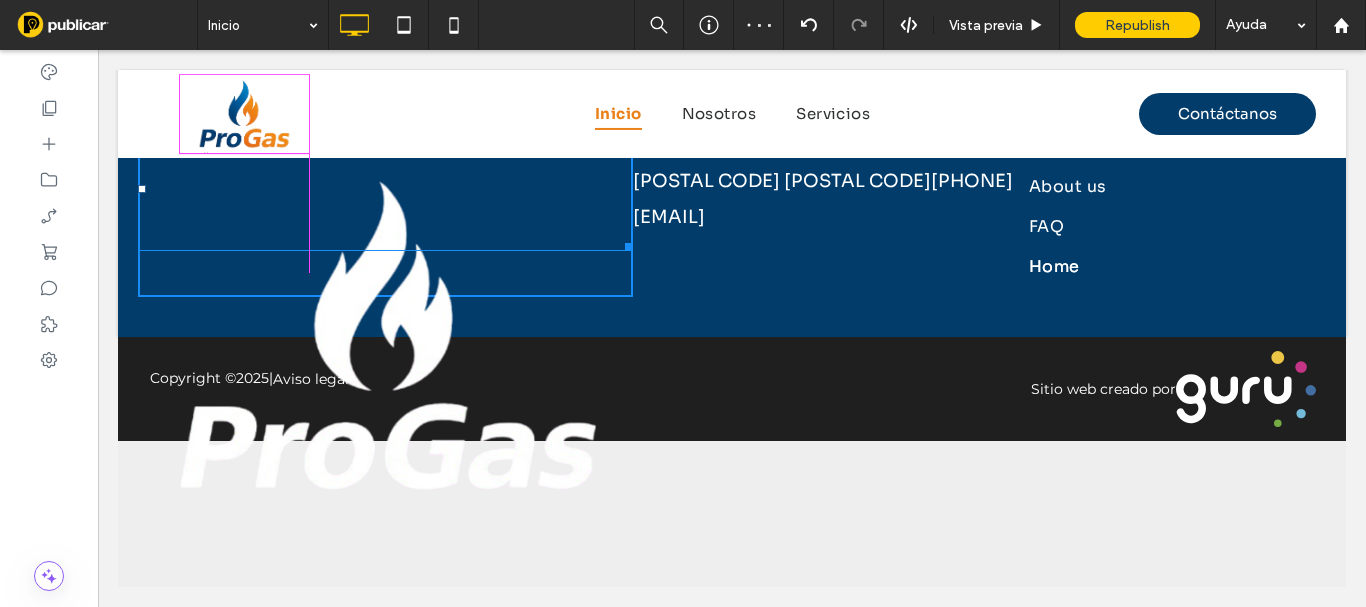 drag, startPoint x: 619, startPoint y: 462, endPoint x: 547, endPoint y: 310, distance: 168.19037 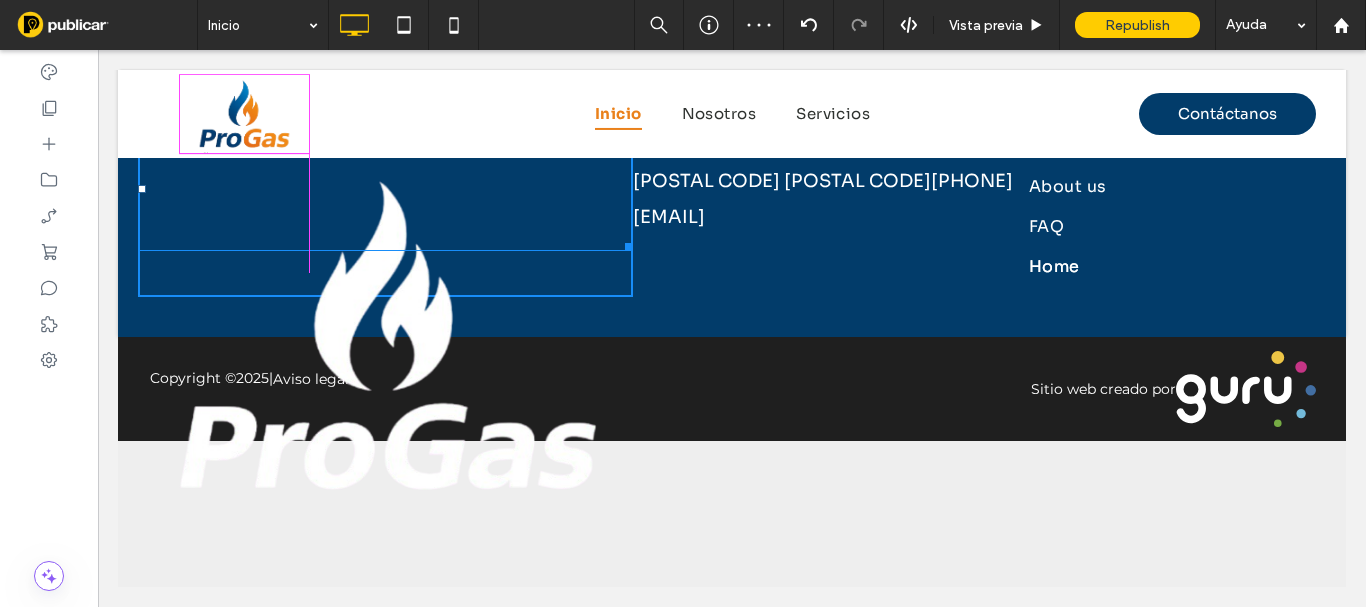 click on "Click To Paste     W:145.797 H:124" at bounding box center (385, 212) 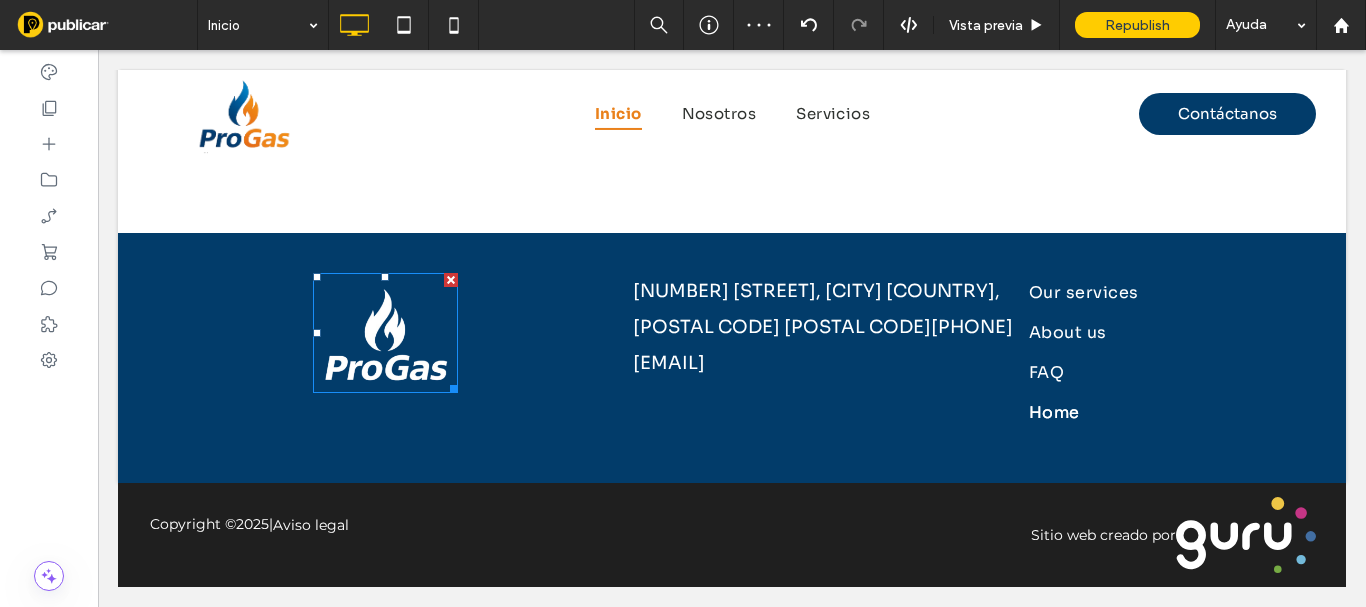 scroll, scrollTop: 3672, scrollLeft: 0, axis: vertical 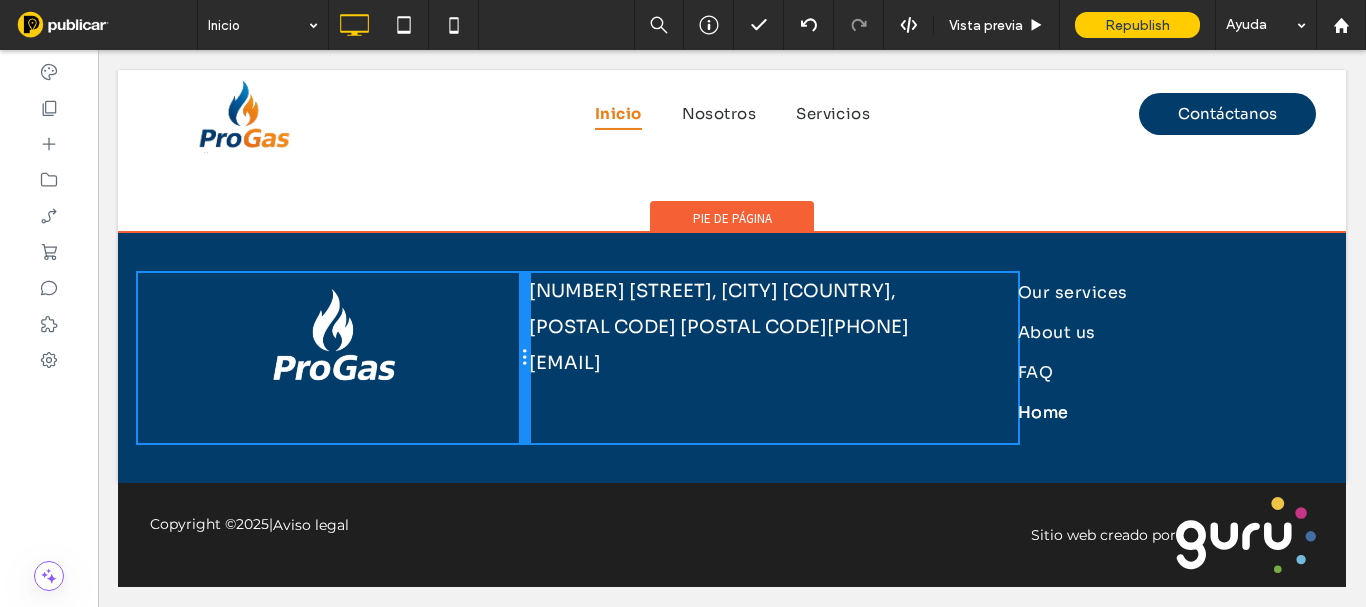 drag, startPoint x: 626, startPoint y: 349, endPoint x: 973, endPoint y: 366, distance: 347.41617 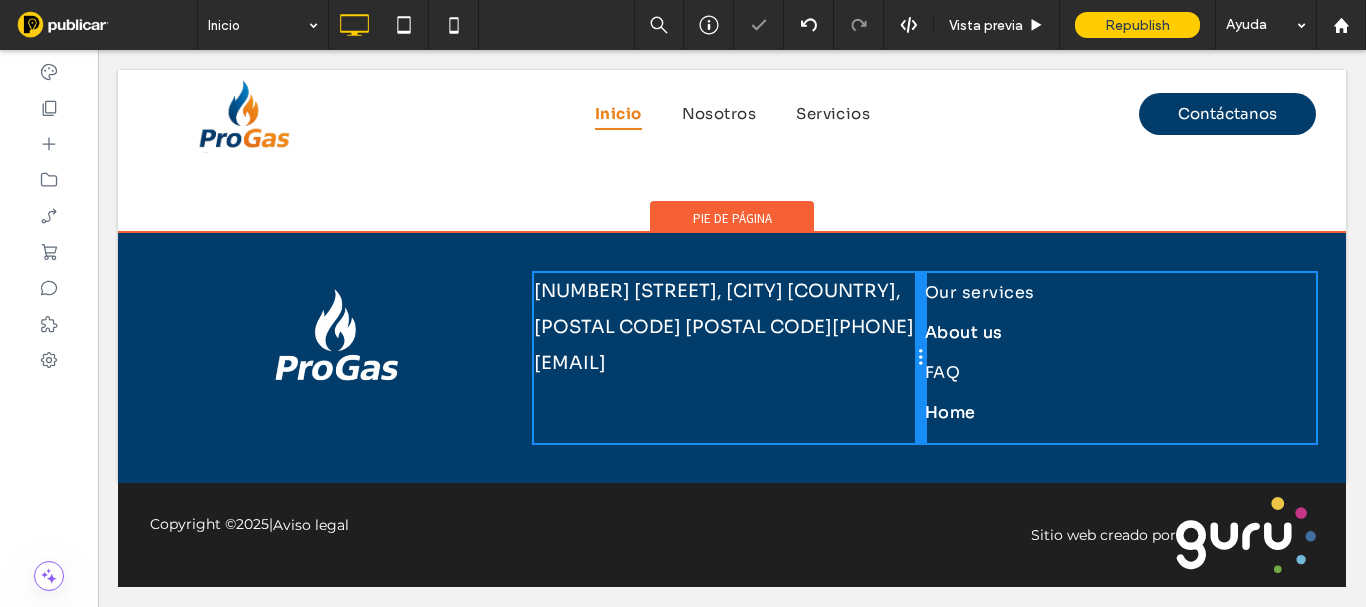 drag, startPoint x: 1017, startPoint y: 339, endPoint x: 1064, endPoint y: 388, distance: 67.89698 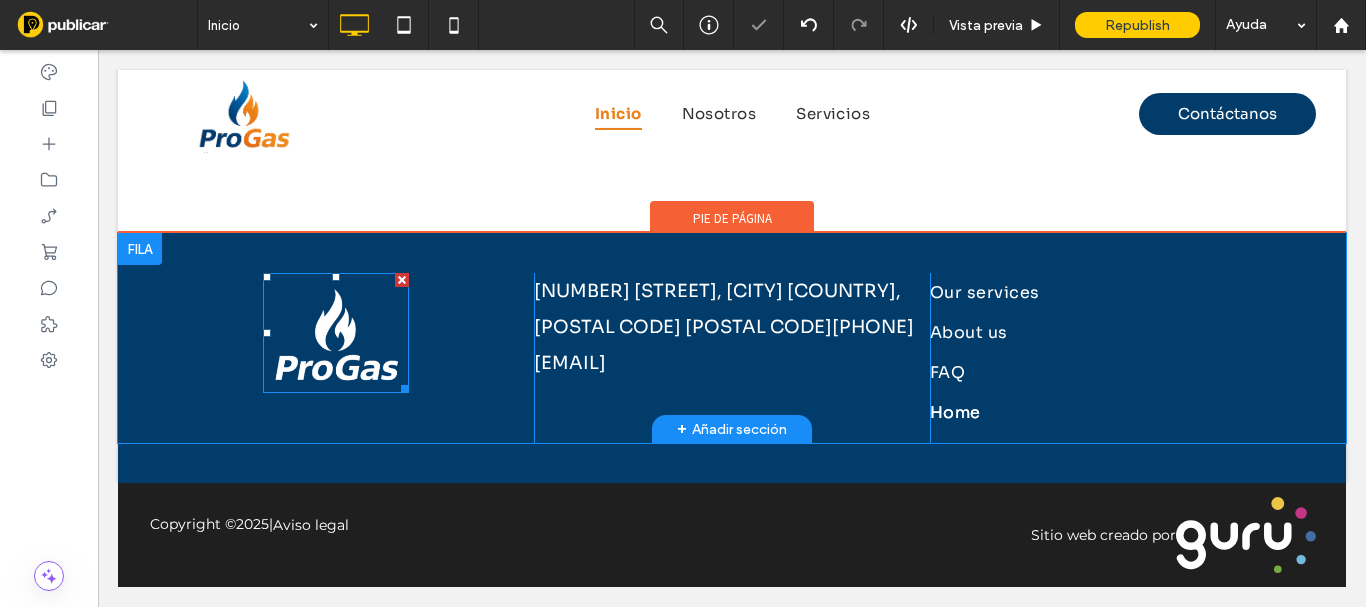 click at bounding box center [336, 332] 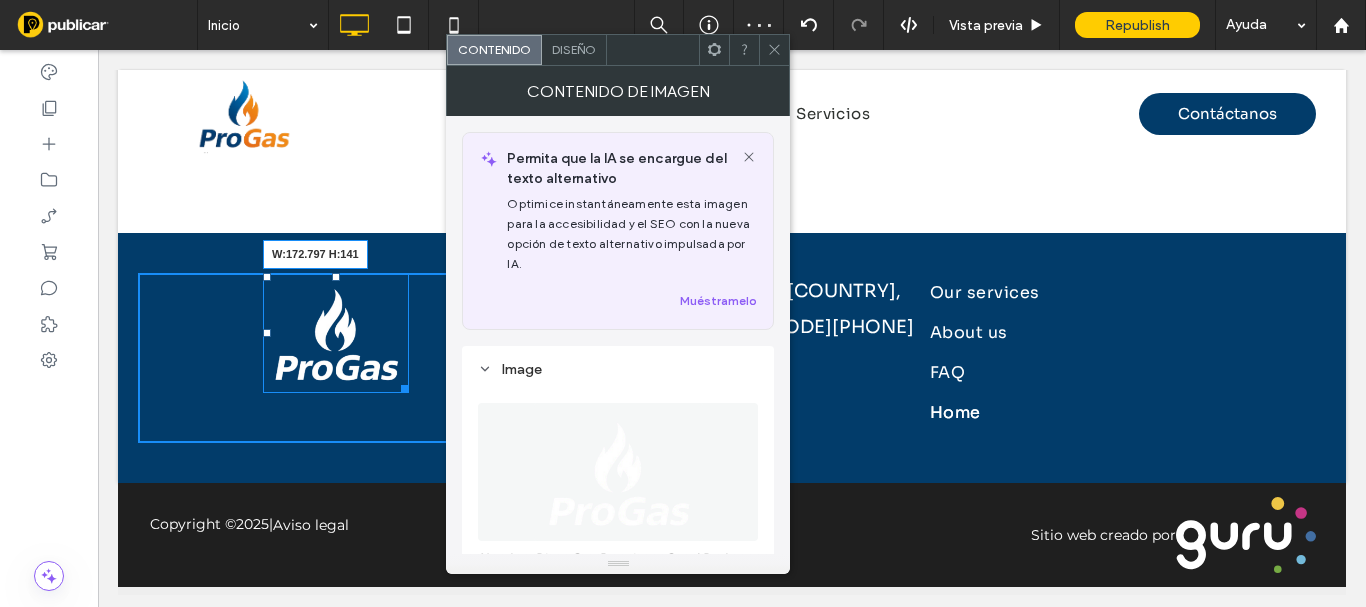 drag, startPoint x: 400, startPoint y: 385, endPoint x: 412, endPoint y: 381, distance: 12.649111 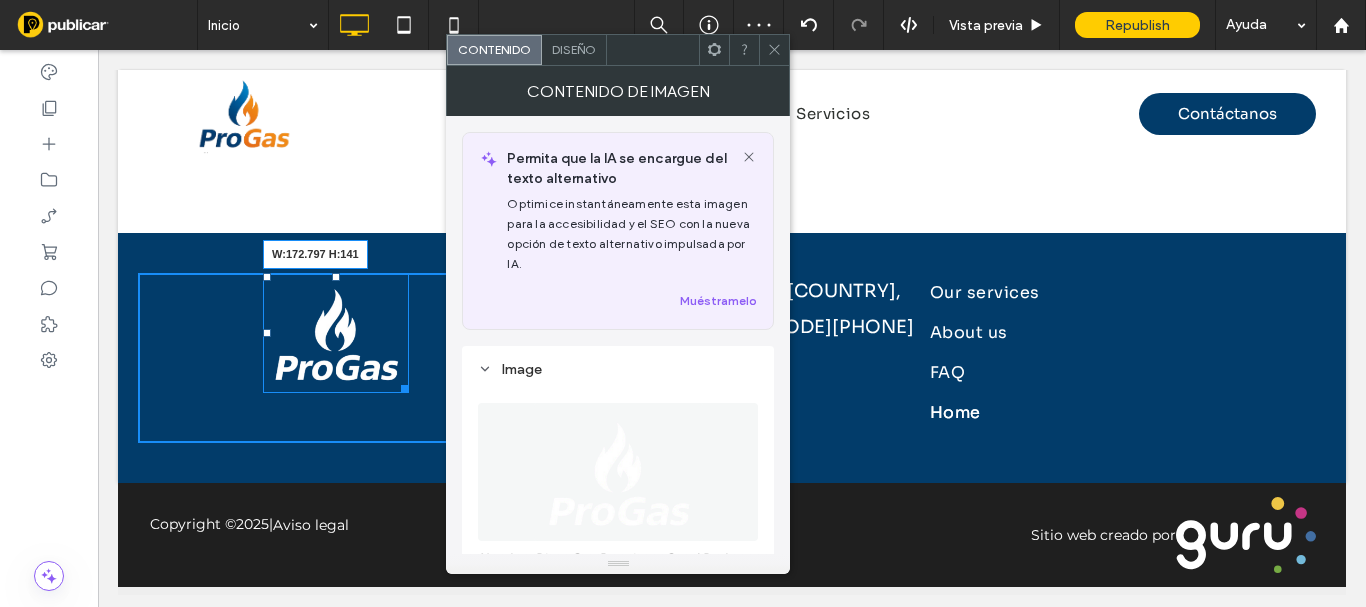 click on "W:172.797 H:141" at bounding box center (336, 332) 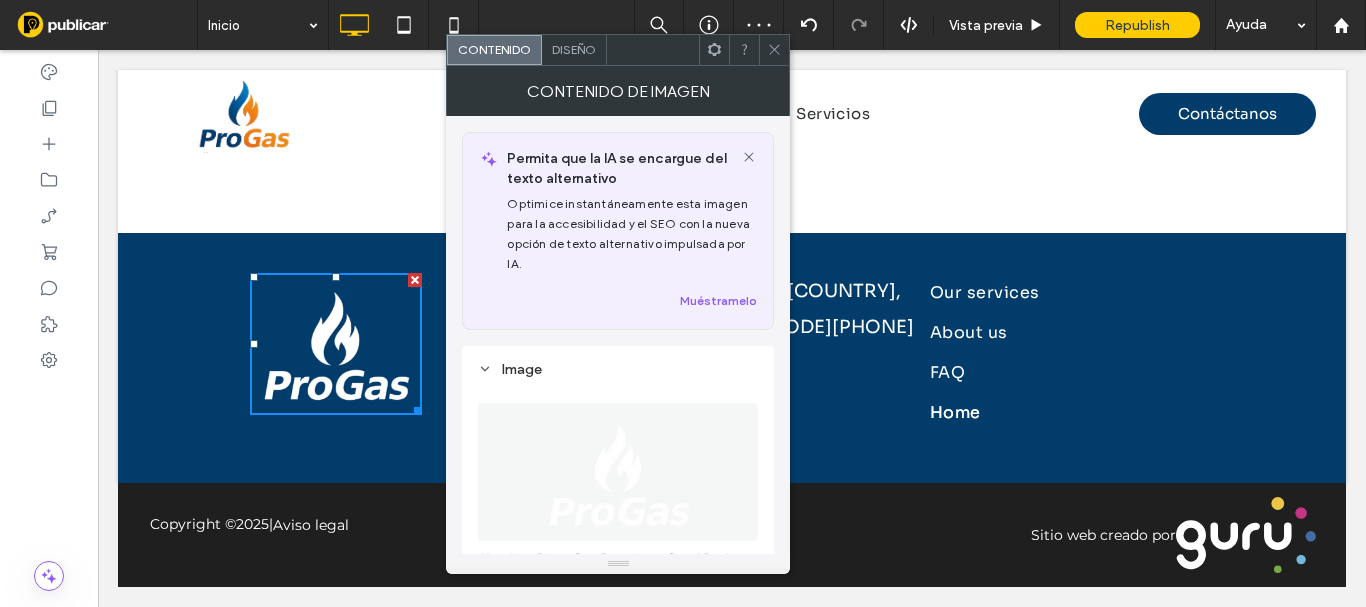 click at bounding box center (774, 50) 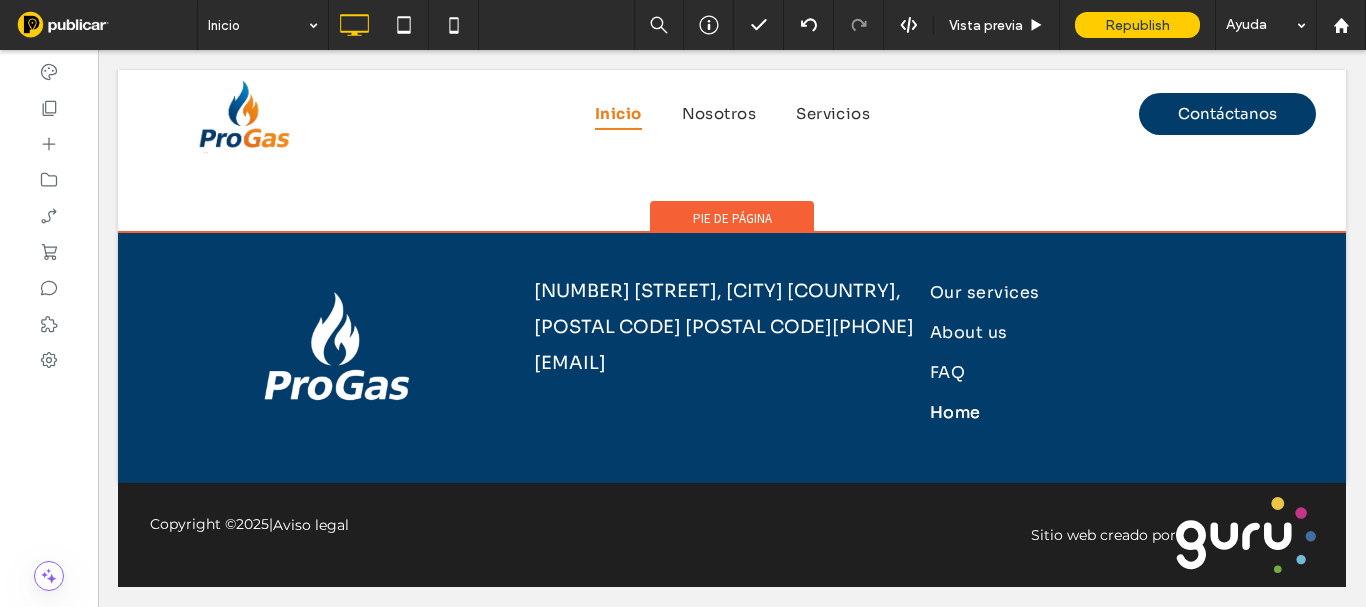 click on "Pie de página" at bounding box center [732, 218] 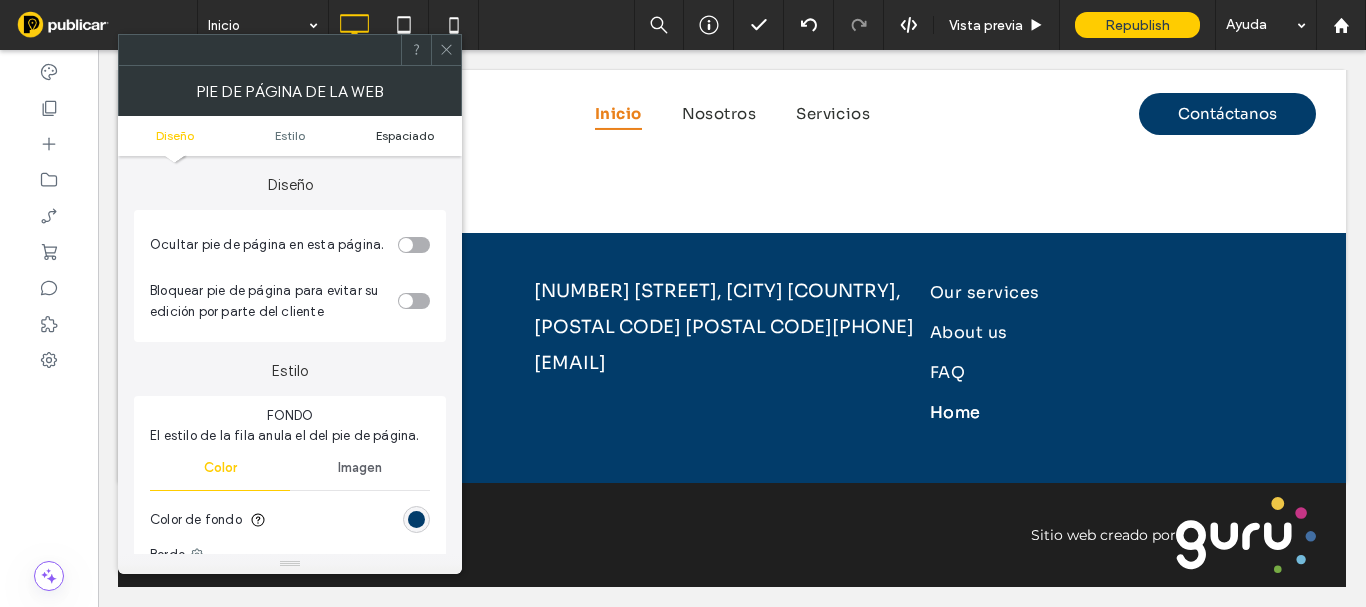 click on "Espaciado" at bounding box center [405, 135] 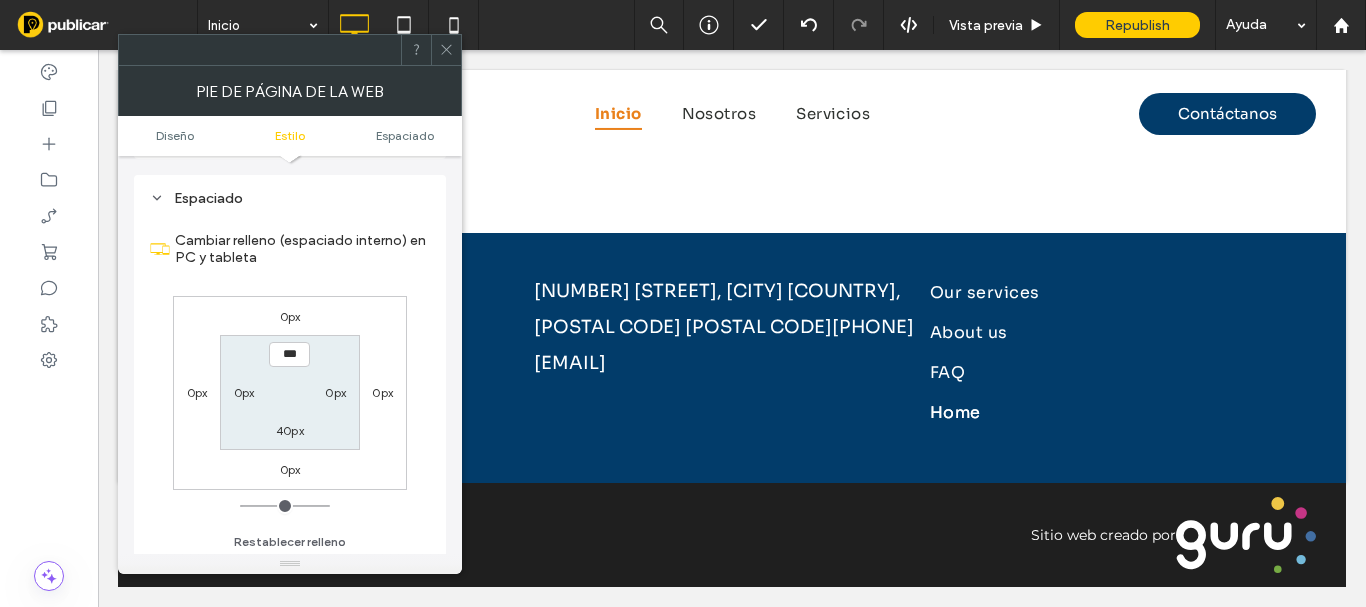 scroll, scrollTop: 466, scrollLeft: 0, axis: vertical 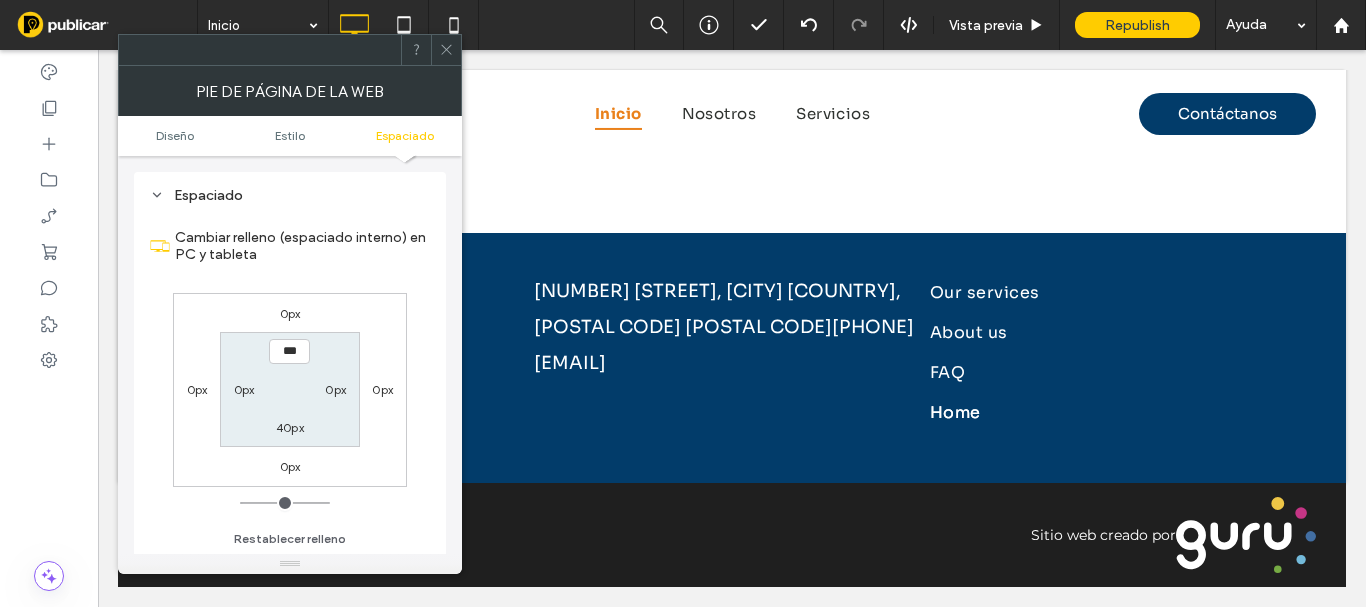 click on "40px" at bounding box center (290, 427) 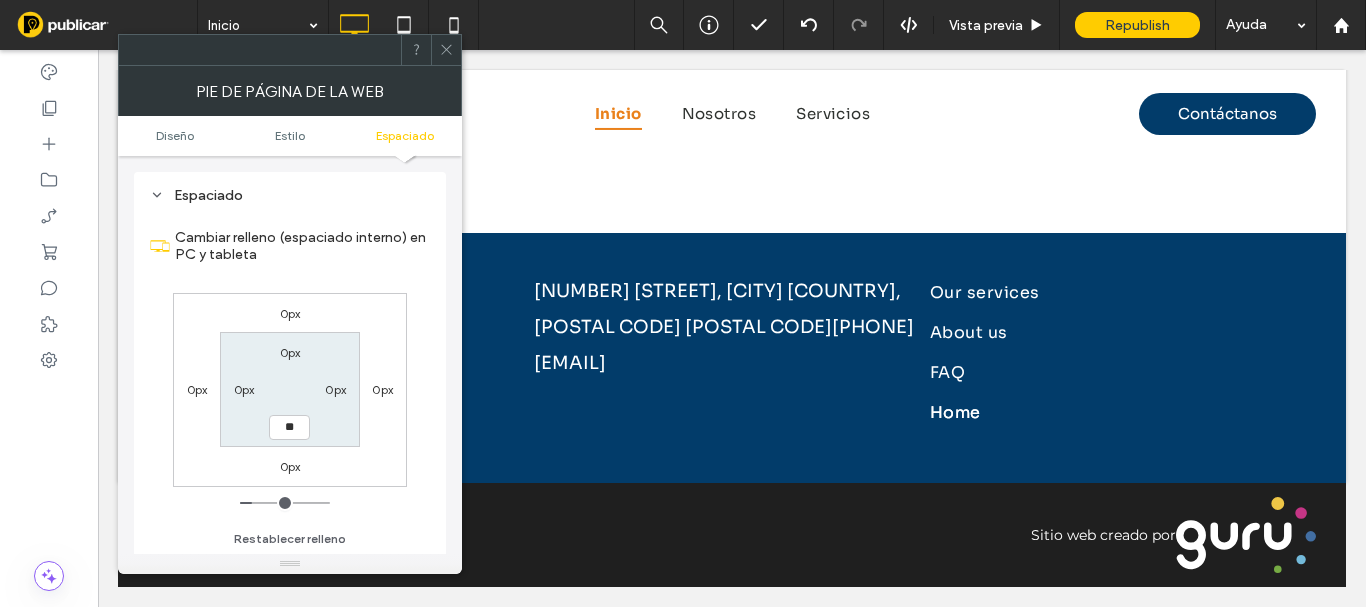 type on "**" 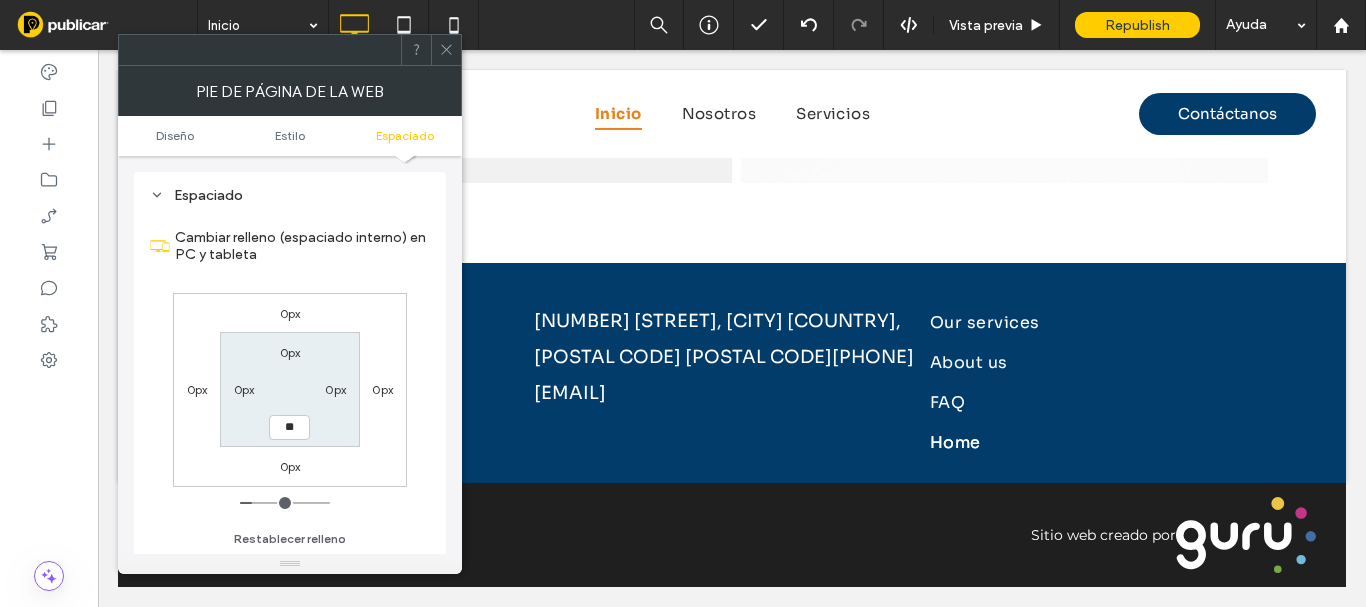 type on "**" 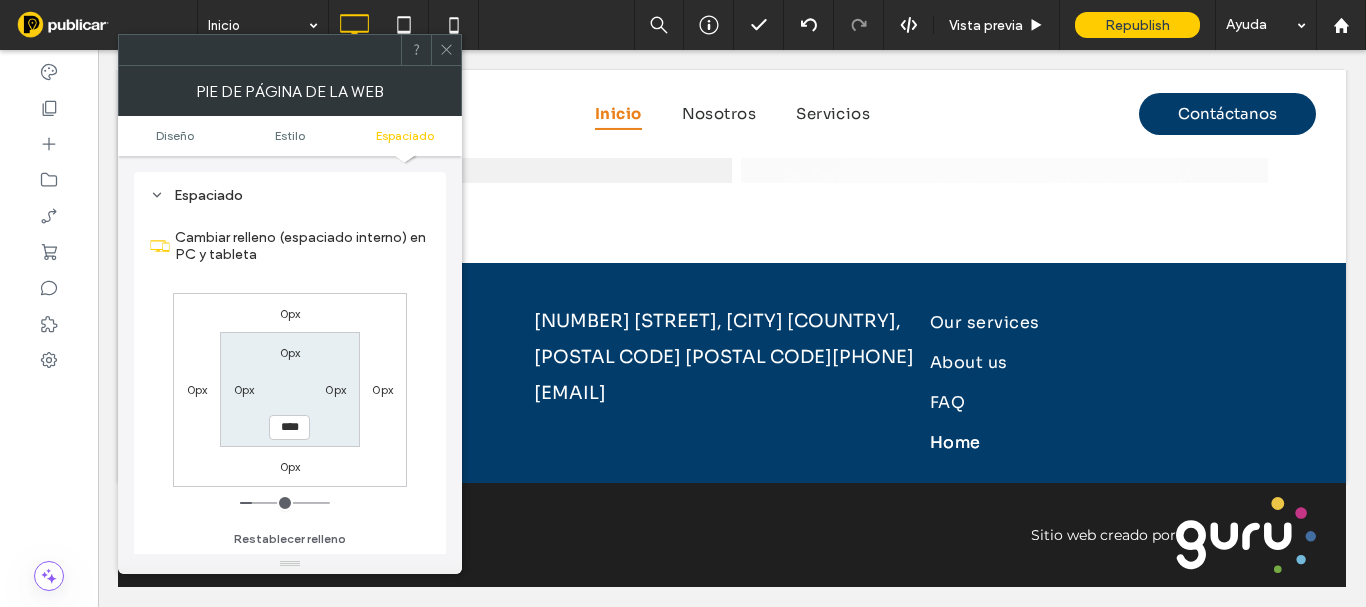 scroll, scrollTop: 3642, scrollLeft: 0, axis: vertical 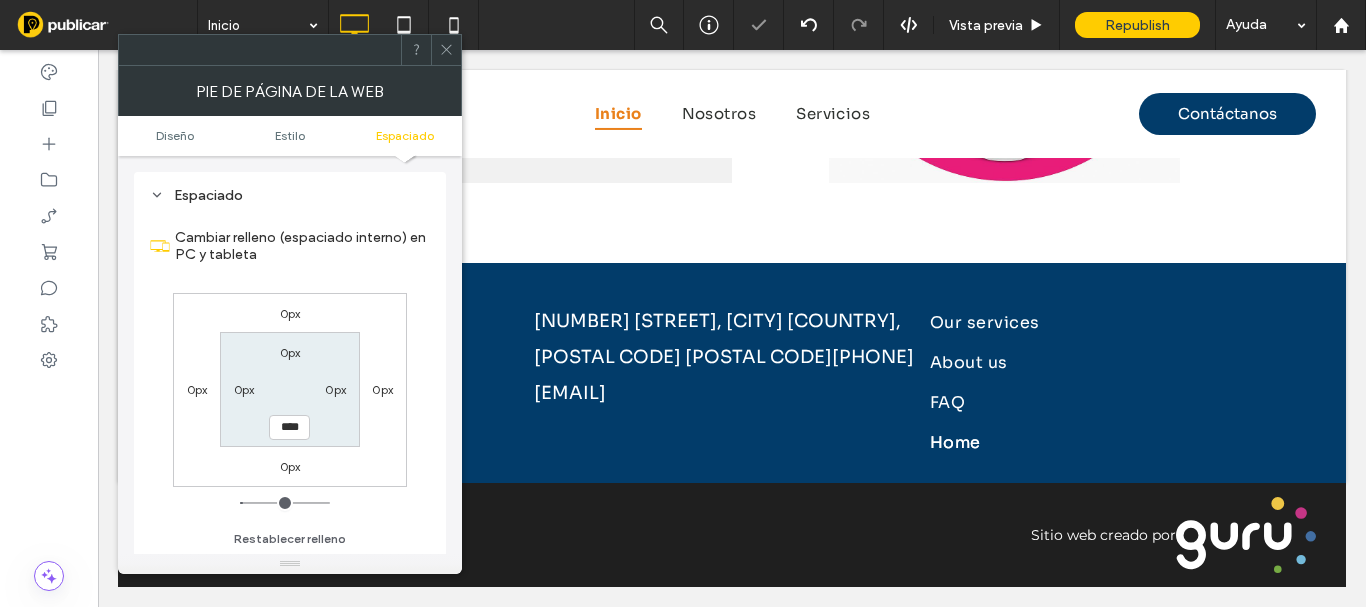 click 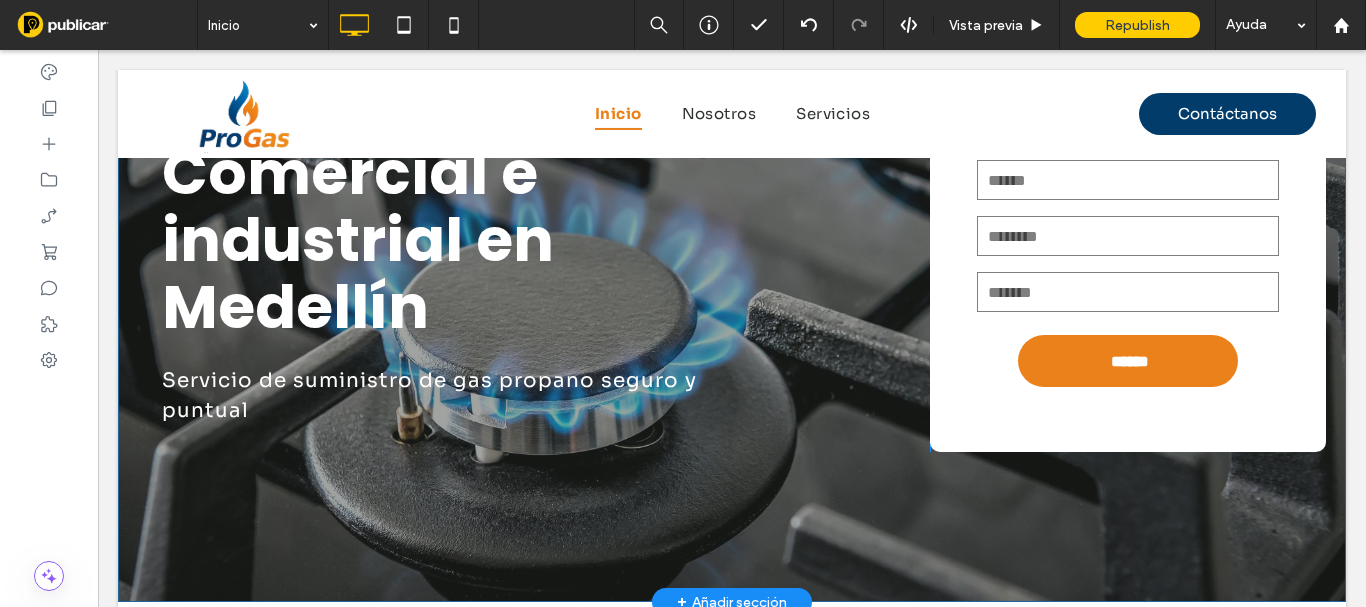 scroll, scrollTop: 0, scrollLeft: 0, axis: both 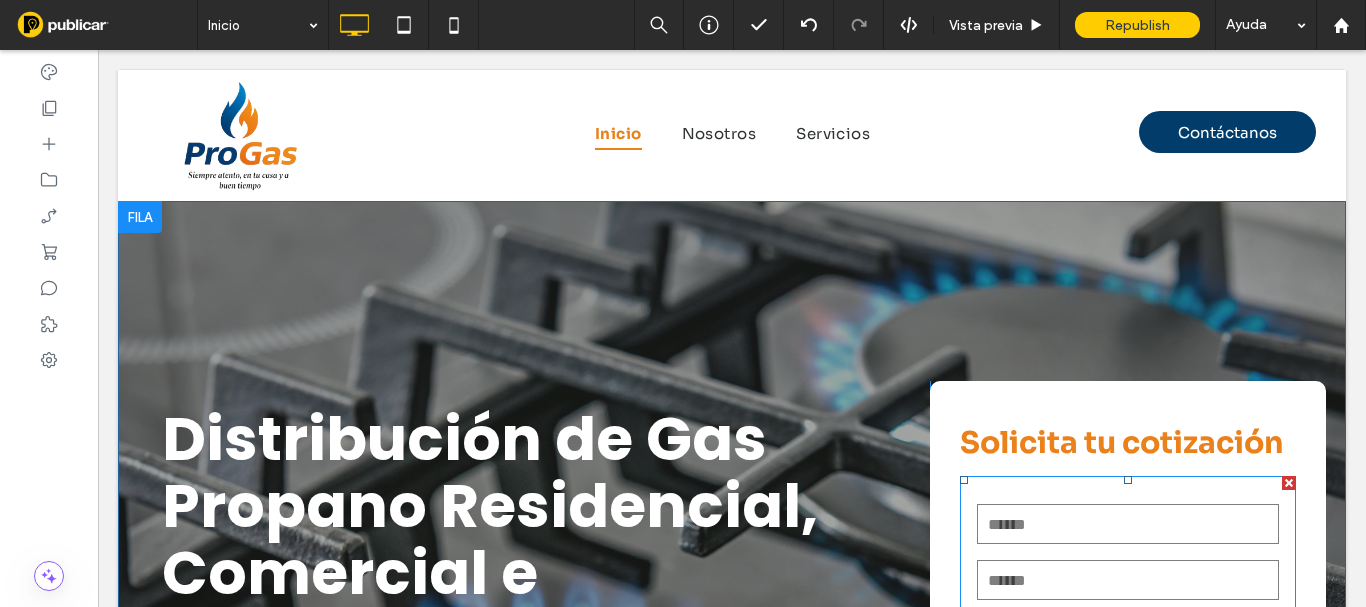 click at bounding box center [1128, 524] 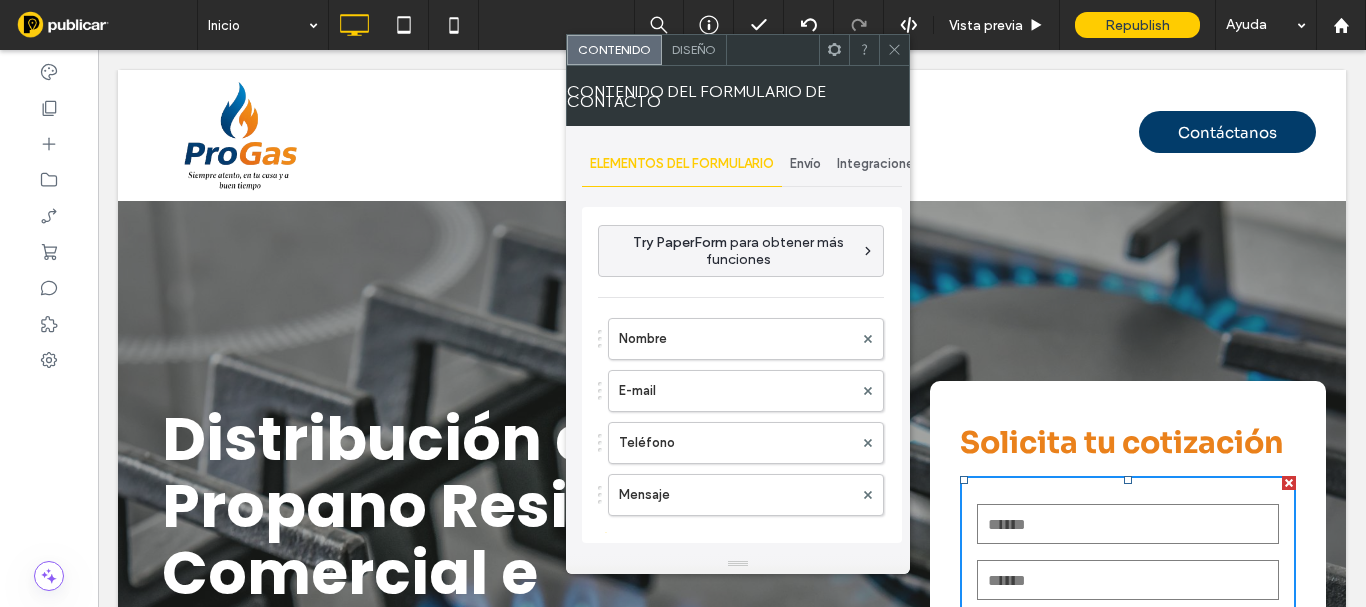 click on "Envío" at bounding box center (805, 164) 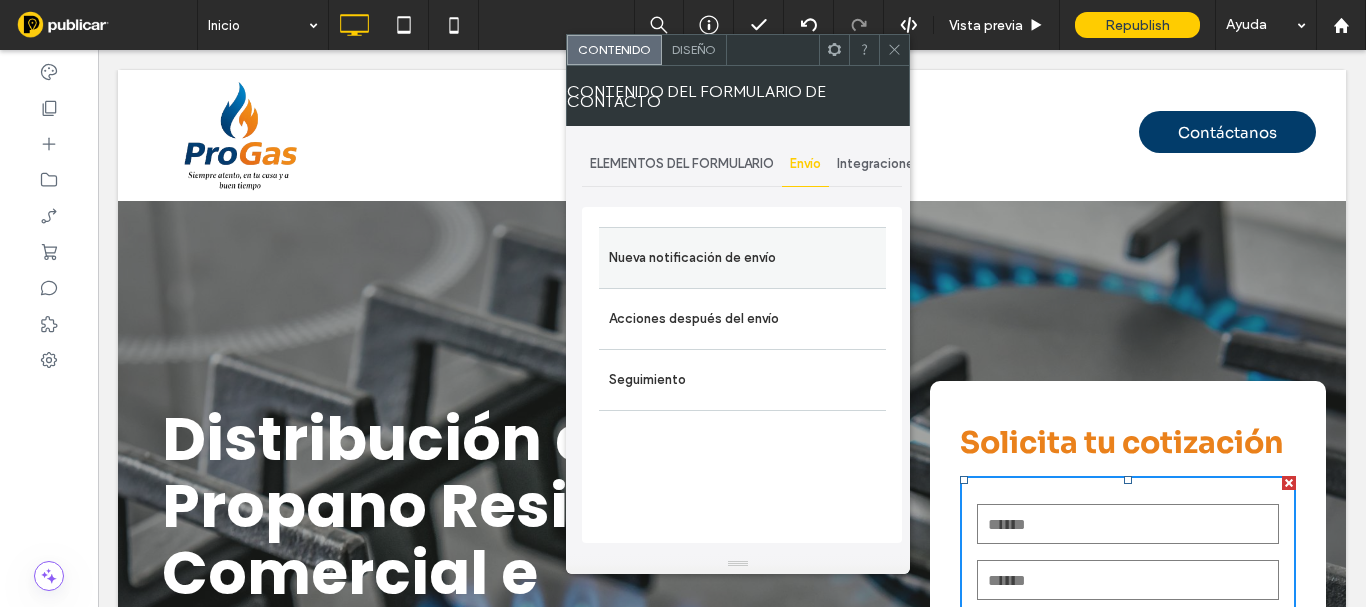 click on "Nueva notificación de envío" at bounding box center [742, 258] 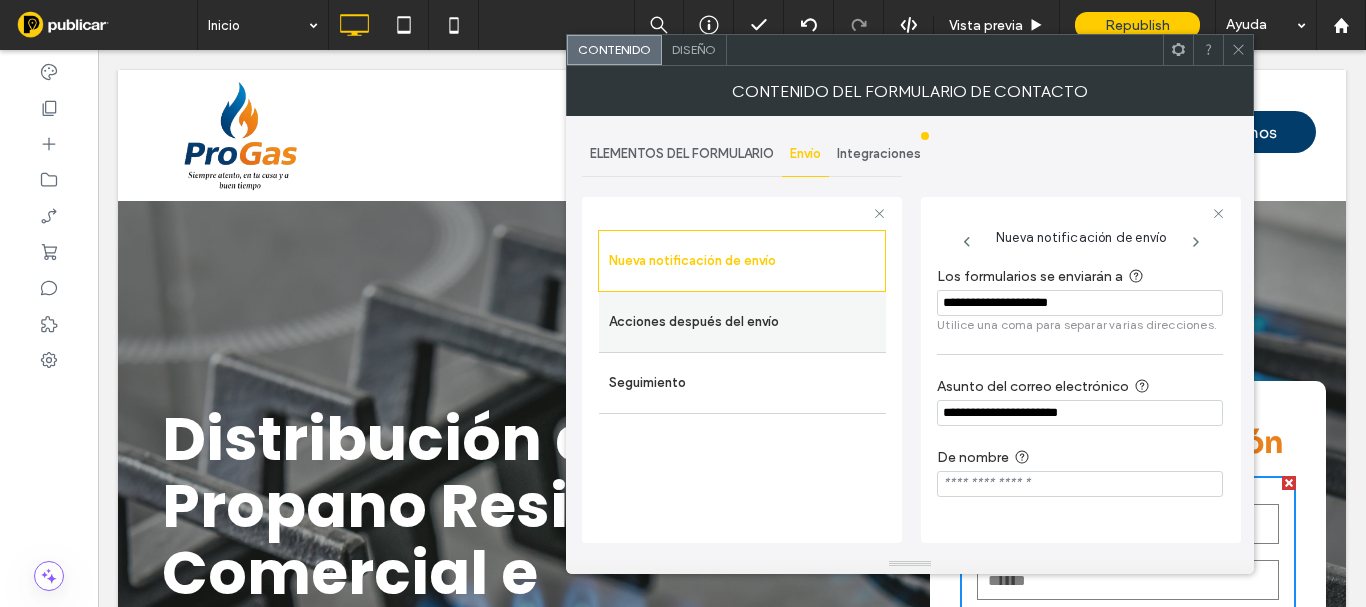 drag, startPoint x: 1126, startPoint y: 301, endPoint x: 811, endPoint y: 292, distance: 315.12854 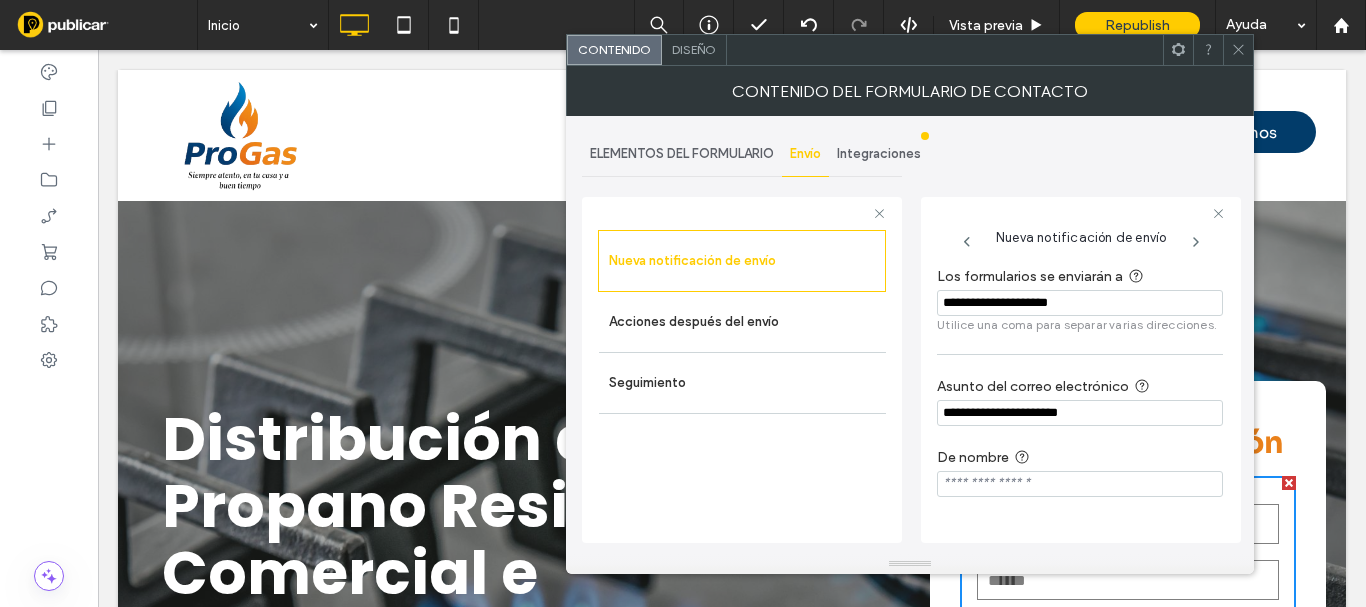 click 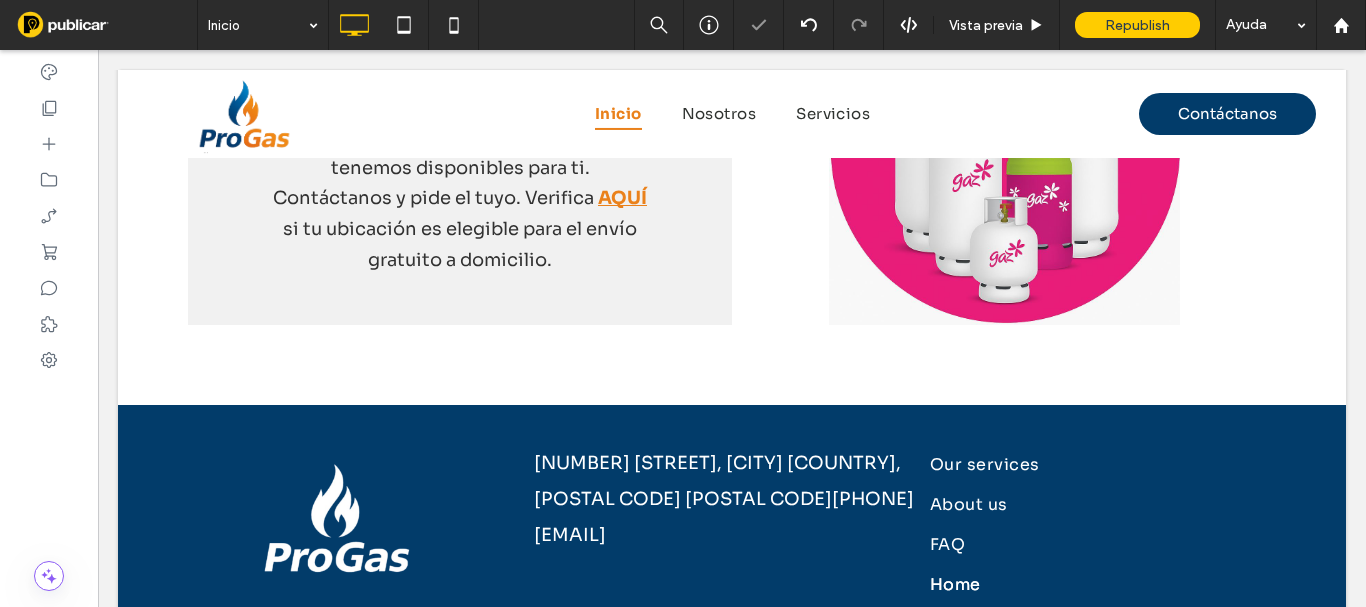 scroll, scrollTop: 3642, scrollLeft: 0, axis: vertical 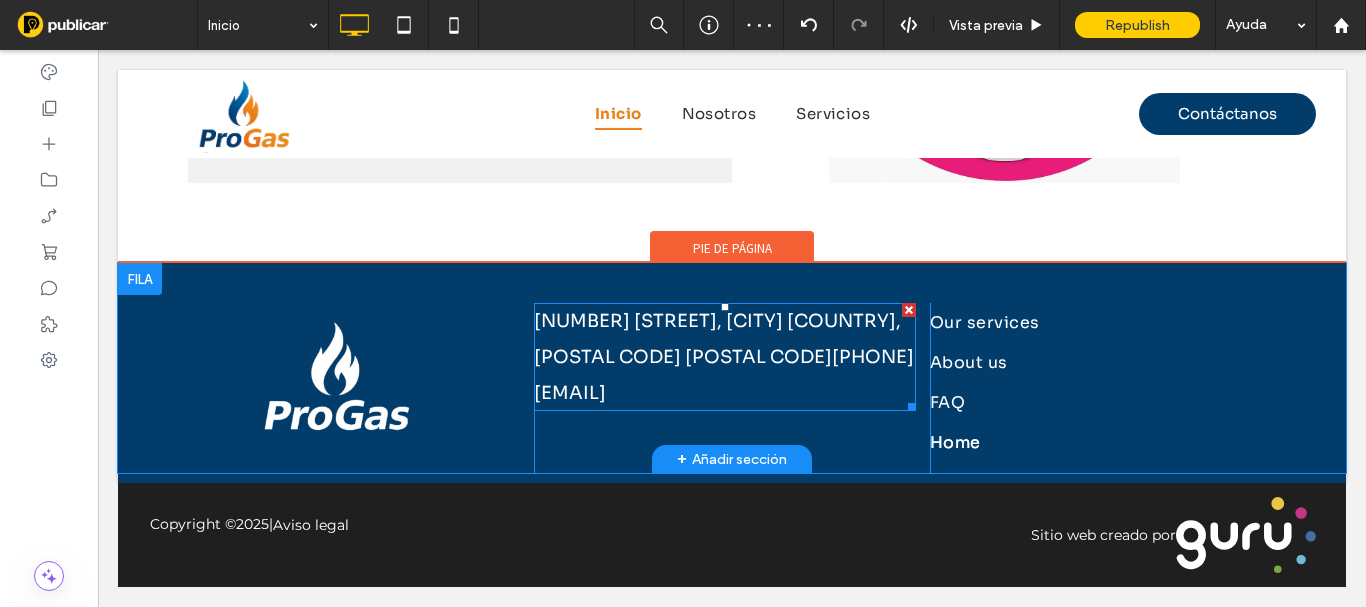 click on "10 Nombre de la calle, nombre de la ciudad
País, código postal Code555-555-5555myemail@mailservice.com" at bounding box center [725, 357] 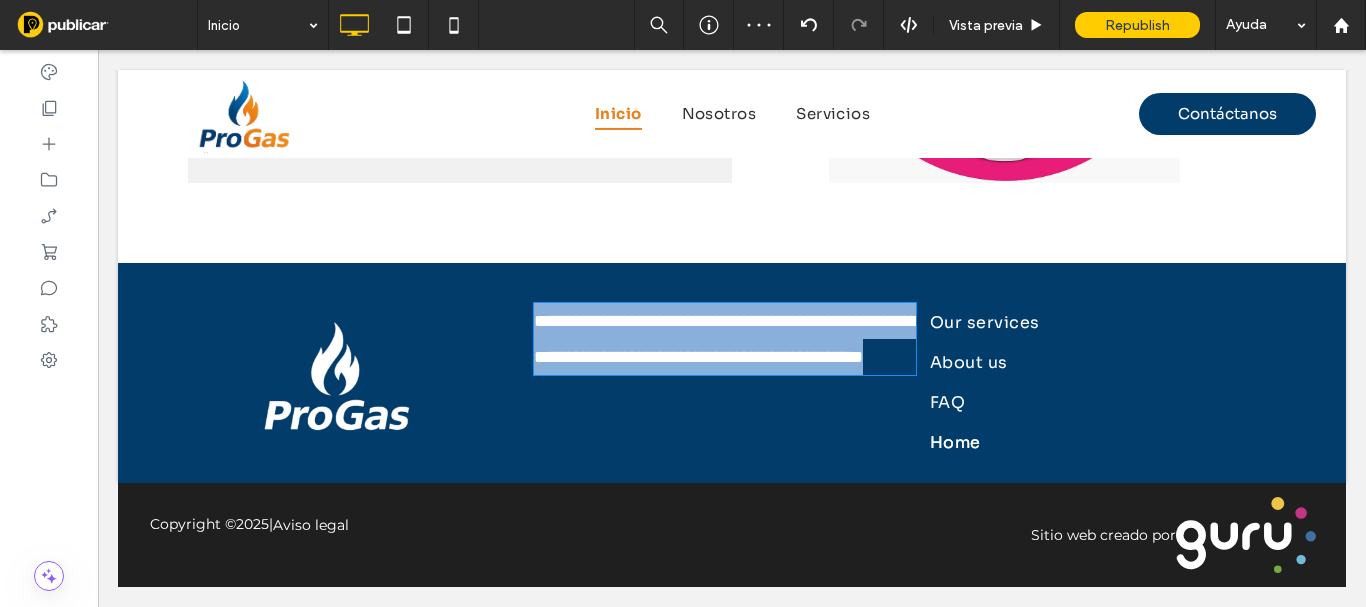 type on "****" 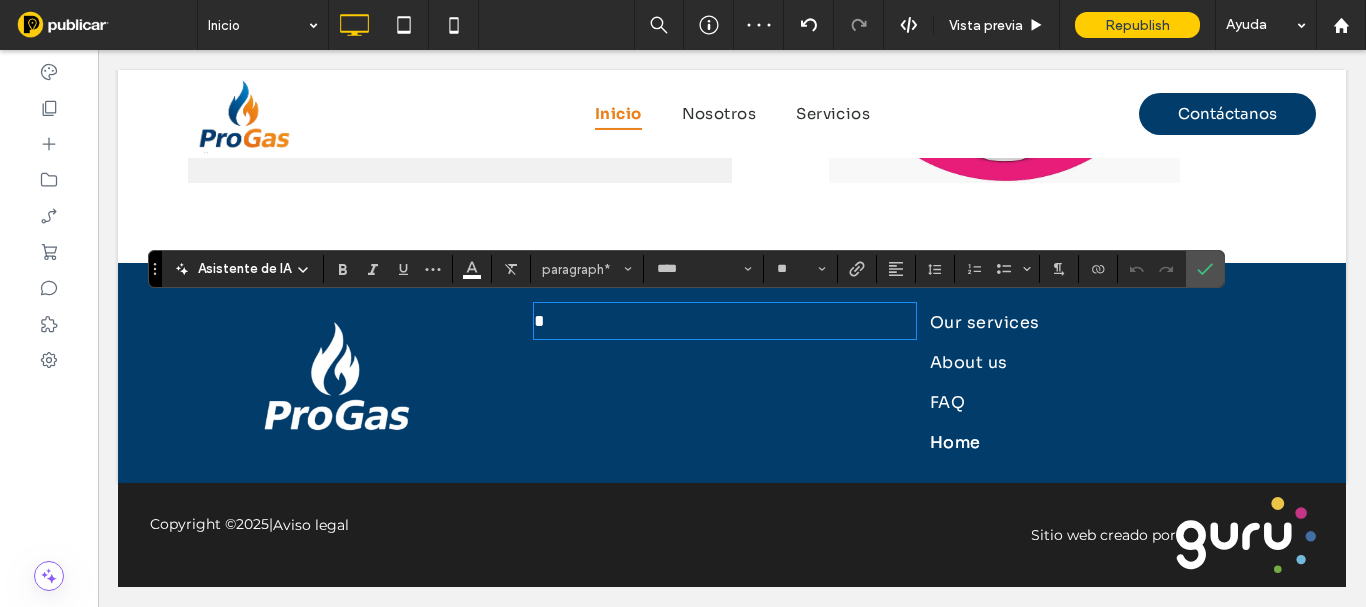 type 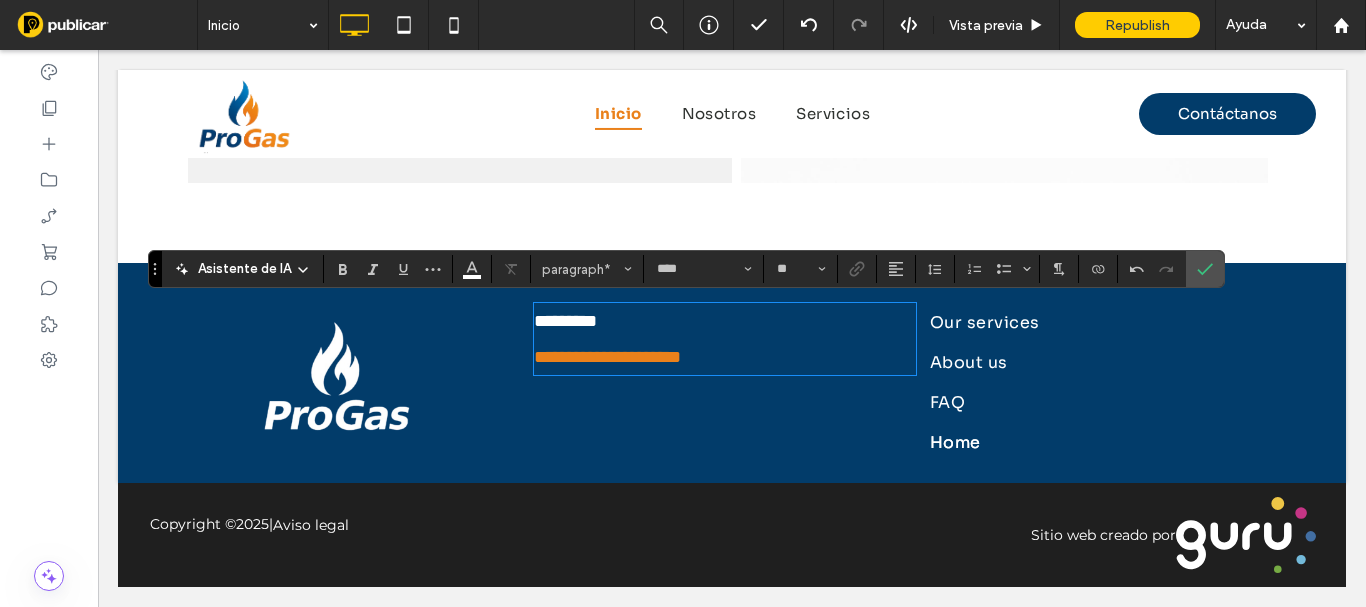 scroll, scrollTop: 0, scrollLeft: 0, axis: both 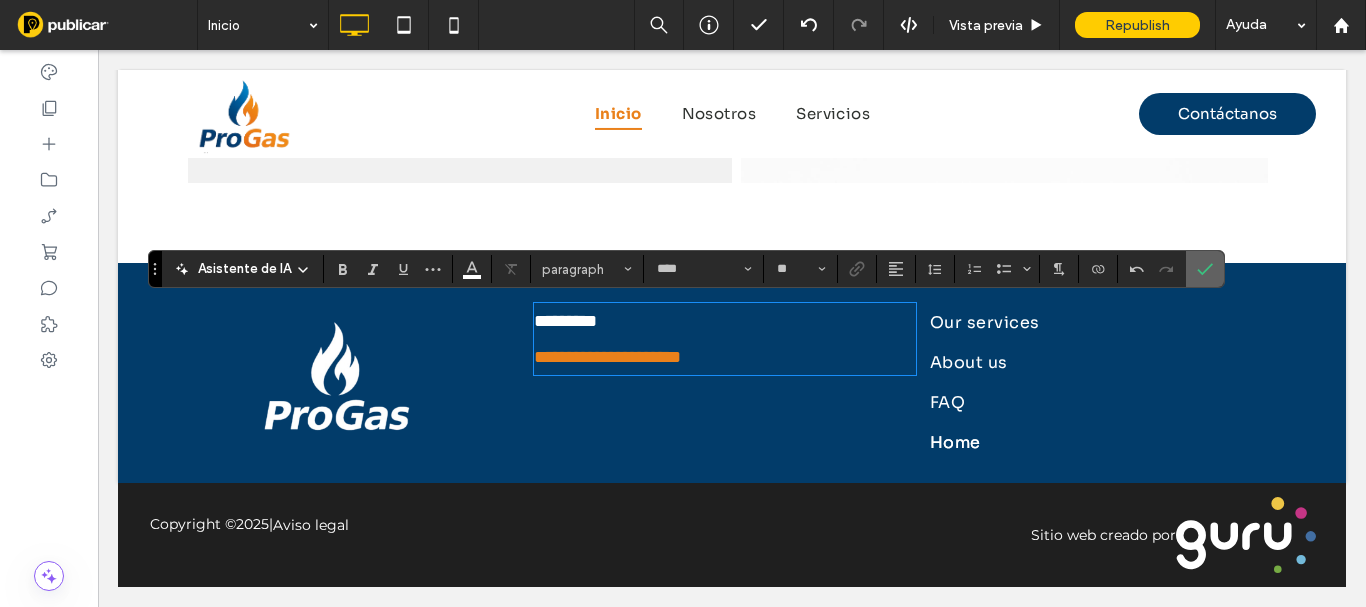 click 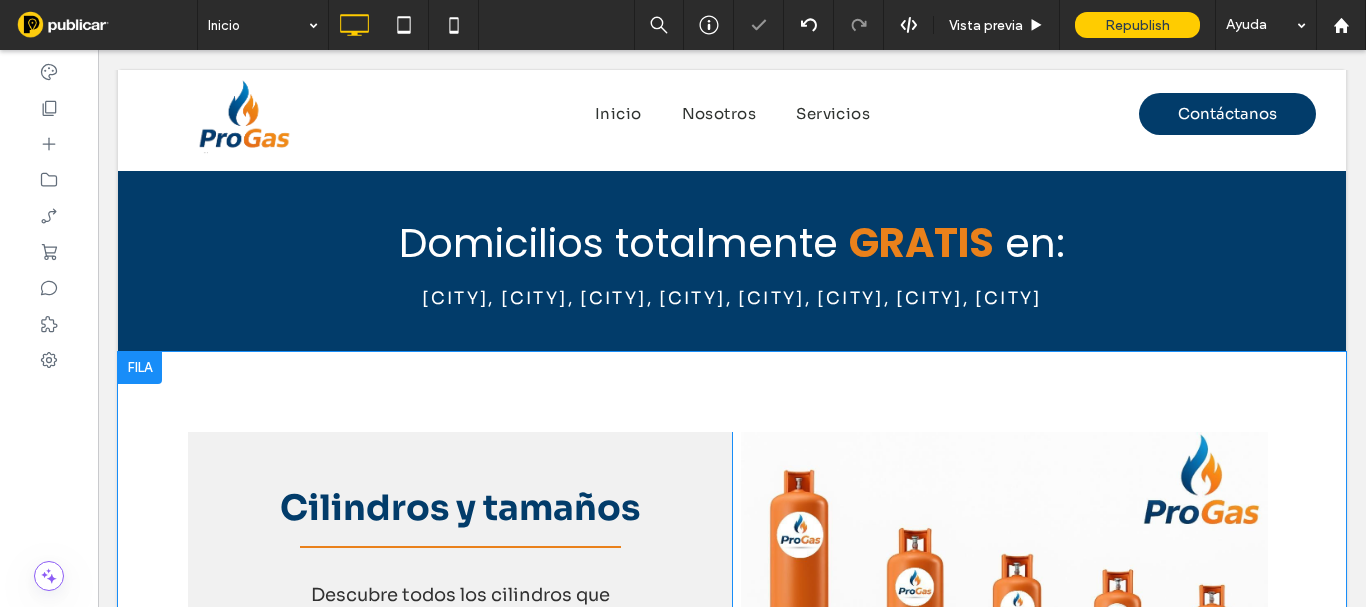 scroll, scrollTop: 3342, scrollLeft: 0, axis: vertical 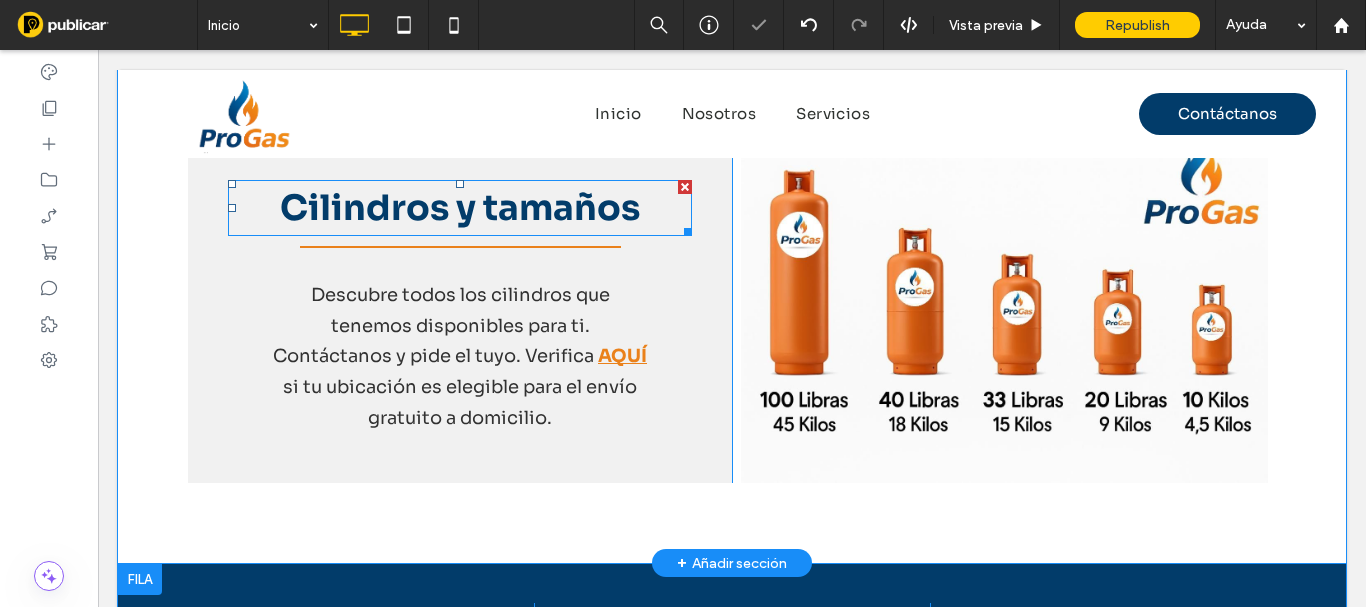 click on "Cilindros y tamaños" at bounding box center [460, 208] 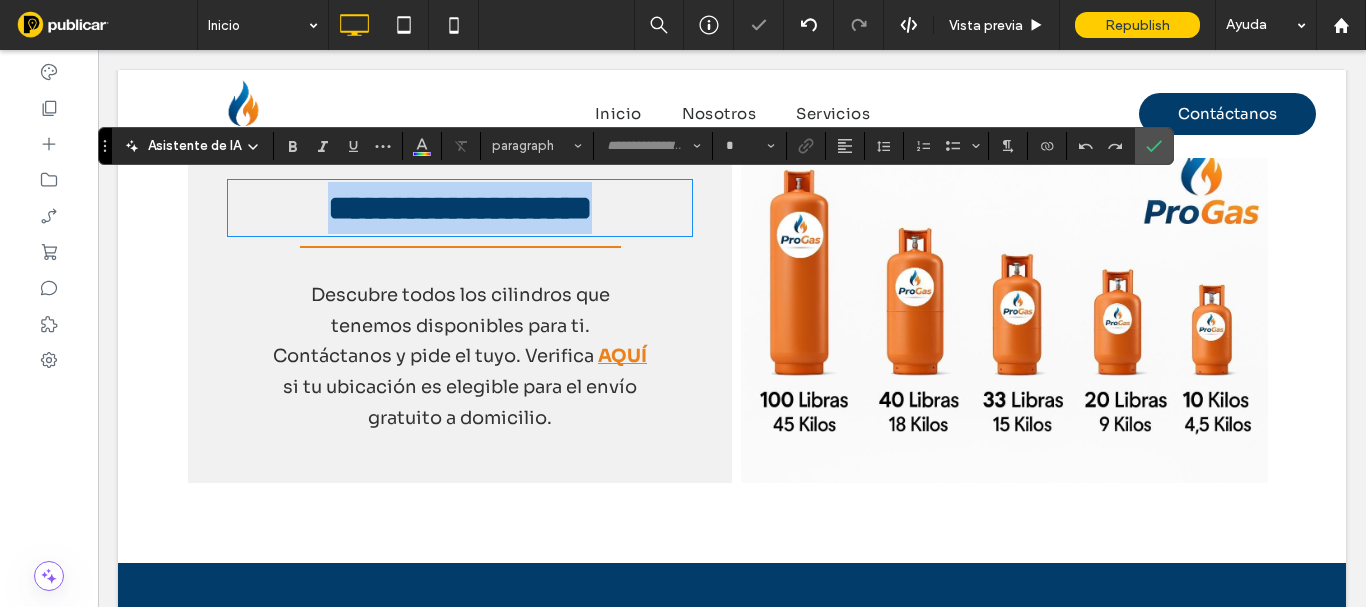 type on "****" 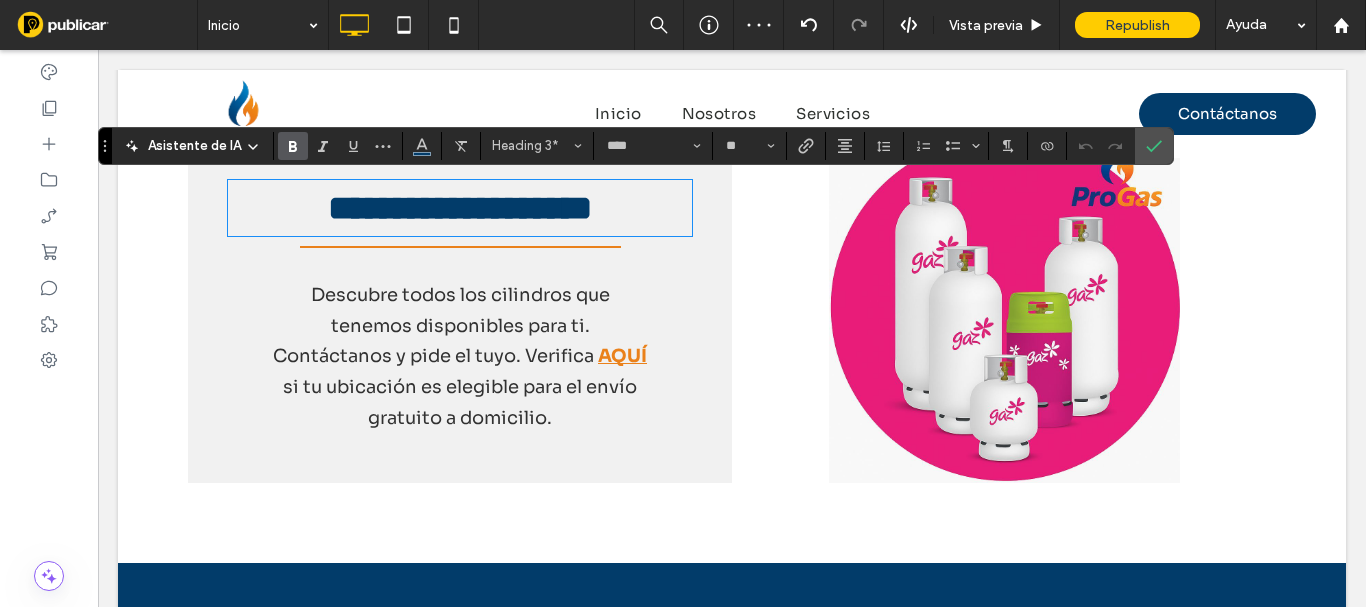 click on "Descubre todos los cilindros que tenemos disponibles para ti. Contáctanos y pide el tuyo. Verifica" at bounding box center [441, 325] 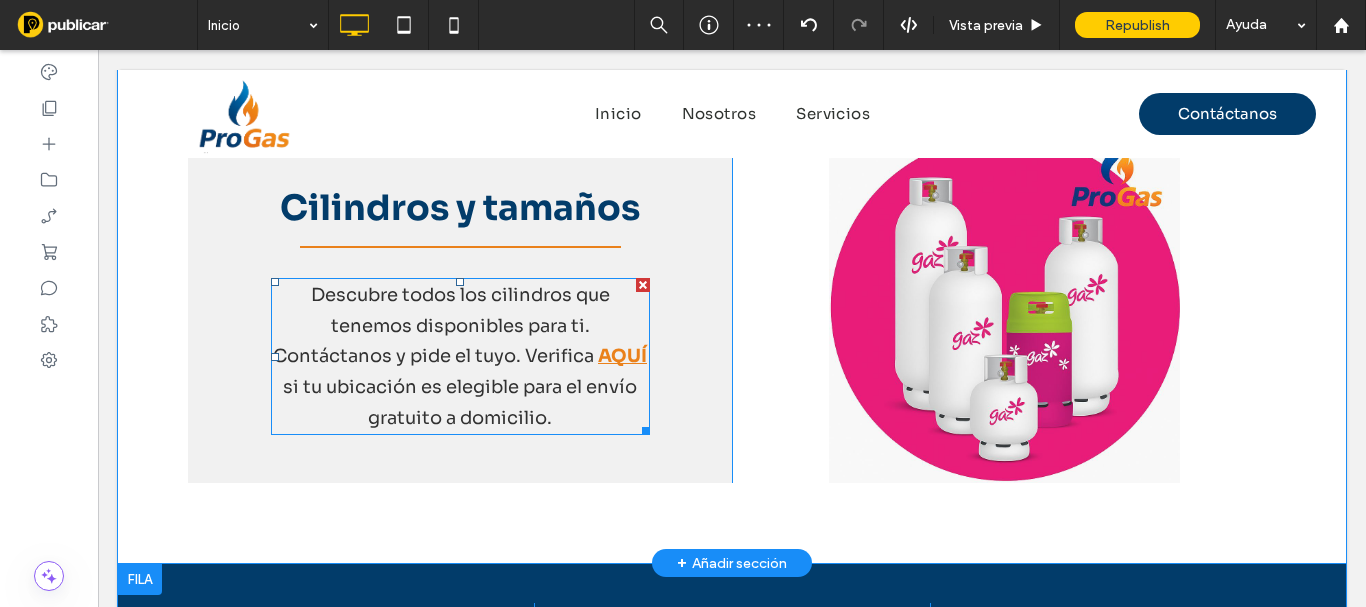 click on "Descubre todos los cilindros que tenemos disponibles para ti. Contáctanos y pide el tuyo. Verifica" at bounding box center (441, 325) 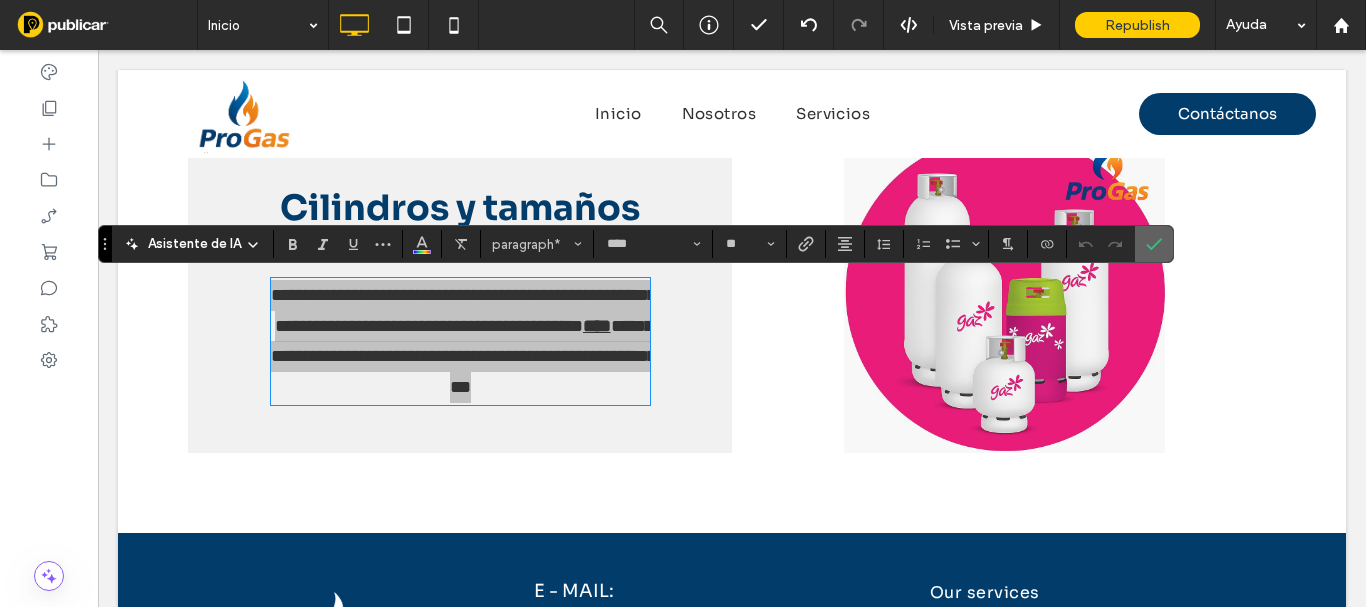click 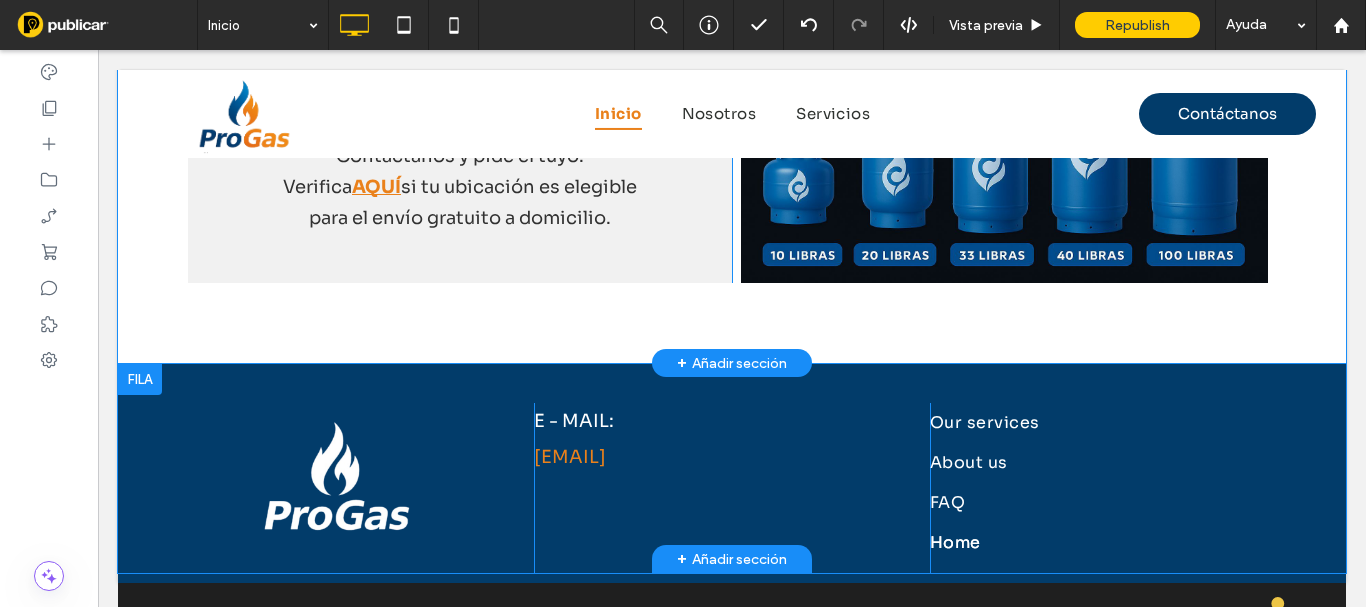 scroll, scrollTop: 3642, scrollLeft: 0, axis: vertical 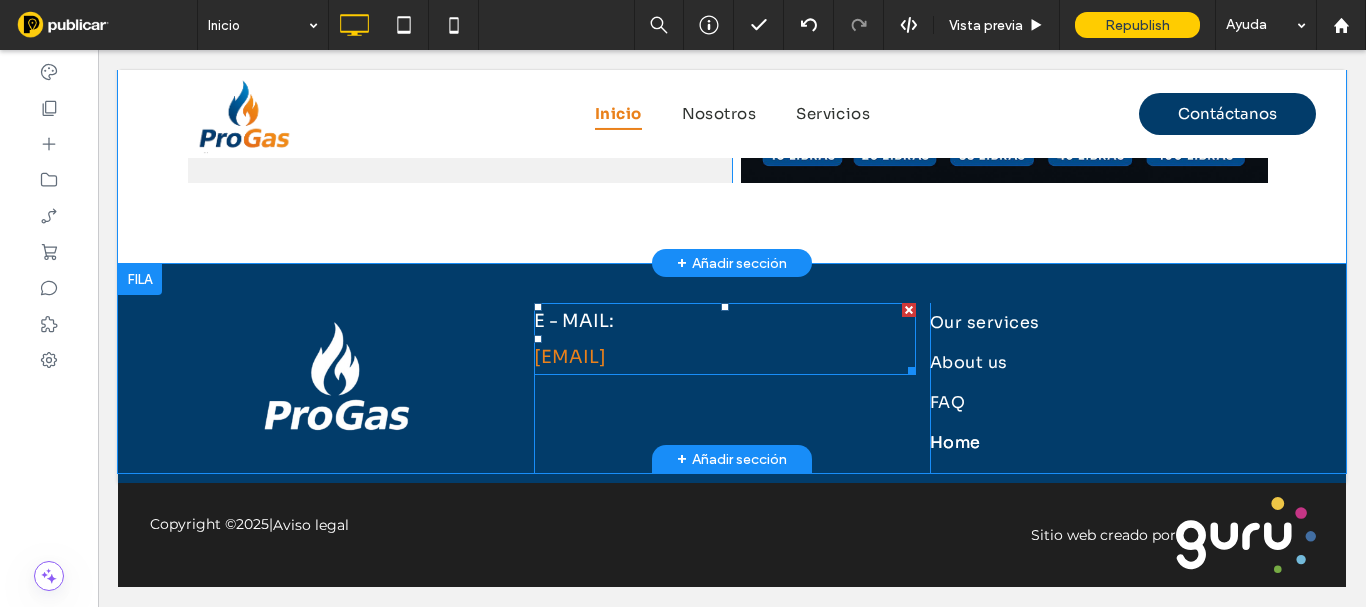 click on "E - MAIL:" at bounding box center [725, 321] 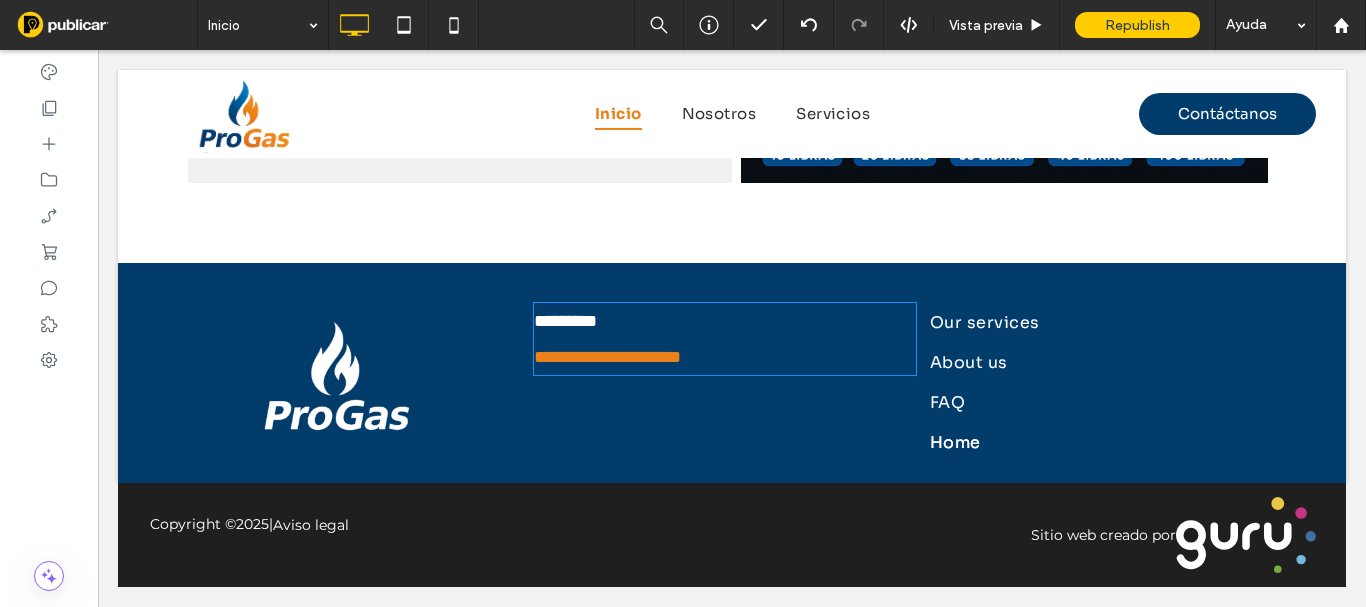 click on "*********" at bounding box center (725, 321) 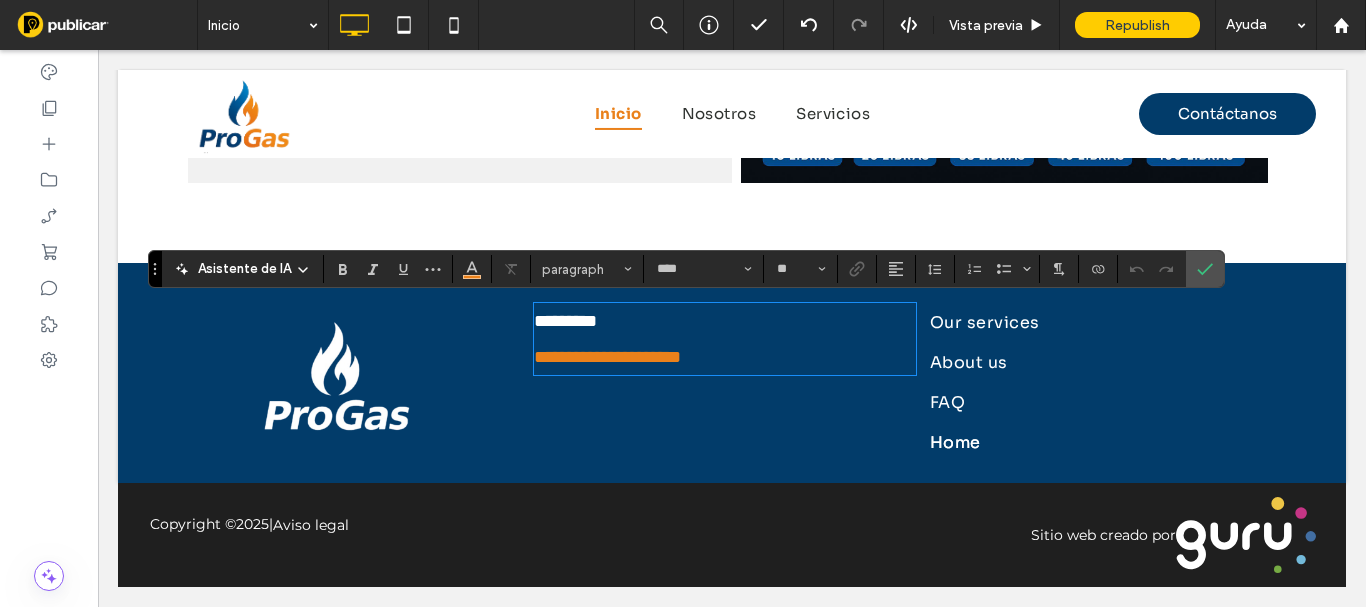 type on "****" 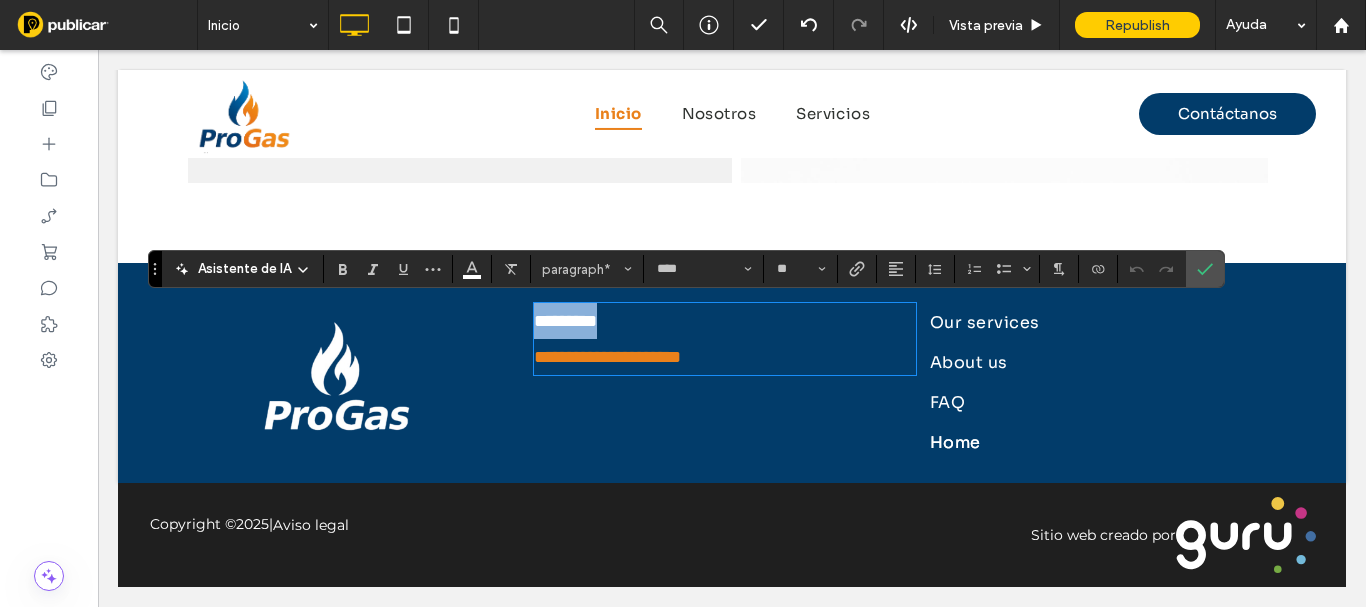 drag, startPoint x: 633, startPoint y: 317, endPoint x: 495, endPoint y: 317, distance: 138 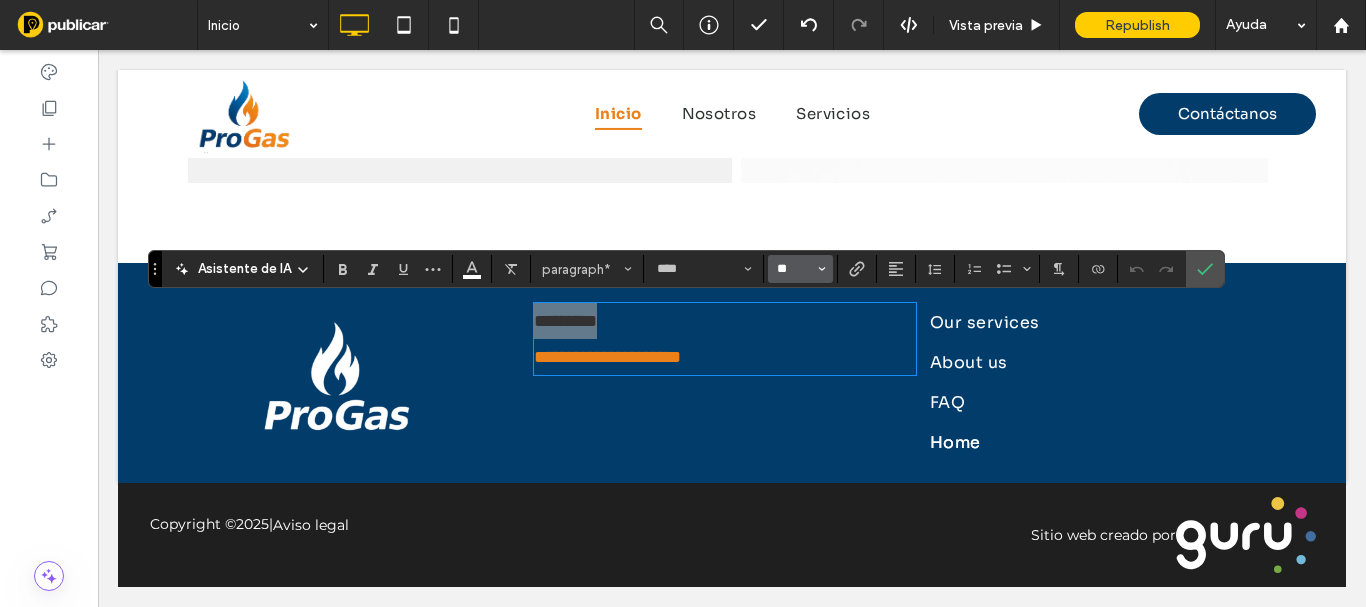 click on "**" at bounding box center (794, 269) 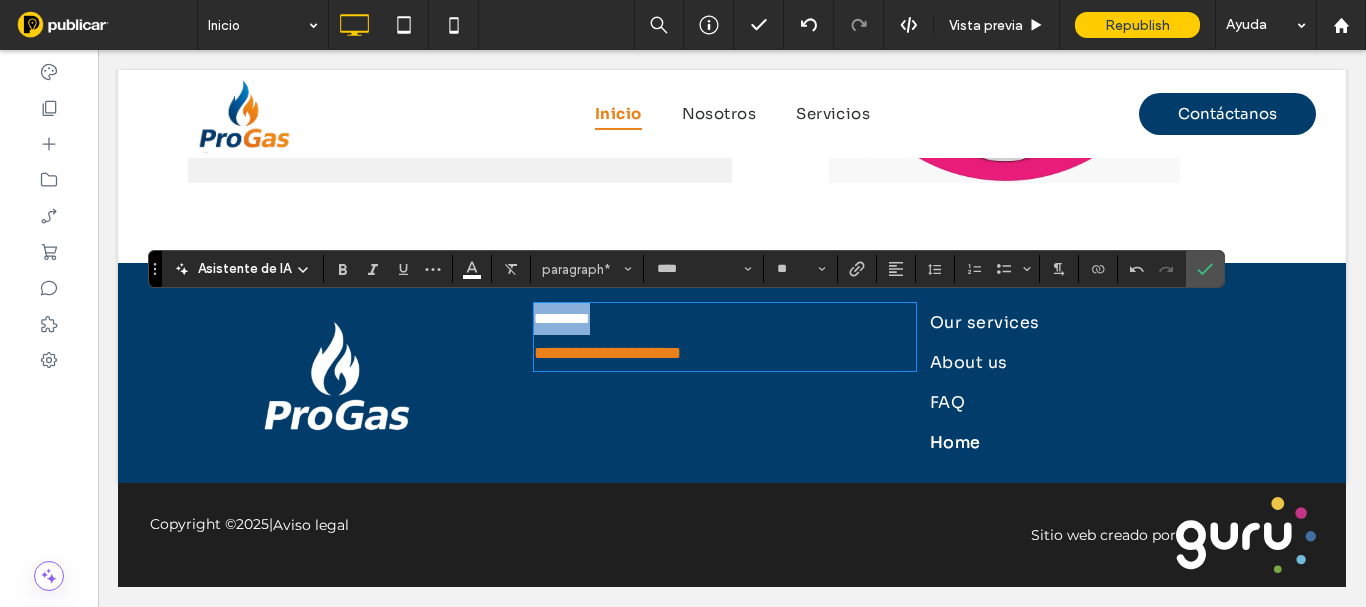click on "**********" at bounding box center (725, 353) 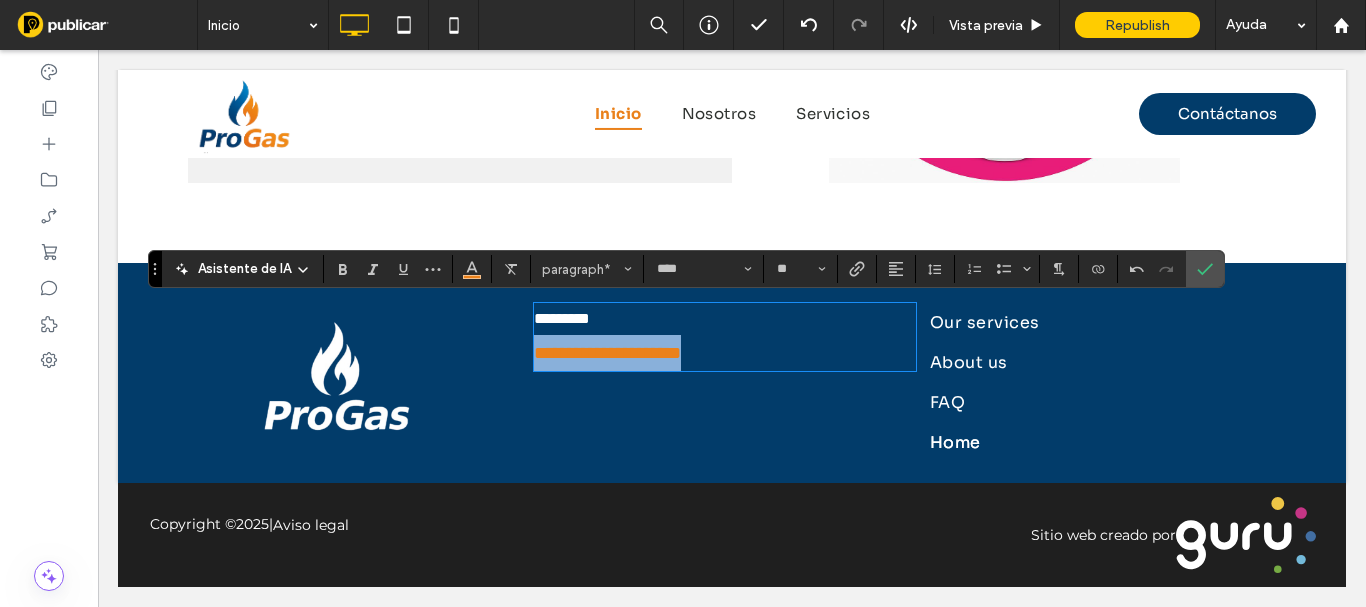 drag, startPoint x: 791, startPoint y: 352, endPoint x: 366, endPoint y: 351, distance: 425.0012 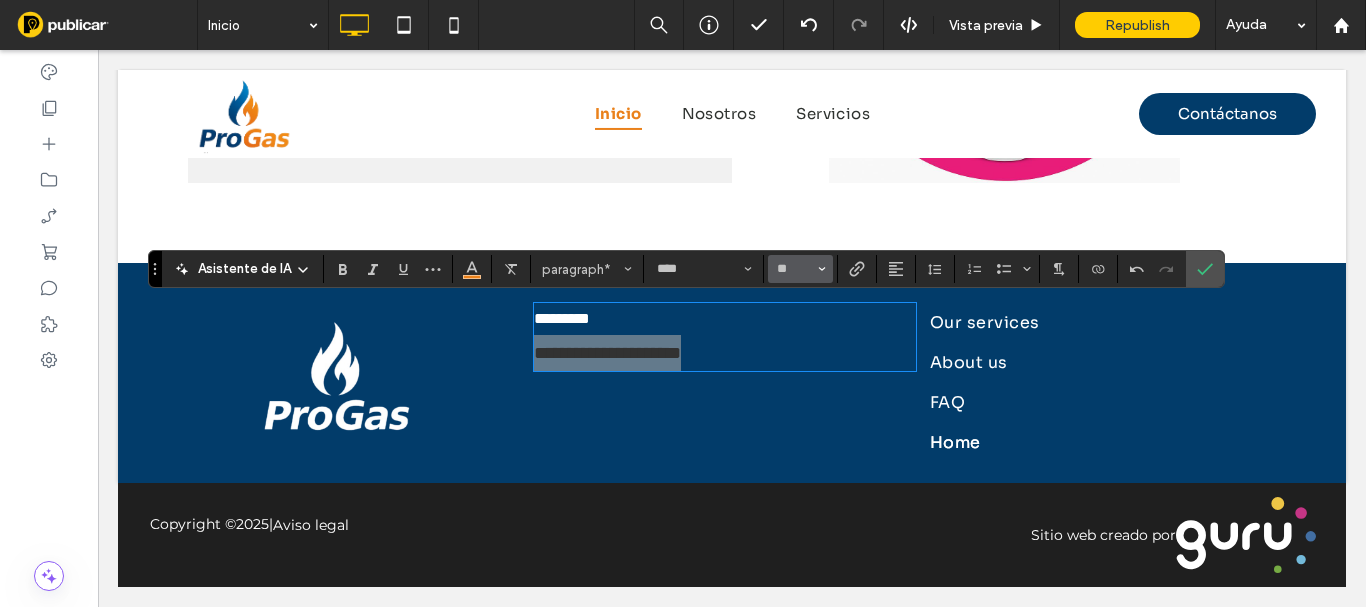 click on "**" at bounding box center (800, 269) 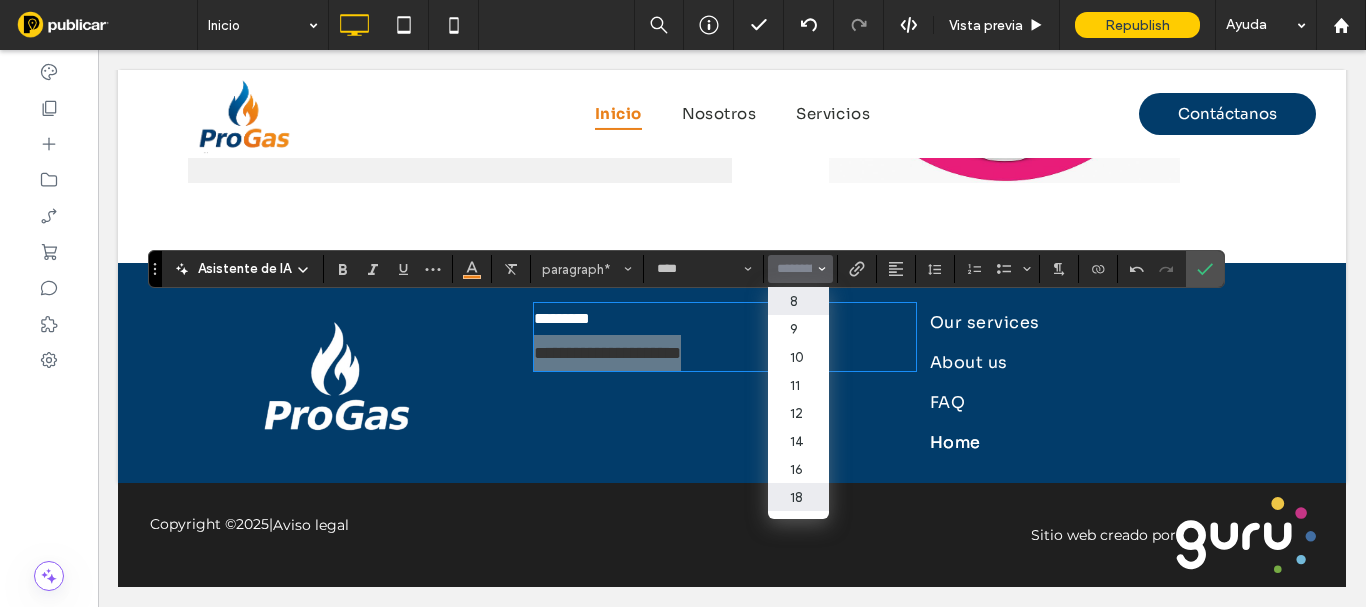 click at bounding box center (794, 269) 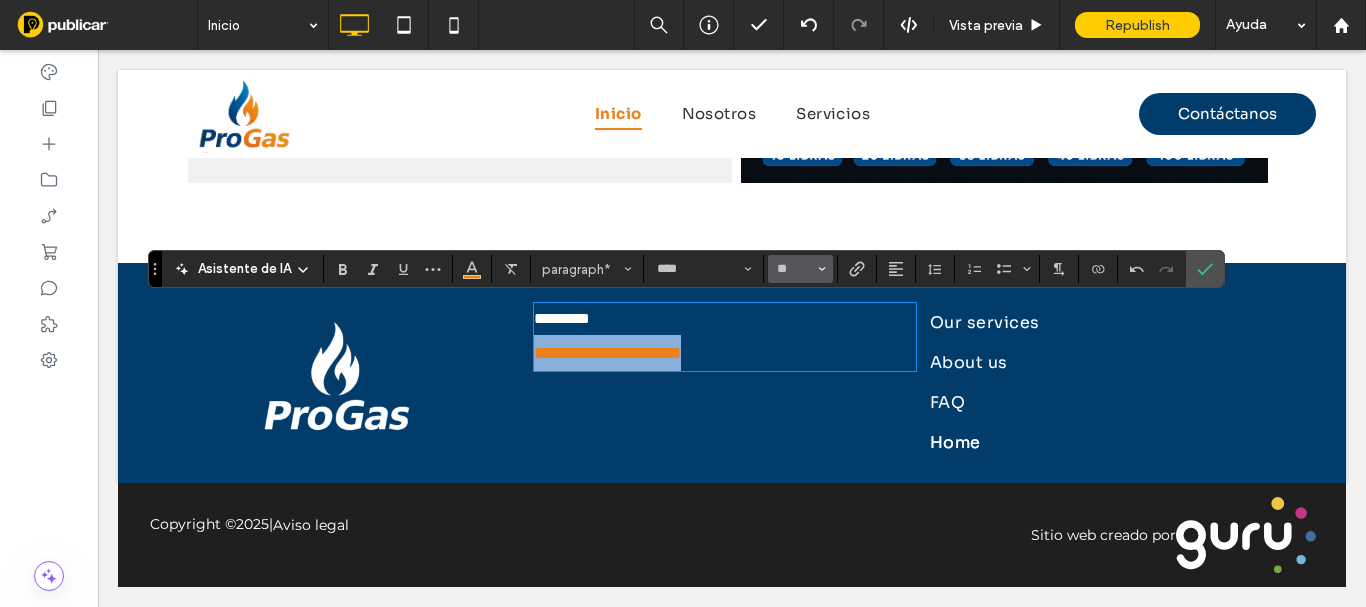 click on "**********" at bounding box center (725, 353) 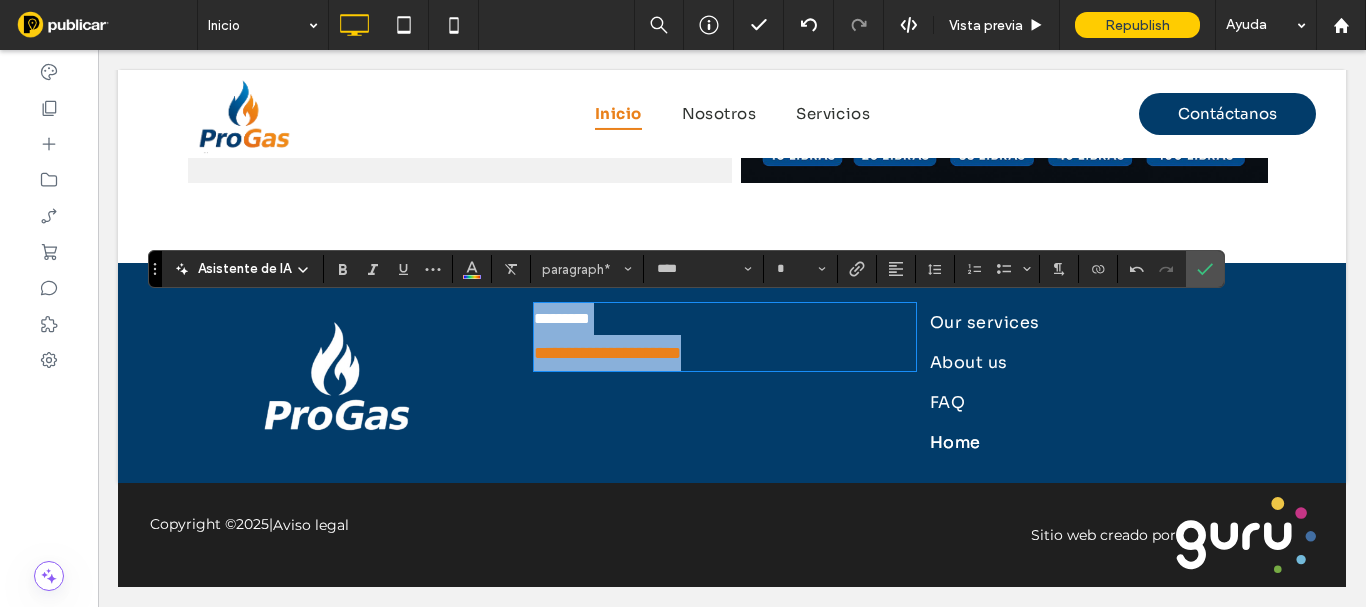 drag, startPoint x: 759, startPoint y: 347, endPoint x: 410, endPoint y: 316, distance: 350.37408 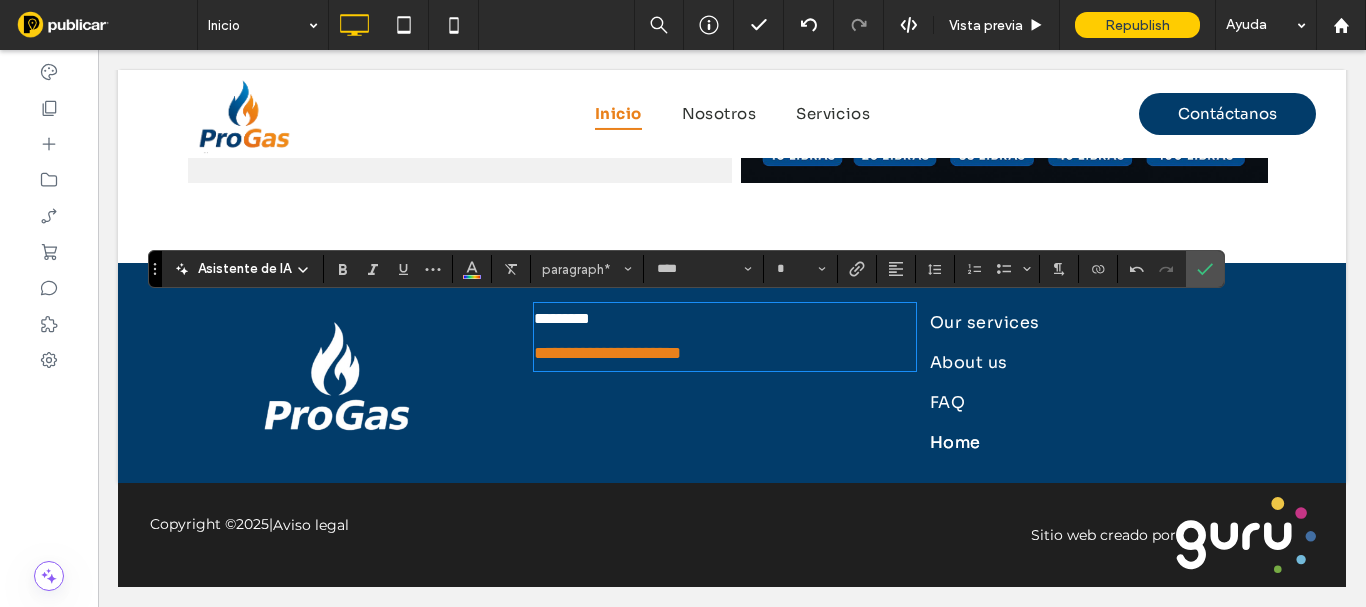 type on "**" 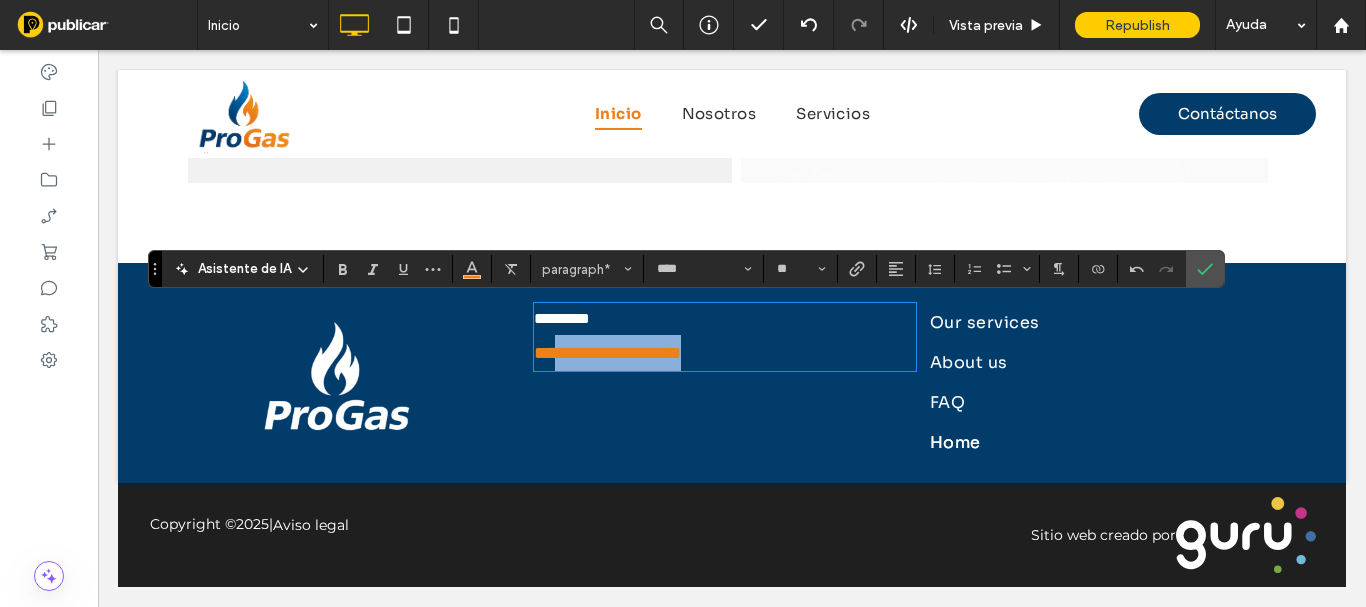 drag, startPoint x: 784, startPoint y: 348, endPoint x: 765, endPoint y: 290, distance: 61.03278 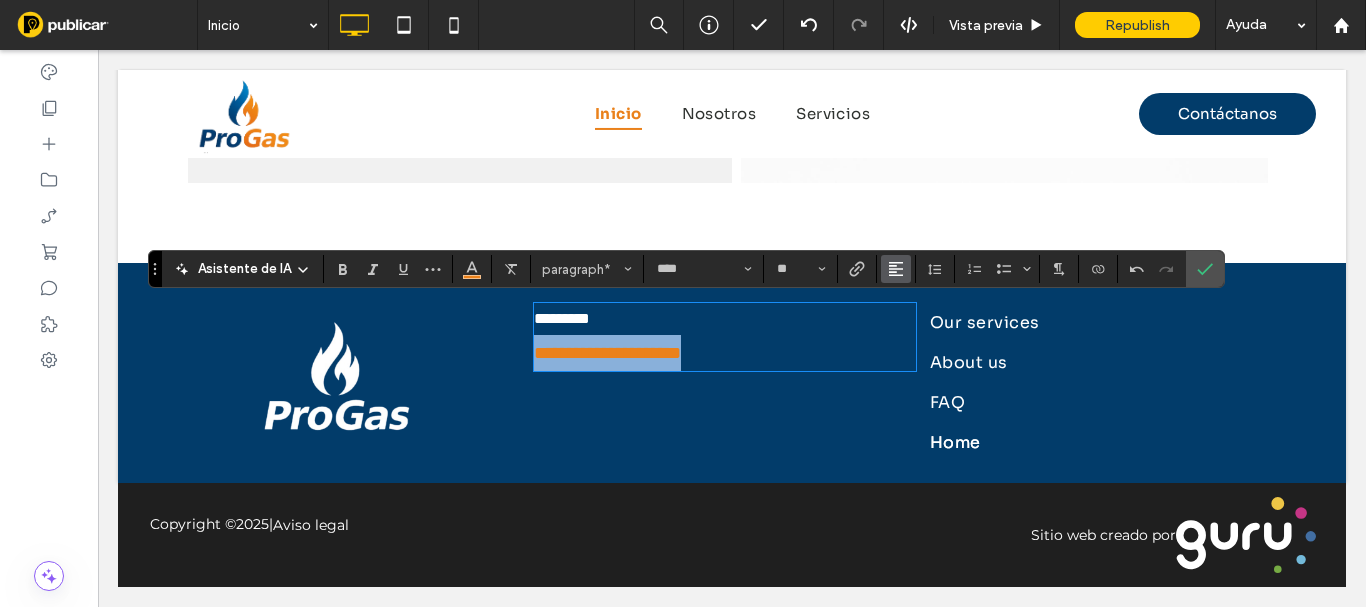 copy on "**********" 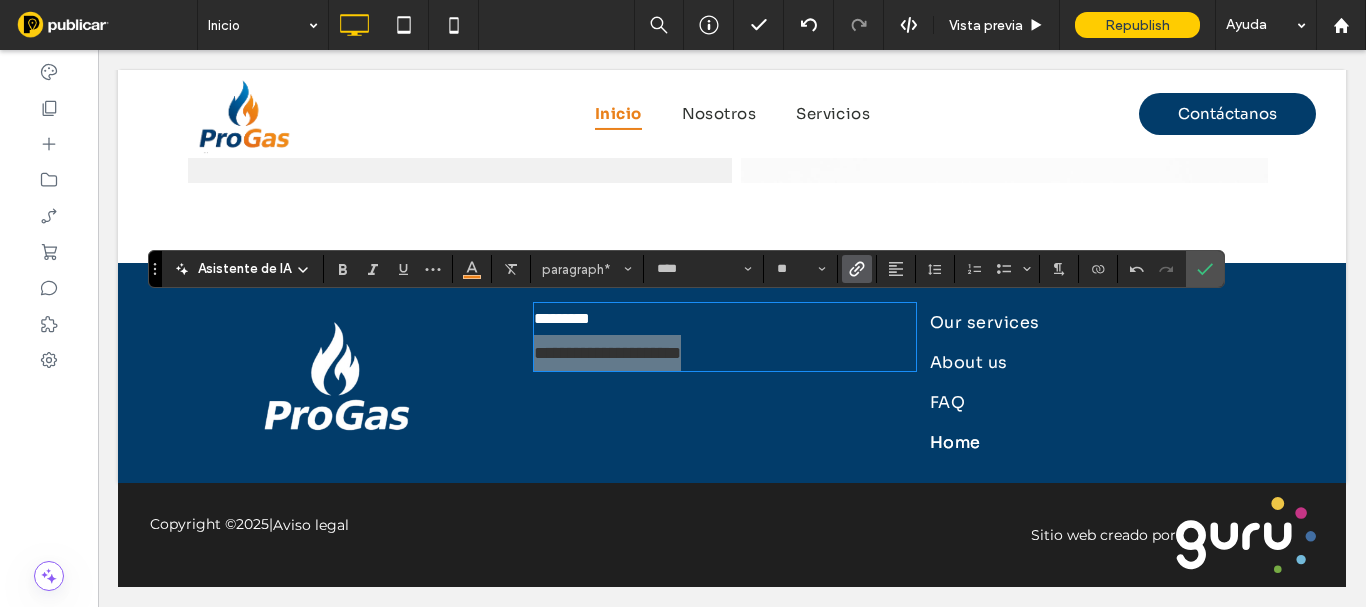 click at bounding box center (857, 269) 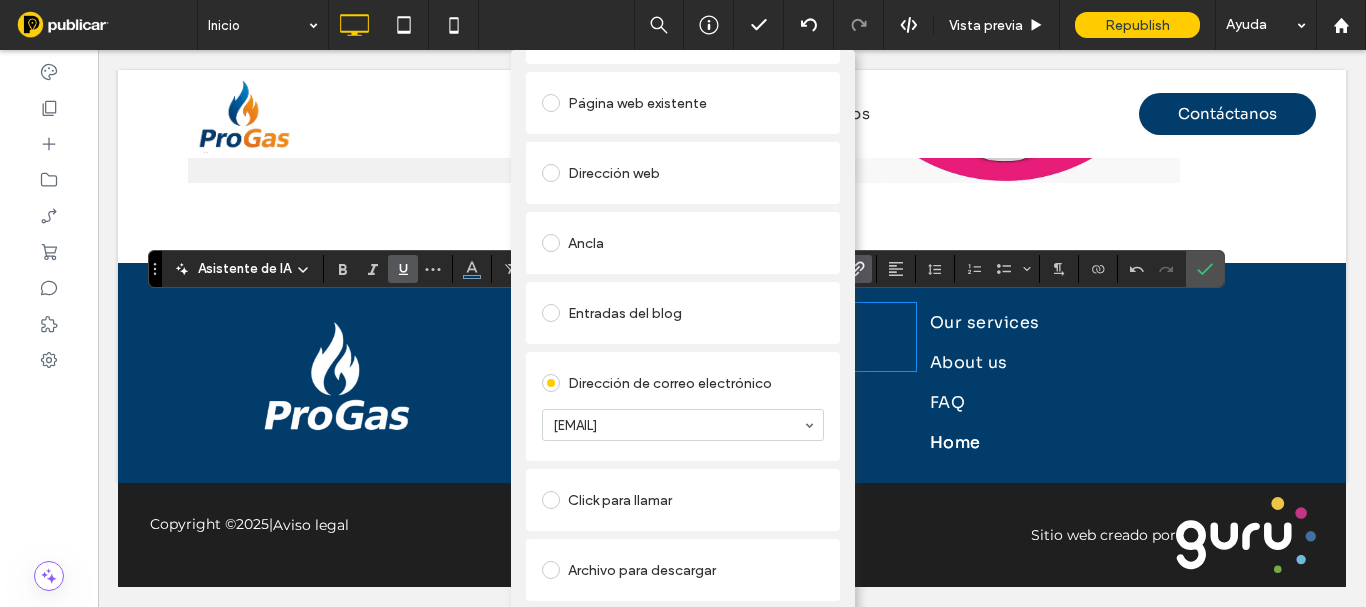 scroll, scrollTop: 0, scrollLeft: 0, axis: both 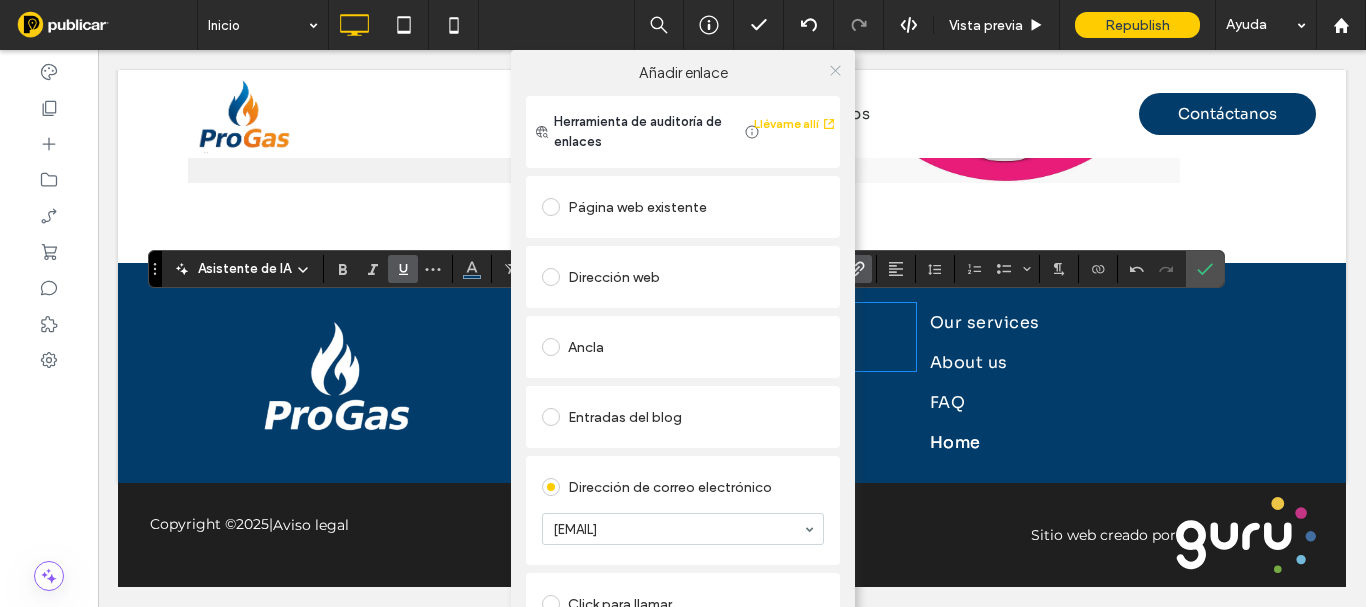 click 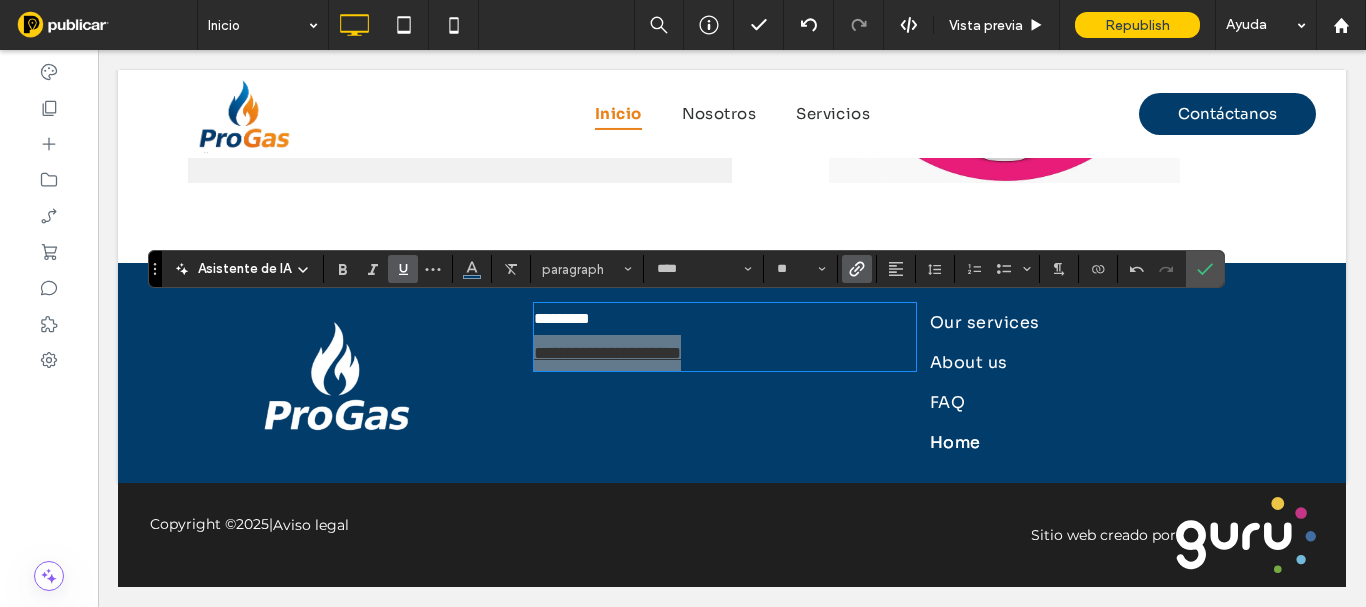 click 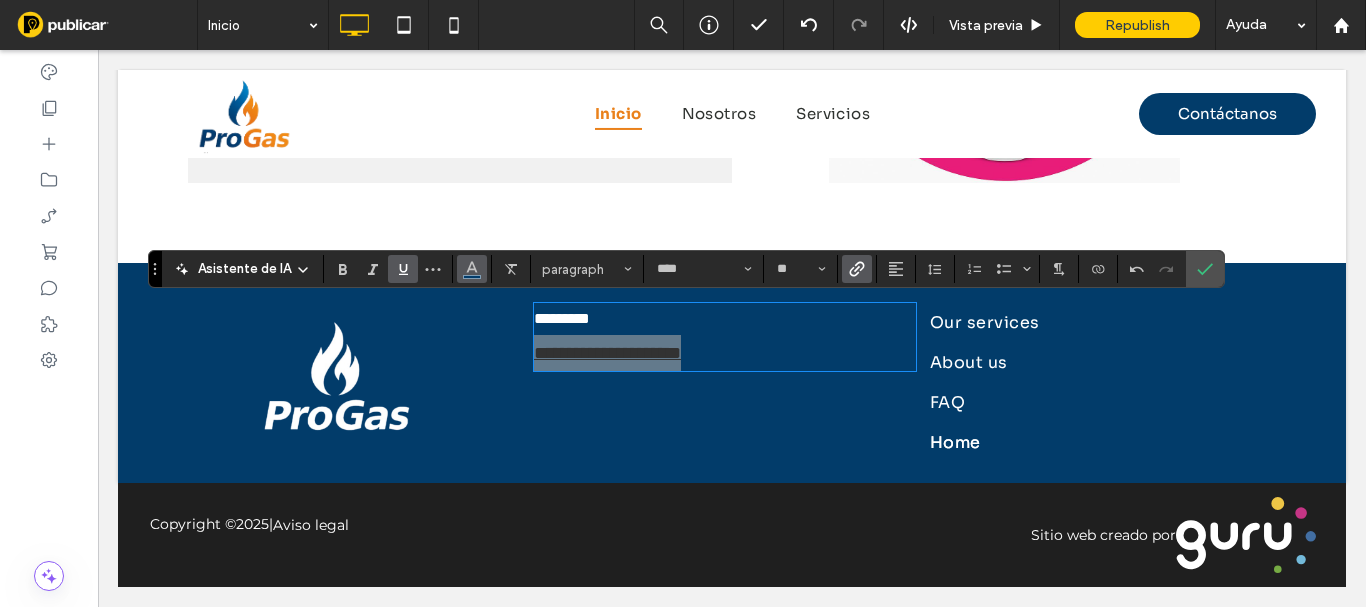 click 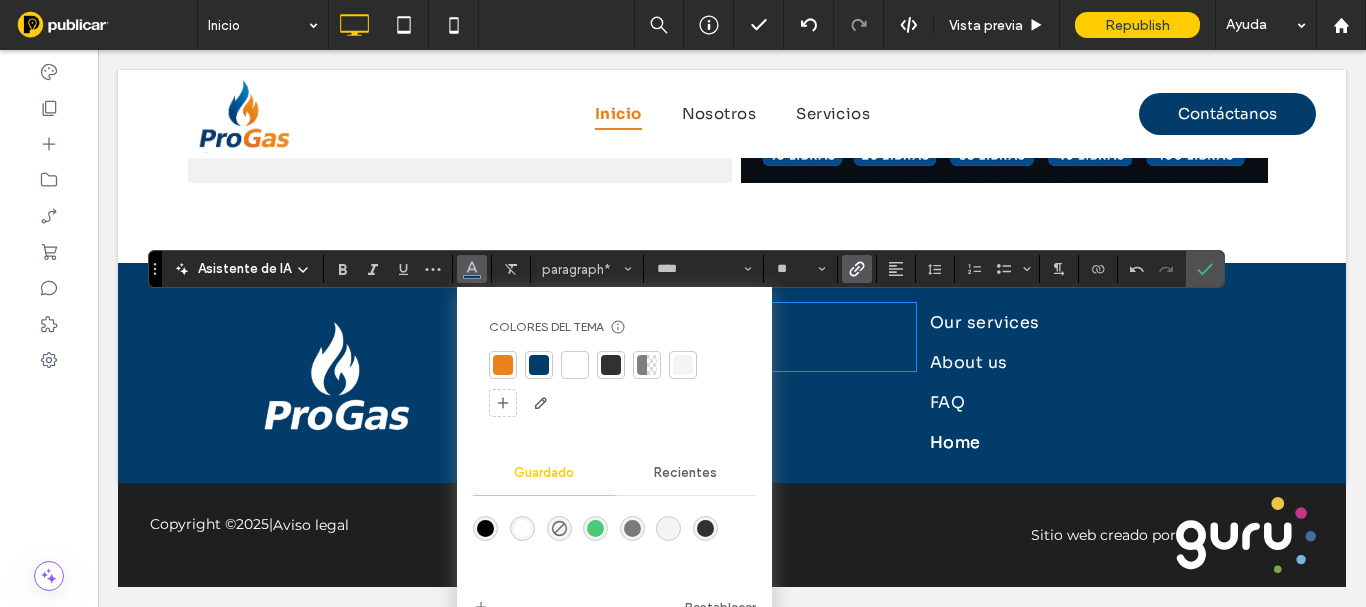 click at bounding box center (575, 365) 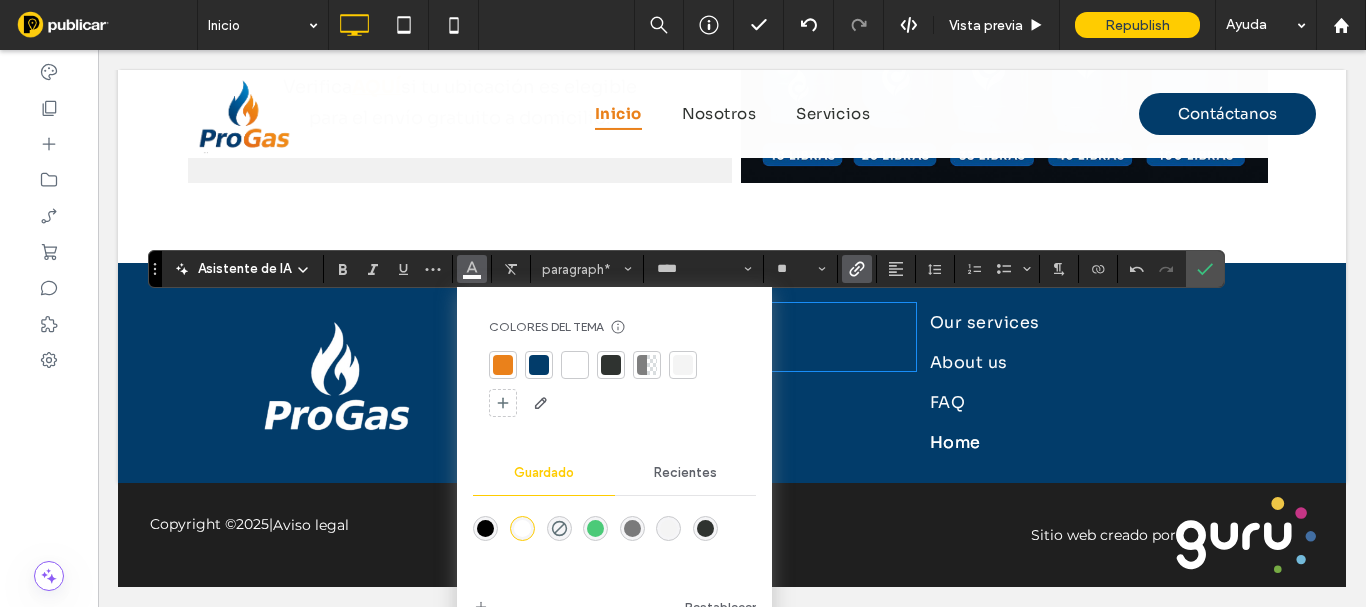 click on "**********" at bounding box center [725, 353] 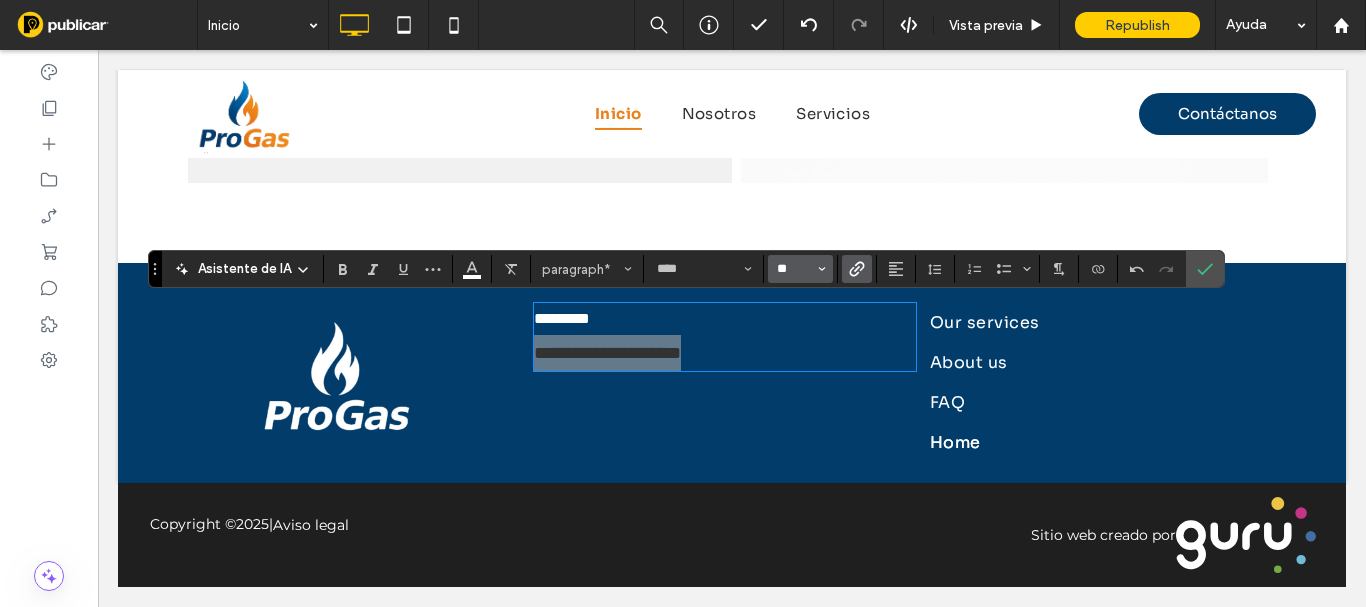 click on "**" at bounding box center [794, 269] 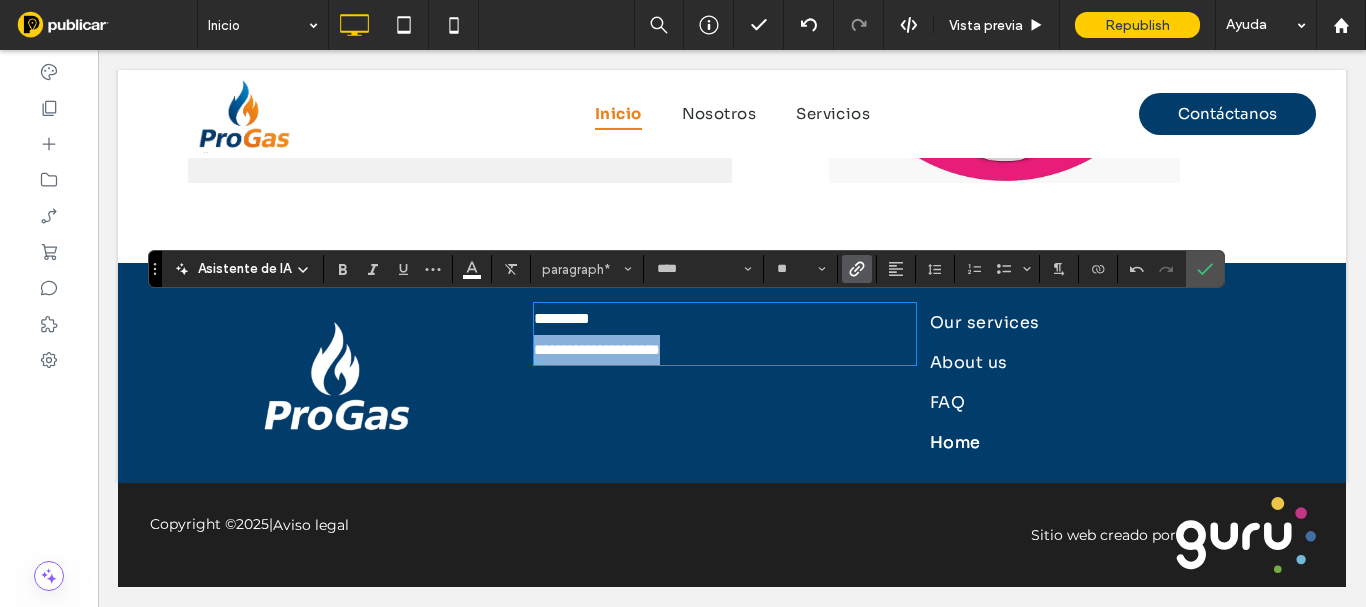 click on "*********" at bounding box center [725, 319] 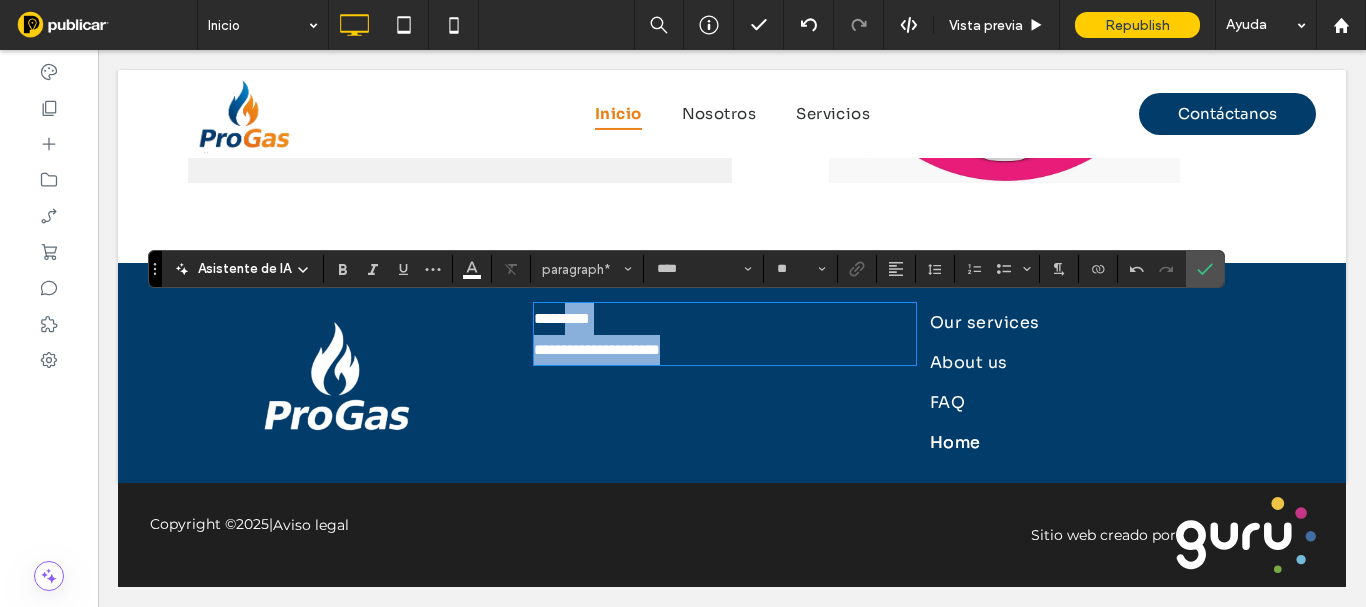 type on "*" 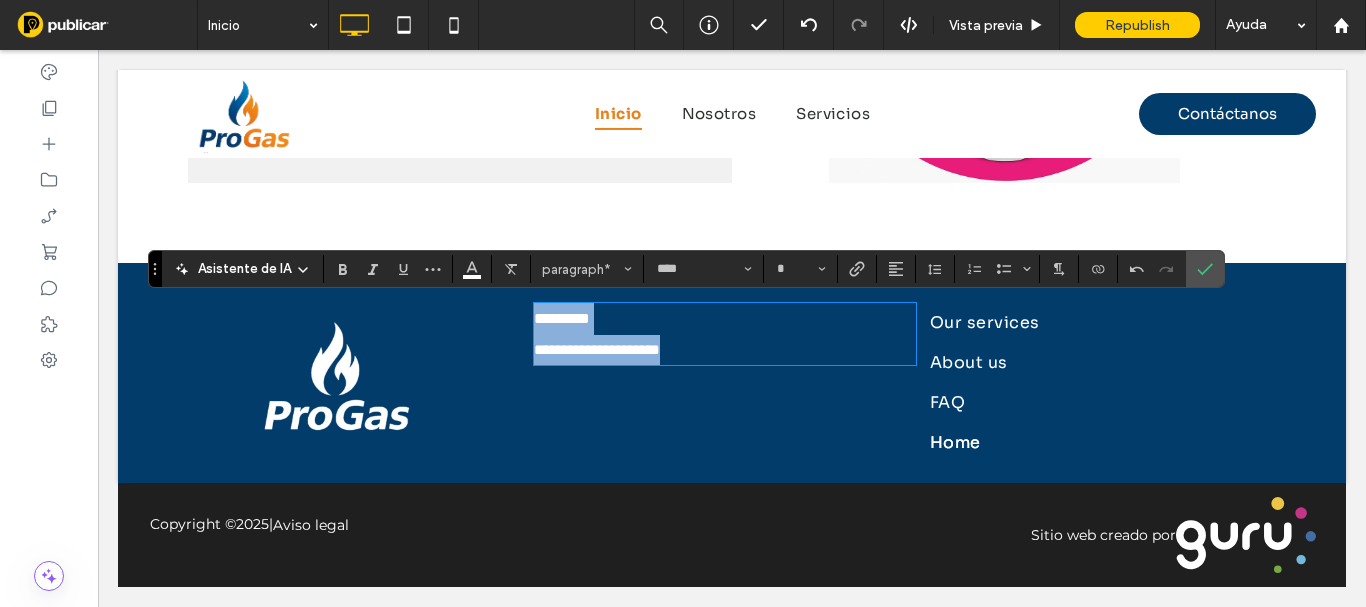 drag, startPoint x: 655, startPoint y: 352, endPoint x: 914, endPoint y: 296, distance: 264.9849 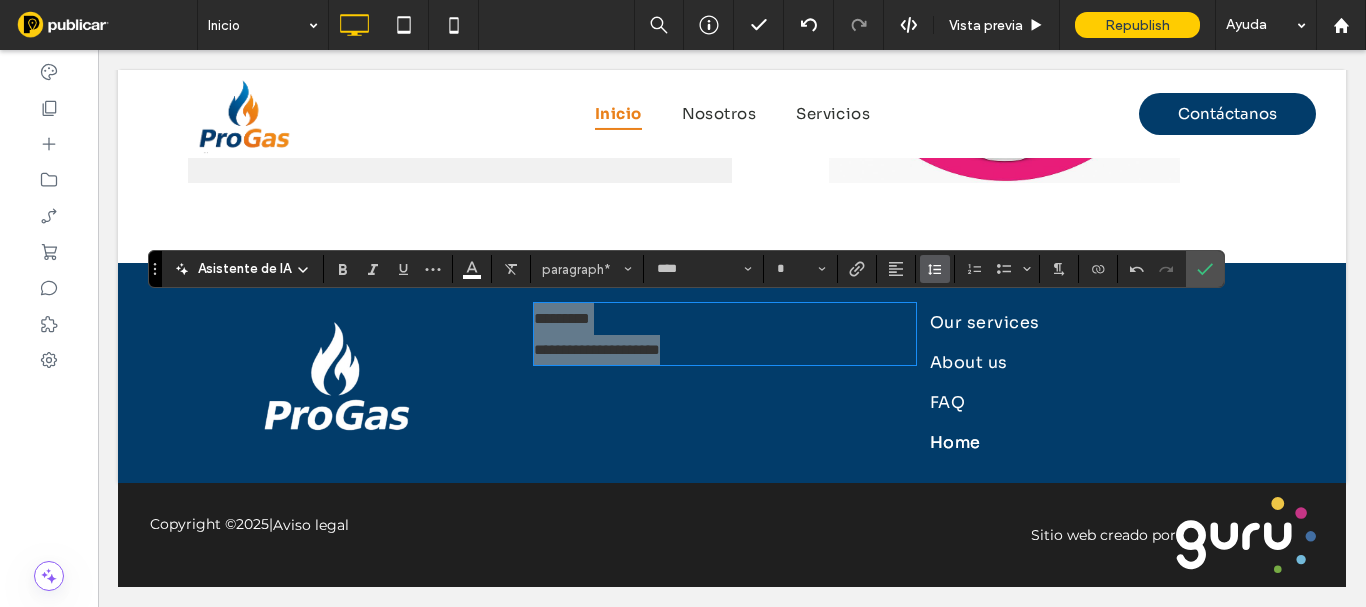 click 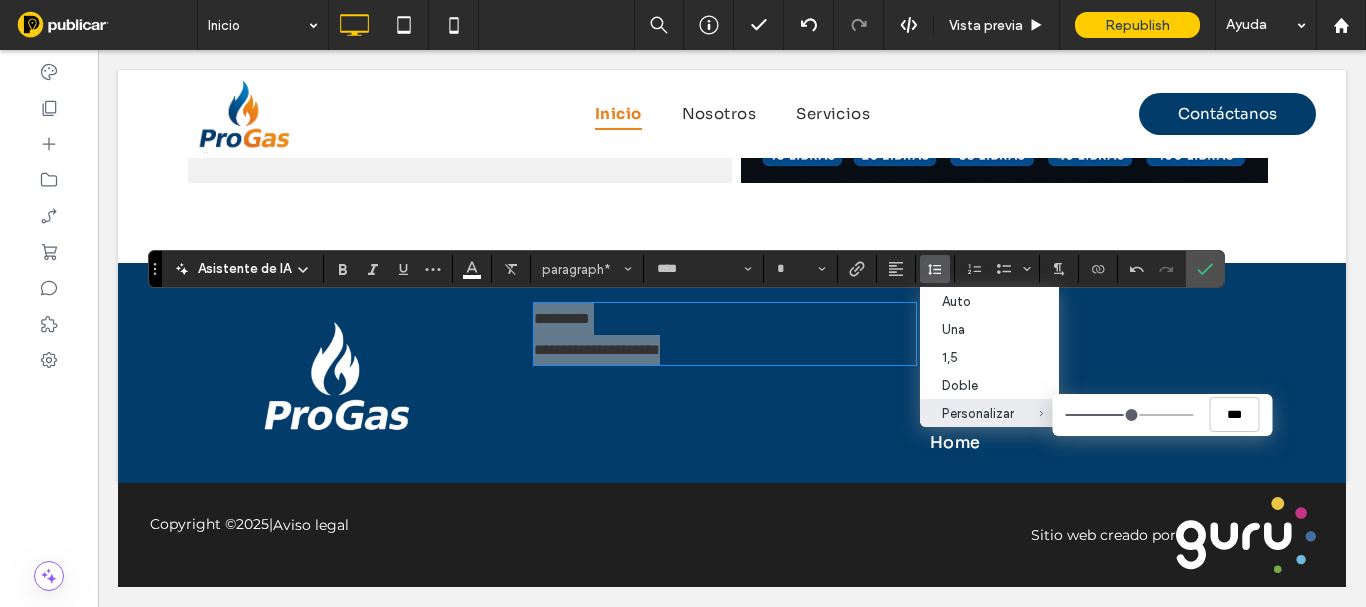 type on "***" 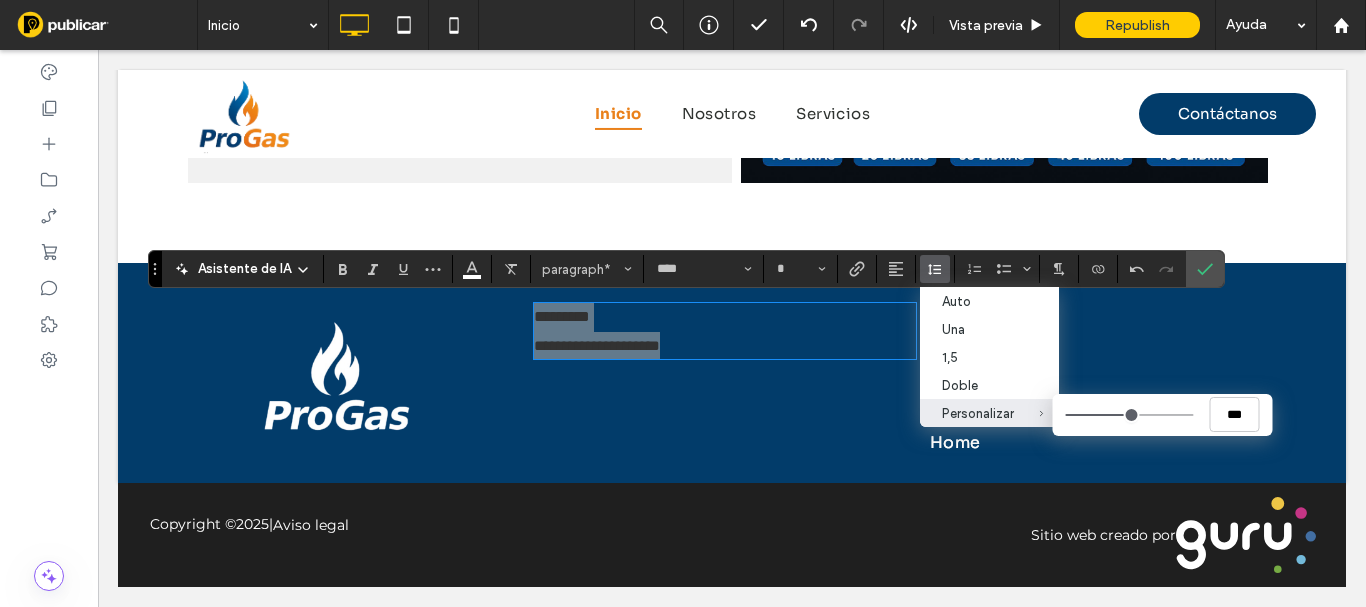 type on "***" 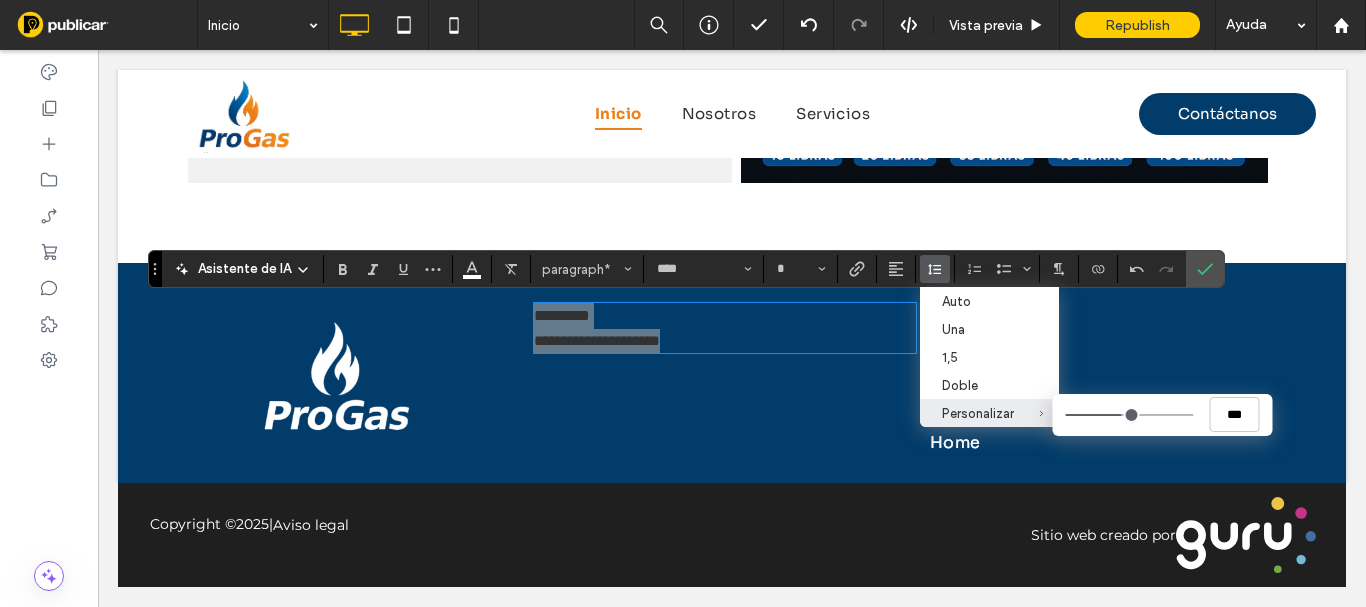 type on "***" 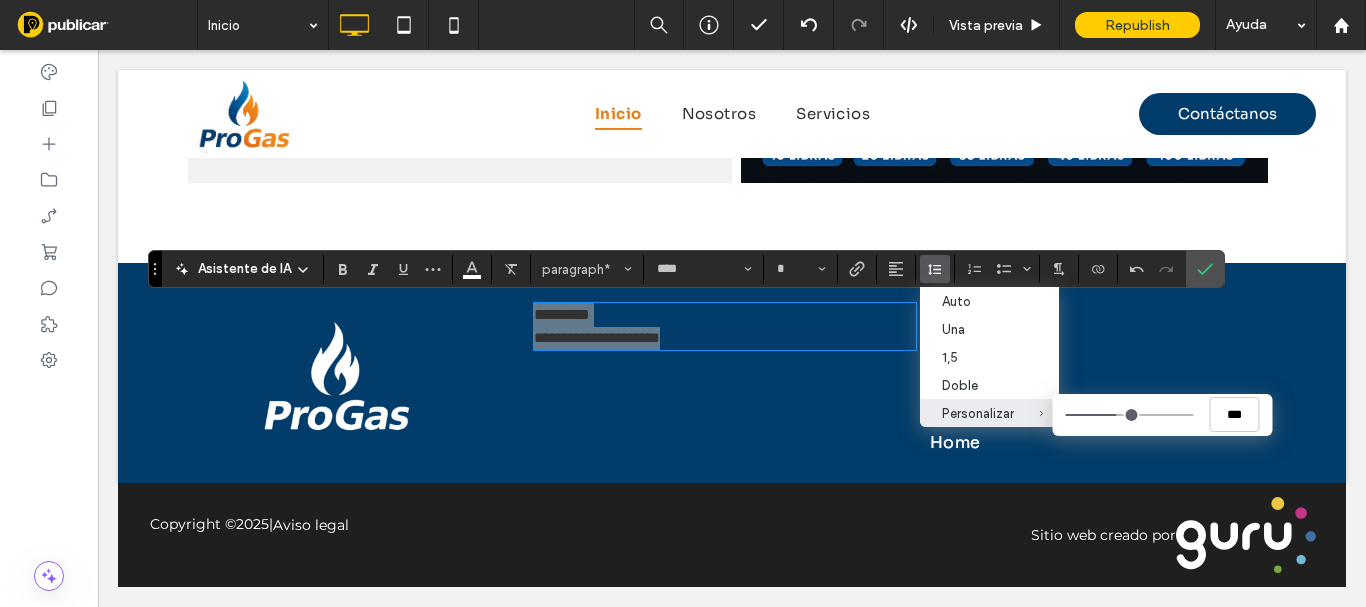 type on "***" 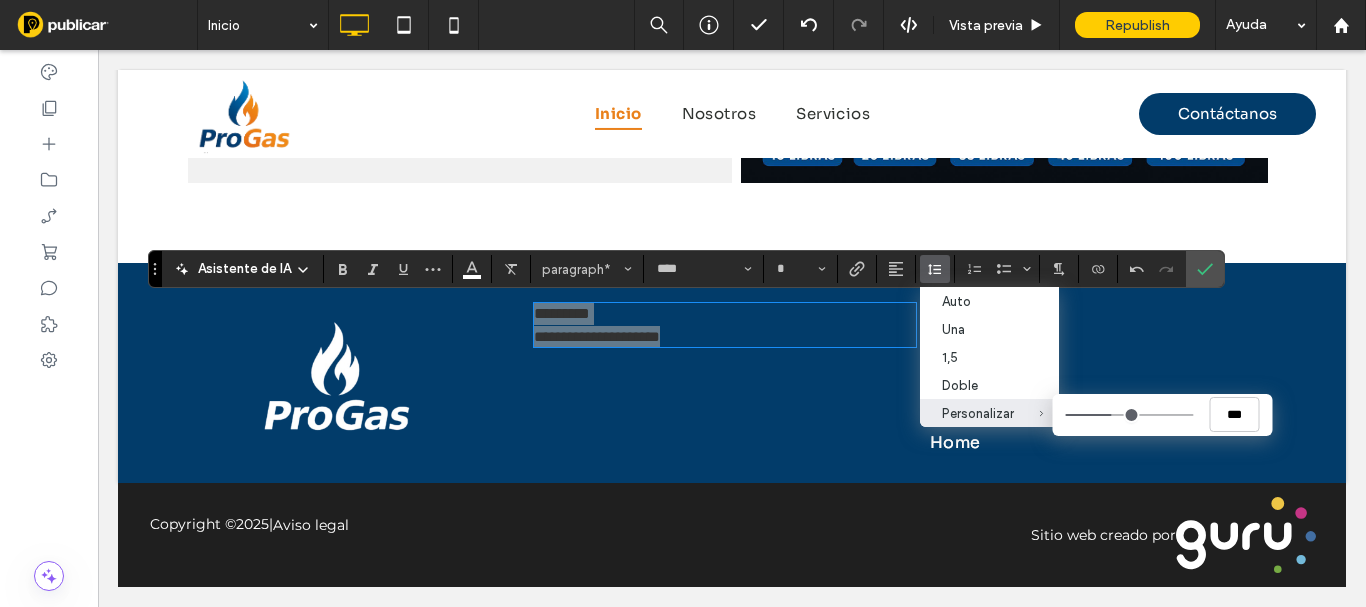 drag, startPoint x: 1130, startPoint y: 420, endPoint x: 1112, endPoint y: 418, distance: 18.110771 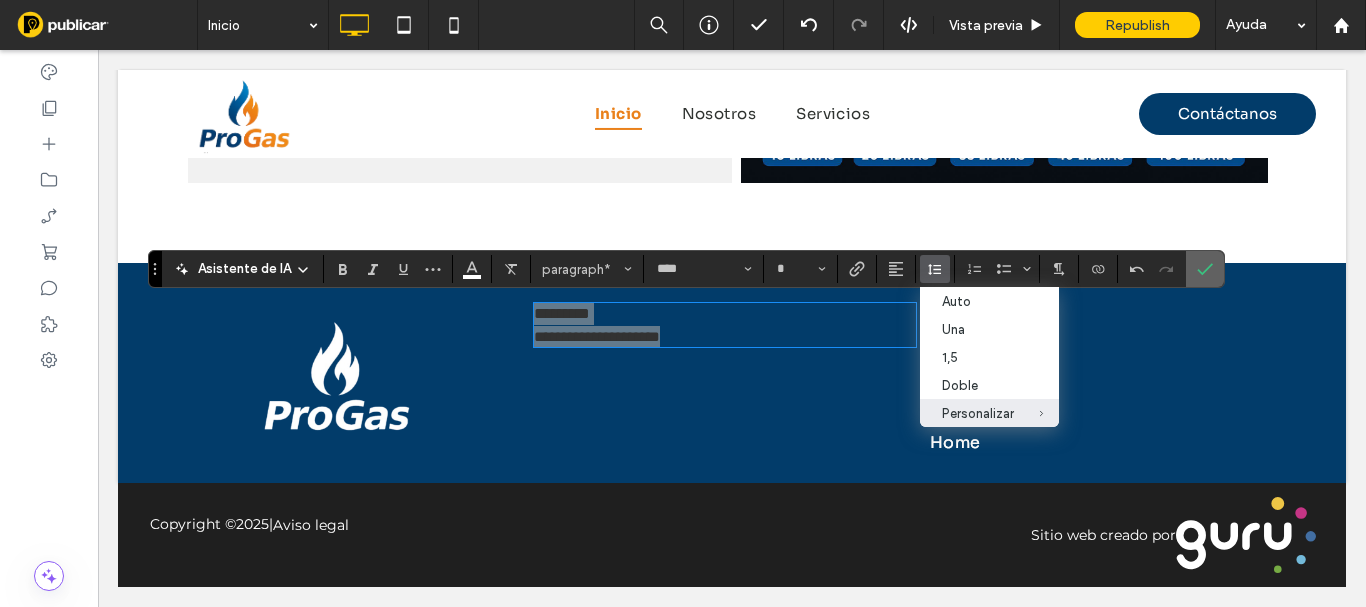 click at bounding box center [1205, 269] 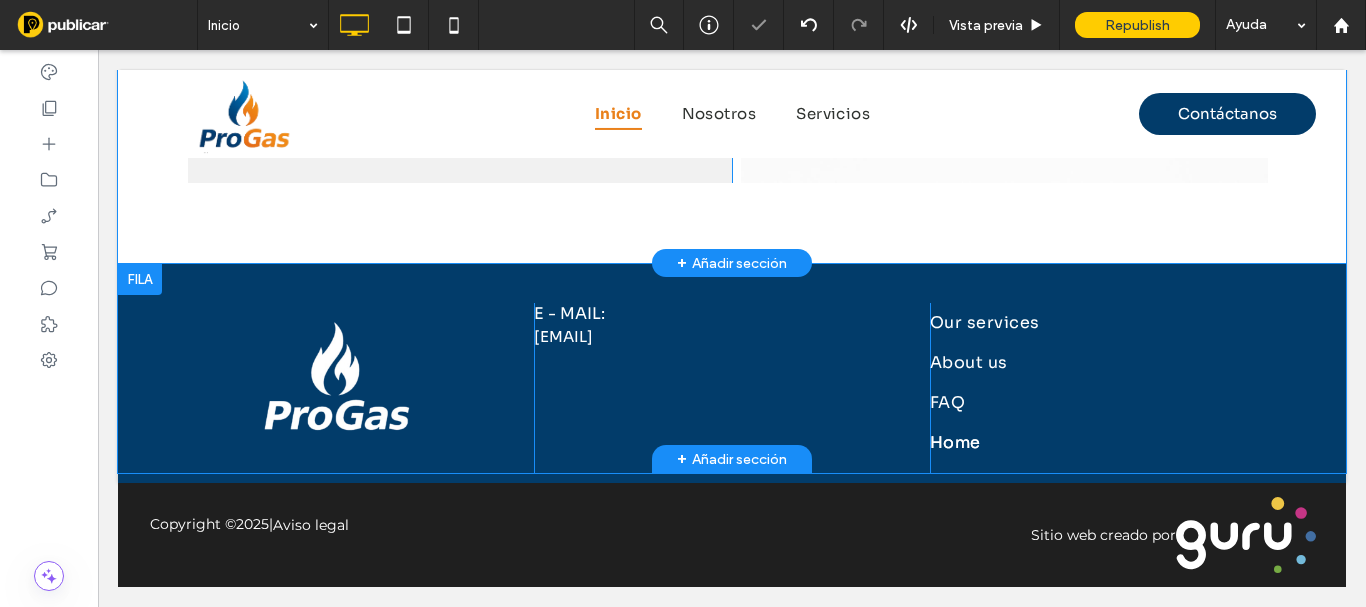 scroll, scrollTop: 3542, scrollLeft: 0, axis: vertical 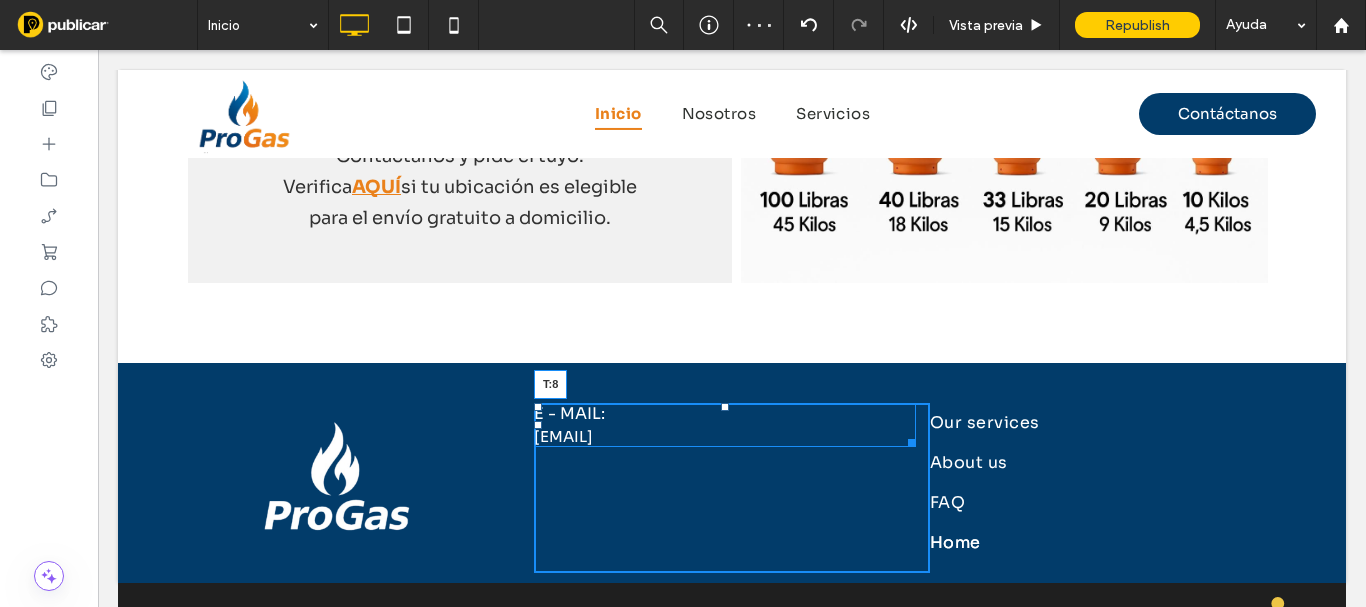 drag, startPoint x: 715, startPoint y: 409, endPoint x: 748, endPoint y: 479, distance: 77.388626 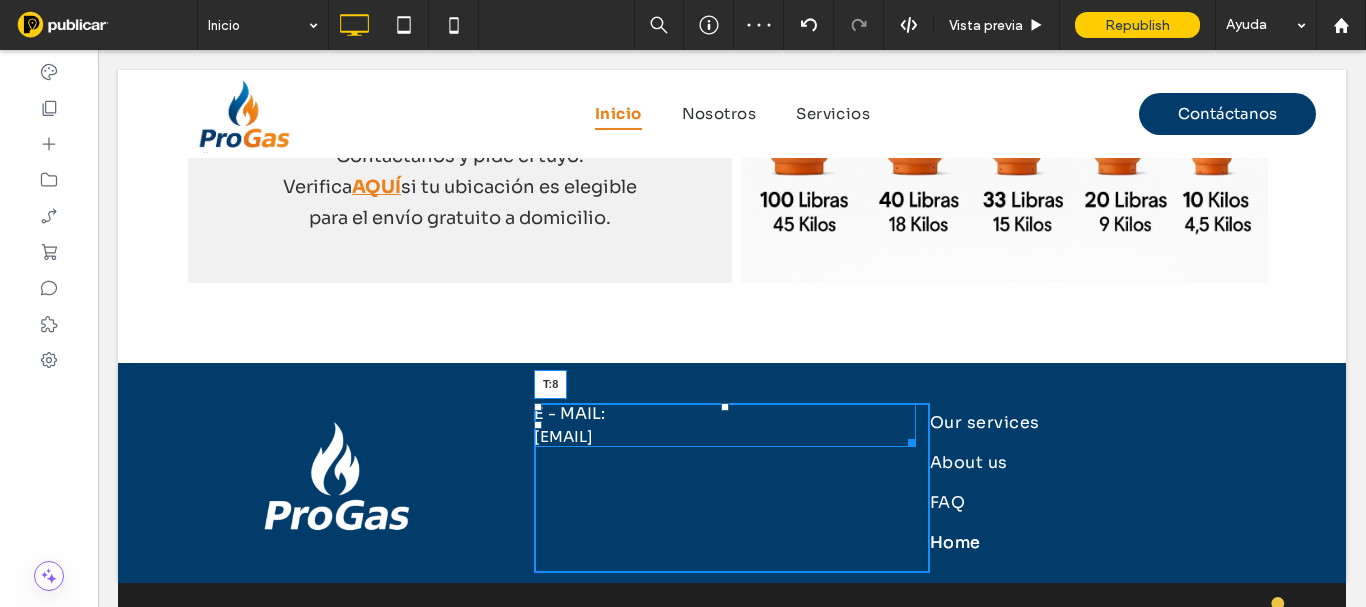 click on "E - MAIL: progasdeuna@gmail.com T:8" at bounding box center [725, 424] 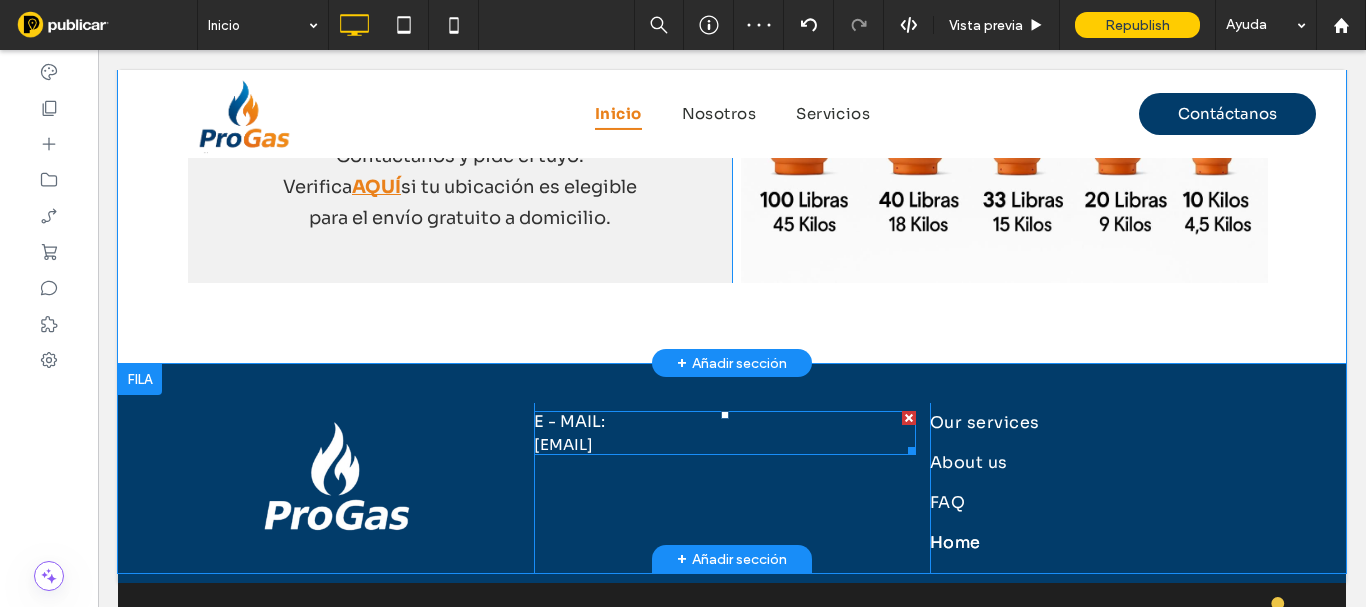 click on "E - MAIL:" at bounding box center [725, 422] 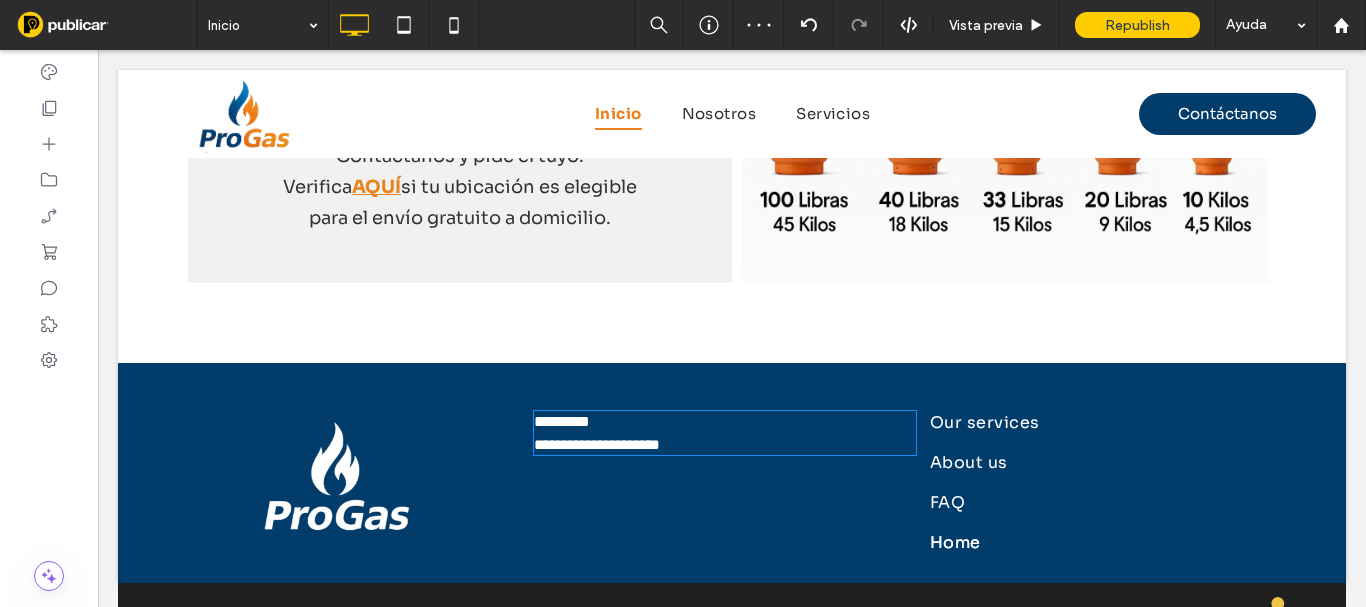 click on "*********" at bounding box center [725, 422] 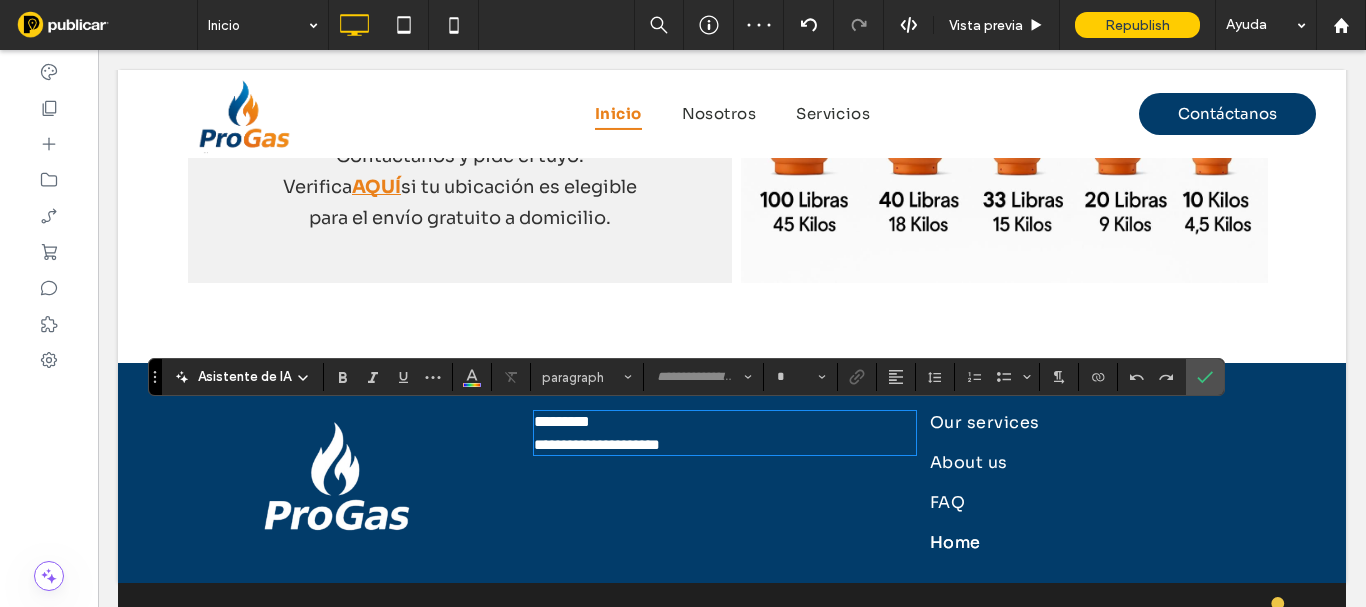 type on "****" 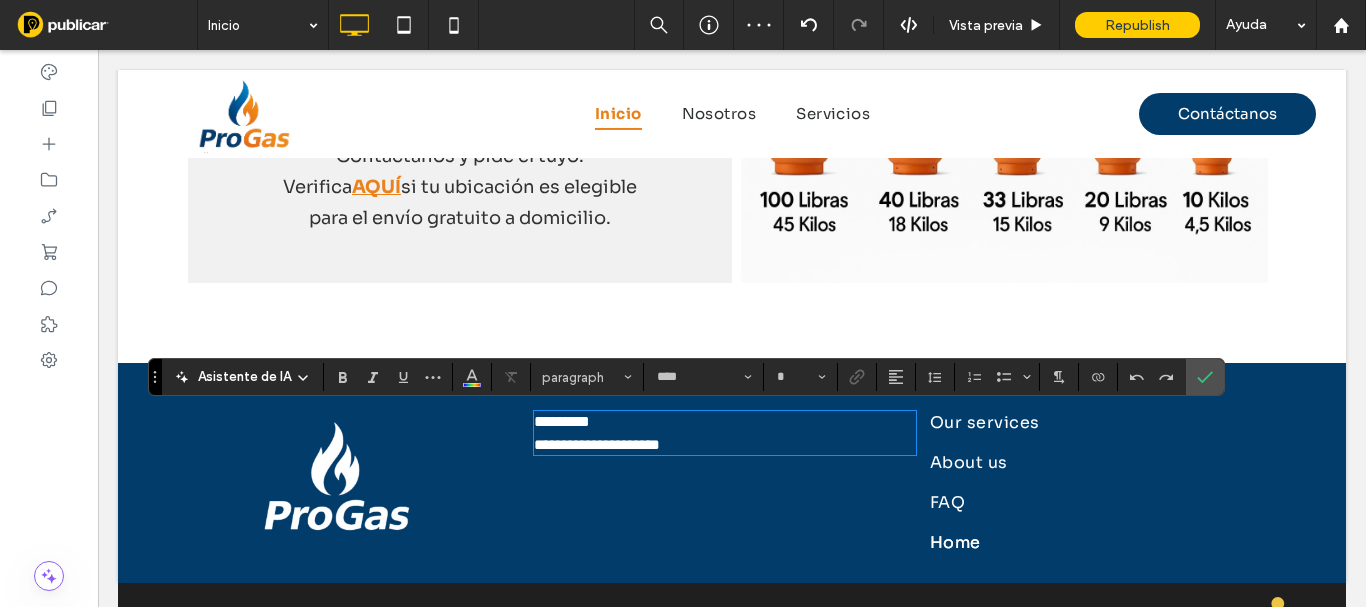 type on "**" 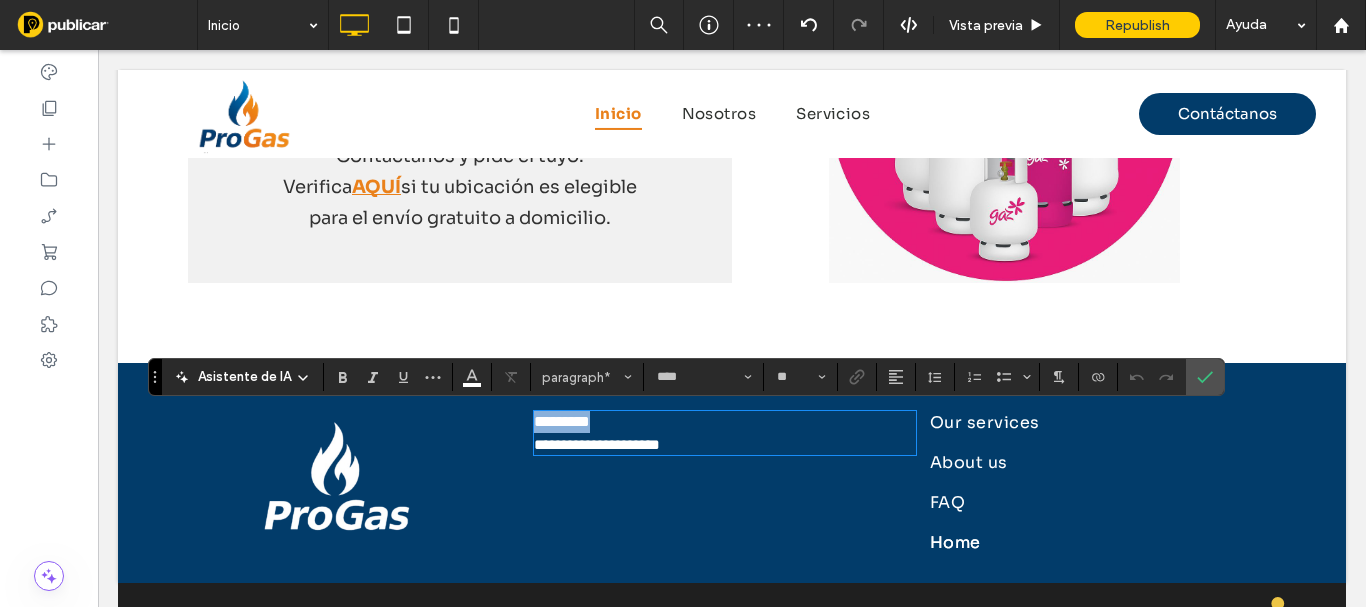 drag, startPoint x: 495, startPoint y: 419, endPoint x: 473, endPoint y: 419, distance: 22 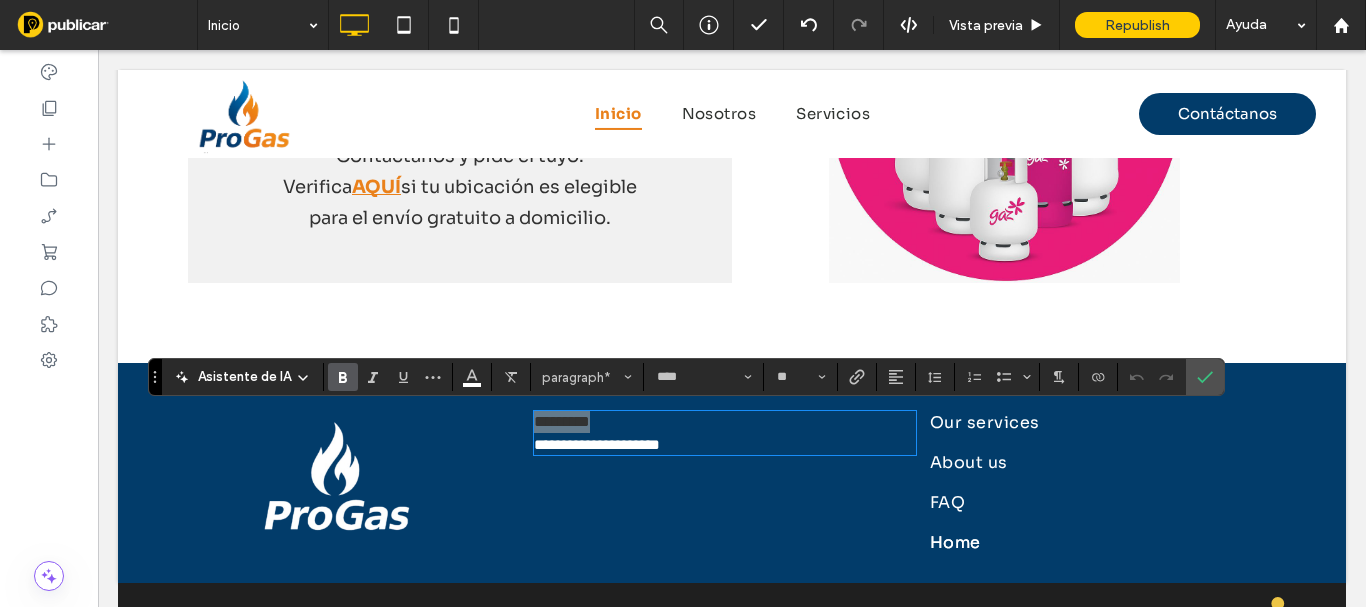 drag, startPoint x: 347, startPoint y: 370, endPoint x: 532, endPoint y: 290, distance: 201.55644 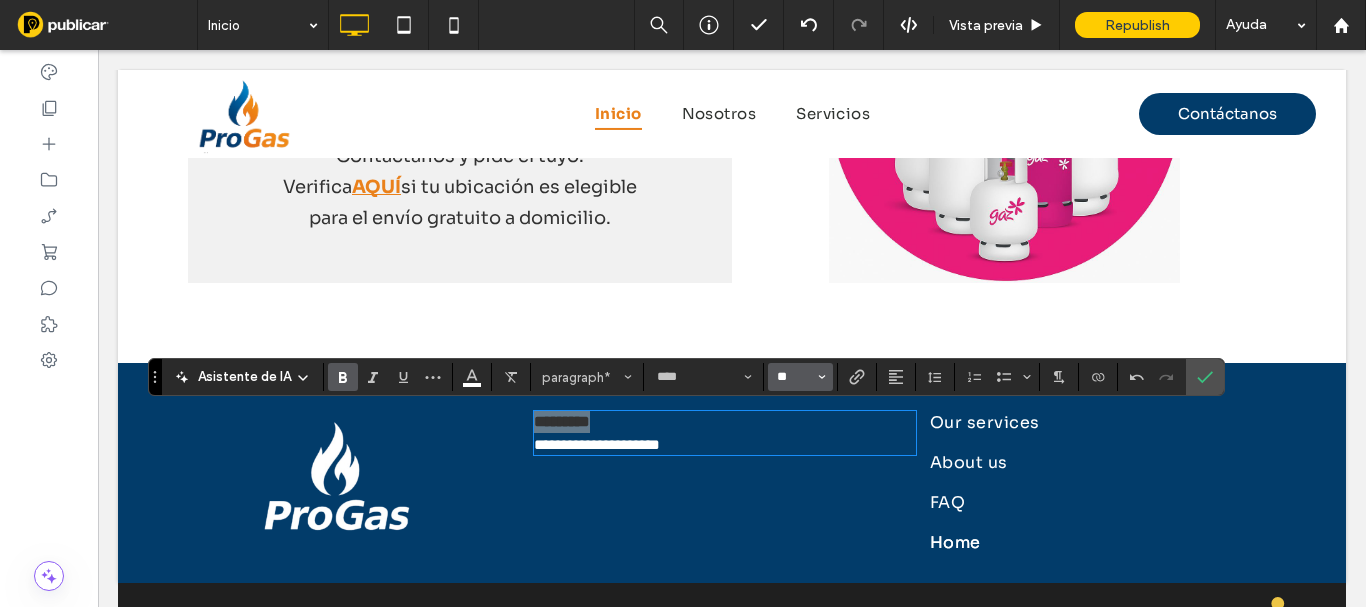click on "**" at bounding box center [794, 377] 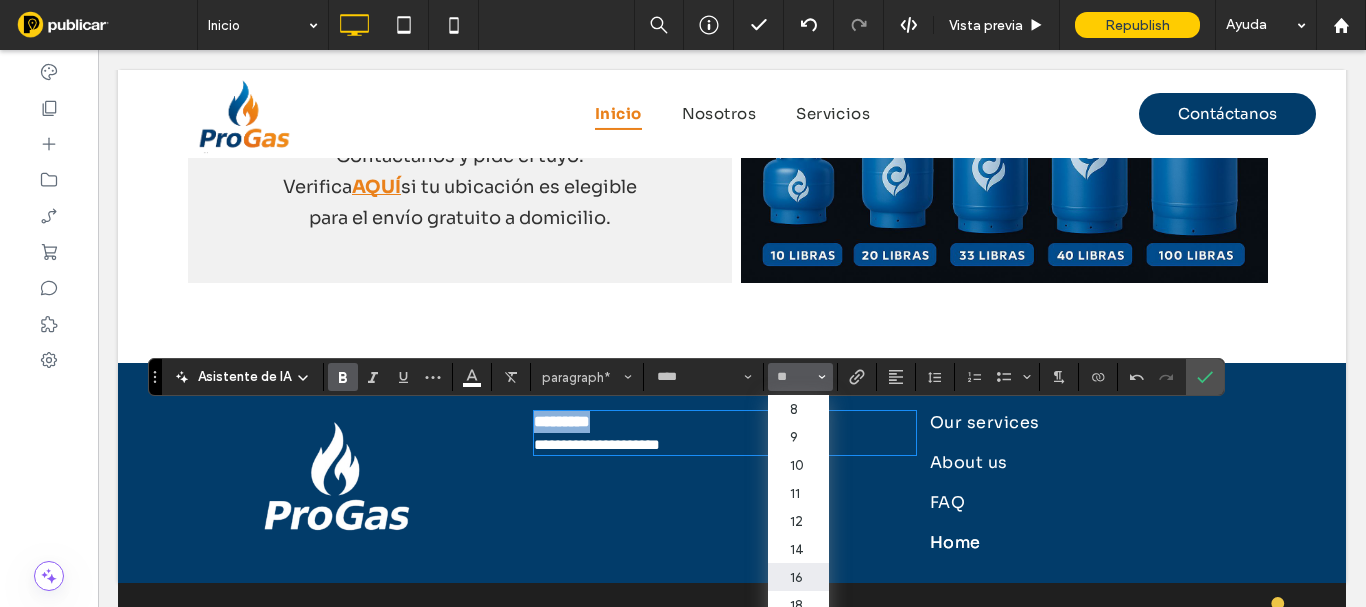 type on "**" 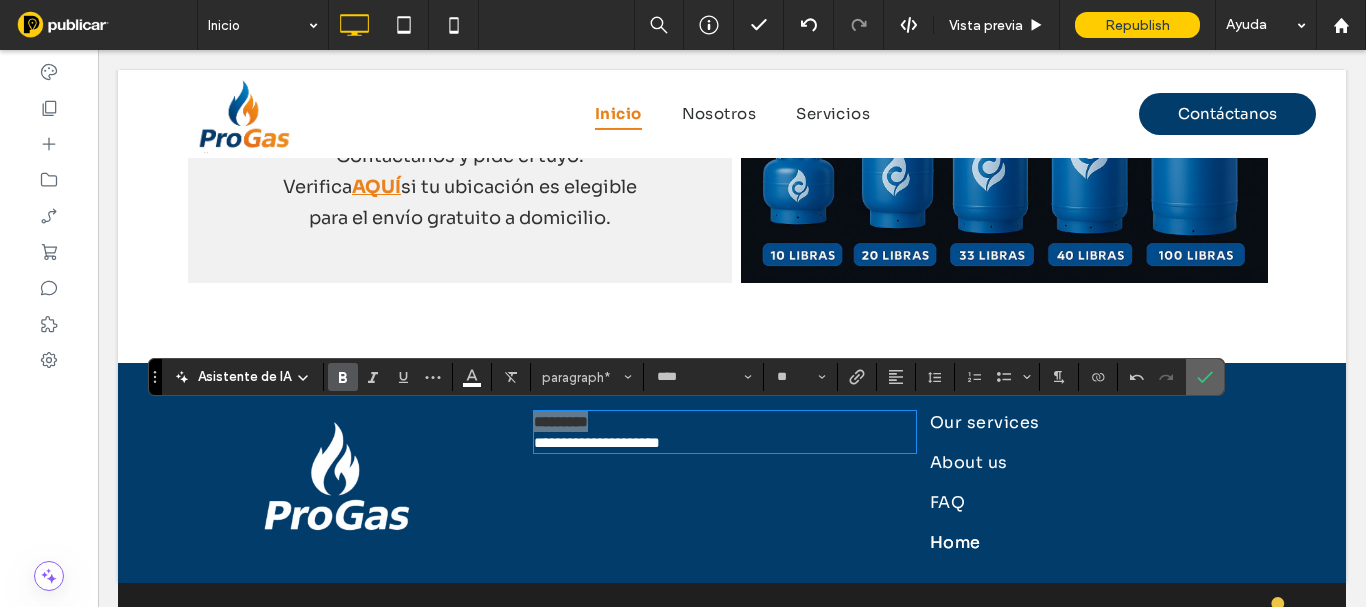 click 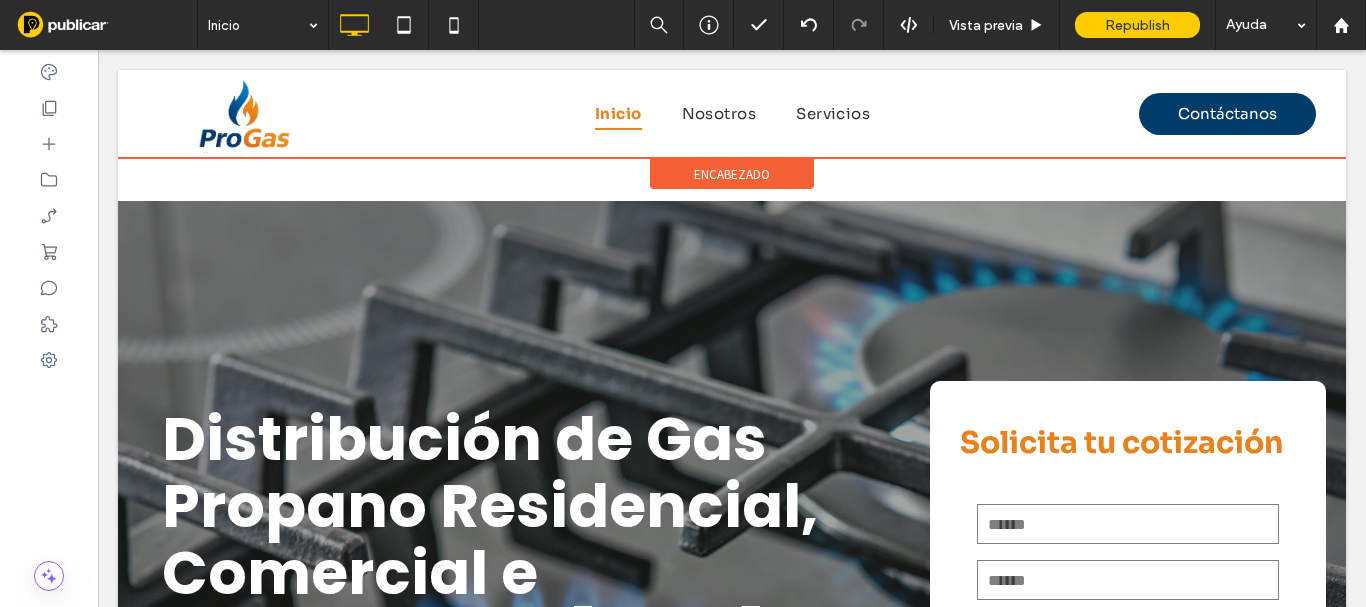 scroll, scrollTop: 600, scrollLeft: 0, axis: vertical 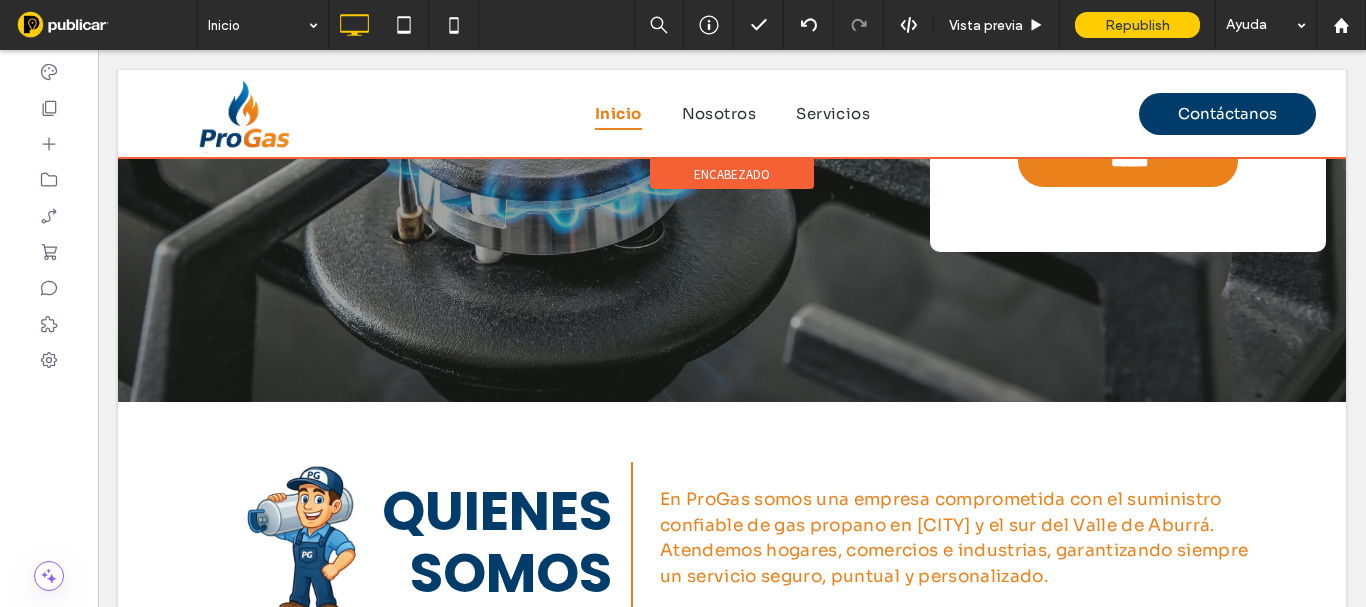 click at bounding box center [732, 114] 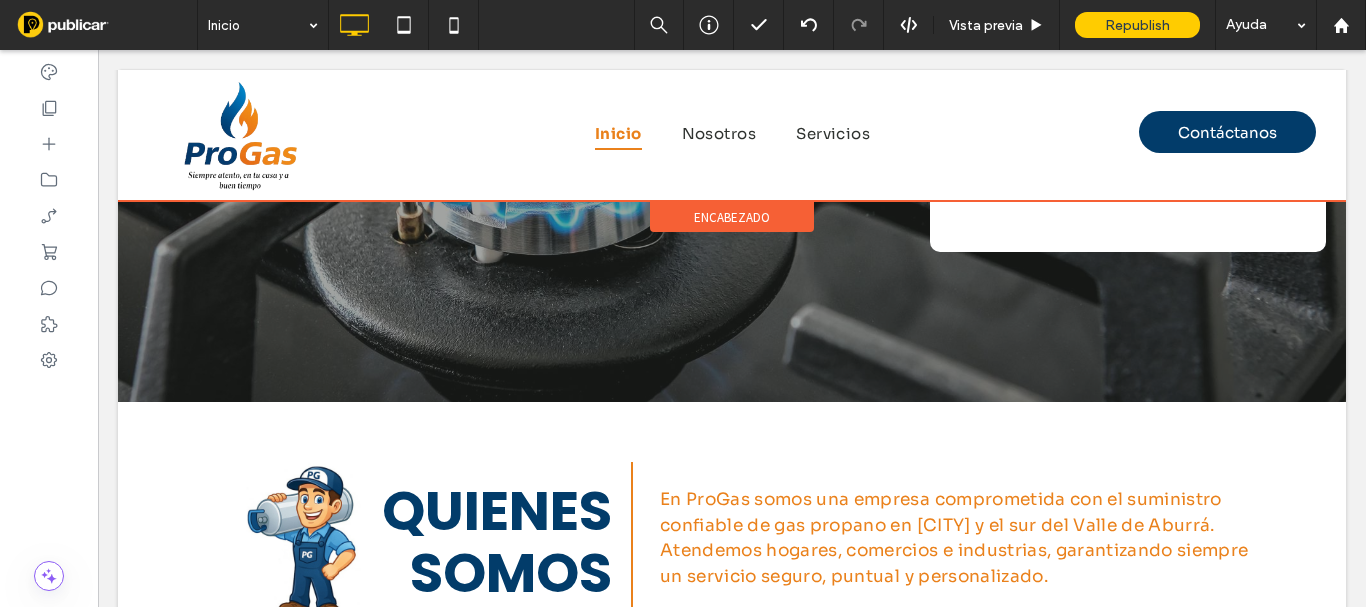 scroll, scrollTop: 0, scrollLeft: 0, axis: both 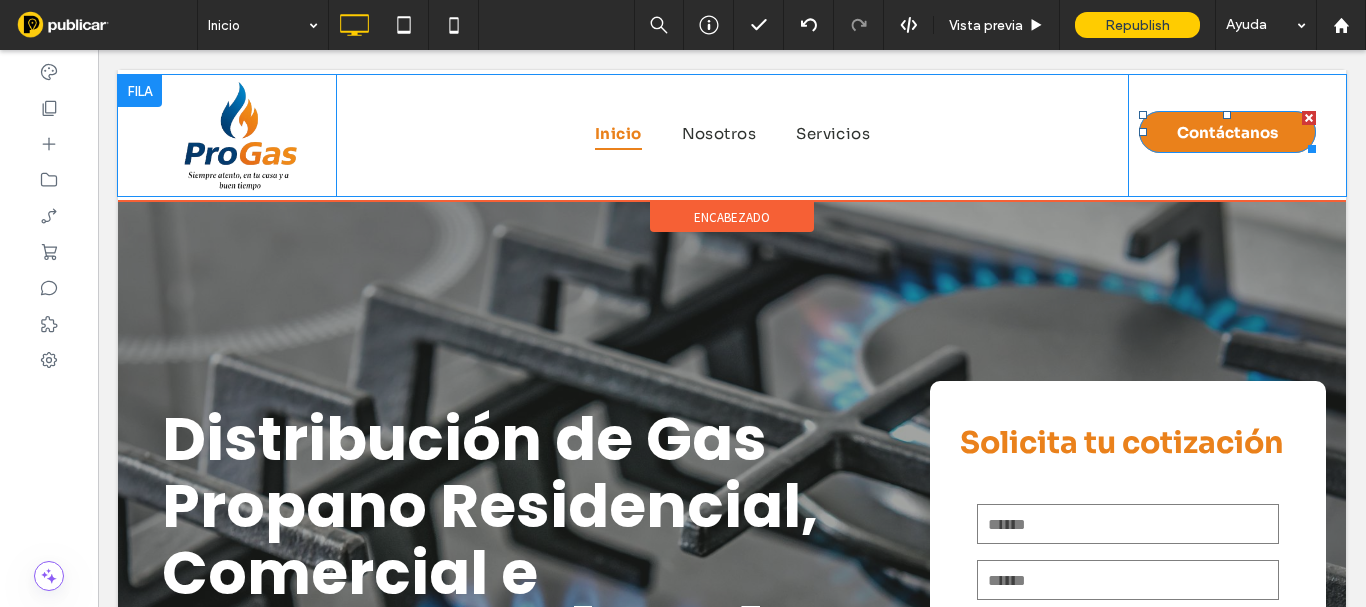 click on "Contáctanos" at bounding box center (1227, 132) 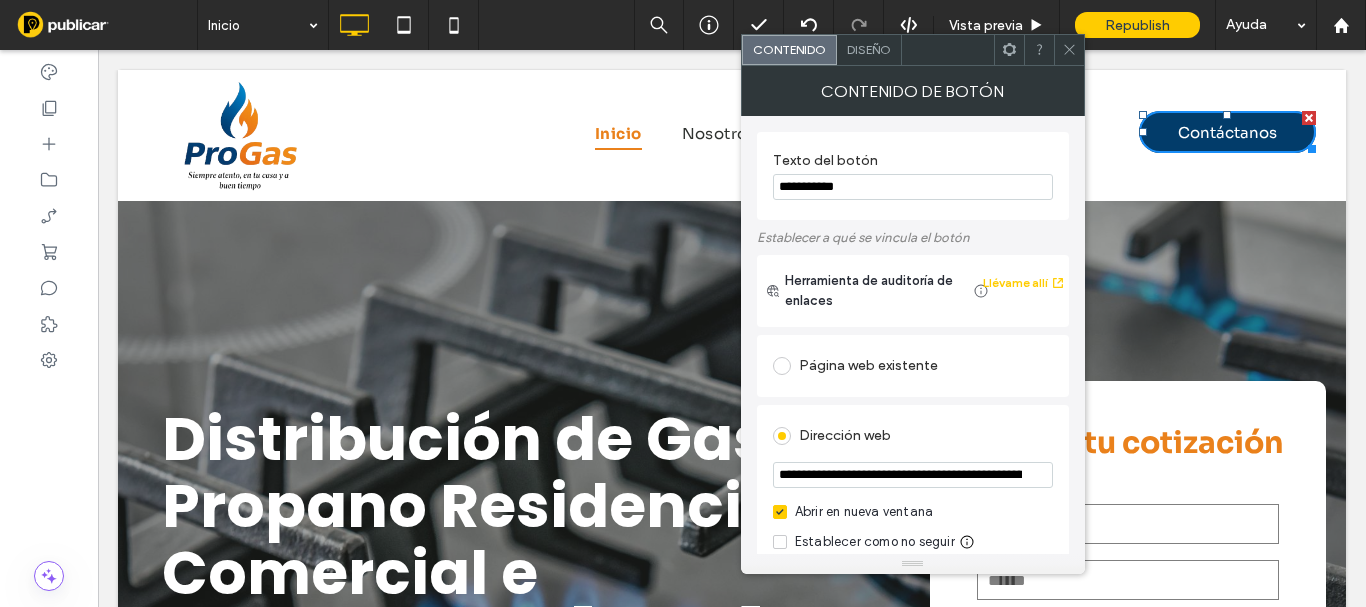 scroll, scrollTop: 100, scrollLeft: 0, axis: vertical 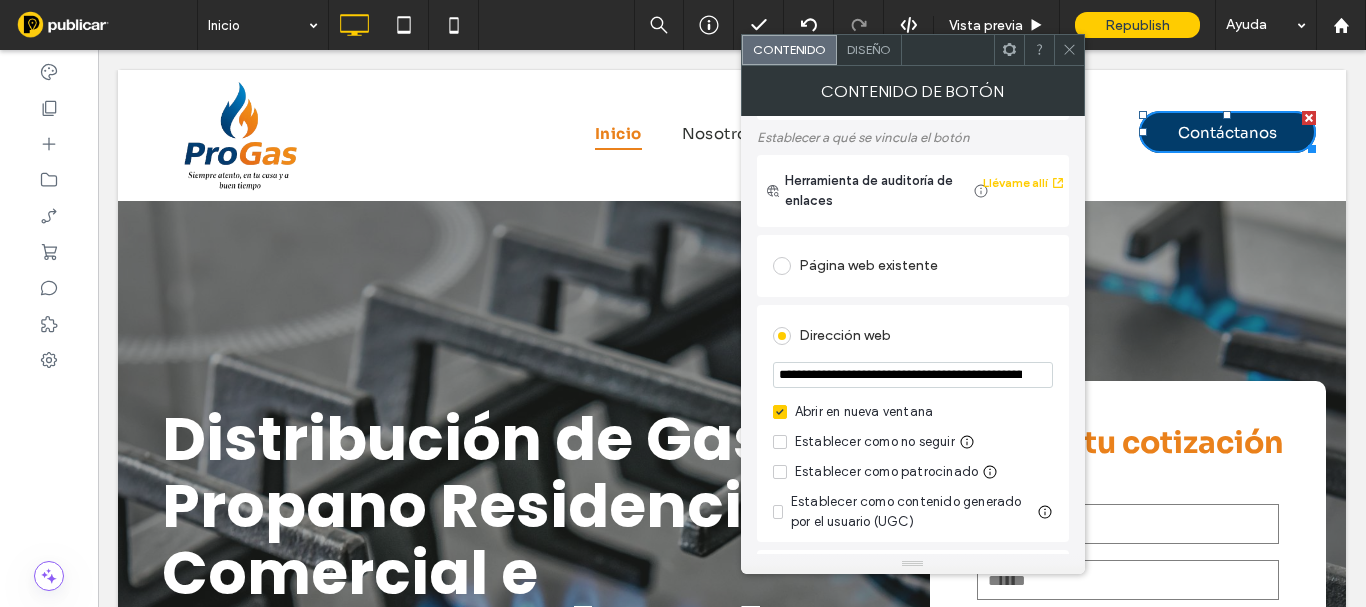 click on "**********" at bounding box center [913, 375] 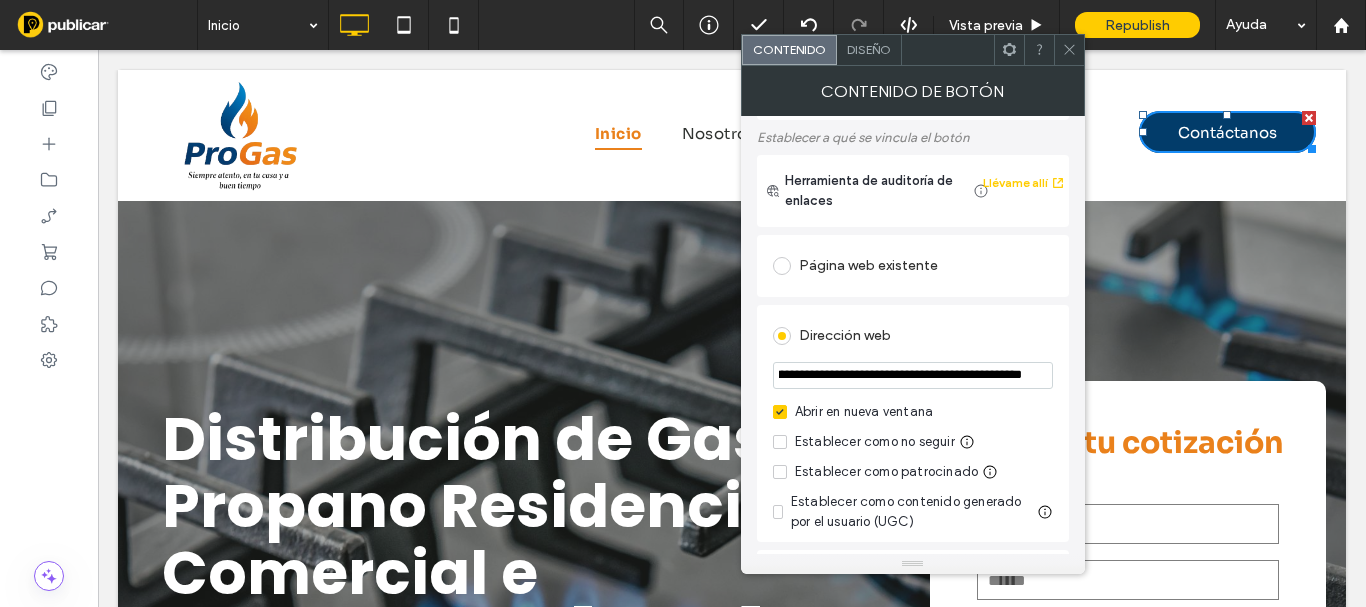 scroll, scrollTop: 0, scrollLeft: 394, axis: horizontal 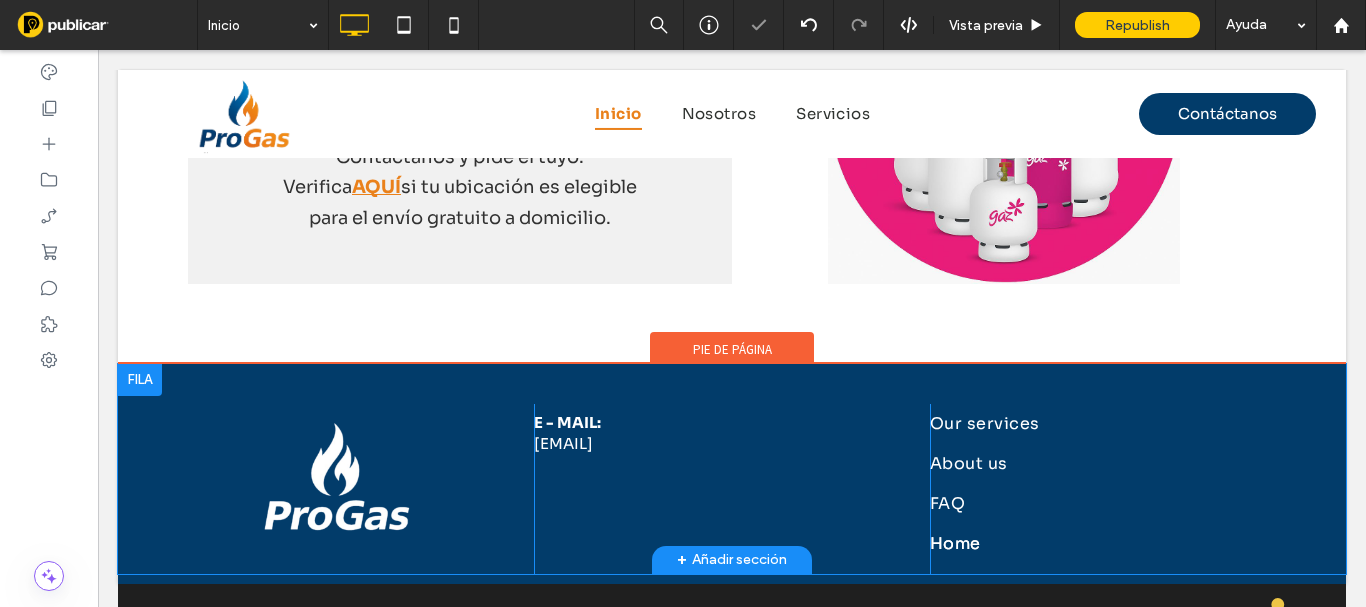 click on "progasdeuna@gmail.com" at bounding box center [725, 443] 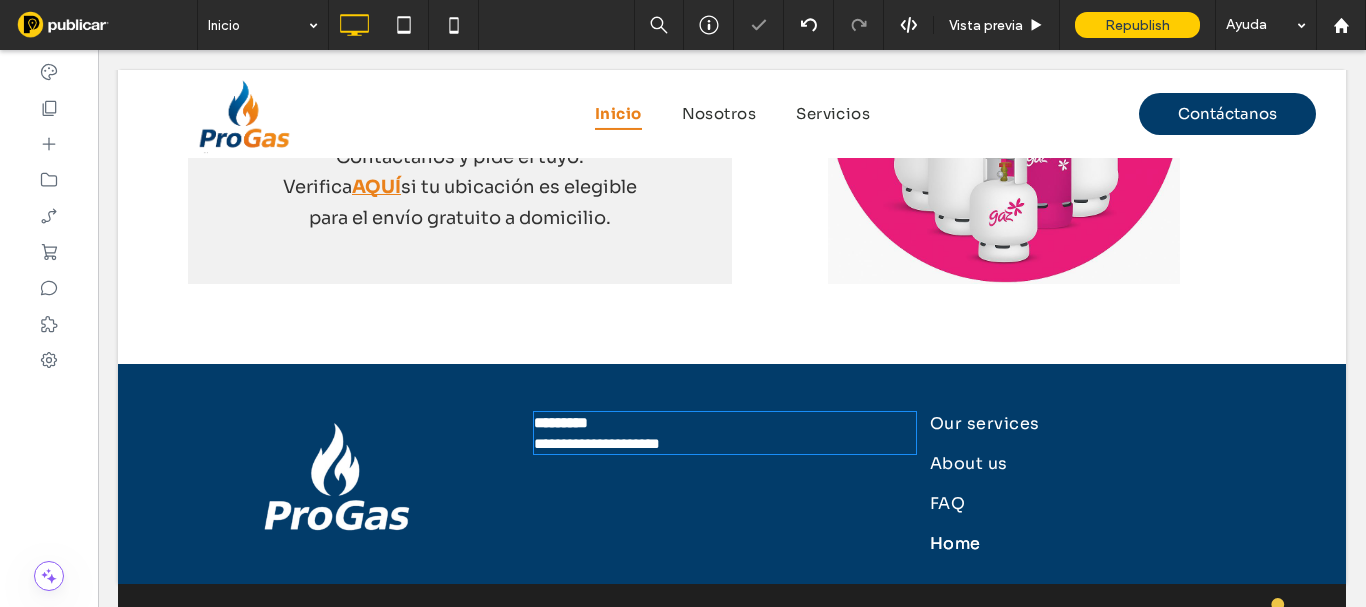 click on "**********" at bounding box center (725, 443) 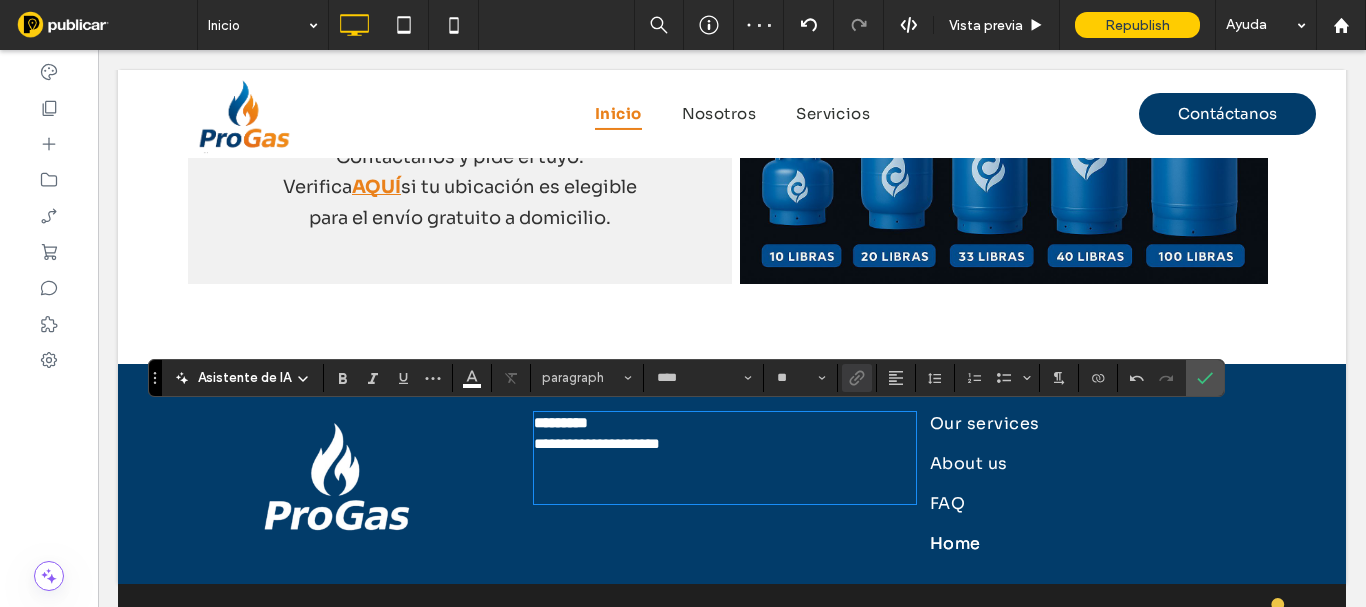 type on "**" 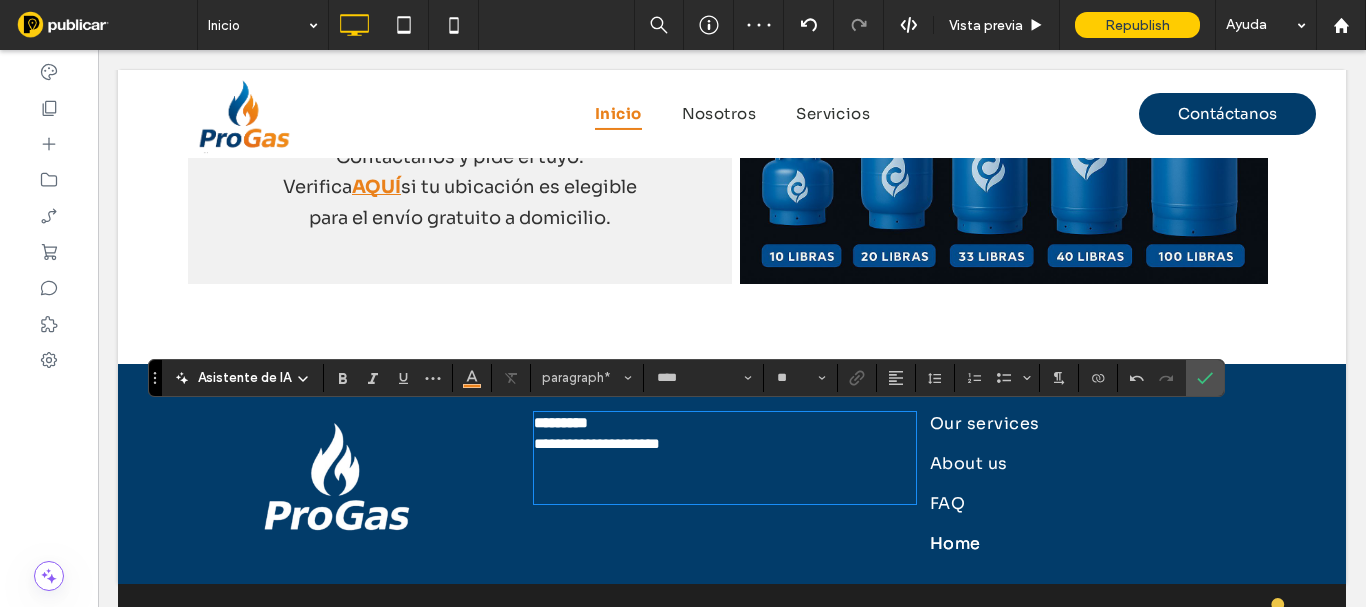 type 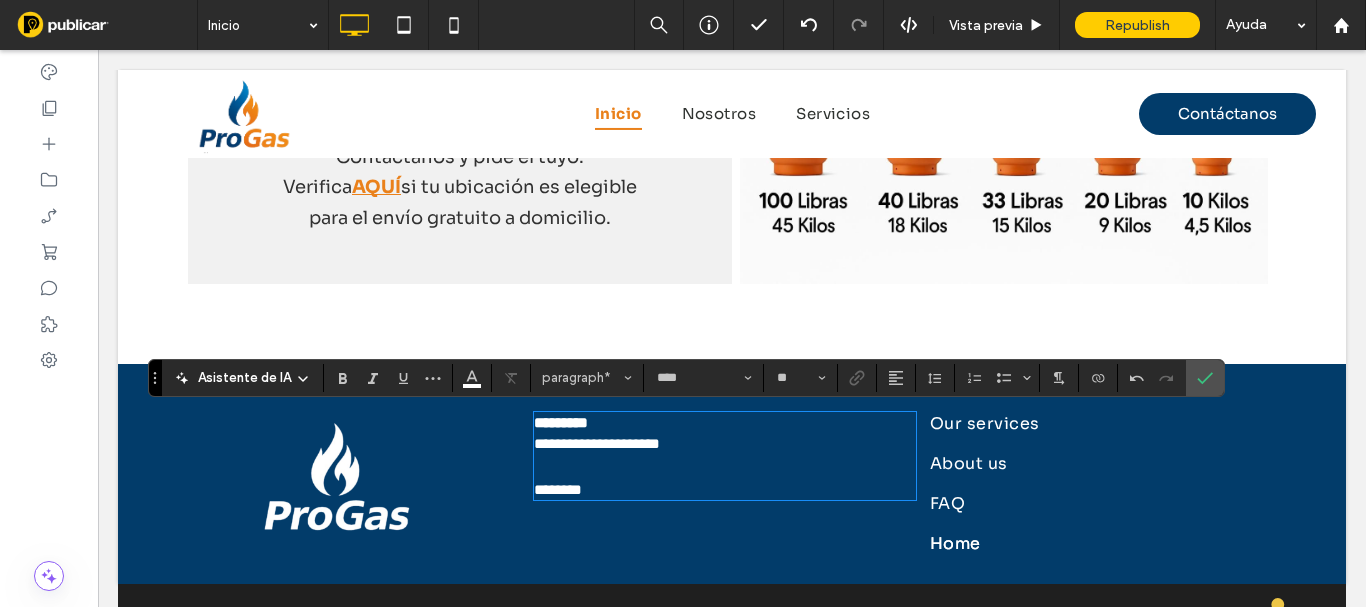 click on "*********" at bounding box center [725, 422] 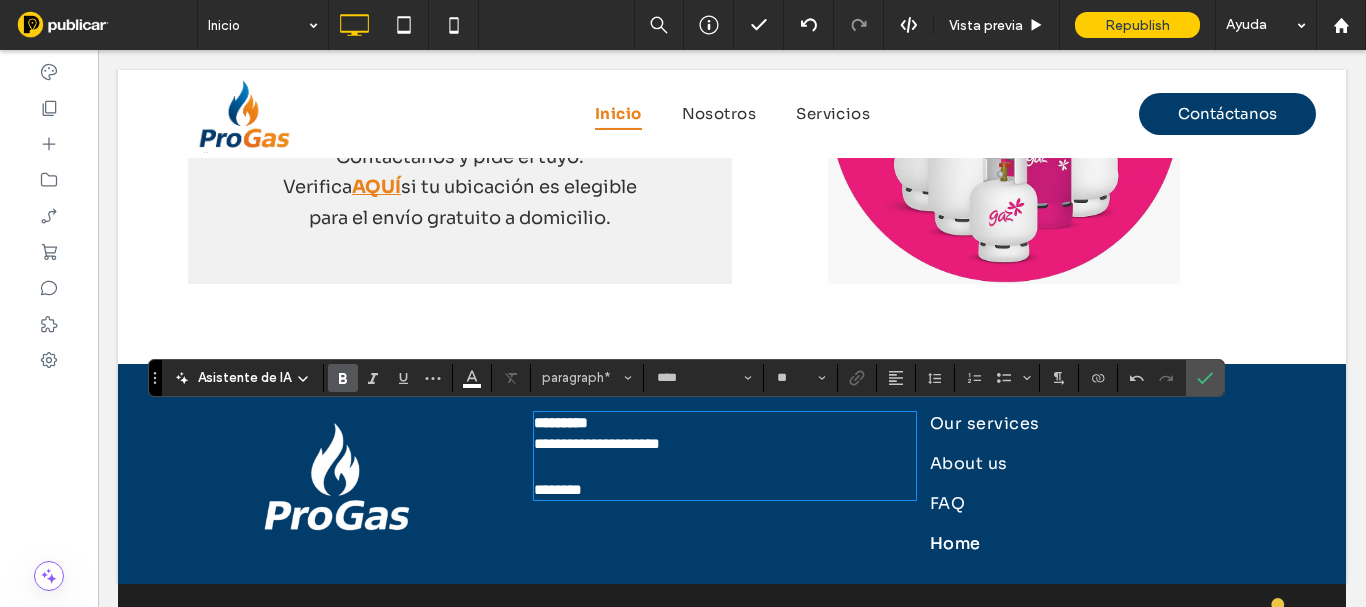 click on "********" at bounding box center [725, 489] 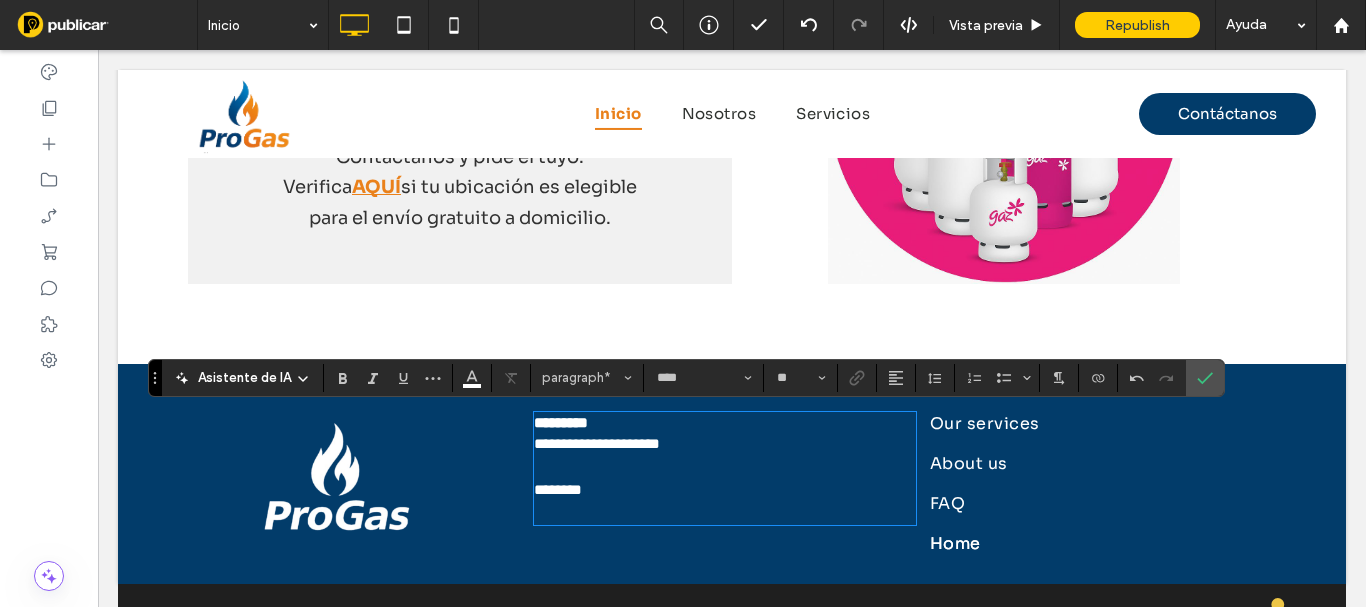 paste 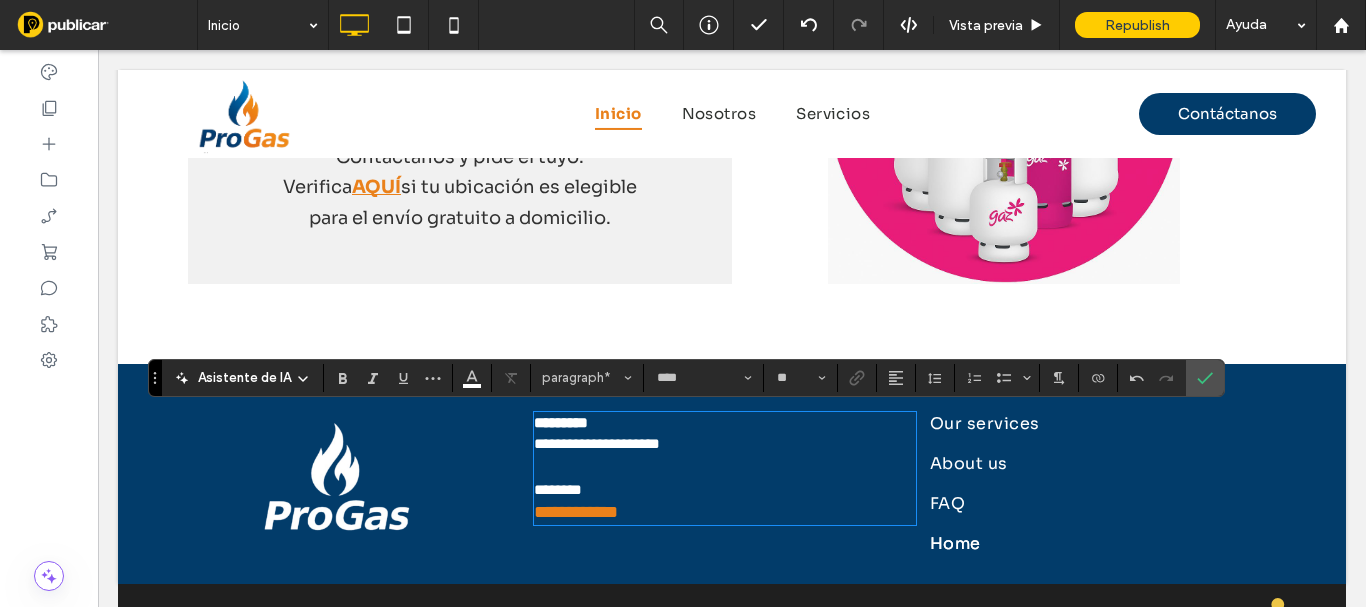 scroll, scrollTop: 0, scrollLeft: 0, axis: both 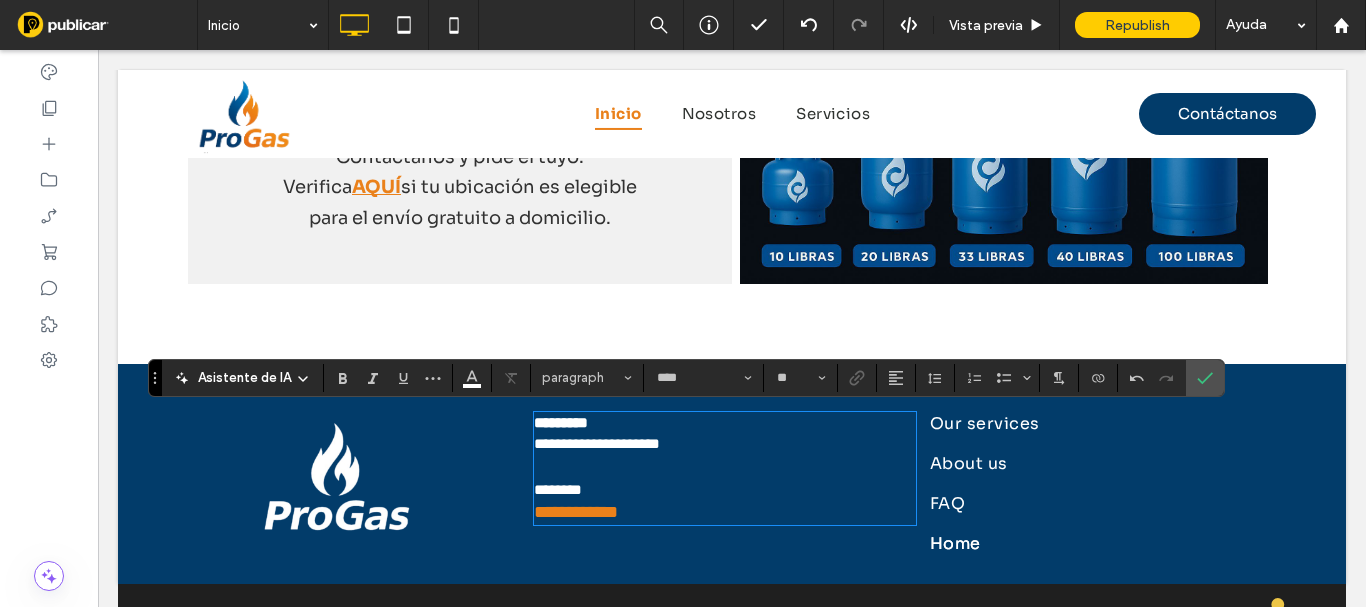 drag, startPoint x: 641, startPoint y: 515, endPoint x: 524, endPoint y: 495, distance: 118.69709 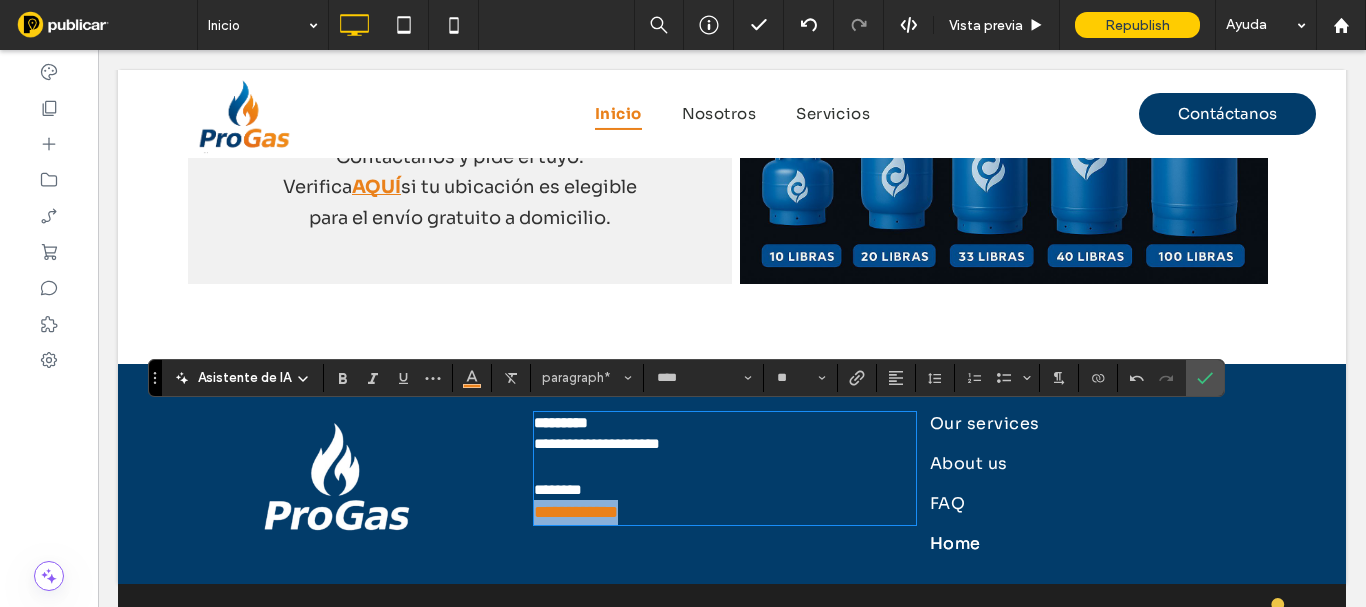 drag, startPoint x: 629, startPoint y: 513, endPoint x: 524, endPoint y: 513, distance: 105 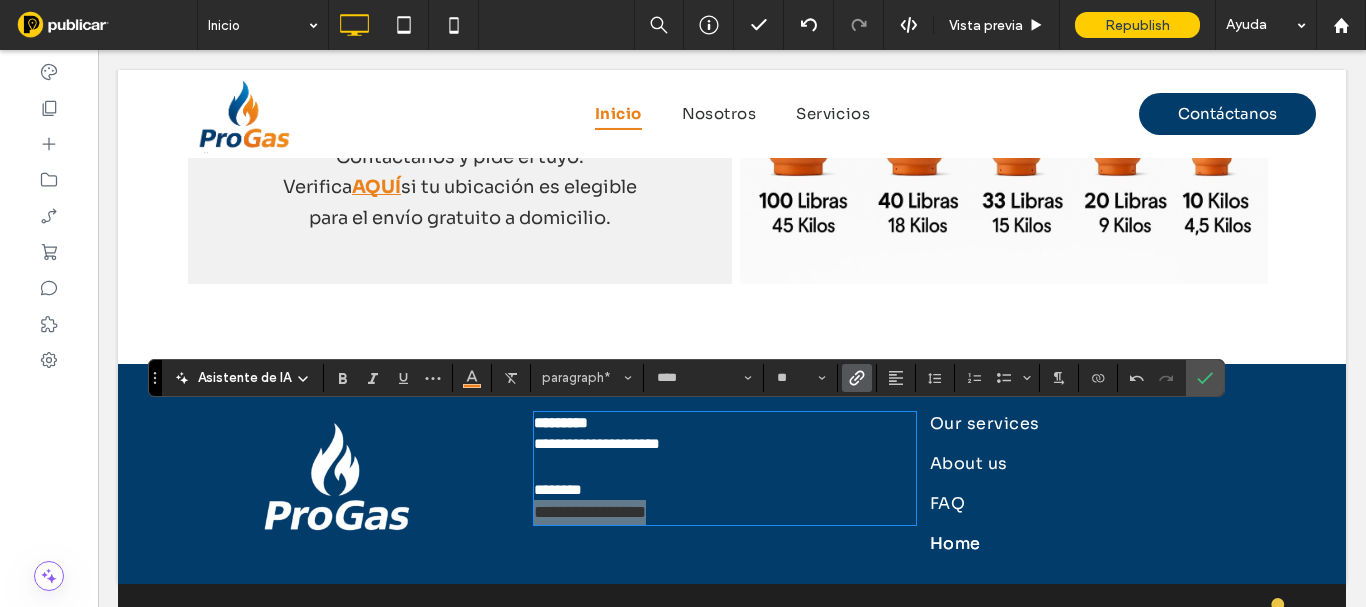 click 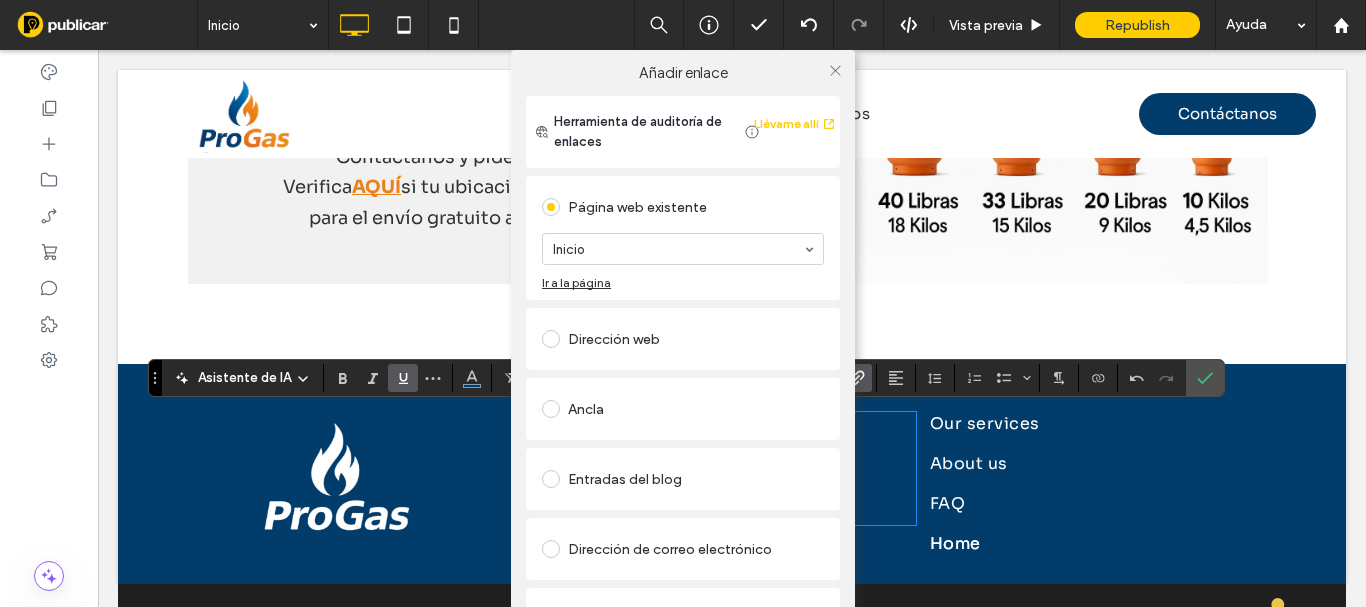 scroll, scrollTop: 100, scrollLeft: 0, axis: vertical 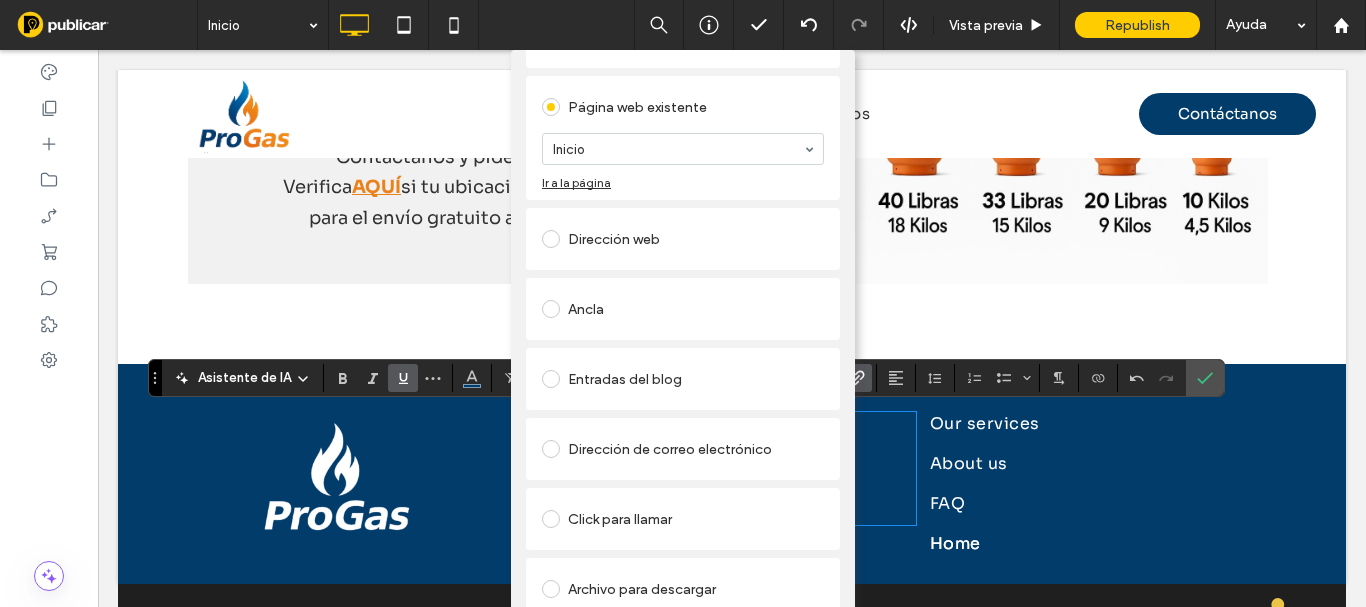 click at bounding box center (551, 519) 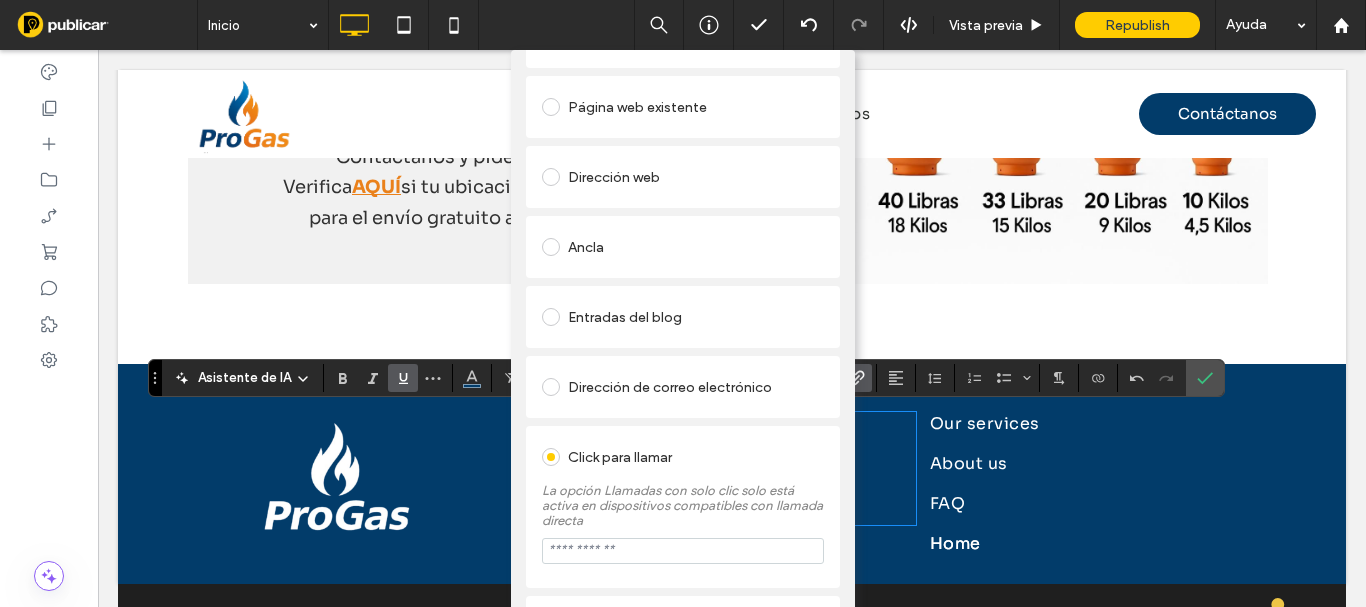 click at bounding box center (683, 551) 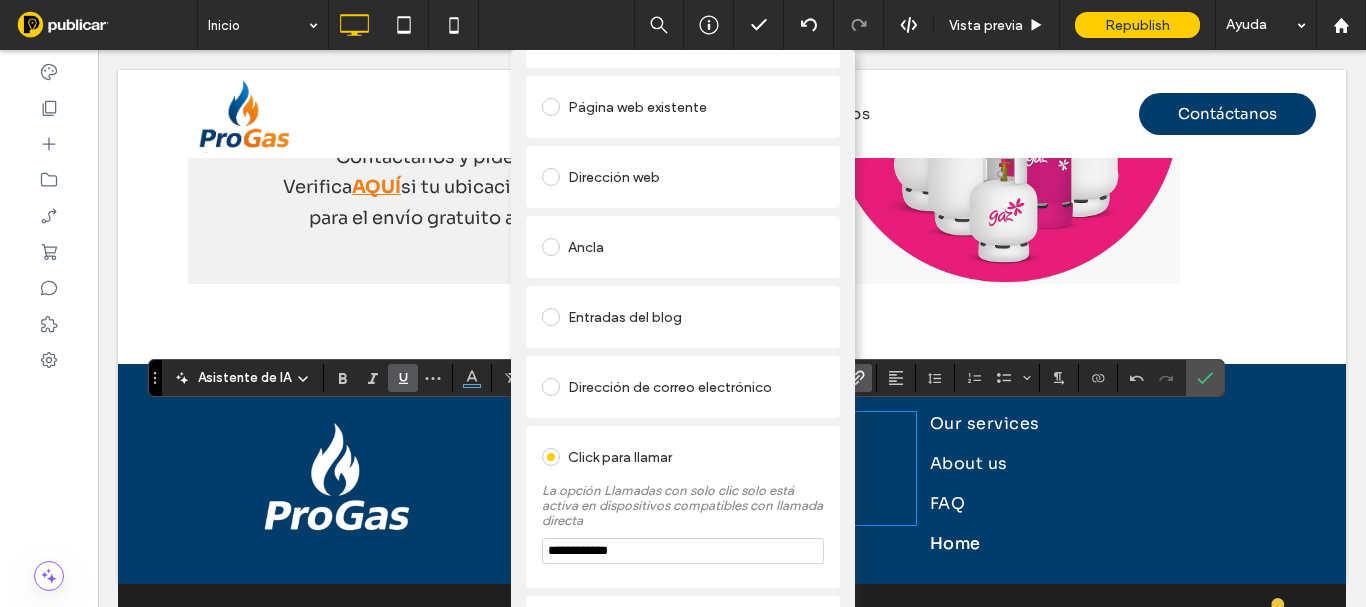 scroll, scrollTop: 0, scrollLeft: 0, axis: both 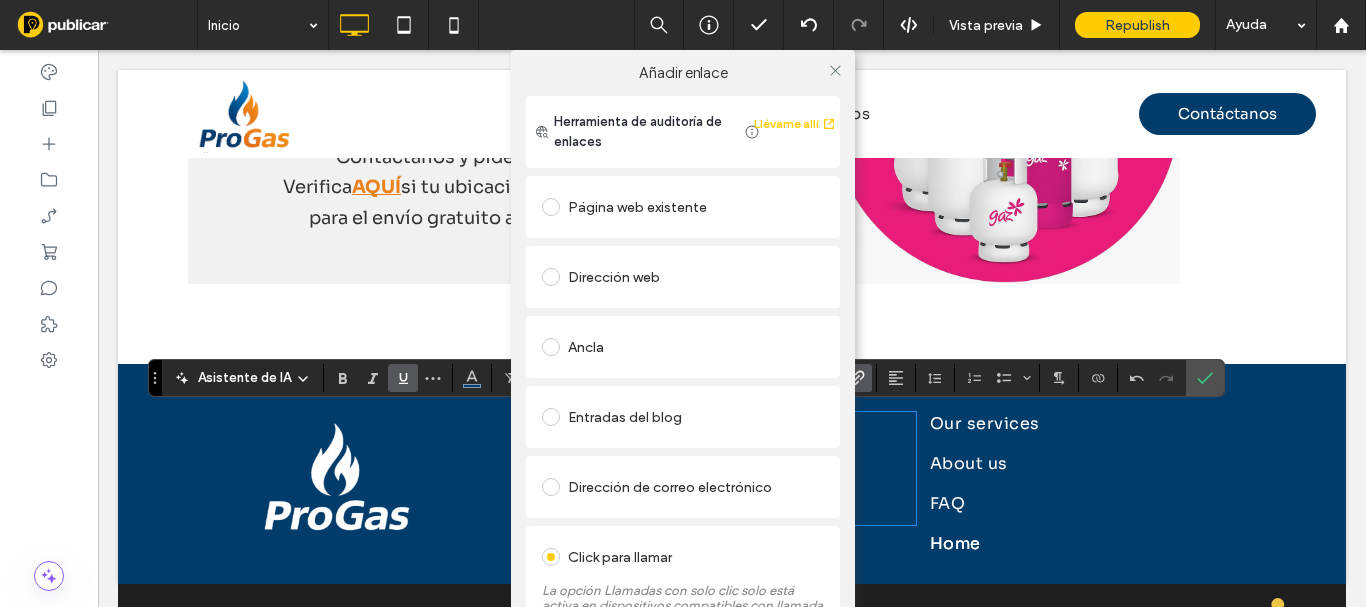 click on "**********" at bounding box center (683, 455) 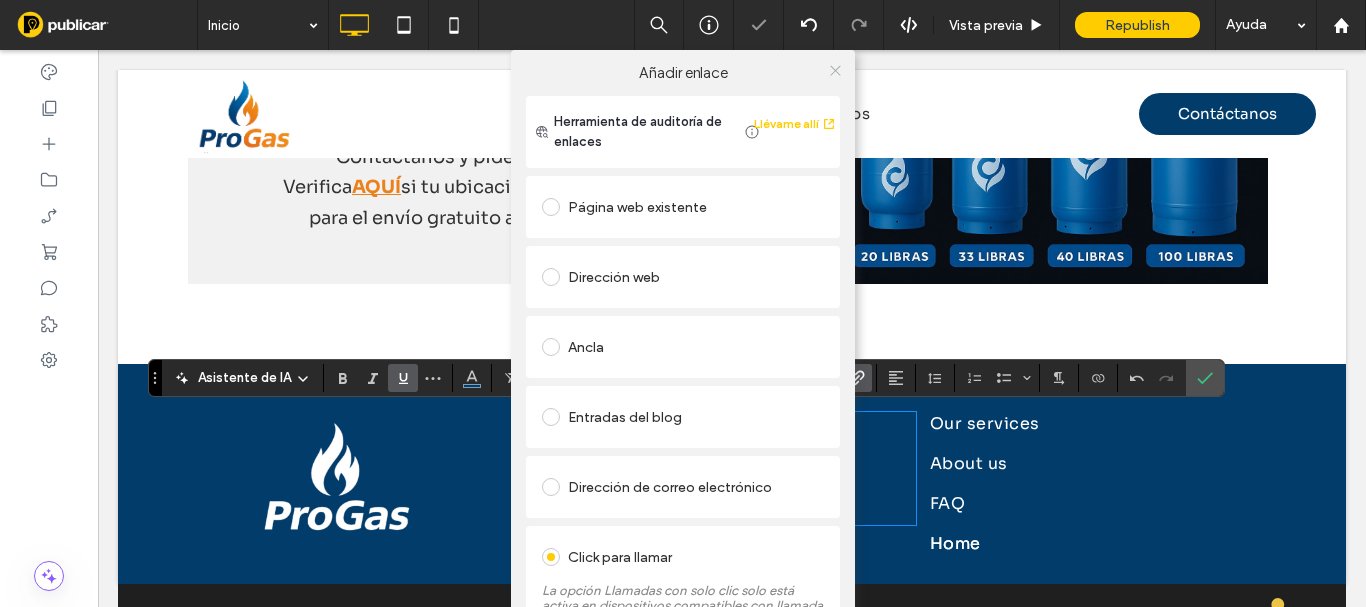click 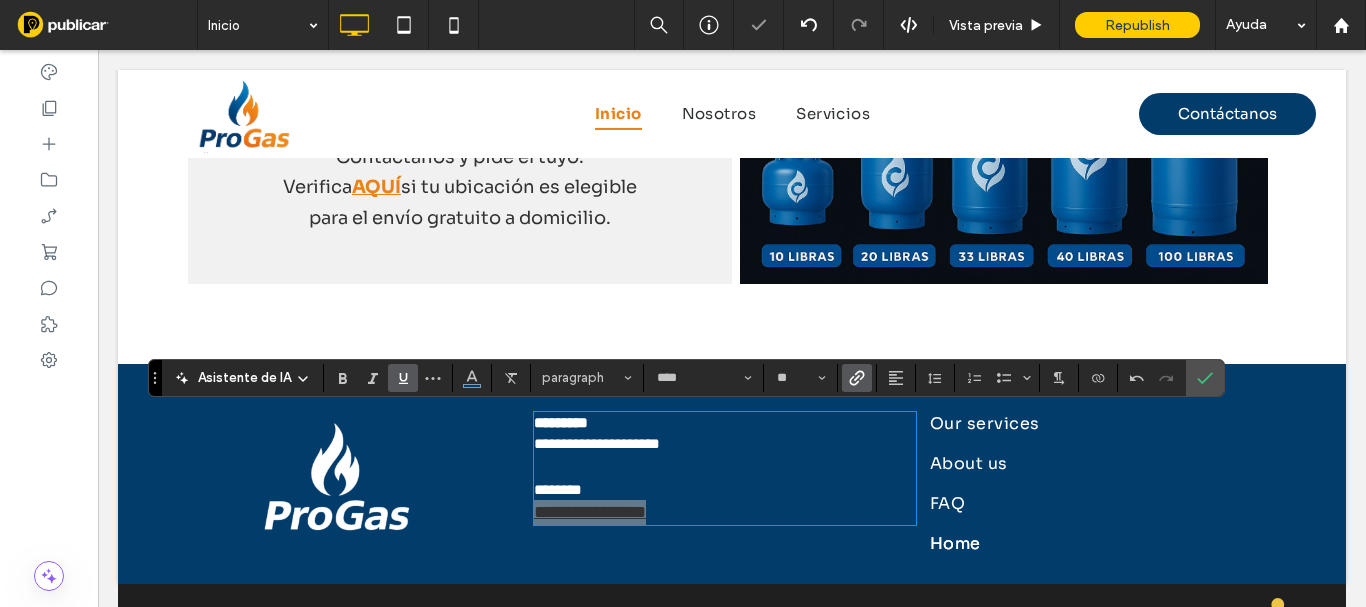 click 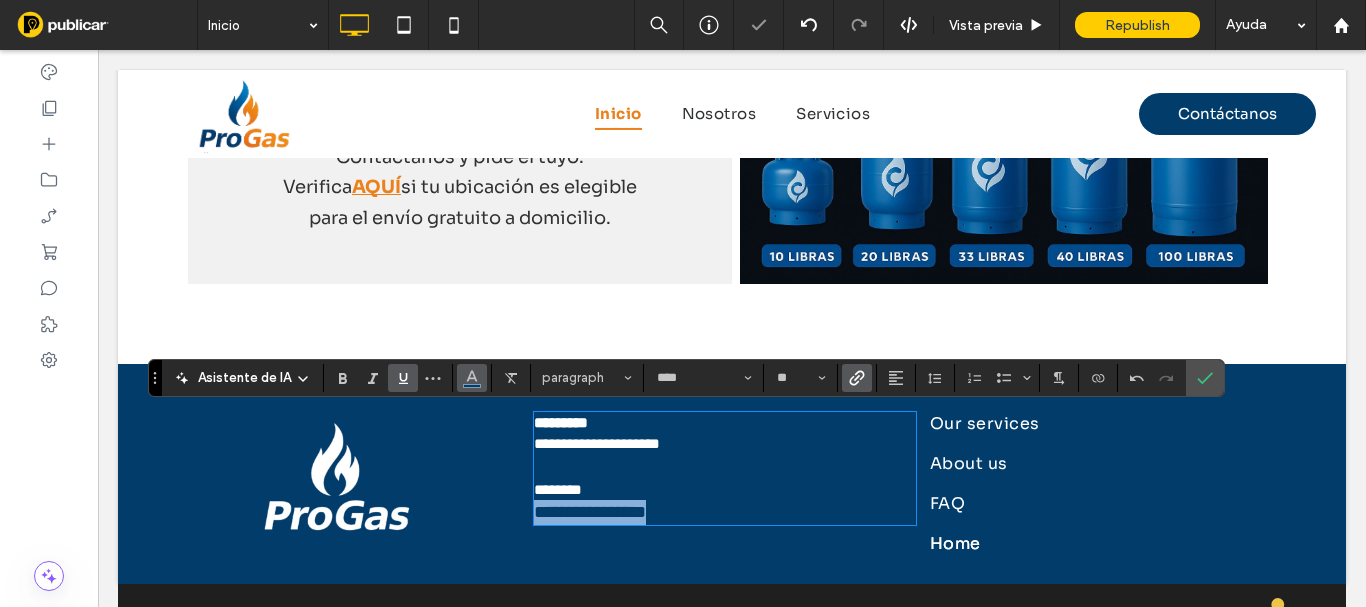 click at bounding box center [472, 378] 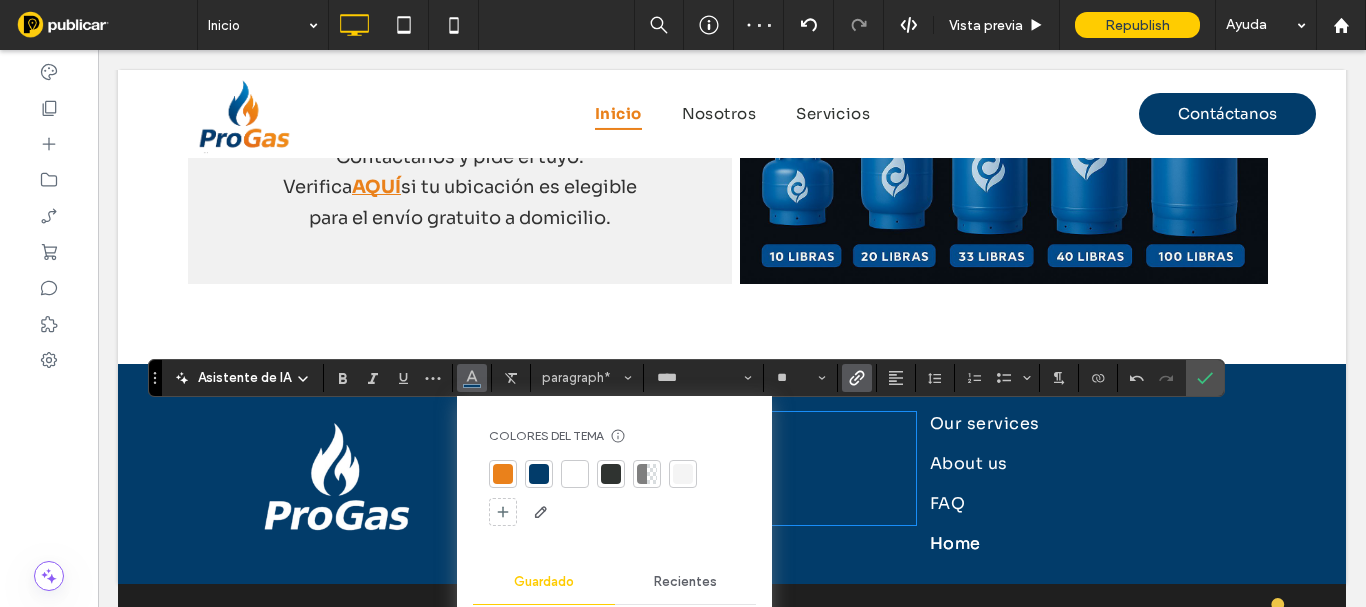 click at bounding box center [575, 474] 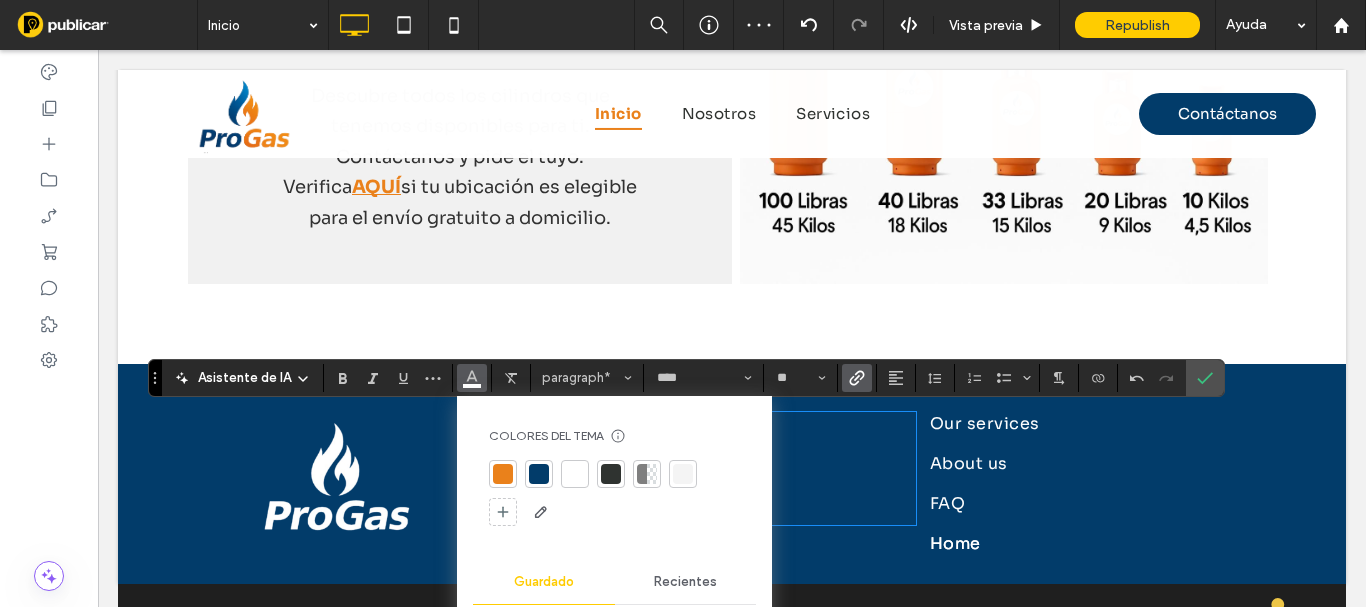 click on "********" at bounding box center [725, 489] 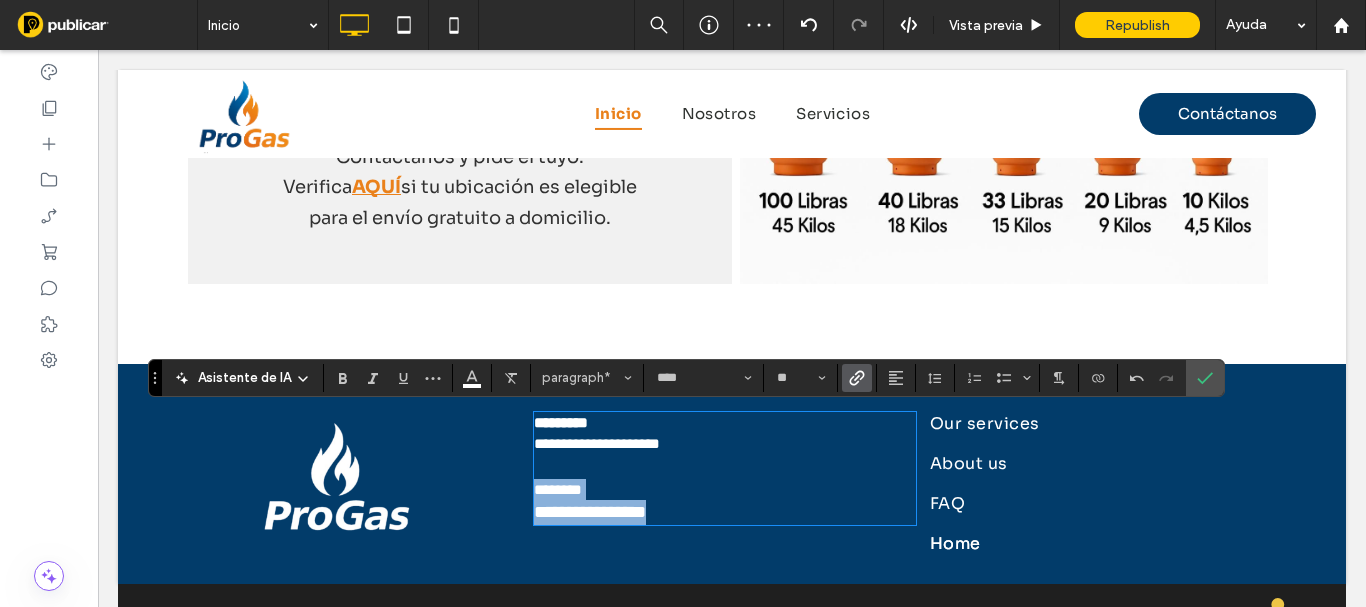 type on "*" 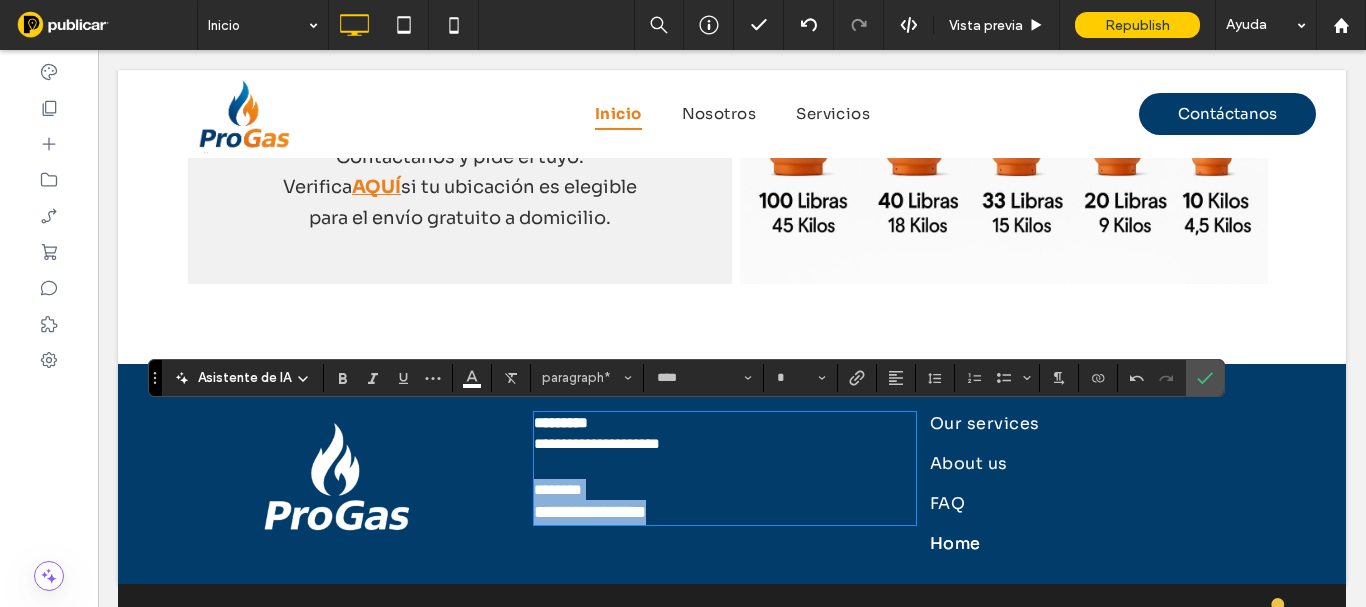click on "**********" at bounding box center [732, 489] 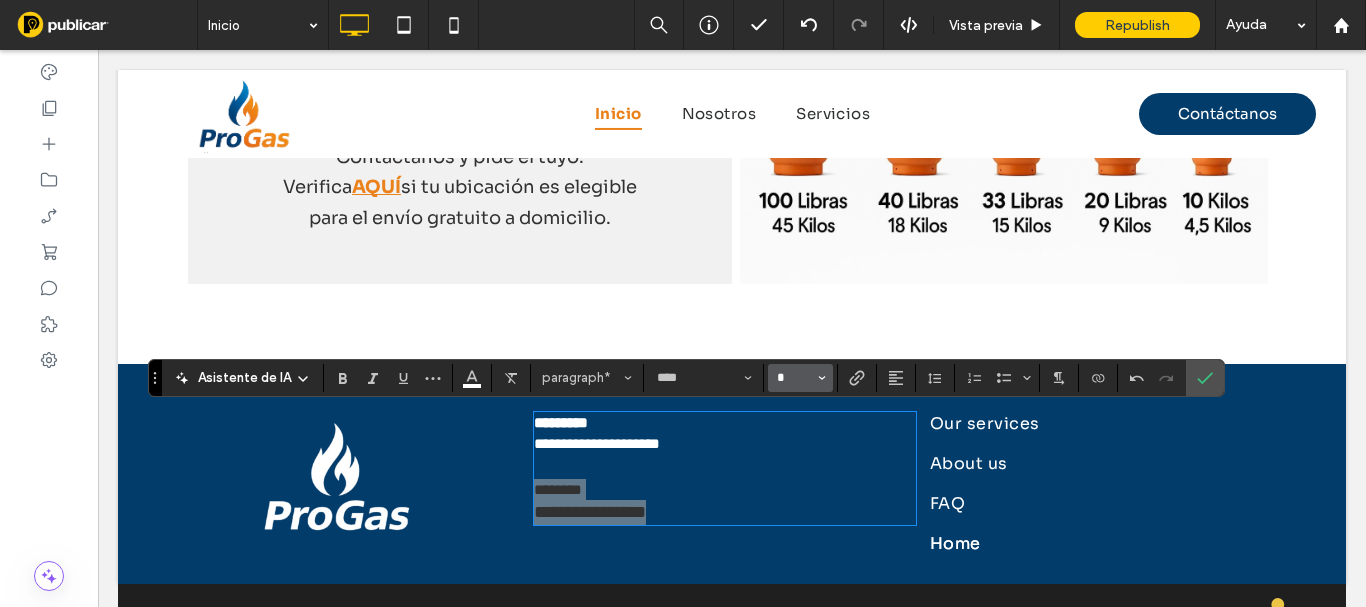 click on "*" at bounding box center [794, 378] 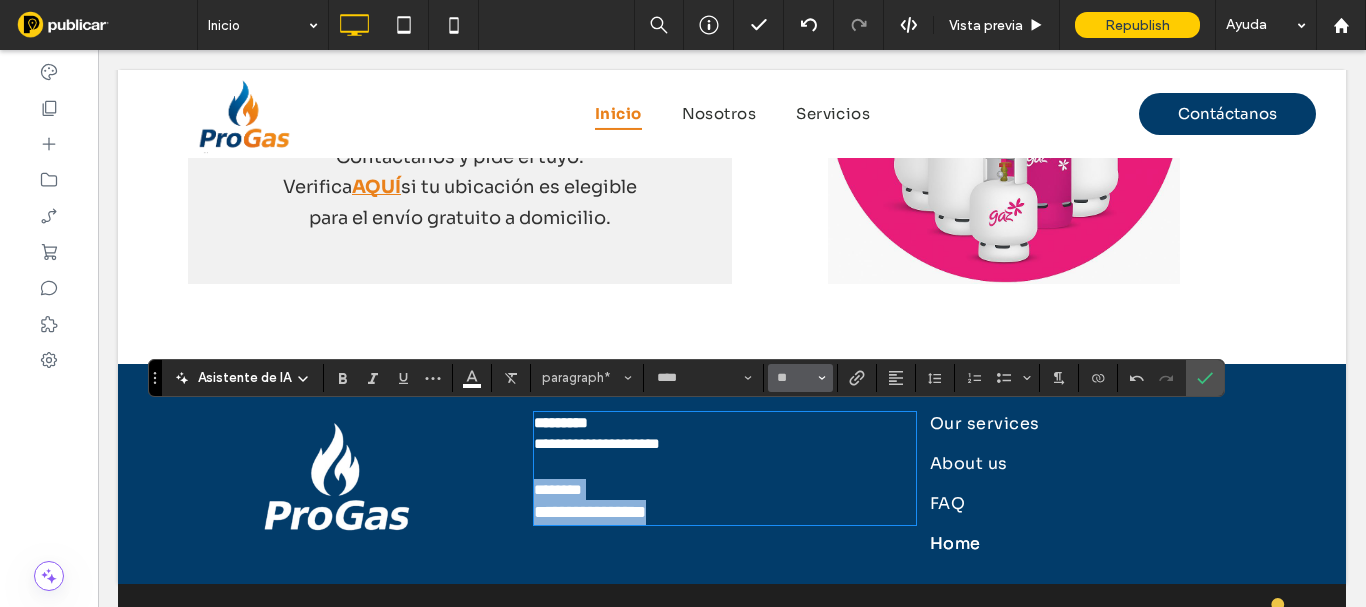type on "**" 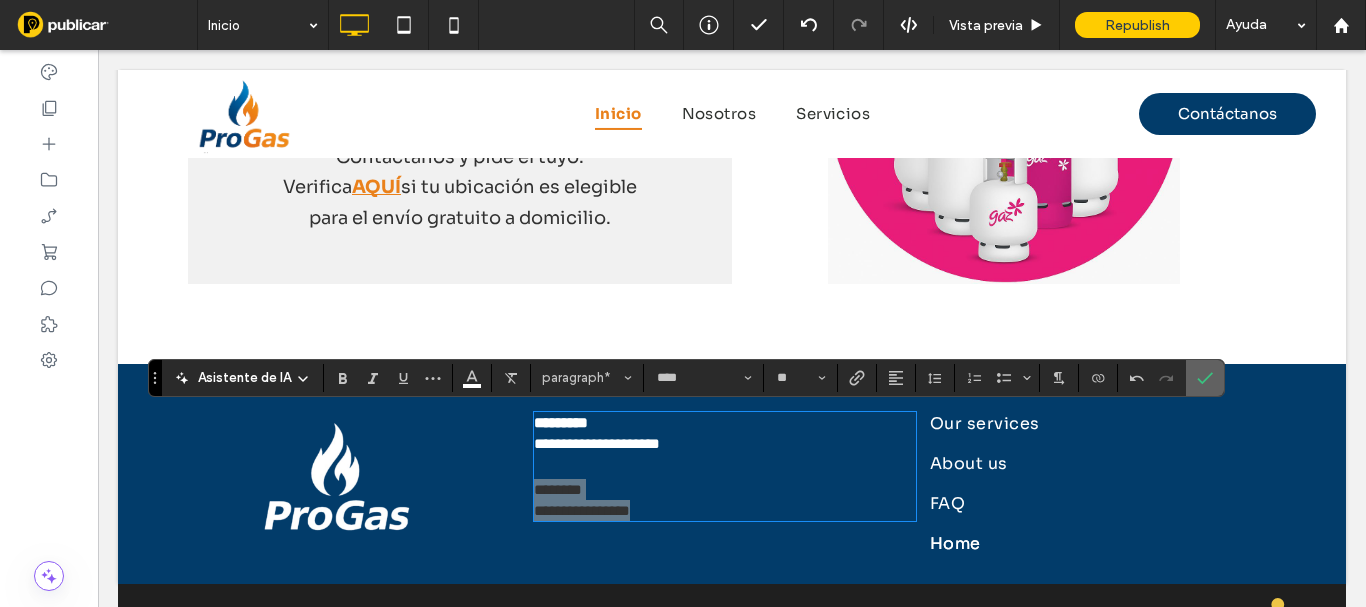 click 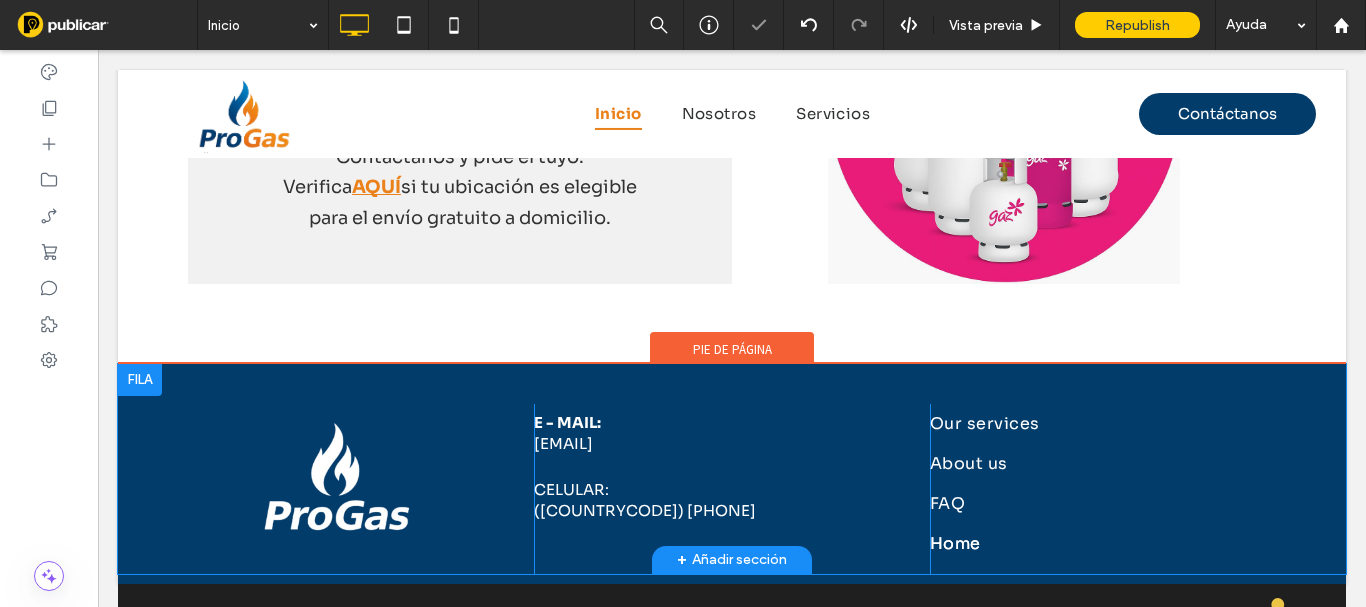 scroll, scrollTop: 3598, scrollLeft: 0, axis: vertical 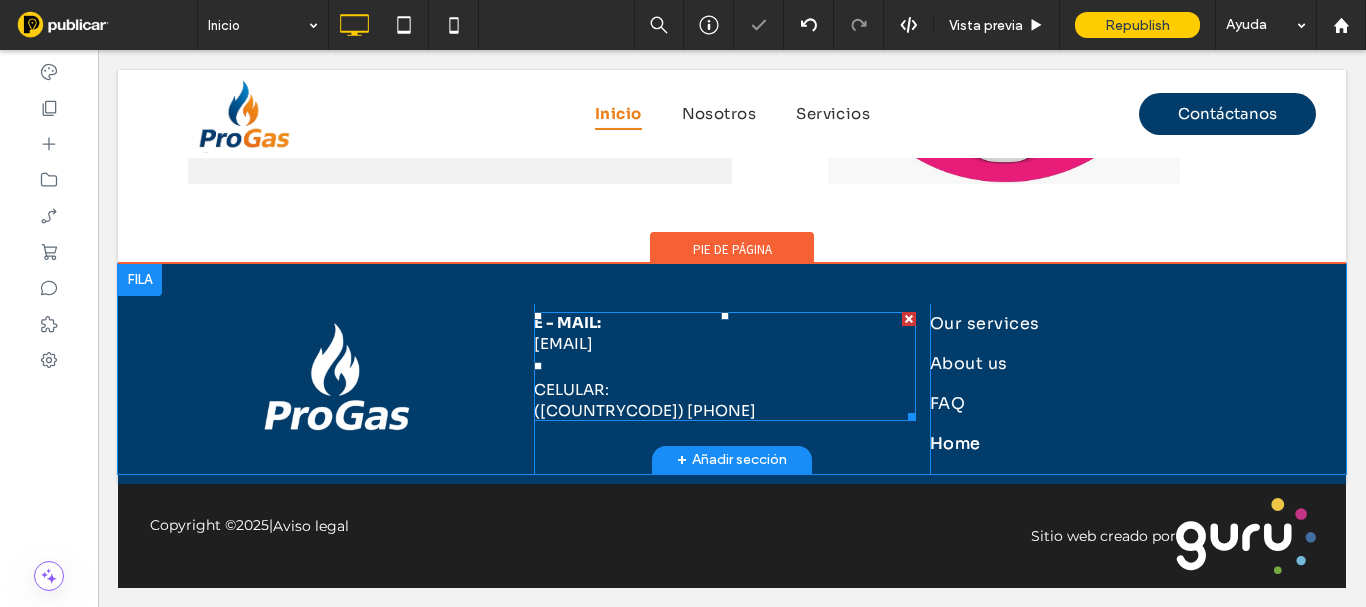 click on "progasdeuna@gmail.com" at bounding box center [563, 343] 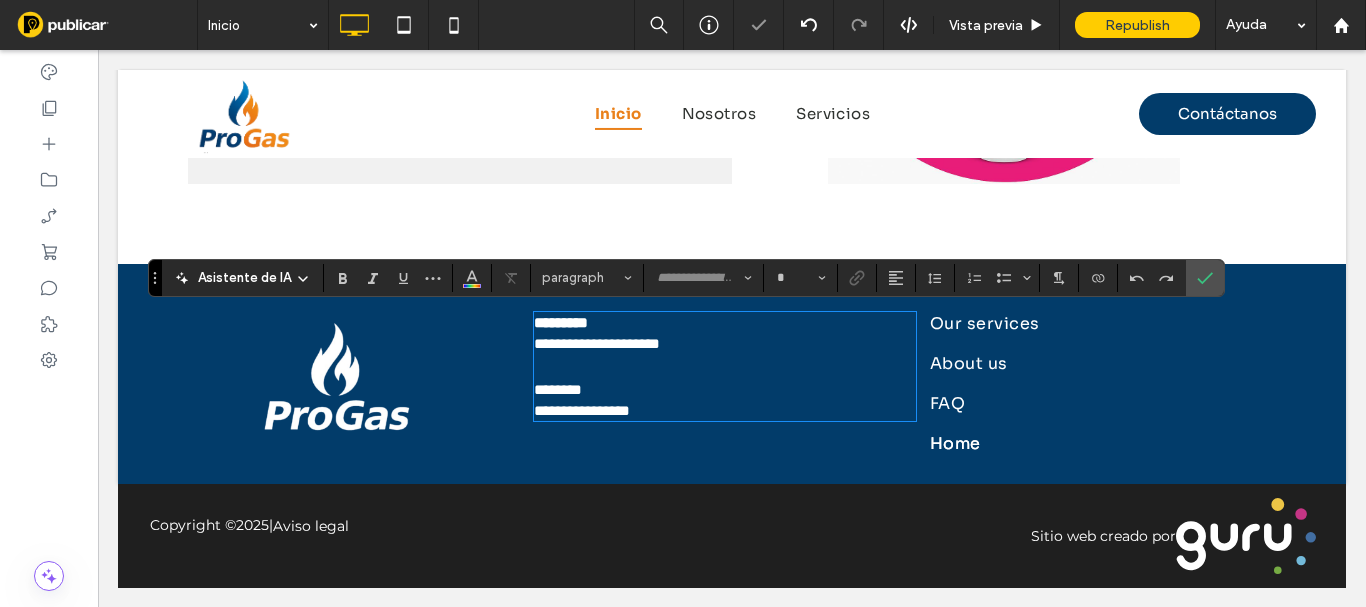 click on "*********" at bounding box center (725, 322) 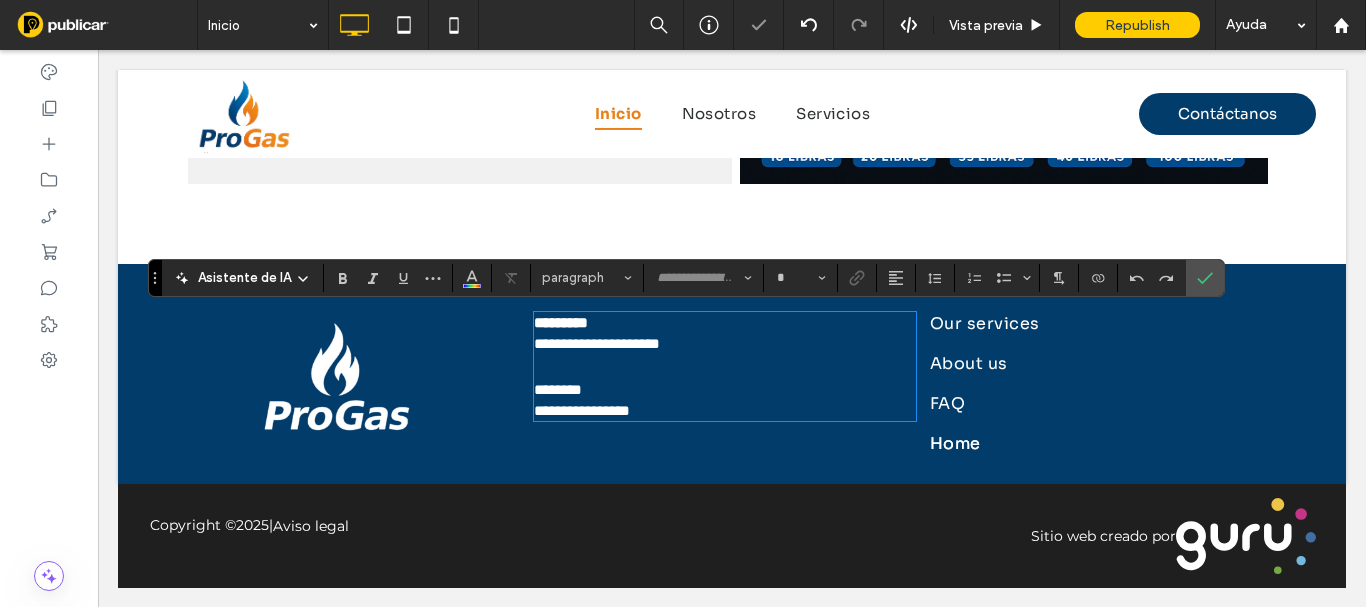 type on "****" 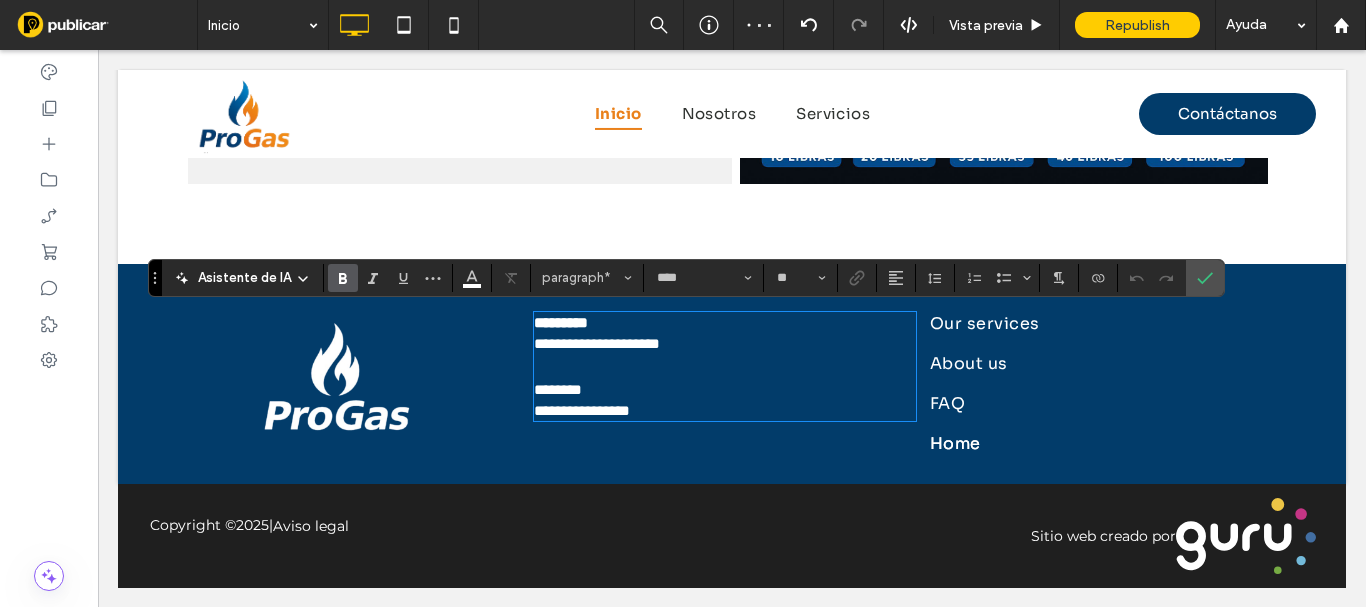 click on "********" at bounding box center (725, 389) 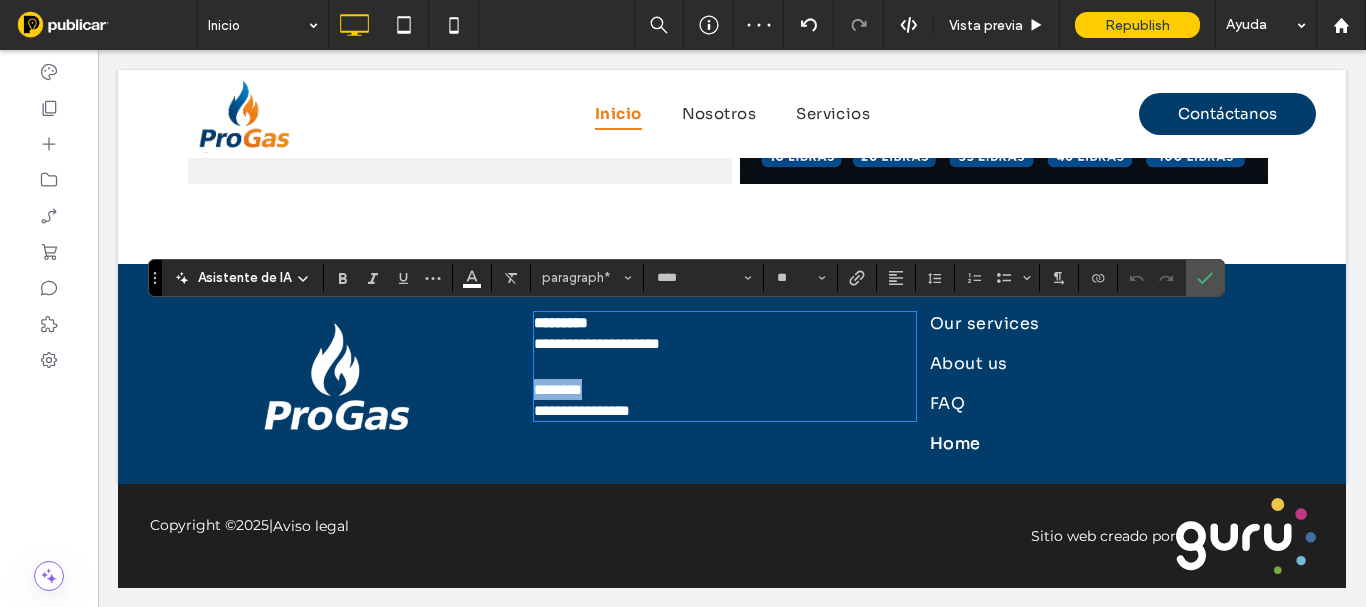 drag, startPoint x: 612, startPoint y: 390, endPoint x: 548, endPoint y: 341, distance: 80.60397 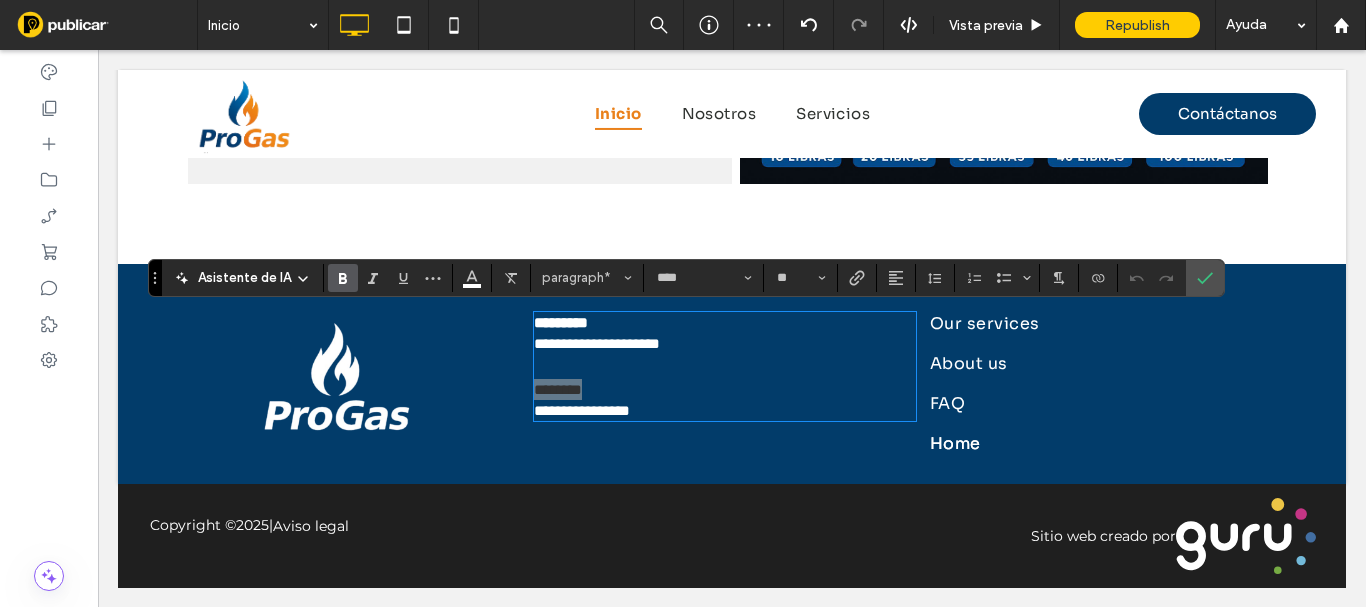 click 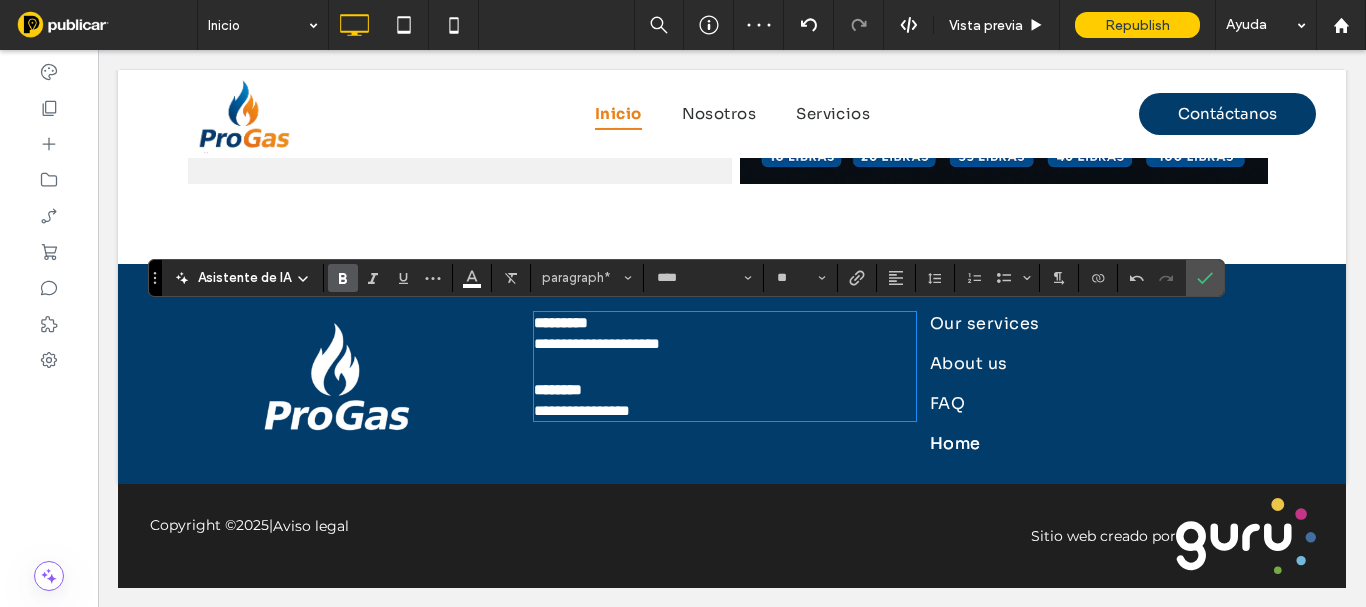 click on "********" at bounding box center [725, 389] 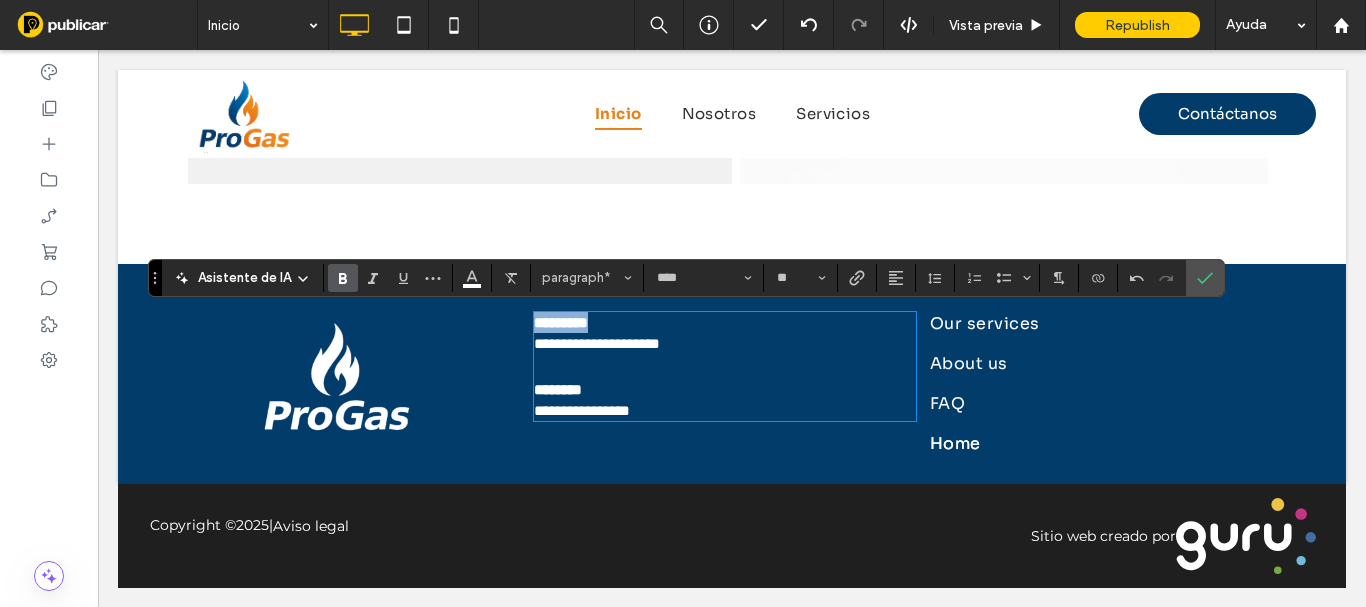 drag, startPoint x: 612, startPoint y: 325, endPoint x: 511, endPoint y: 324, distance: 101.00495 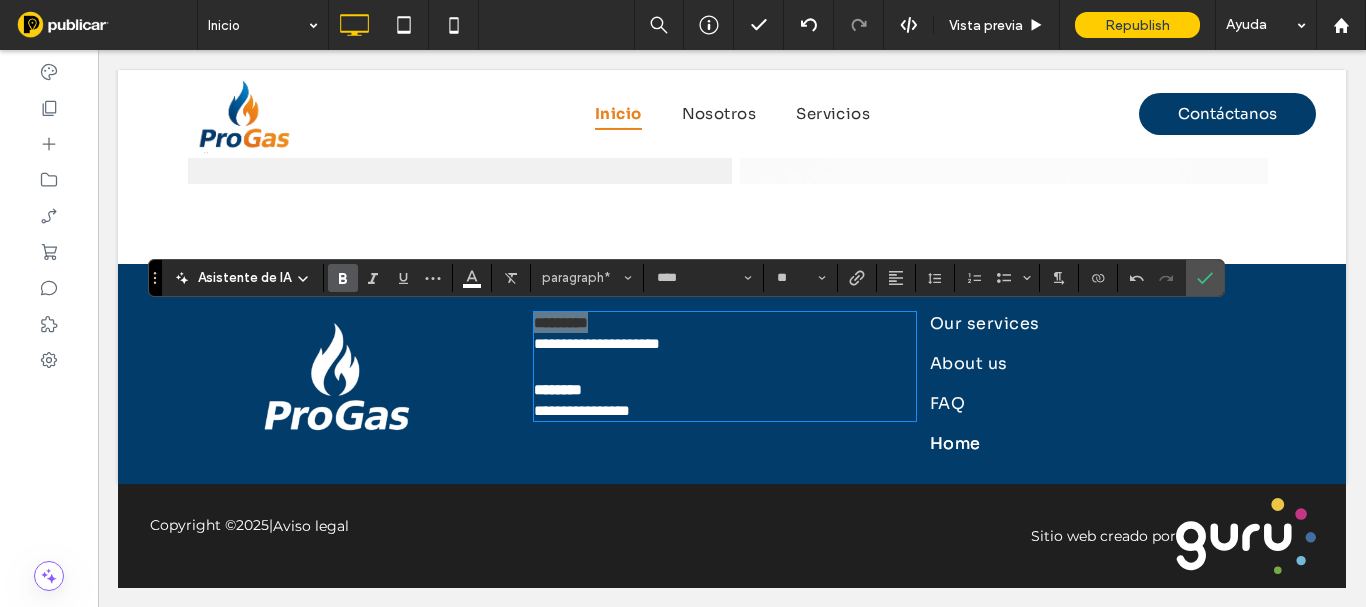 click on "Asistente de IA paragraph* **** **" at bounding box center [686, 278] 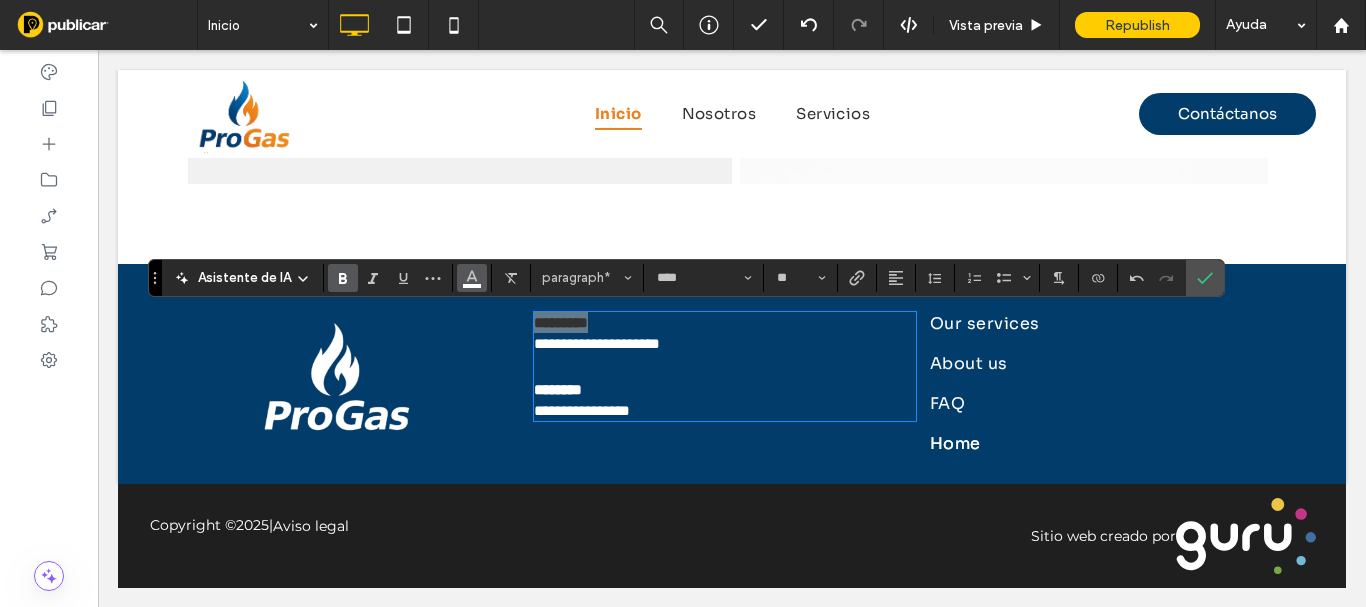 click at bounding box center (472, 278) 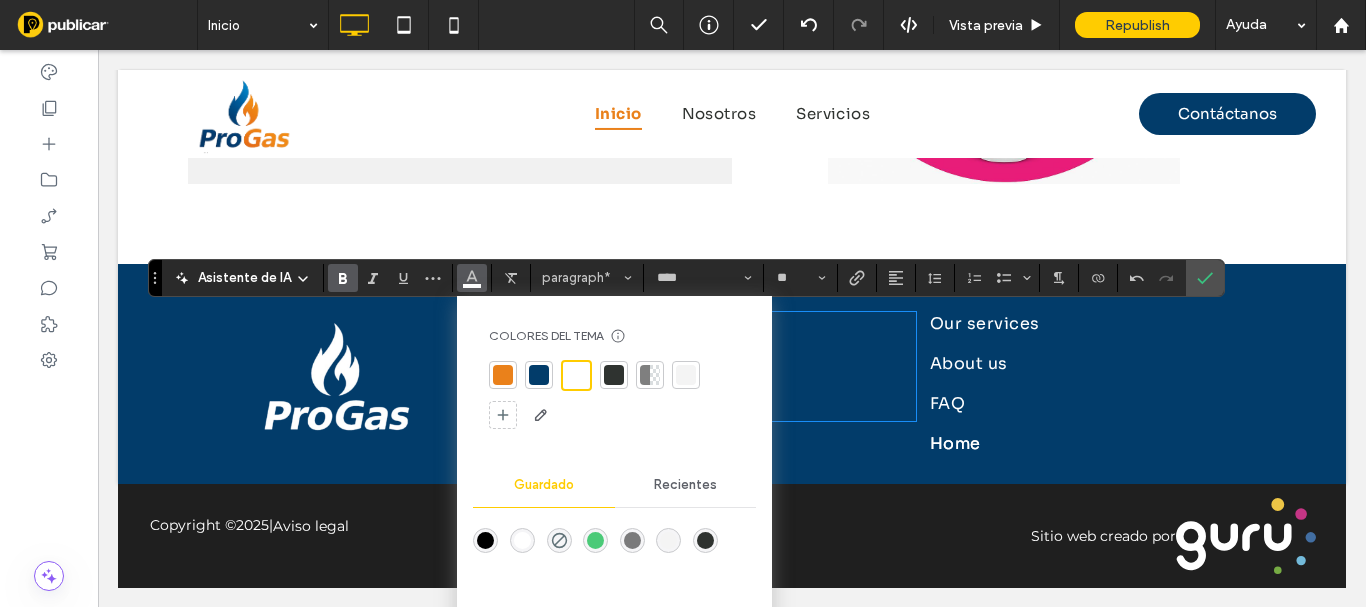 click at bounding box center [503, 375] 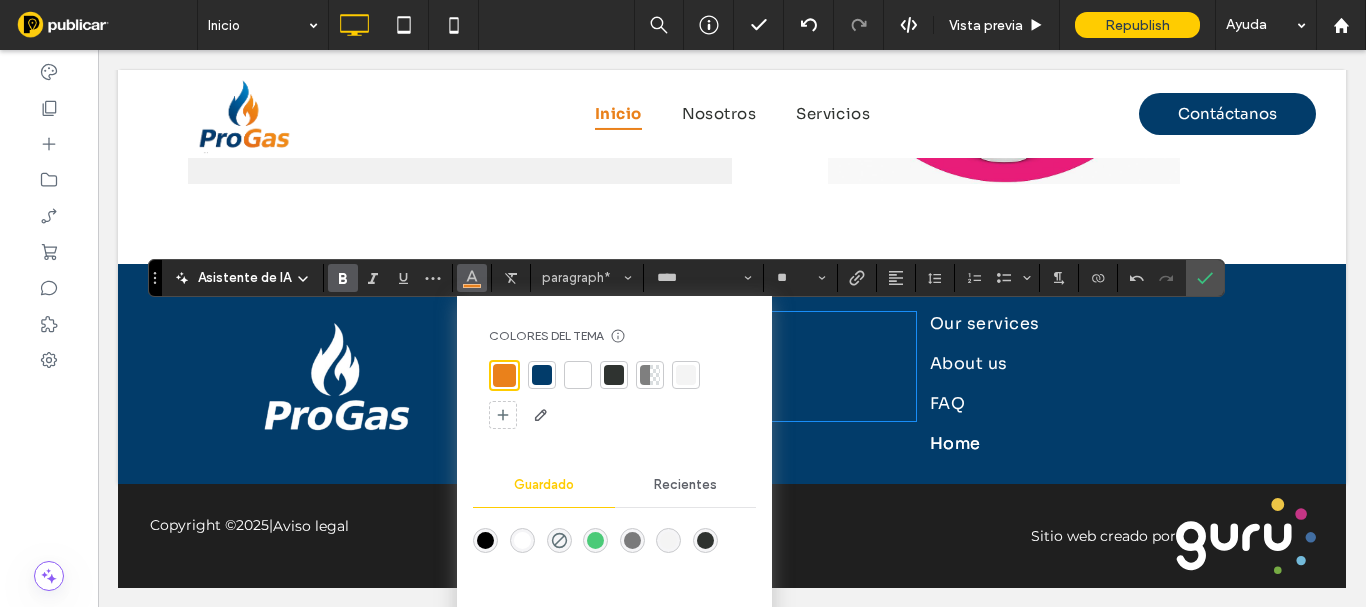 click on "Click To Paste" at bounding box center (336, 389) 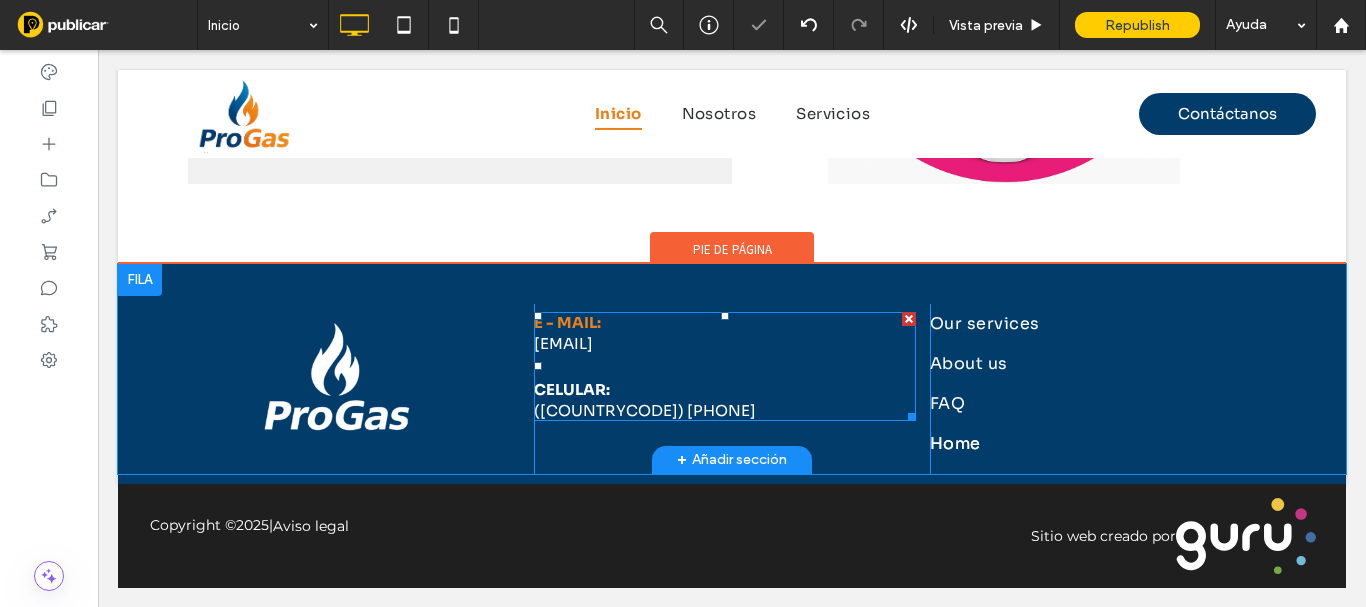 click on "CELULAR:" at bounding box center [725, 389] 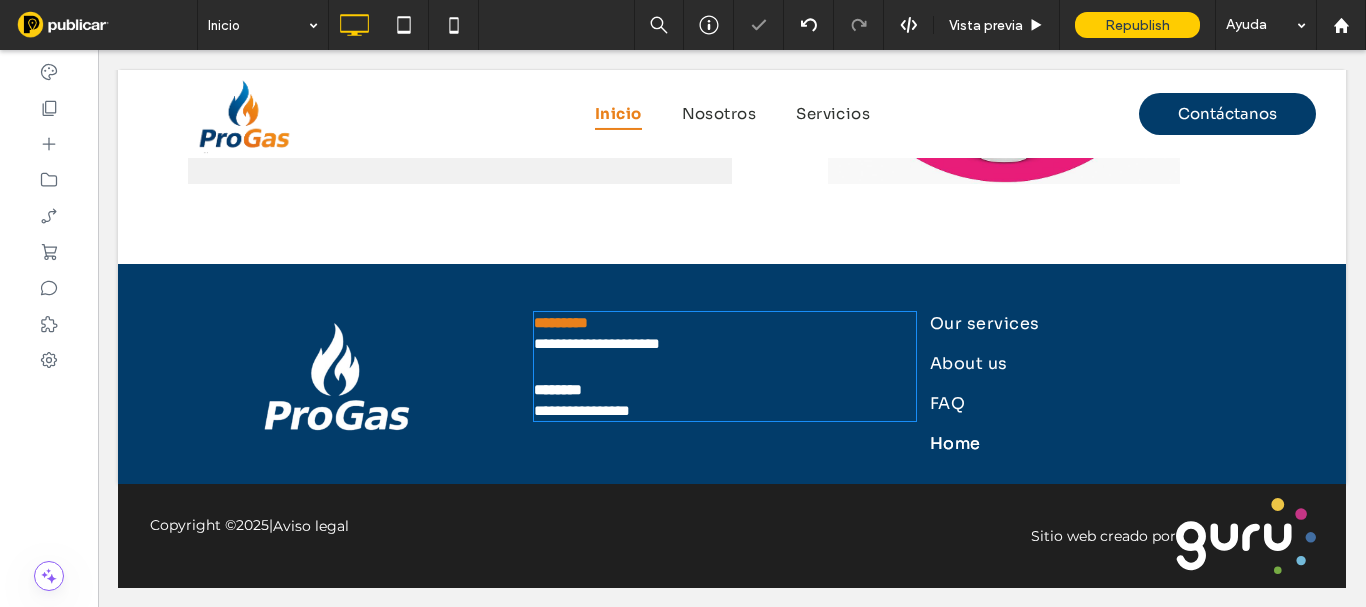 click on "********" at bounding box center [725, 389] 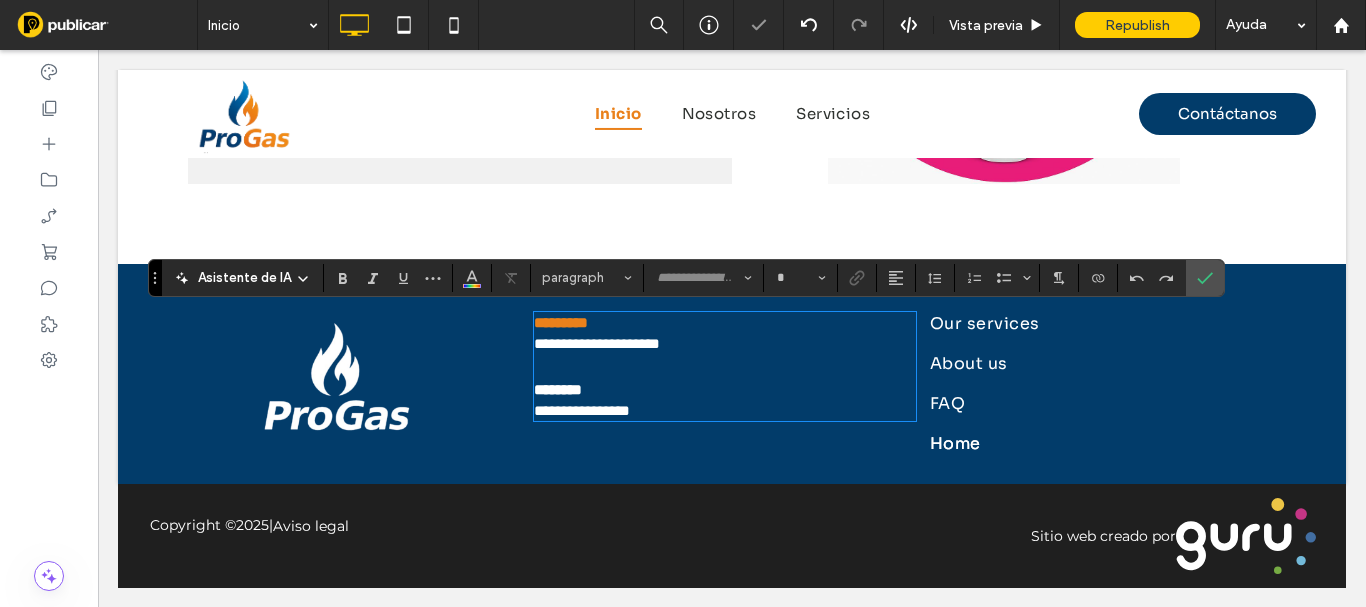 type on "****" 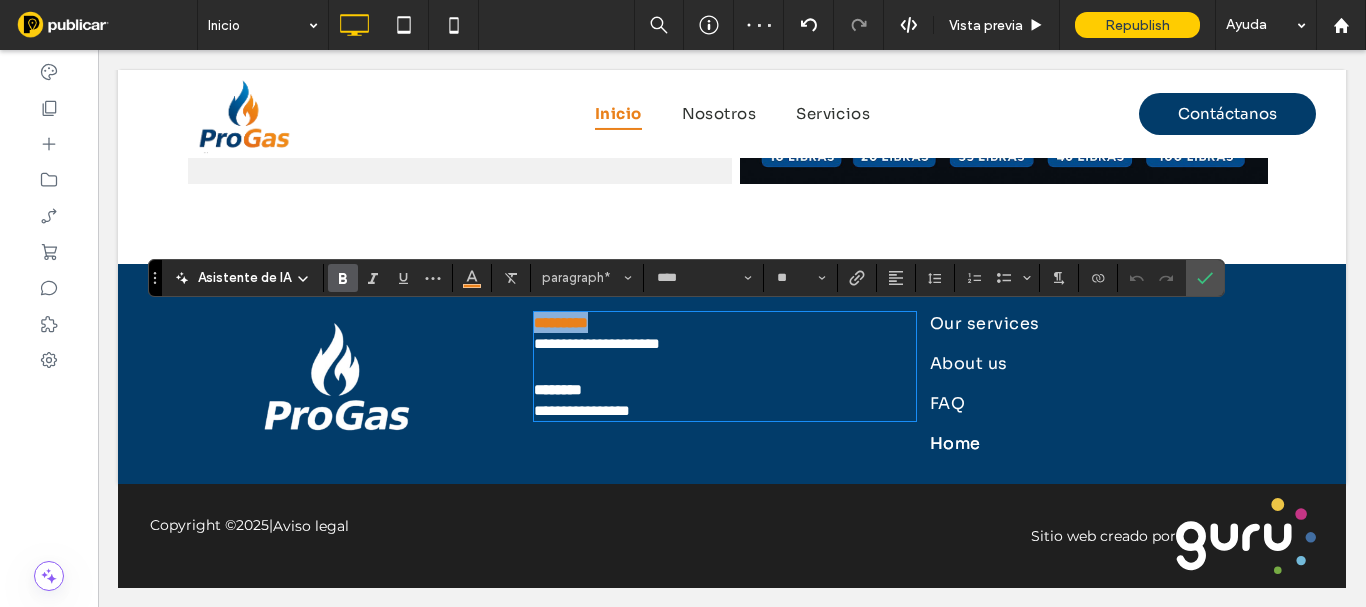 drag, startPoint x: 608, startPoint y: 327, endPoint x: 490, endPoint y: 298, distance: 121.511314 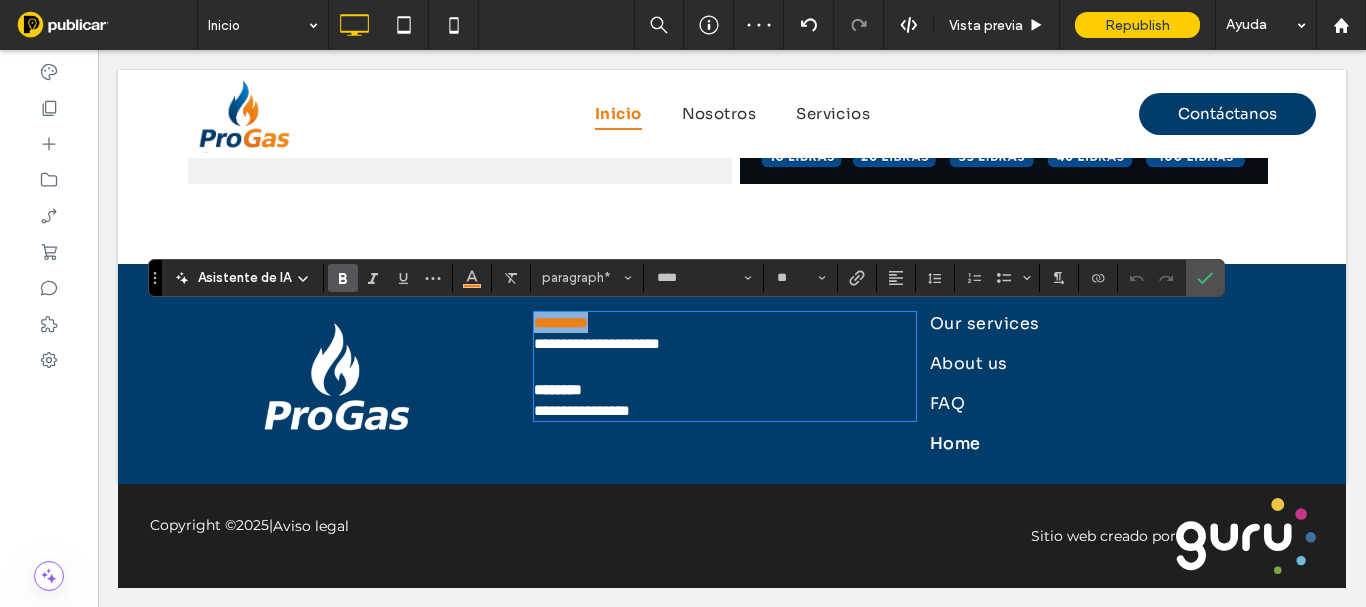click on "**********" at bounding box center (732, 389) 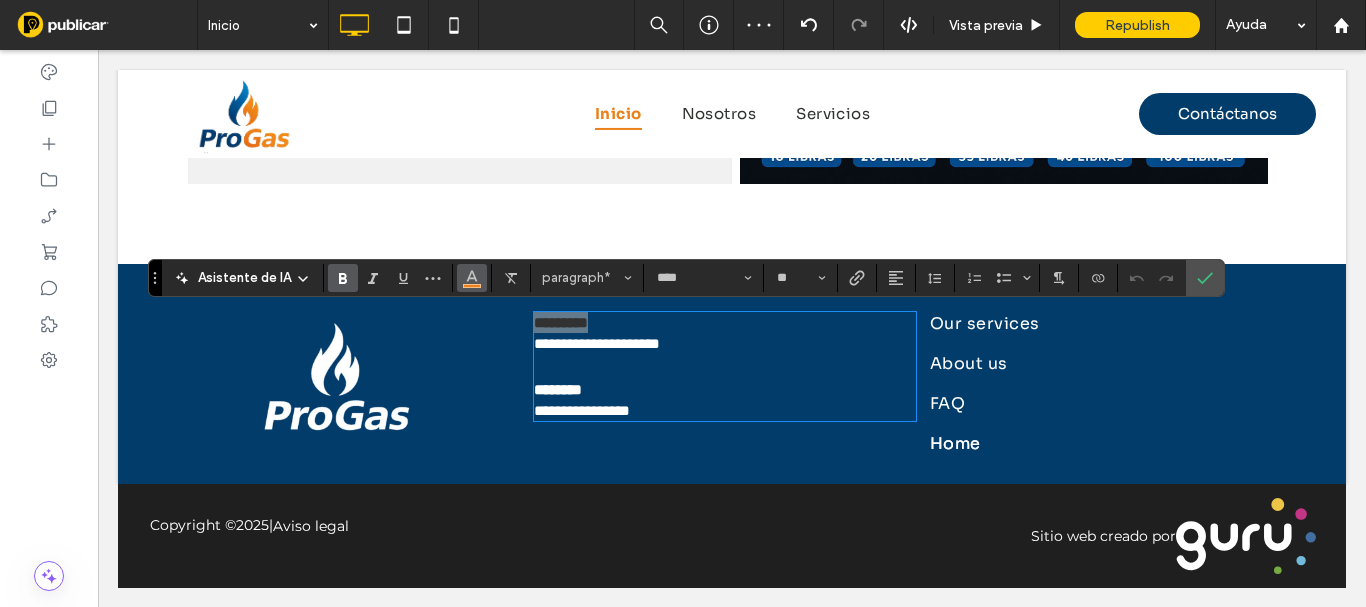 click 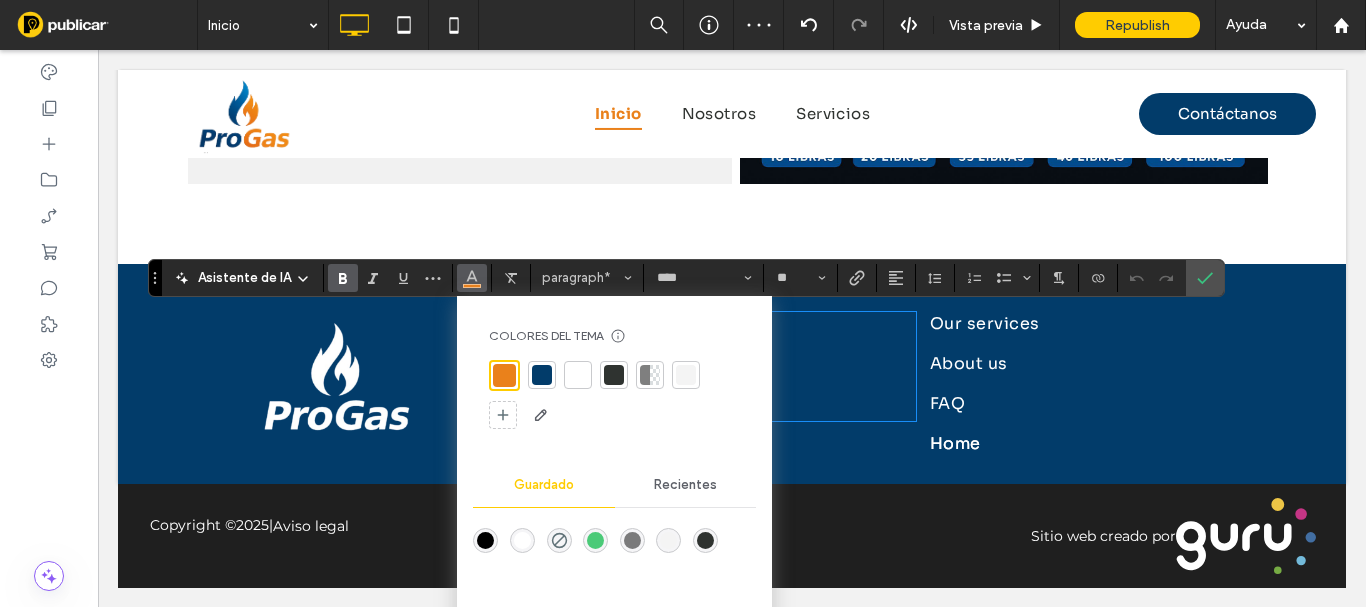 click at bounding box center [578, 375] 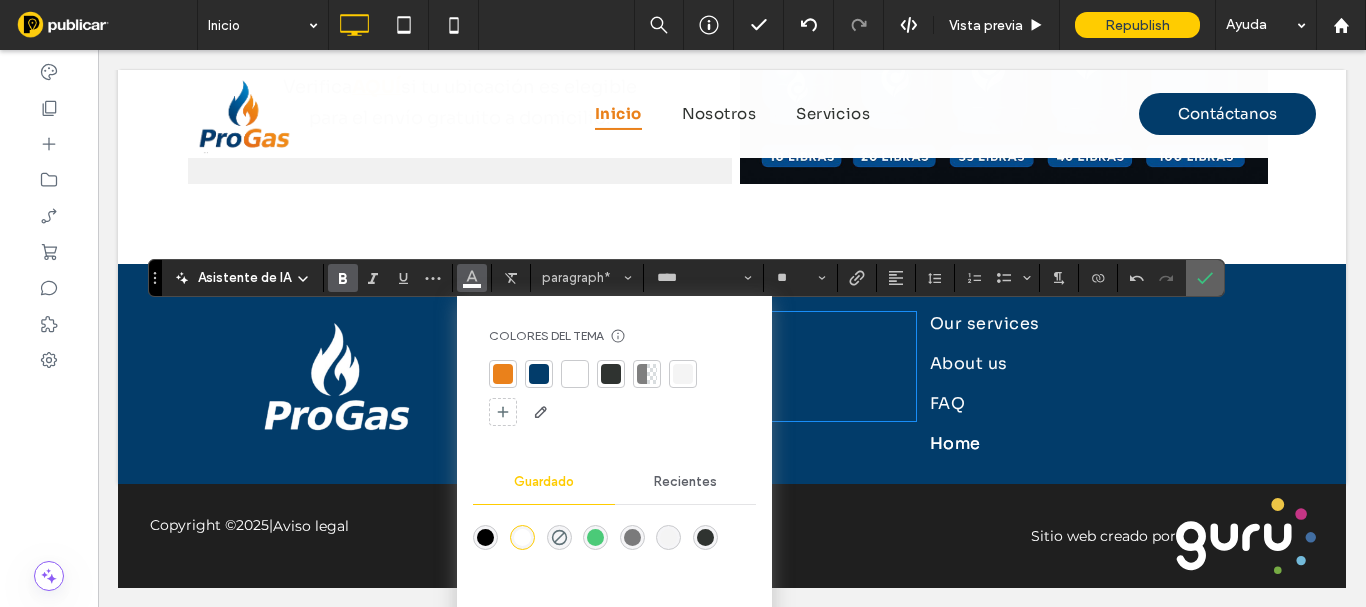 drag, startPoint x: 1204, startPoint y: 280, endPoint x: 975, endPoint y: 184, distance: 248.30827 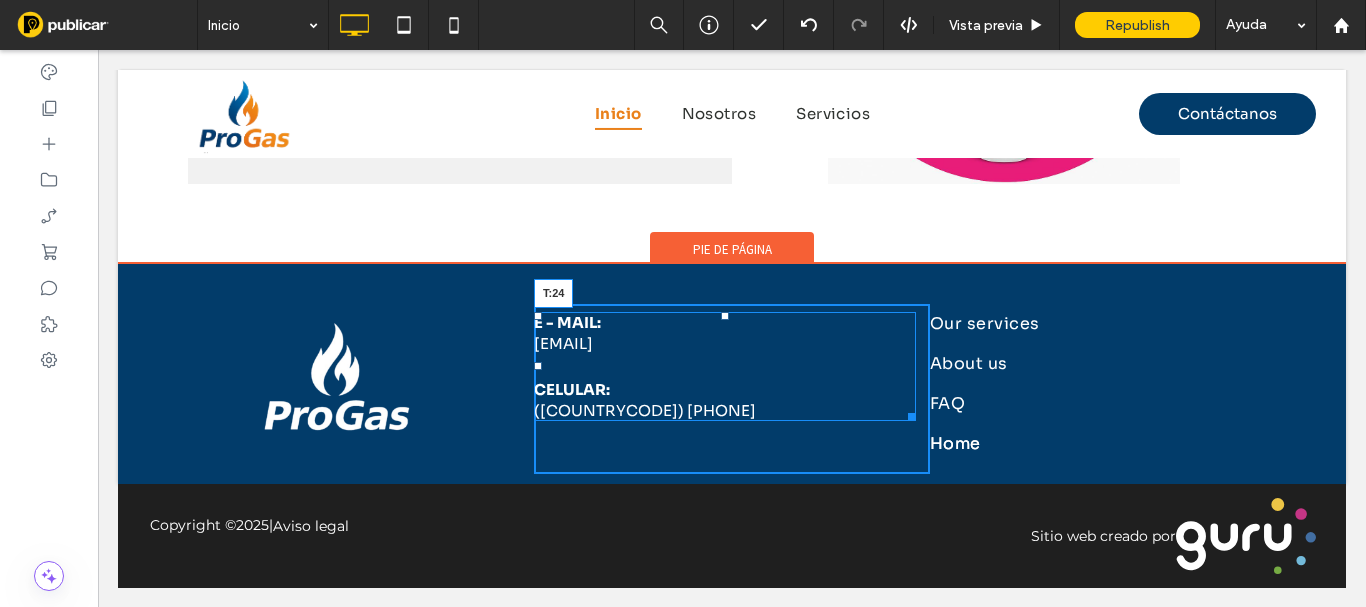drag, startPoint x: 721, startPoint y: 317, endPoint x: 716, endPoint y: 333, distance: 16.763054 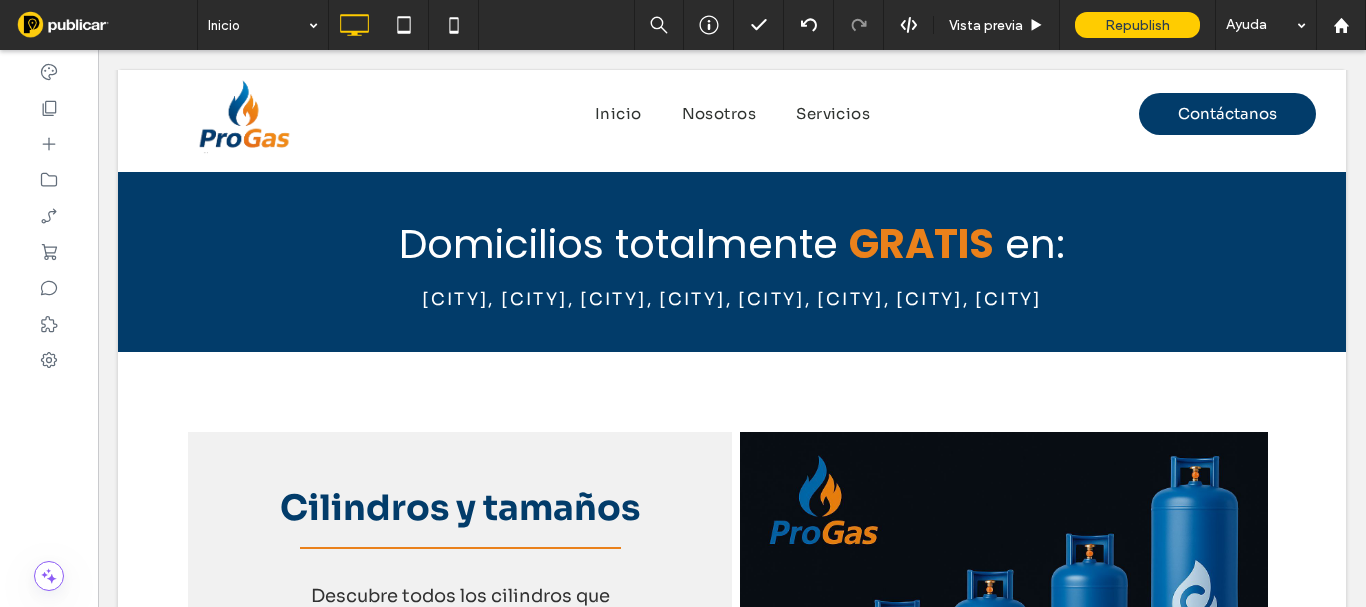 scroll, scrollTop: 3498, scrollLeft: 0, axis: vertical 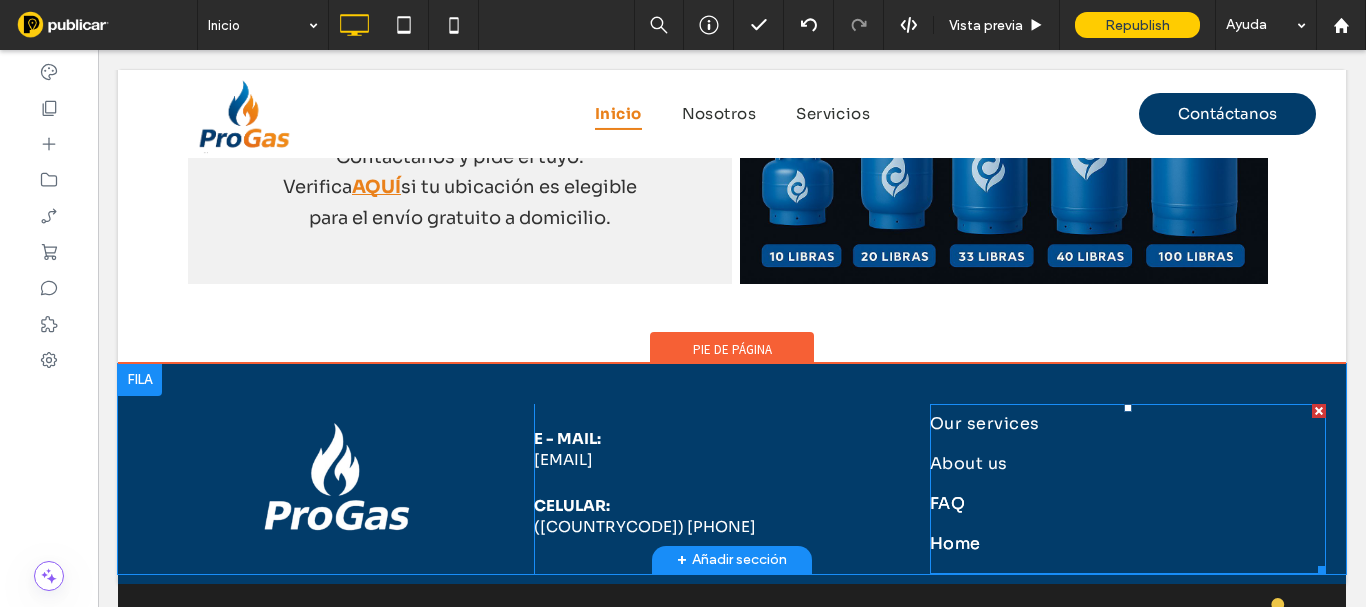 click on "FAQ" at bounding box center [1120, 504] 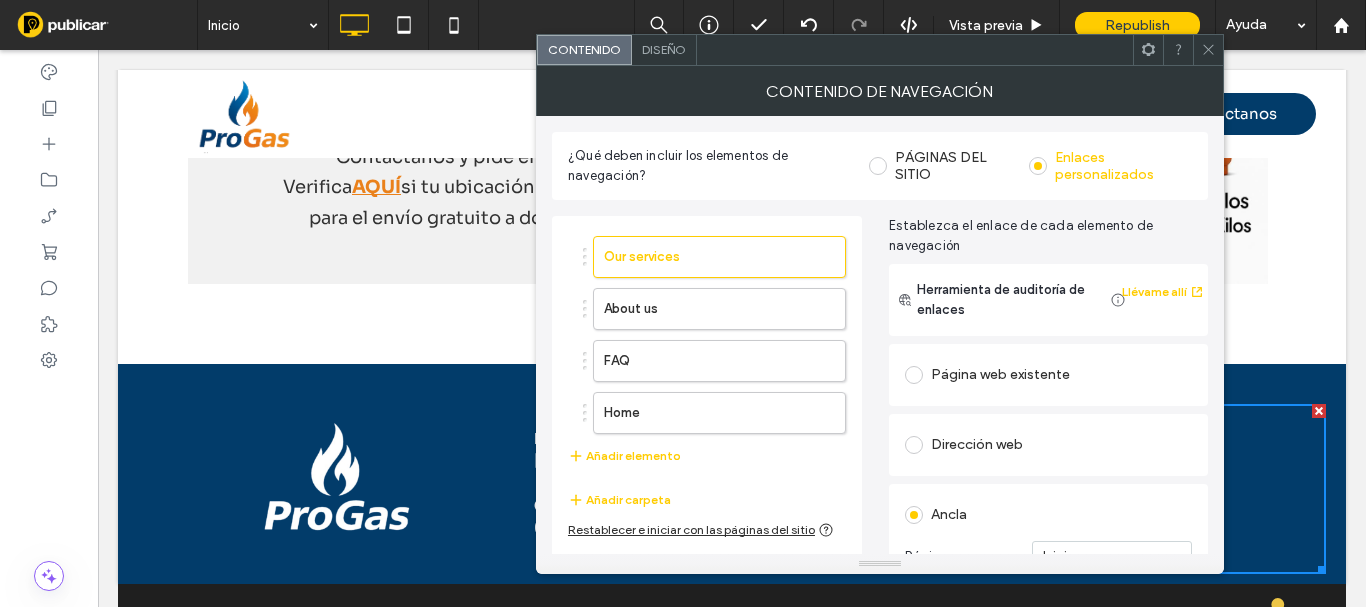 click at bounding box center [1208, 50] 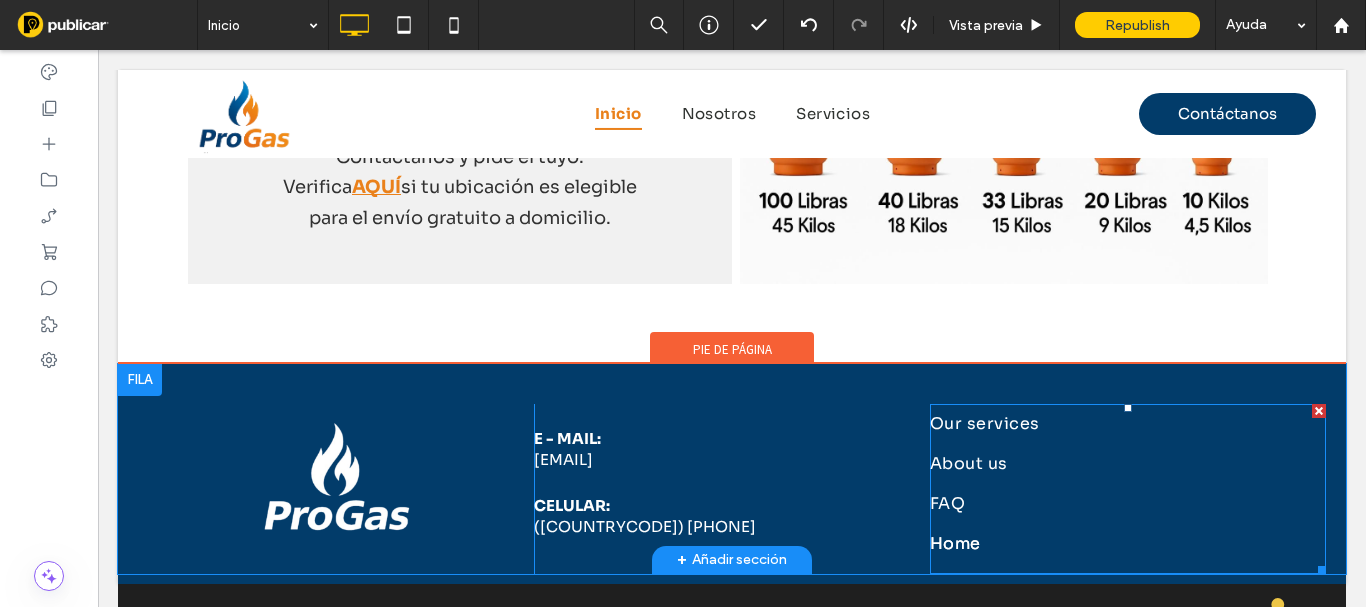 click at bounding box center (1319, 411) 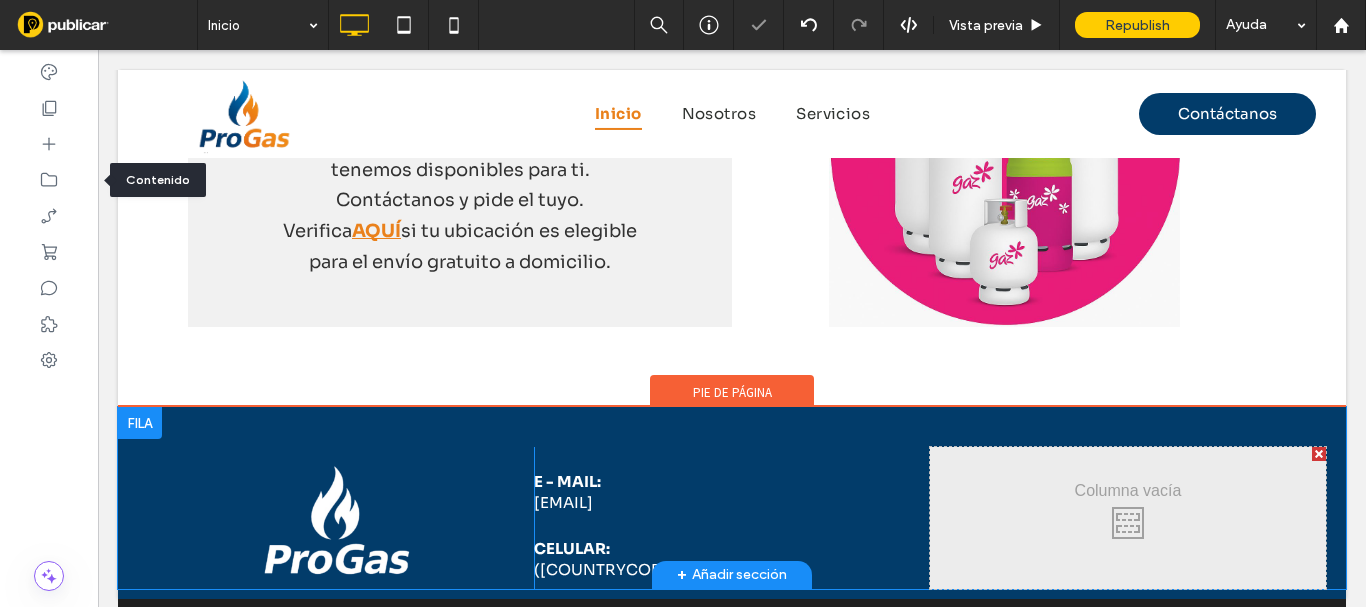 scroll, scrollTop: 3541, scrollLeft: 0, axis: vertical 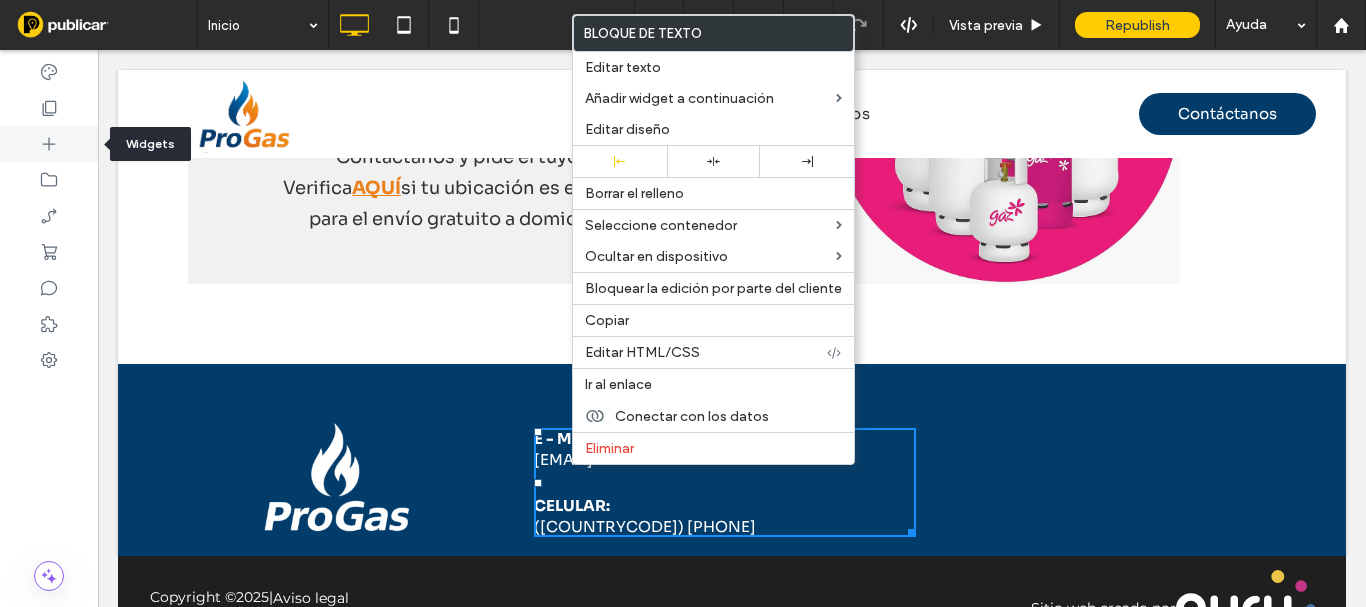 click at bounding box center [49, 144] 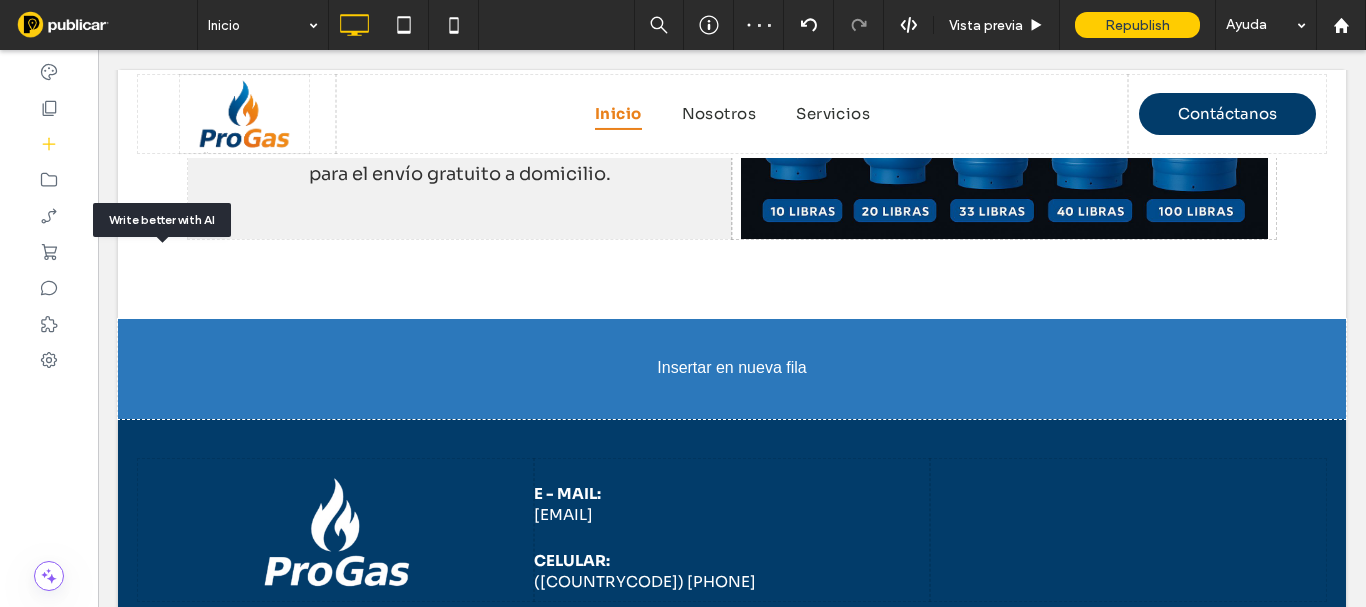 scroll, scrollTop: 3591, scrollLeft: 0, axis: vertical 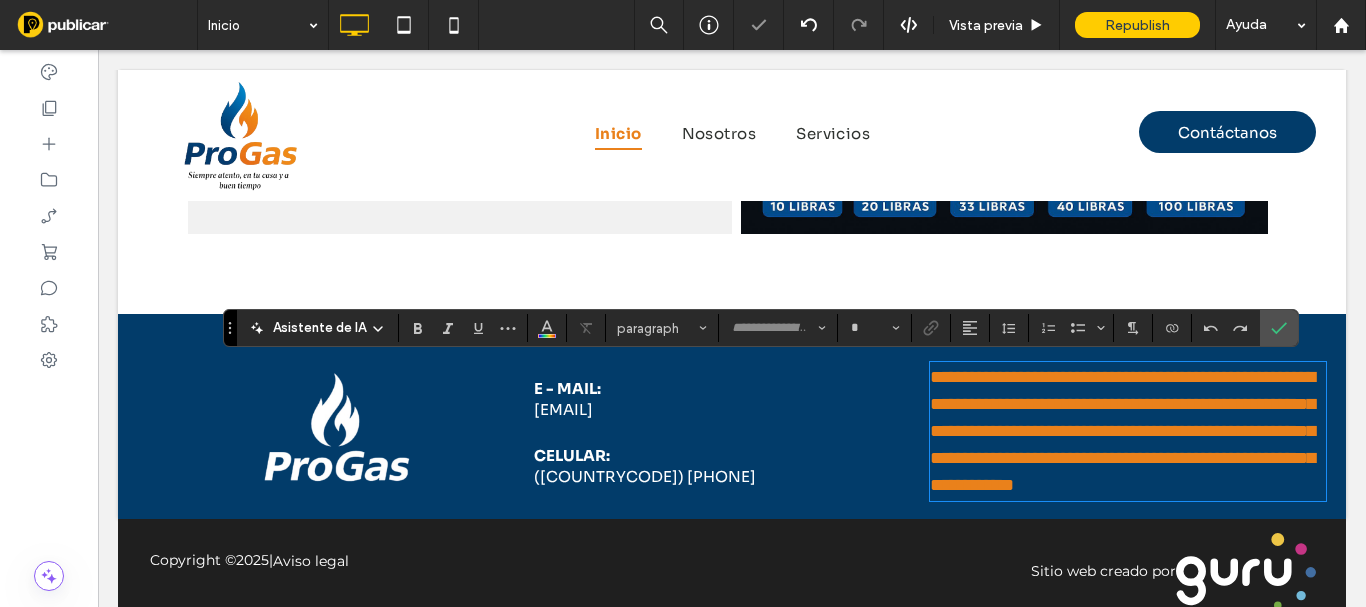 type on "****" 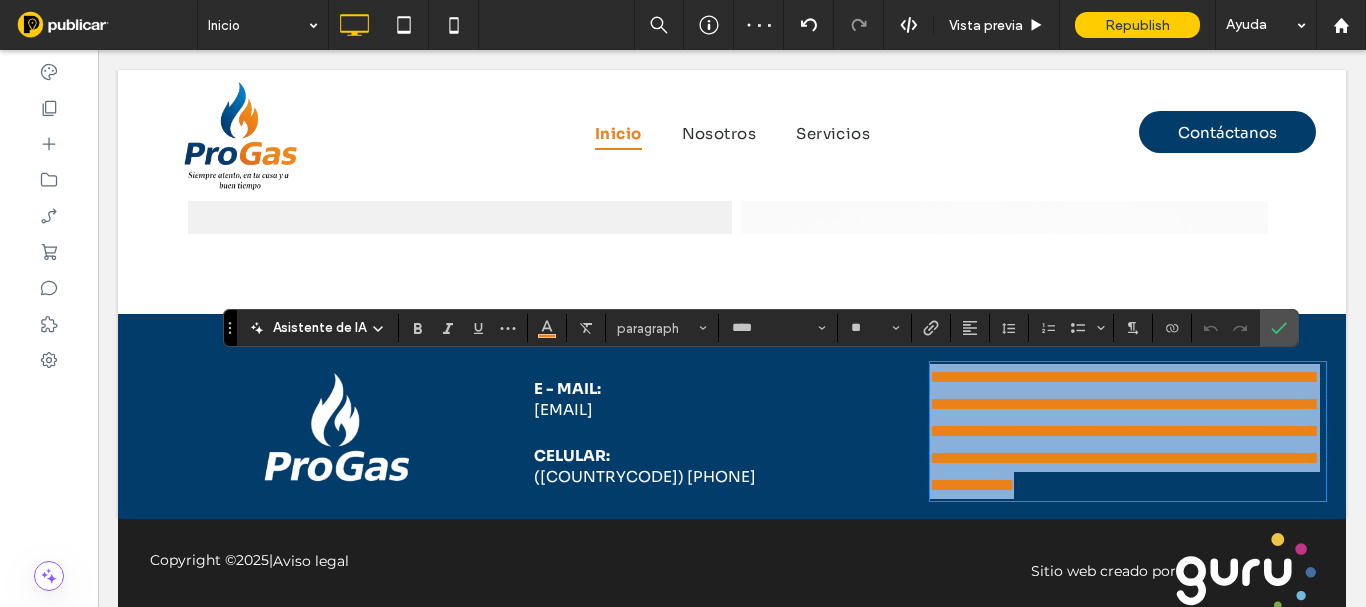 type 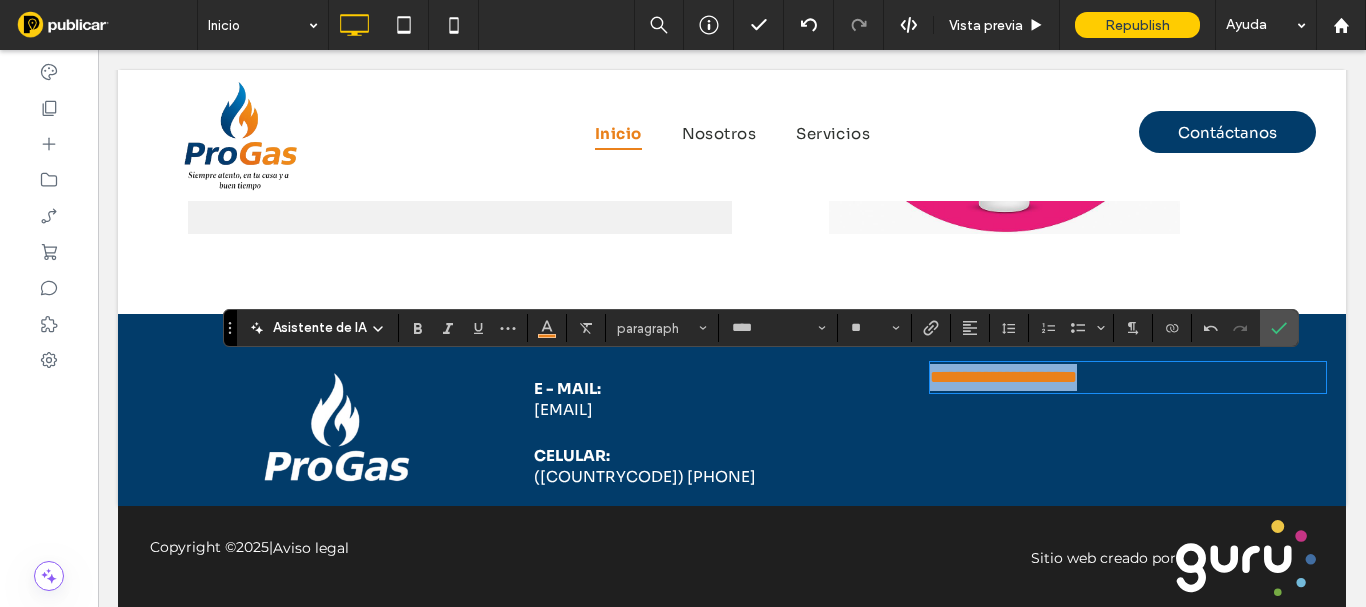 drag, startPoint x: 1137, startPoint y: 382, endPoint x: 877, endPoint y: 352, distance: 261.72504 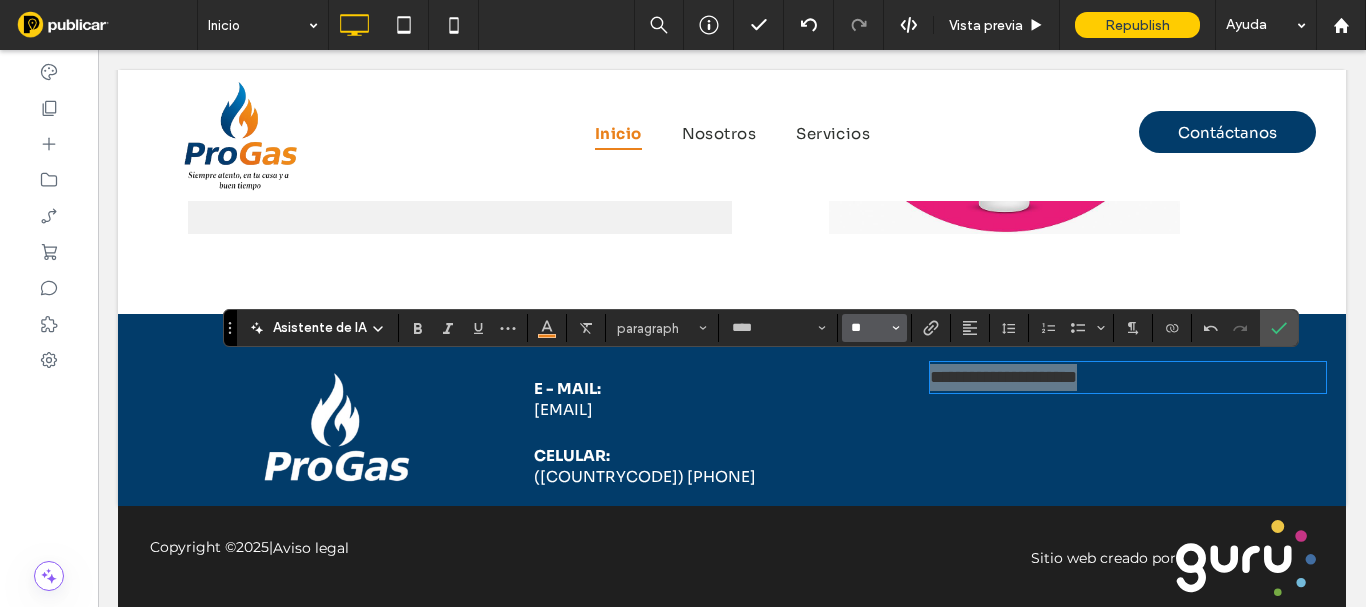 click on "**" at bounding box center (868, 328) 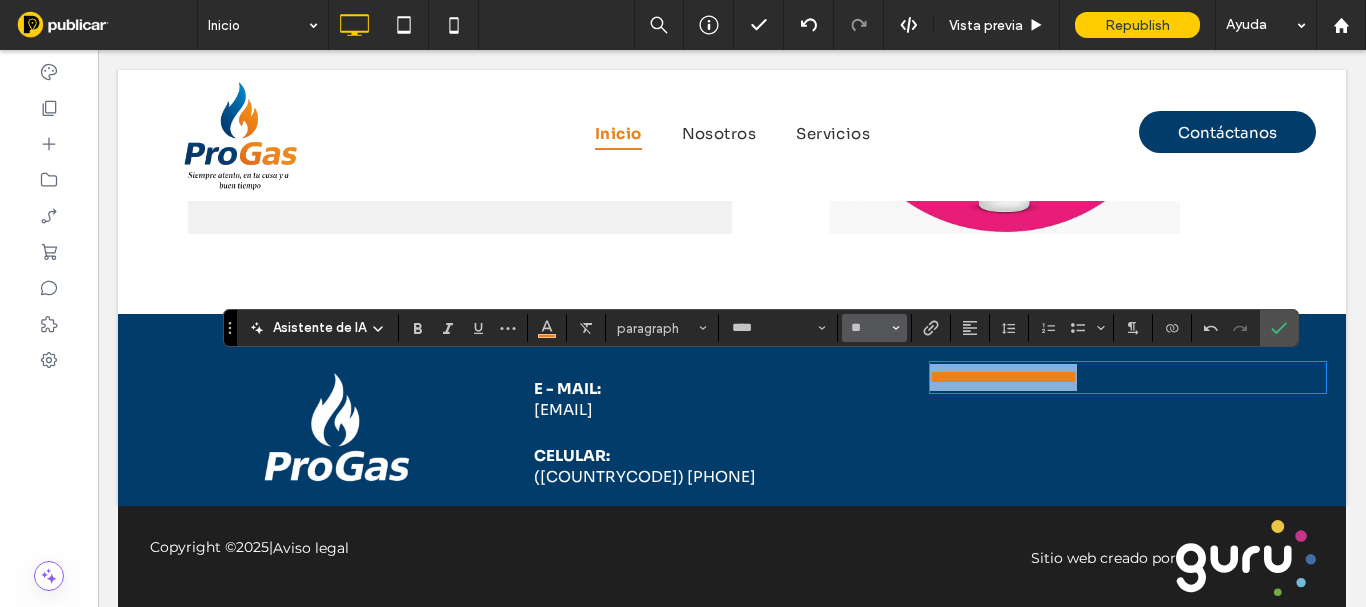 type on "**" 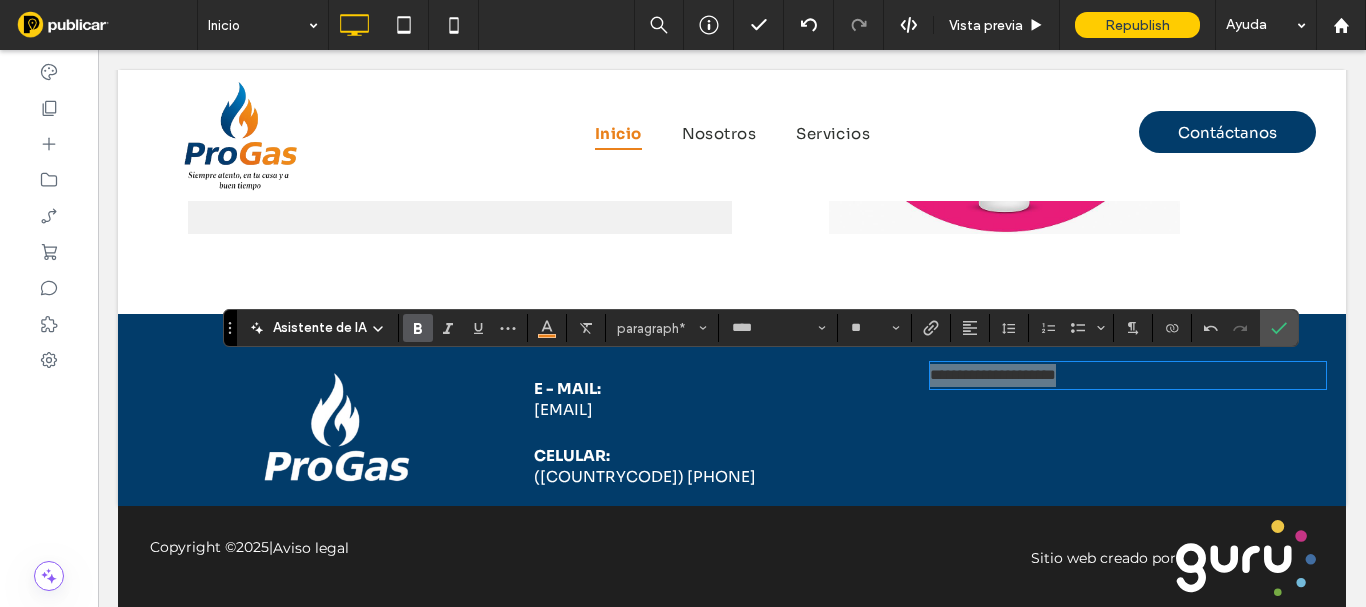 click at bounding box center (418, 328) 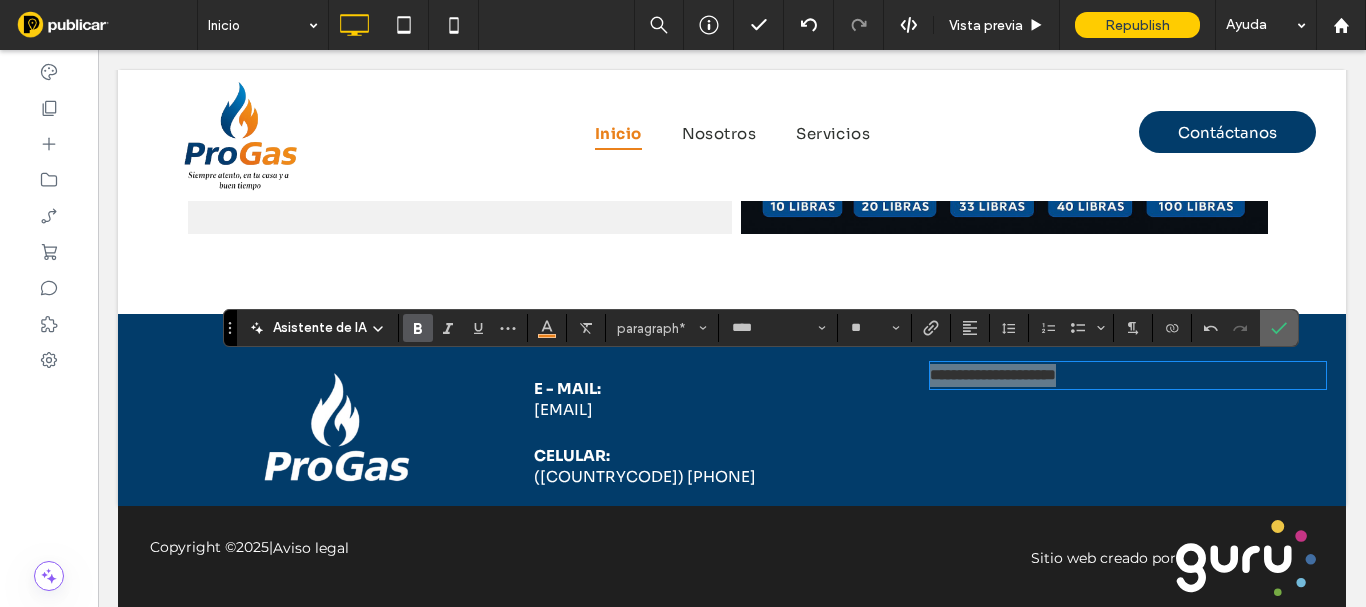 click 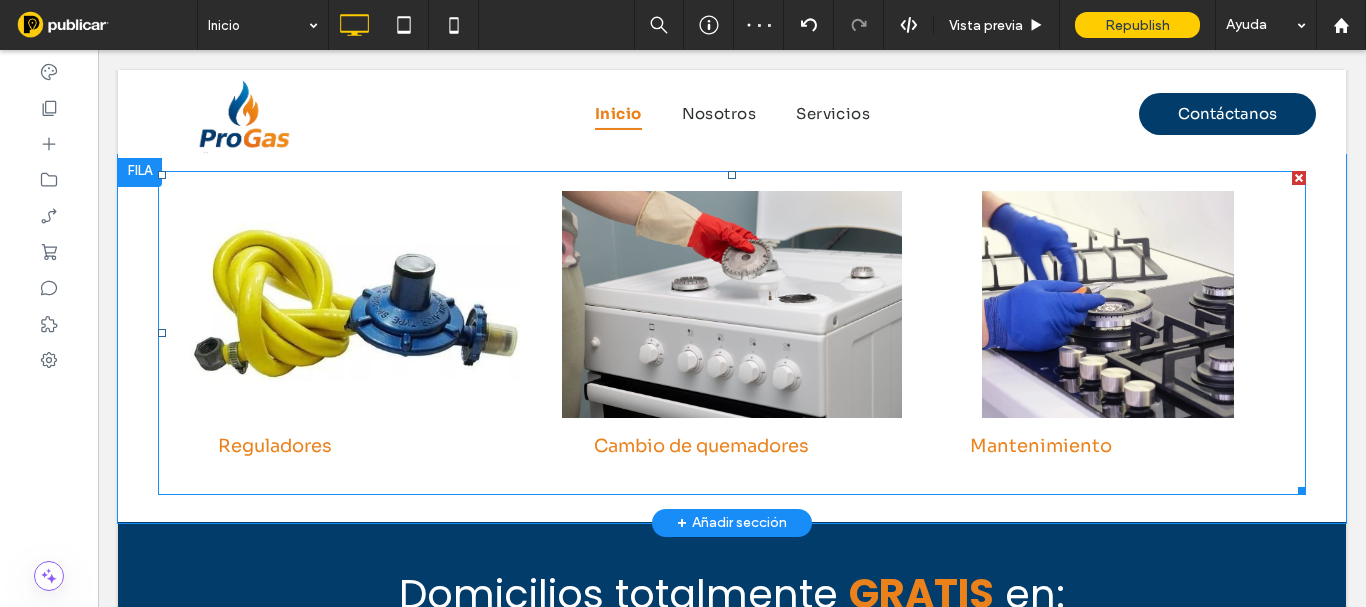scroll, scrollTop: 2848, scrollLeft: 0, axis: vertical 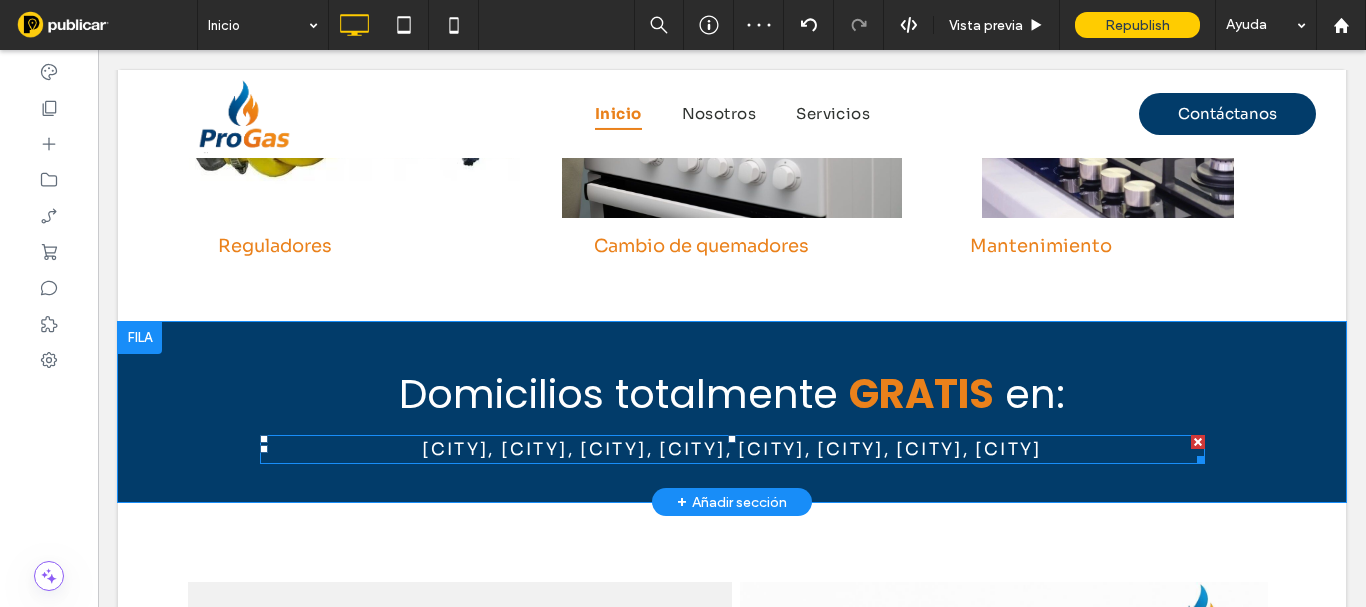 click on "Medellín, Envigado, Belén, Itagüí, La Estrella, Caldas, Poblado, Sabaneta" at bounding box center (732, 449) 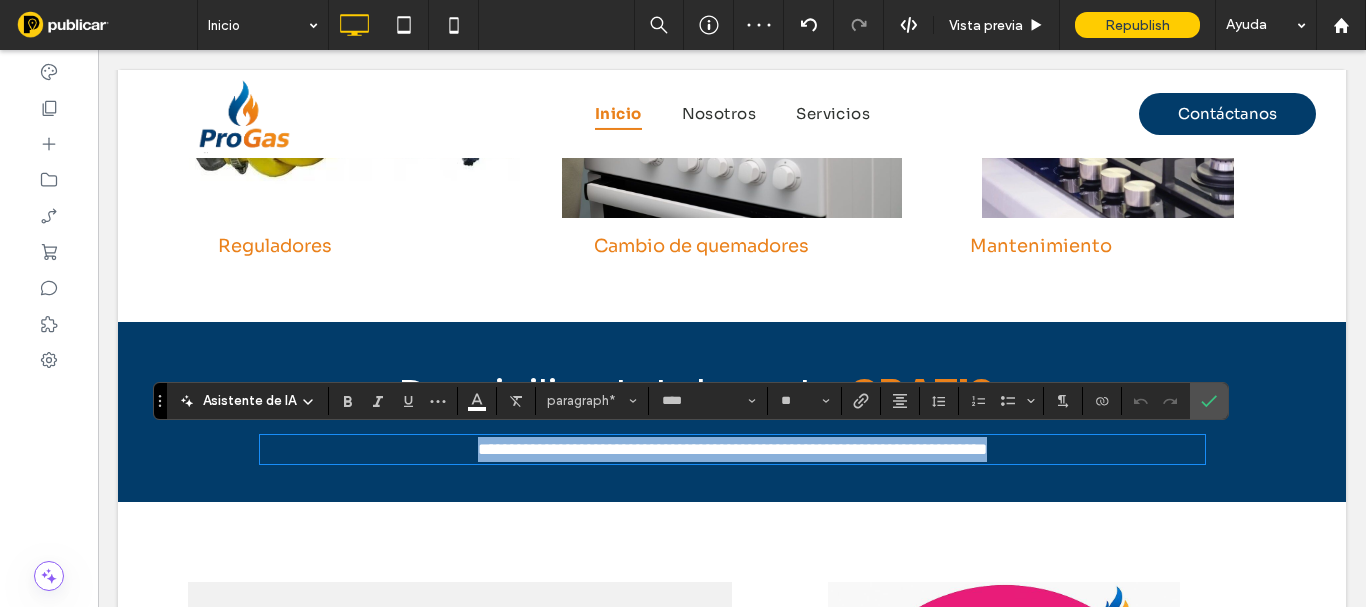 copy on "**********" 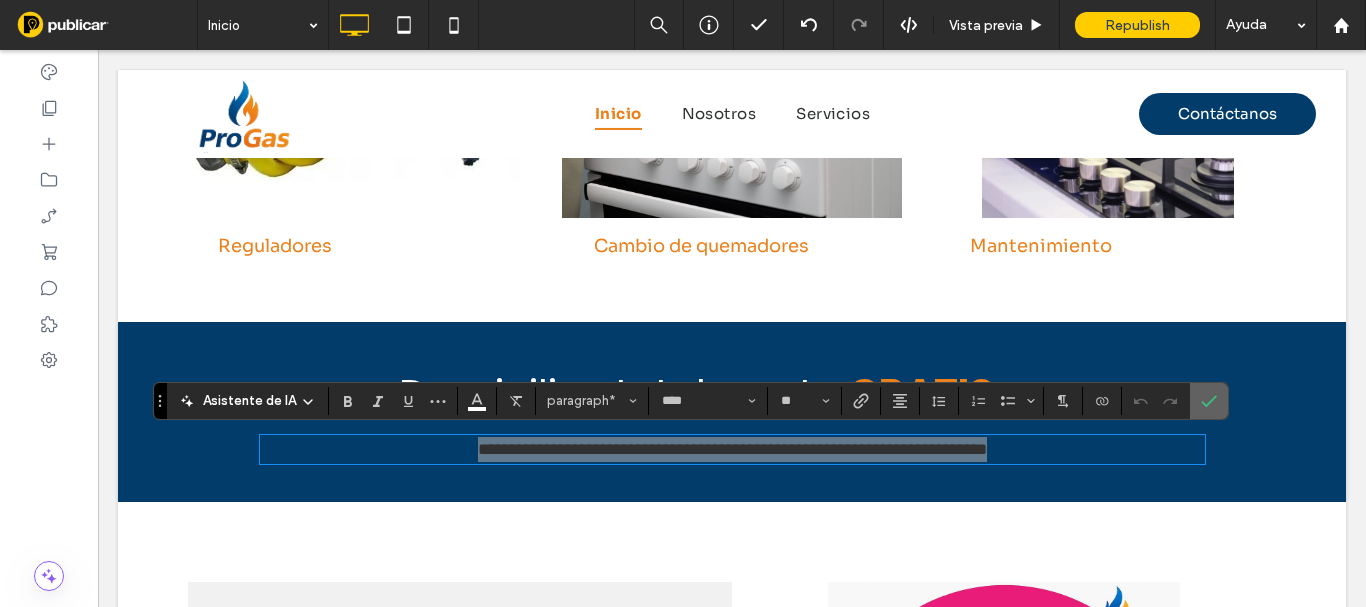 click 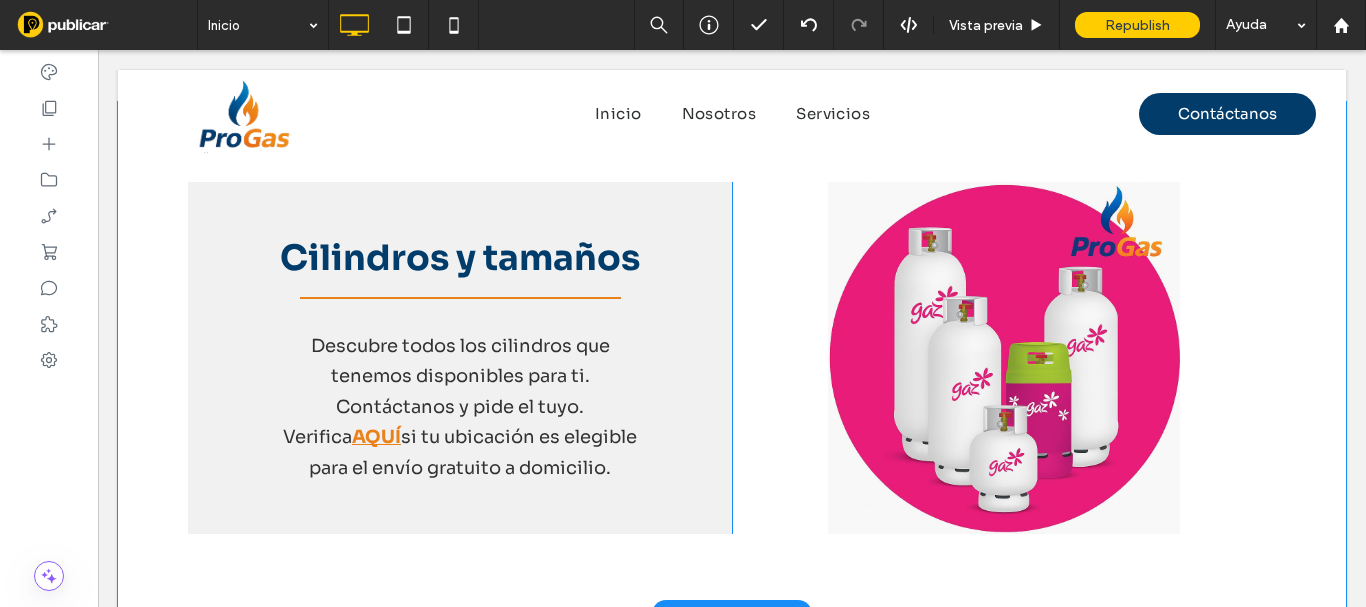 scroll, scrollTop: 3570, scrollLeft: 0, axis: vertical 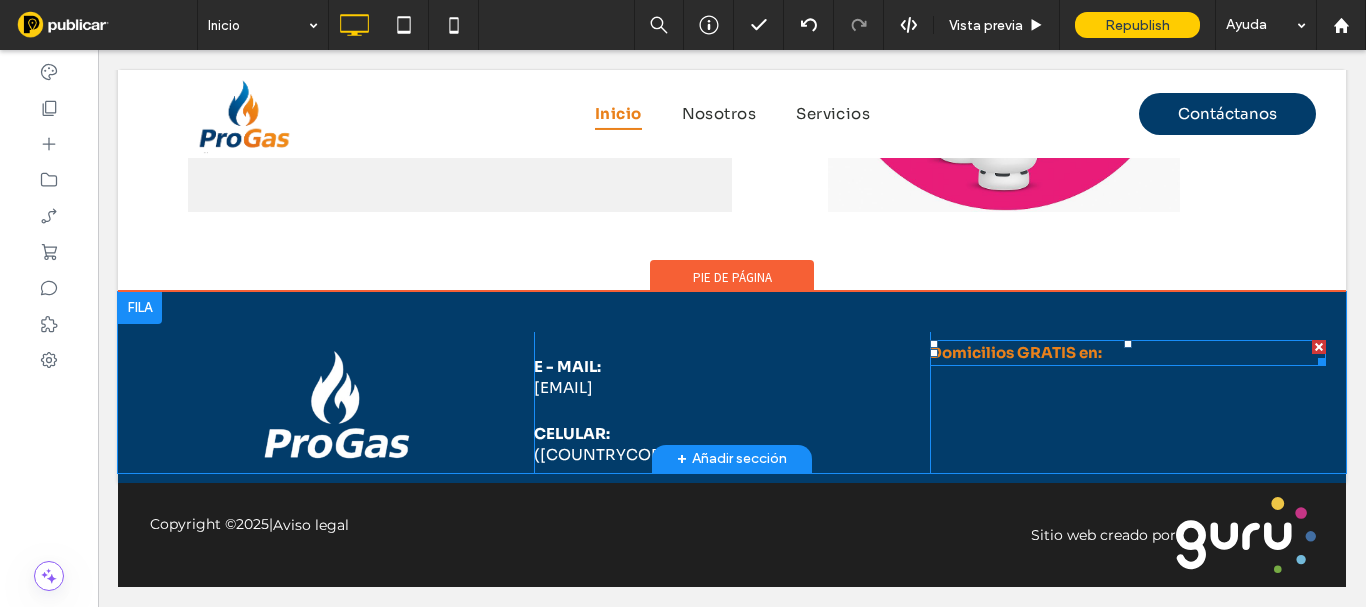 click on "Domicilios GRATIS en:" at bounding box center [1128, 353] 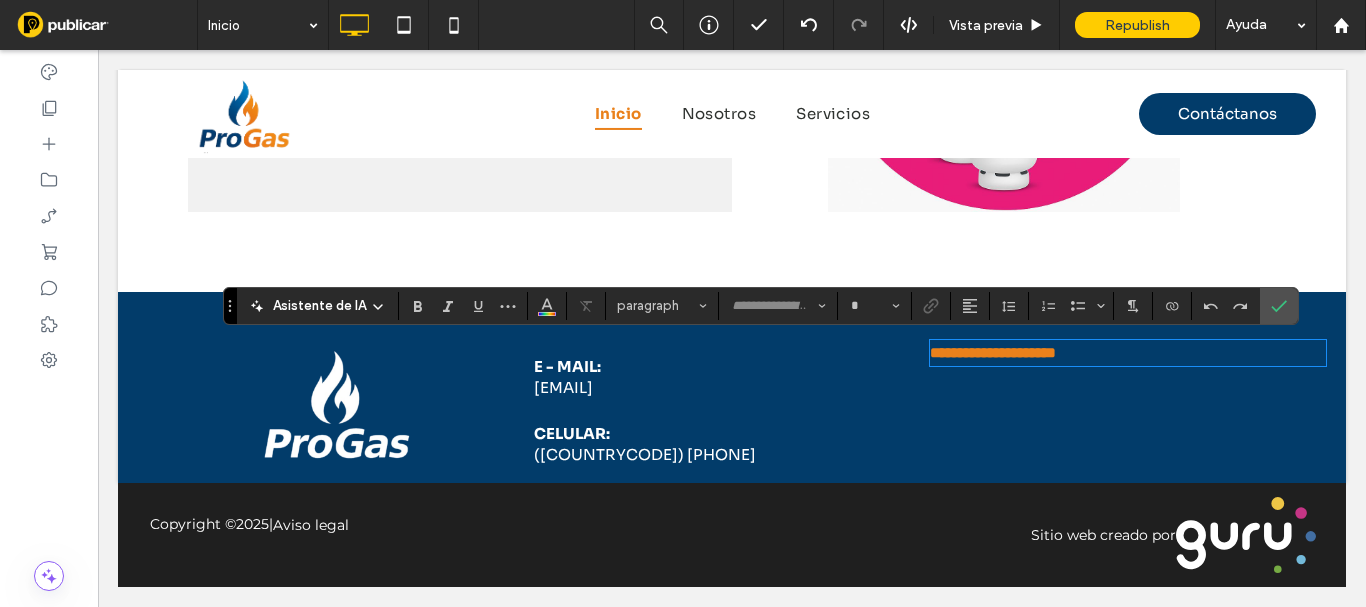 type on "****" 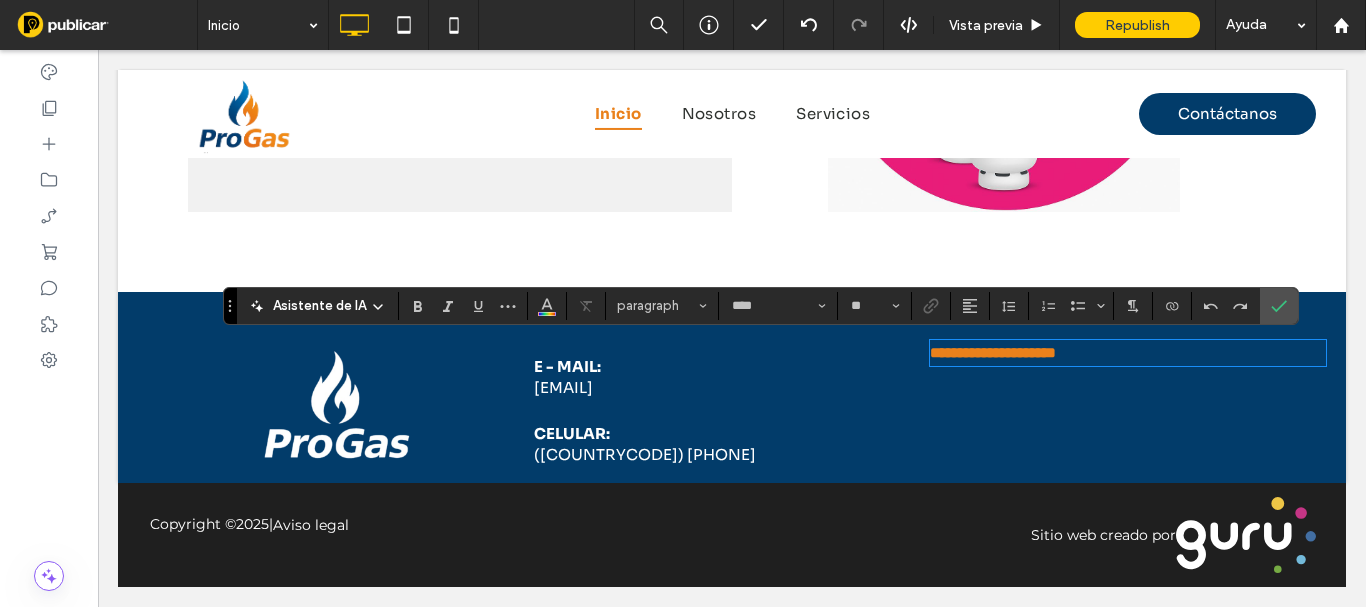 click on "**********" at bounding box center [1128, 353] 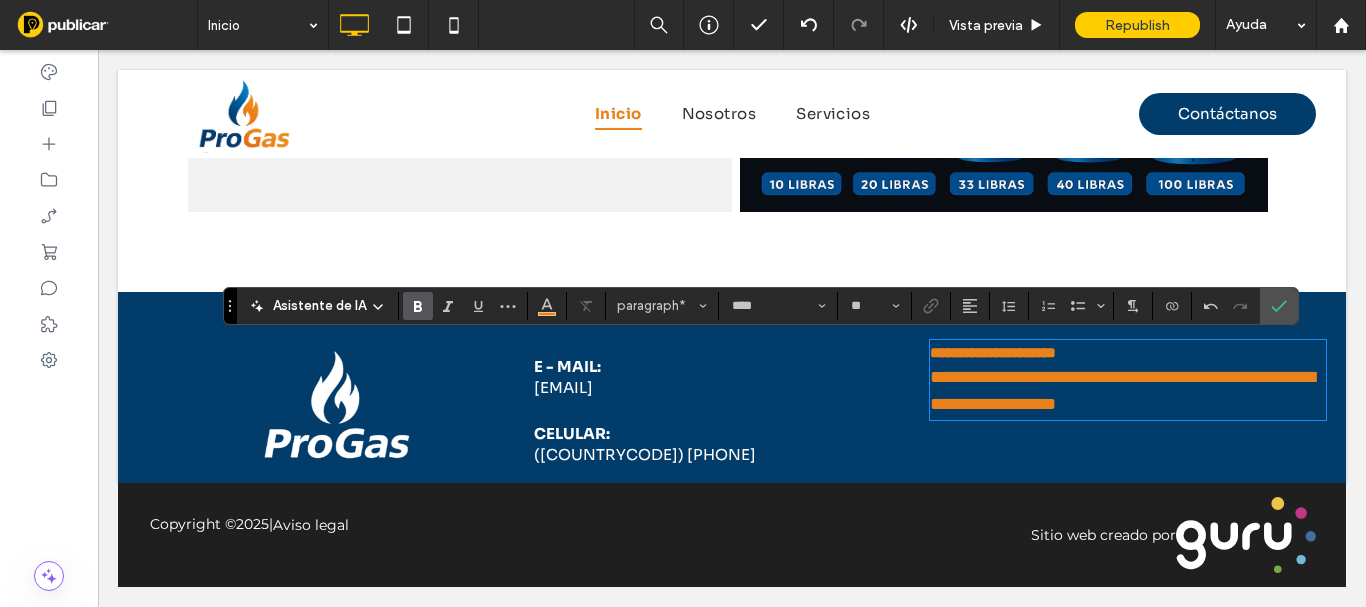 type on "**" 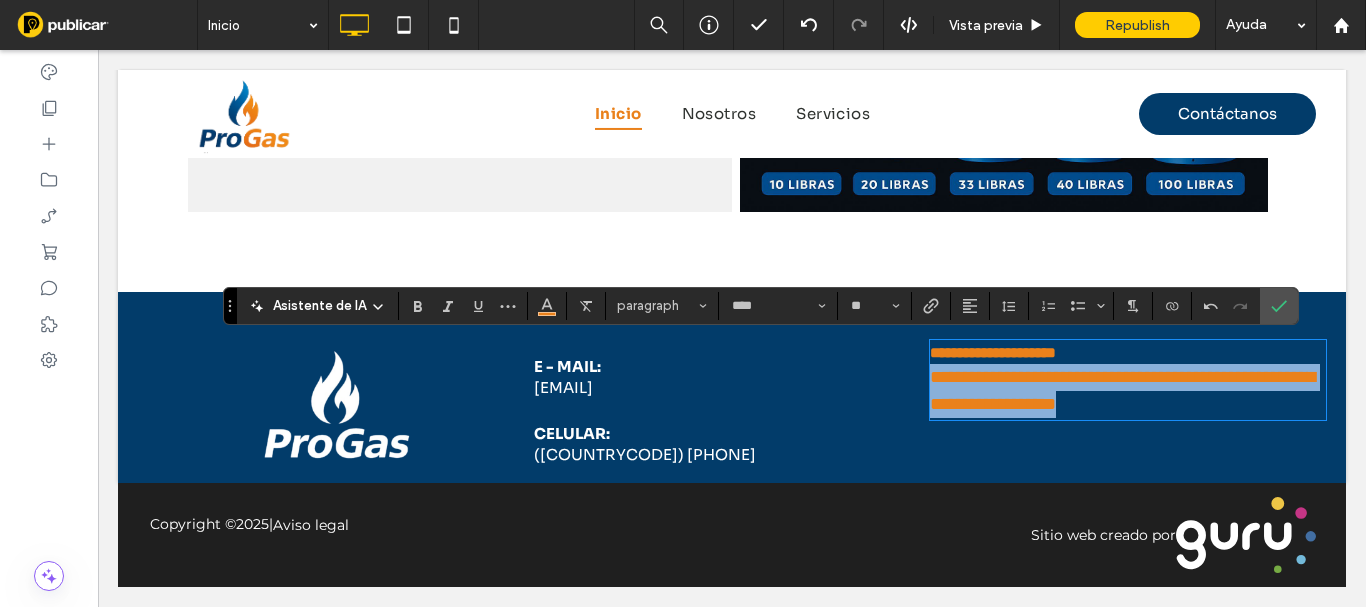 drag, startPoint x: 1254, startPoint y: 403, endPoint x: 824, endPoint y: 384, distance: 430.41956 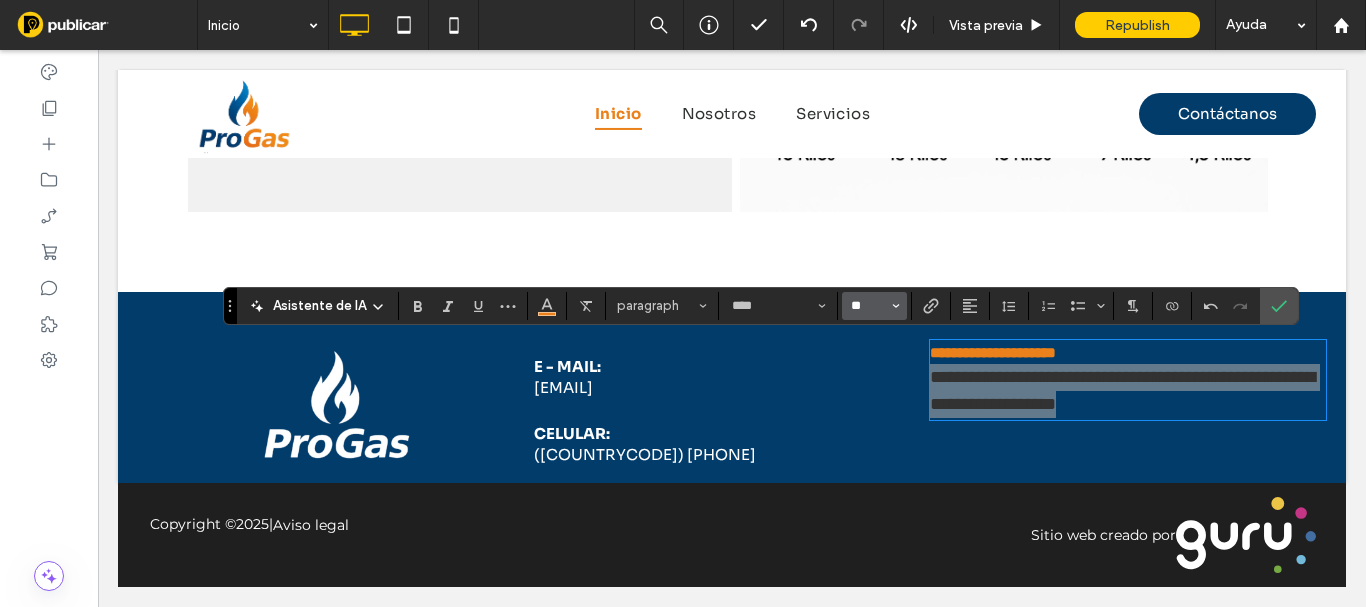 click on "**" at bounding box center (868, 306) 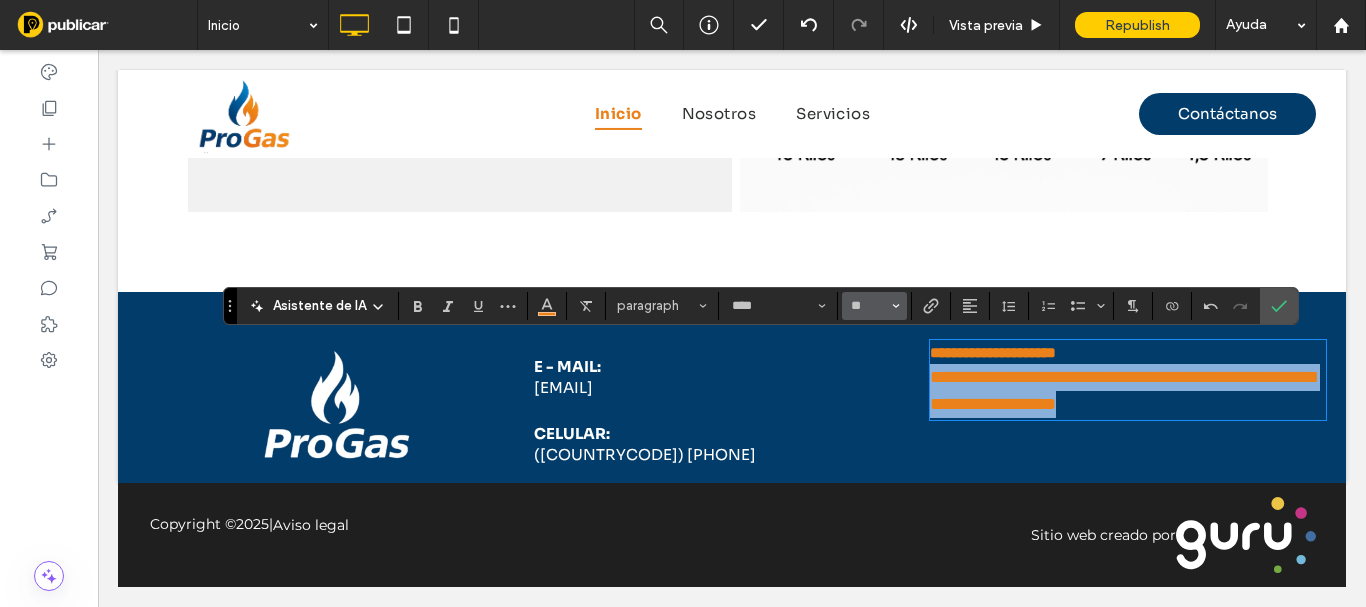 type on "**" 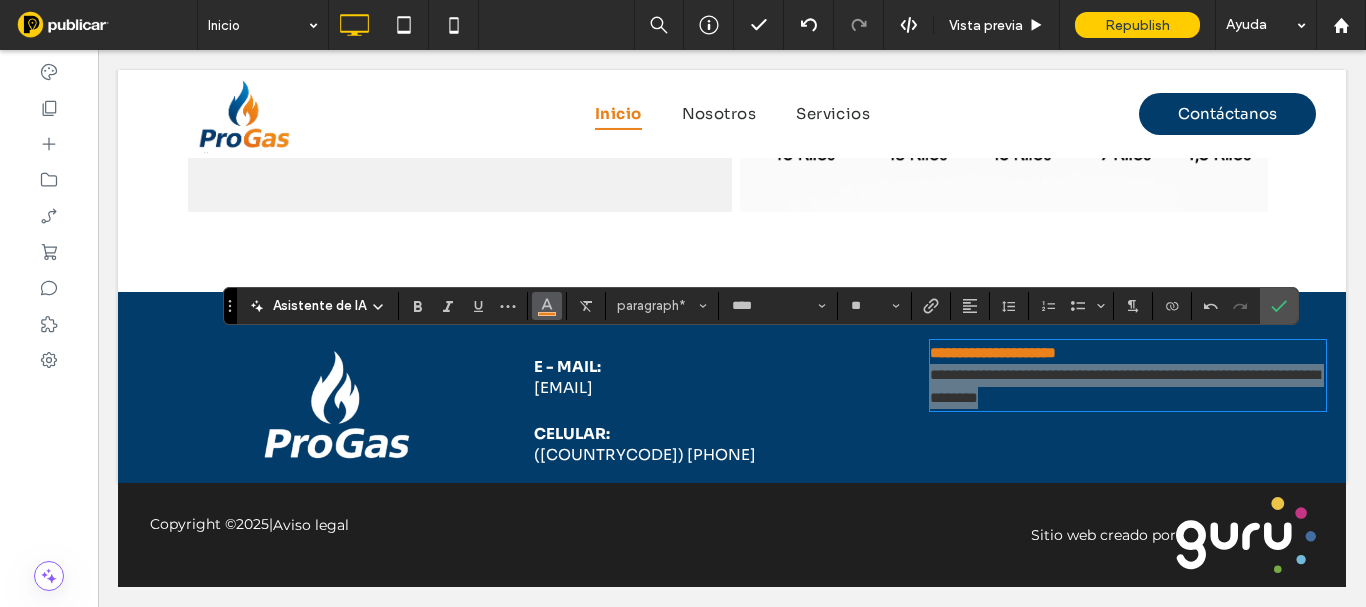 click at bounding box center (547, 304) 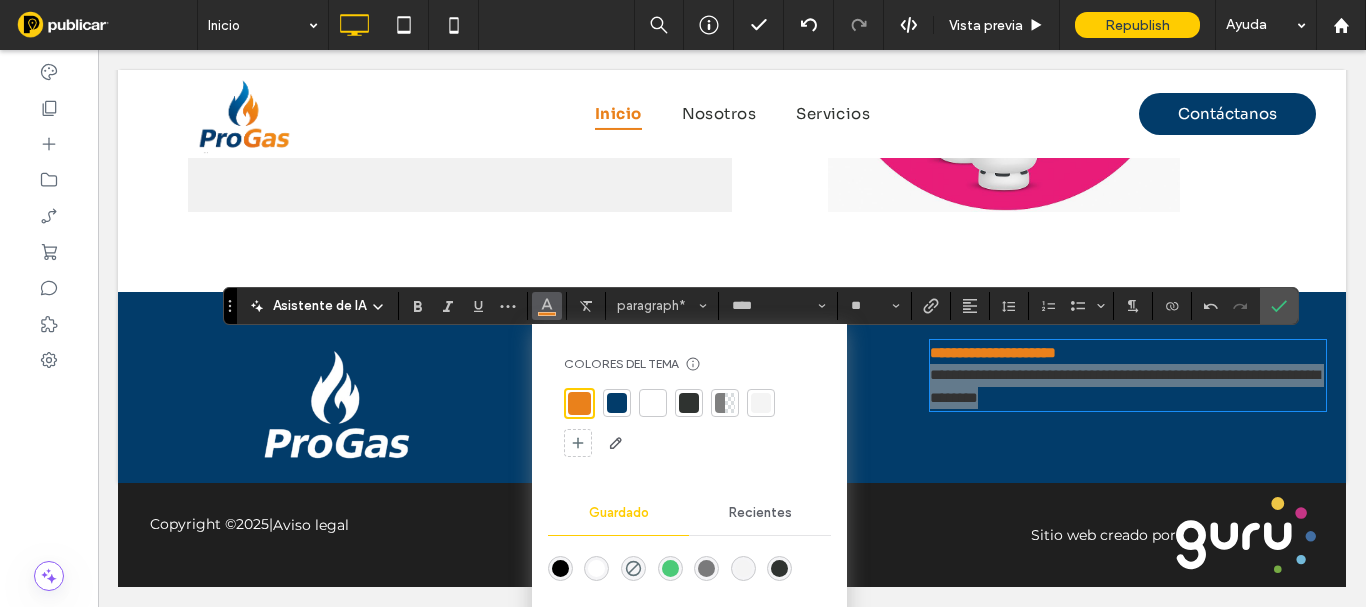 click at bounding box center (653, 403) 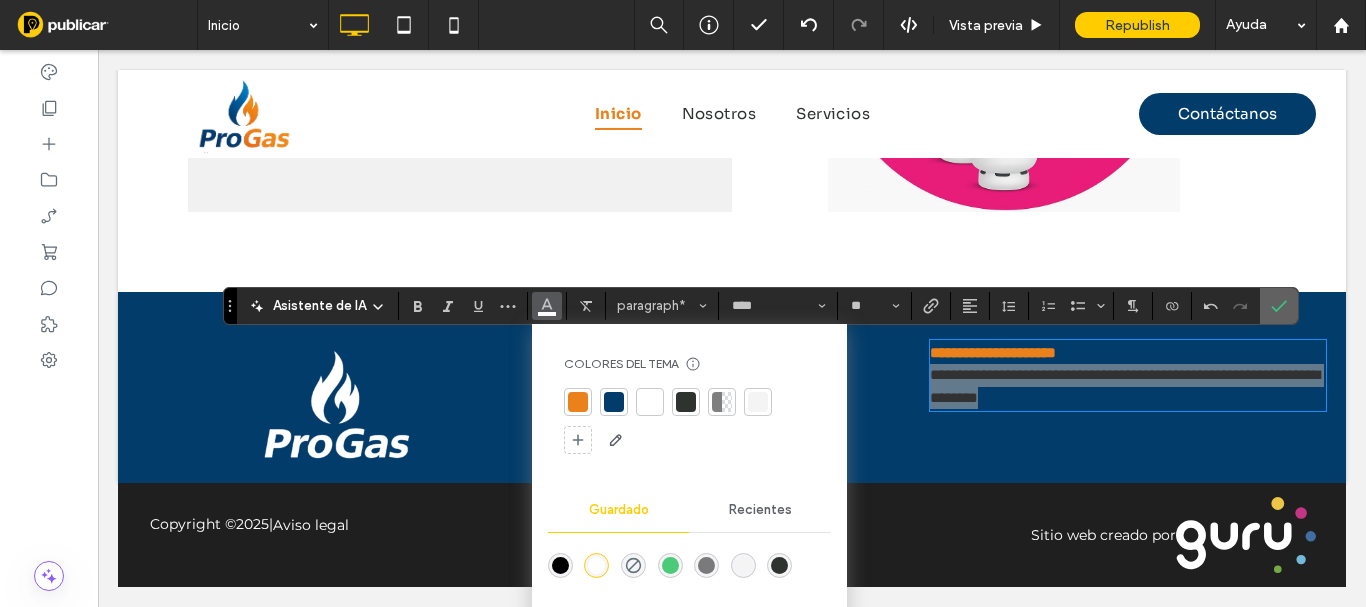 click 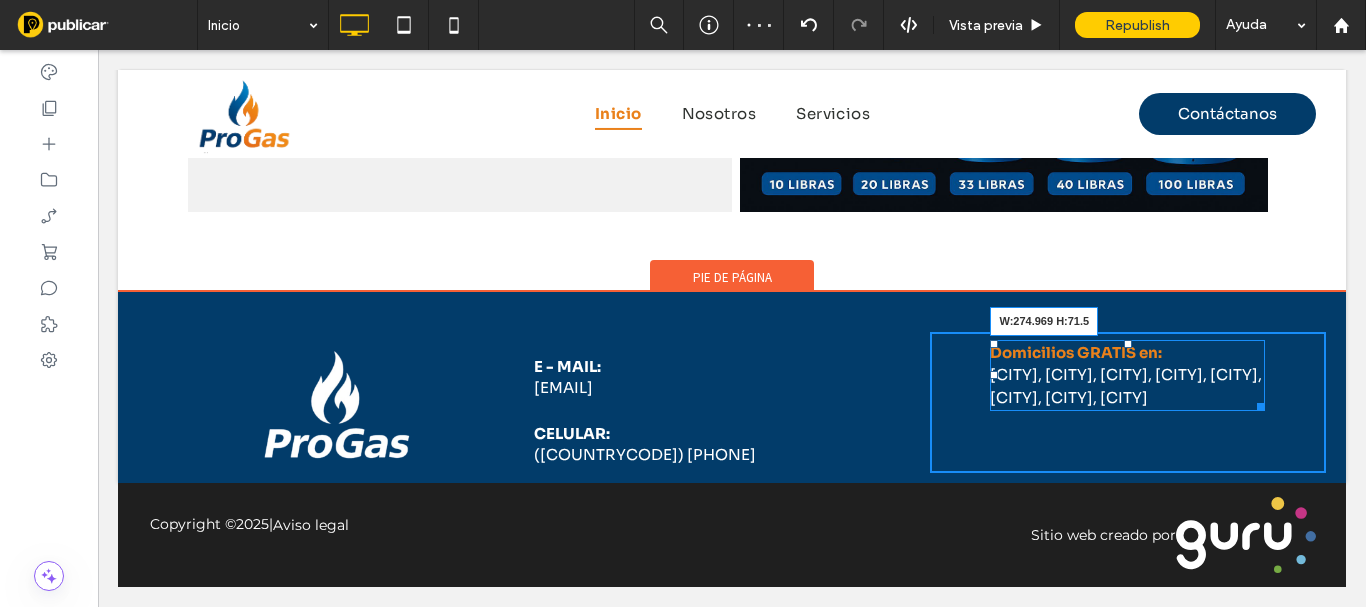 drag, startPoint x: 1251, startPoint y: 400, endPoint x: 1181, endPoint y: 422, distance: 73.37575 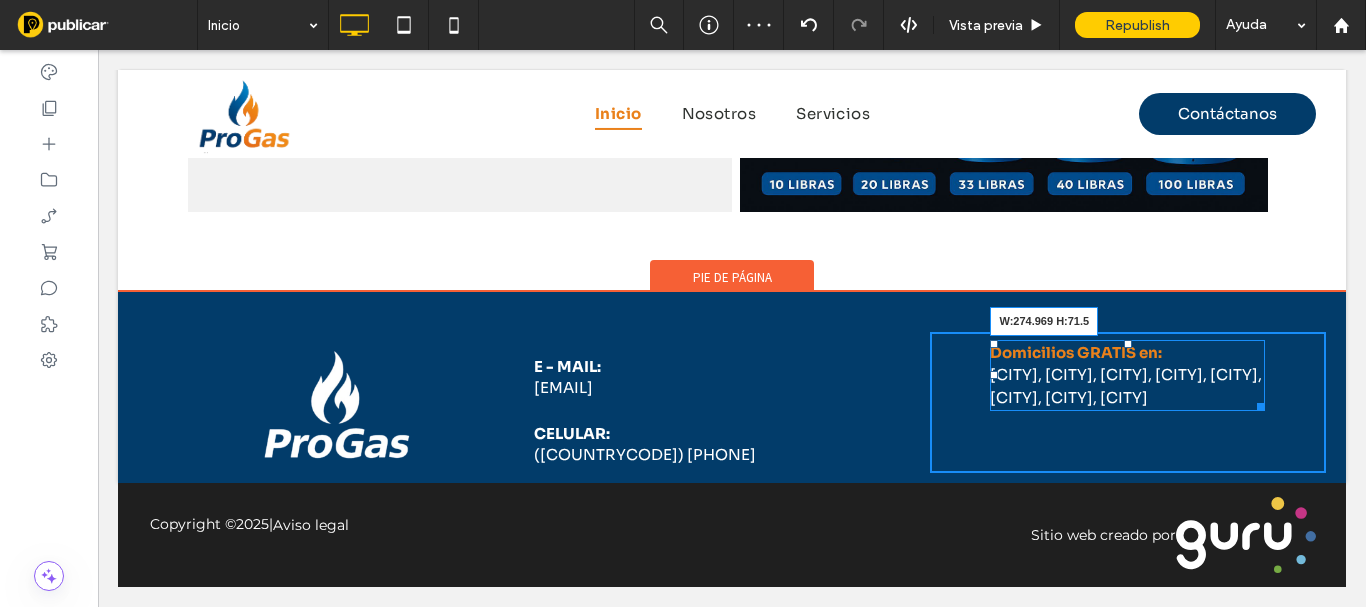 click at bounding box center (1257, 403) 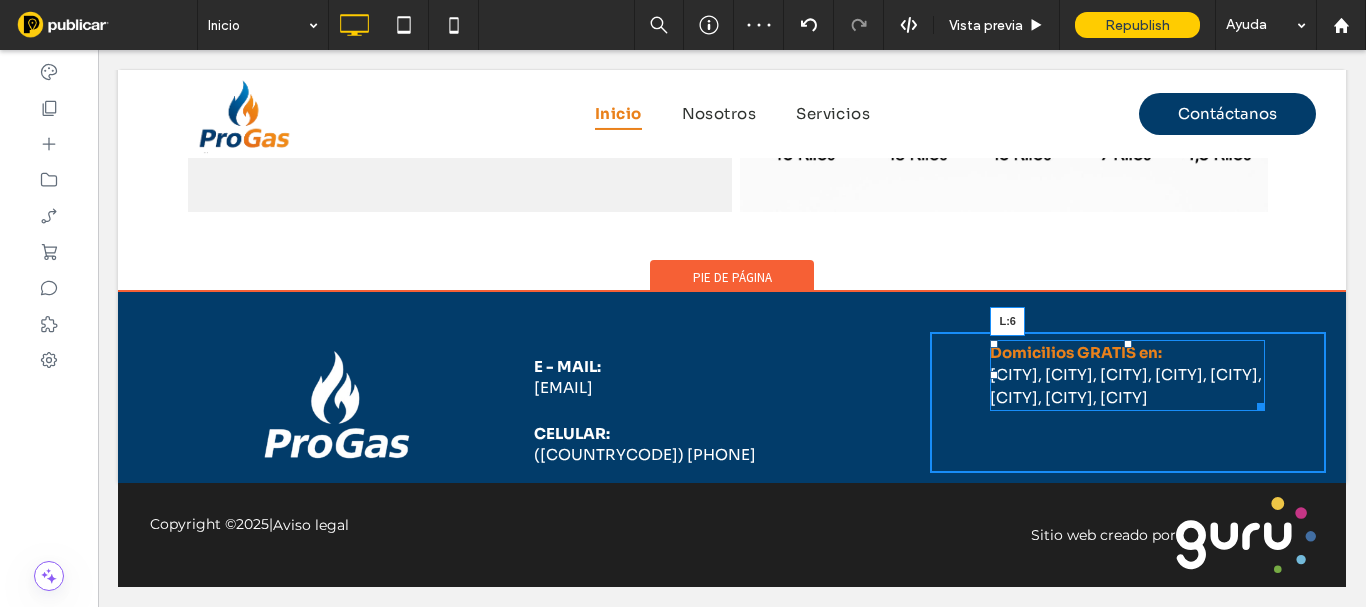 drag, startPoint x: 982, startPoint y: 374, endPoint x: 930, endPoint y: 376, distance: 52.03845 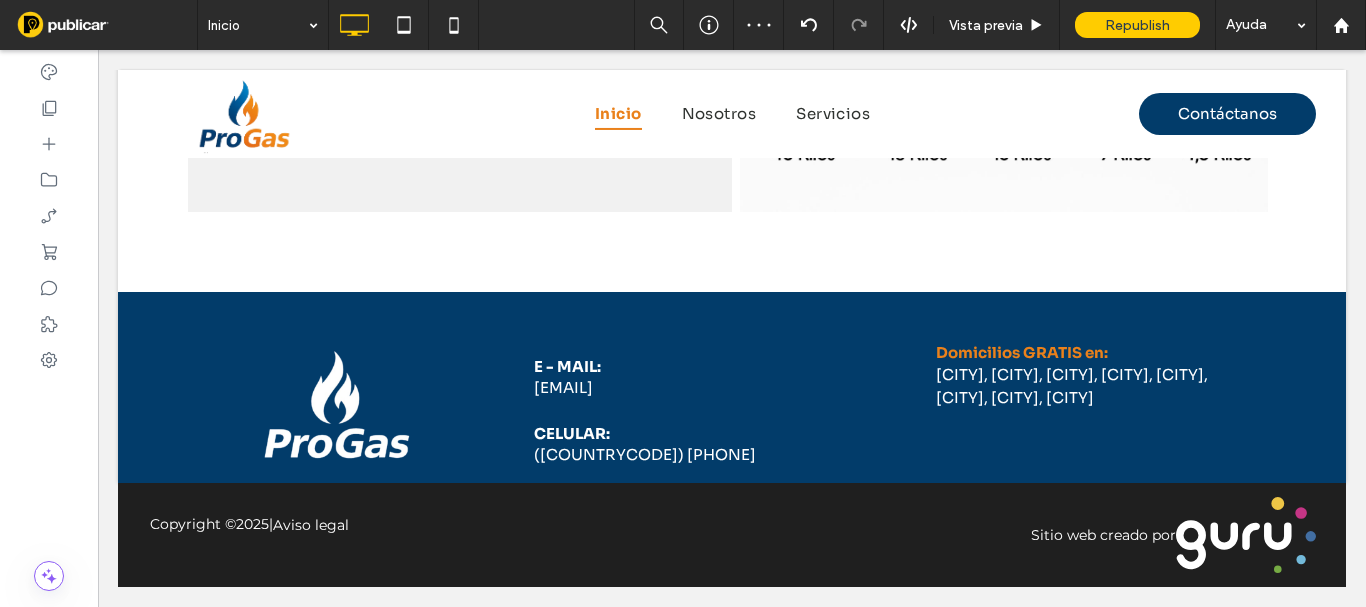 click on "Medellín, Envigado, Belén, Itagüí, La Estrella, Caldas, Poblado, Sabaneta" at bounding box center [1072, 386] 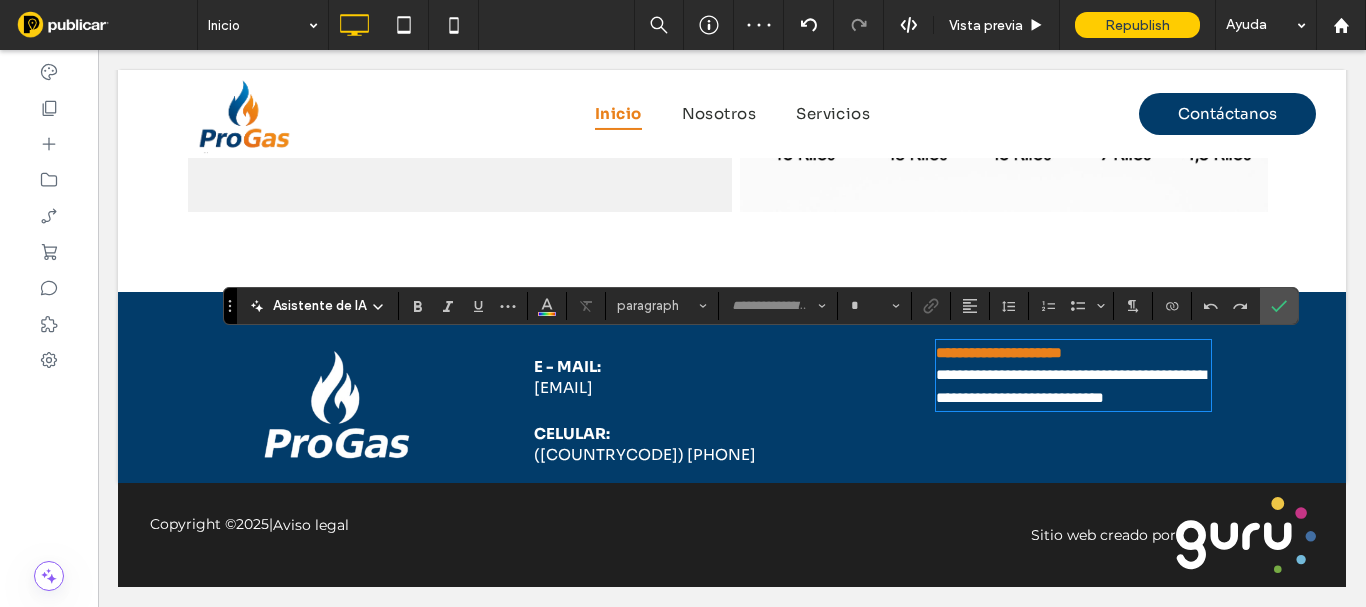 type on "****" 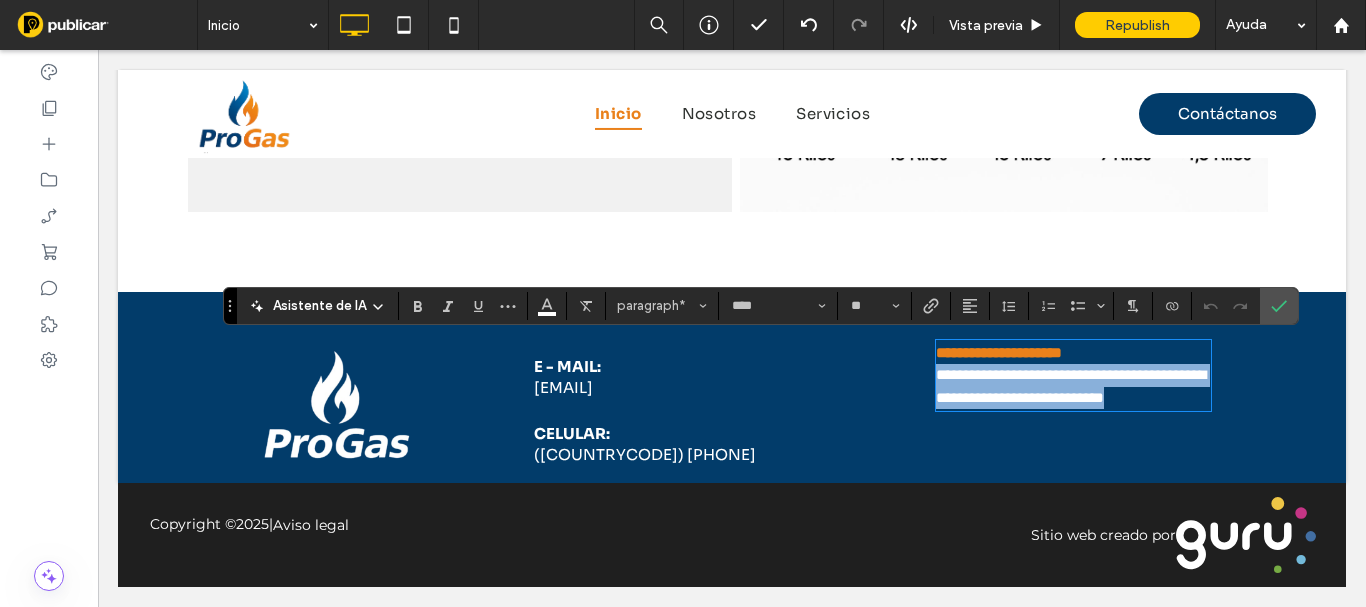 click on "**********" at bounding box center (999, 352) 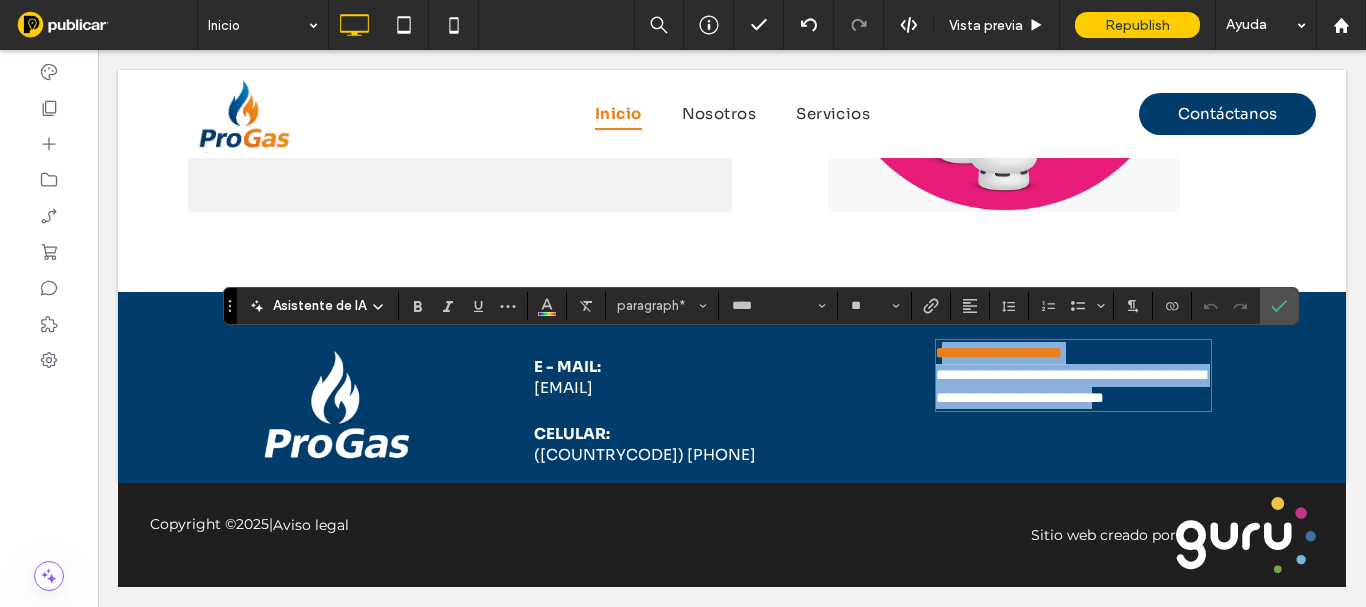 drag, startPoint x: 947, startPoint y: 350, endPoint x: 1156, endPoint y: 386, distance: 212.07782 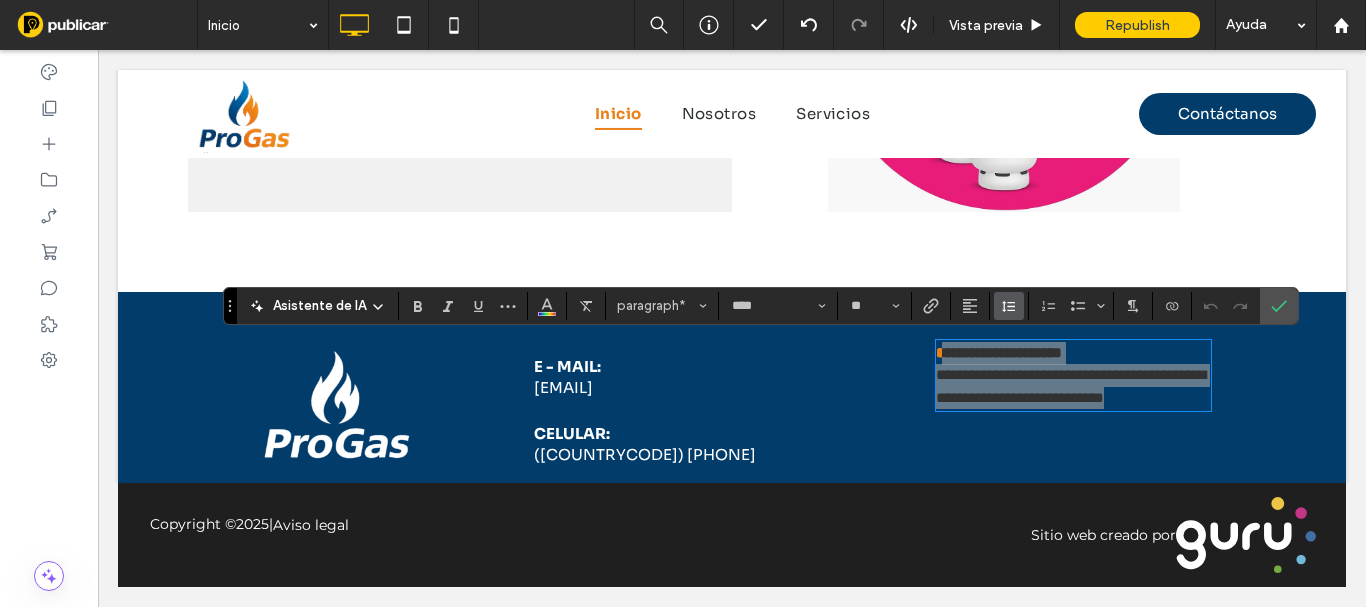 click 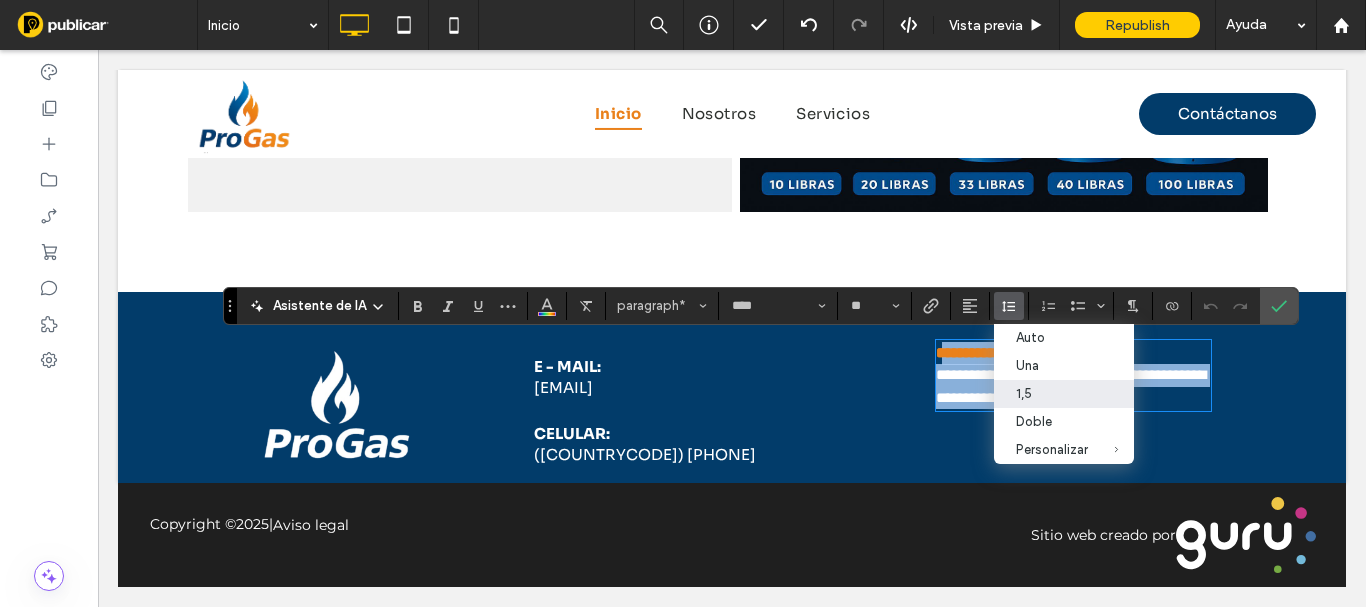 click on "**********" at bounding box center [999, 352] 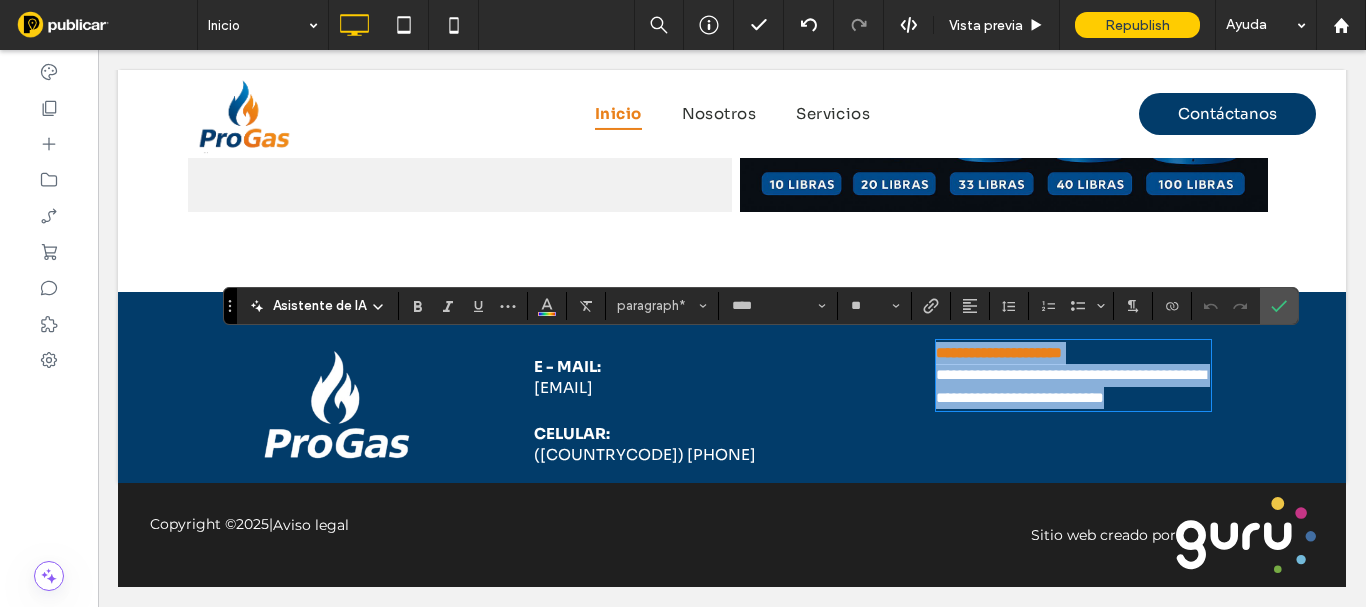 drag, startPoint x: 929, startPoint y: 352, endPoint x: 1206, endPoint y: 399, distance: 280.95908 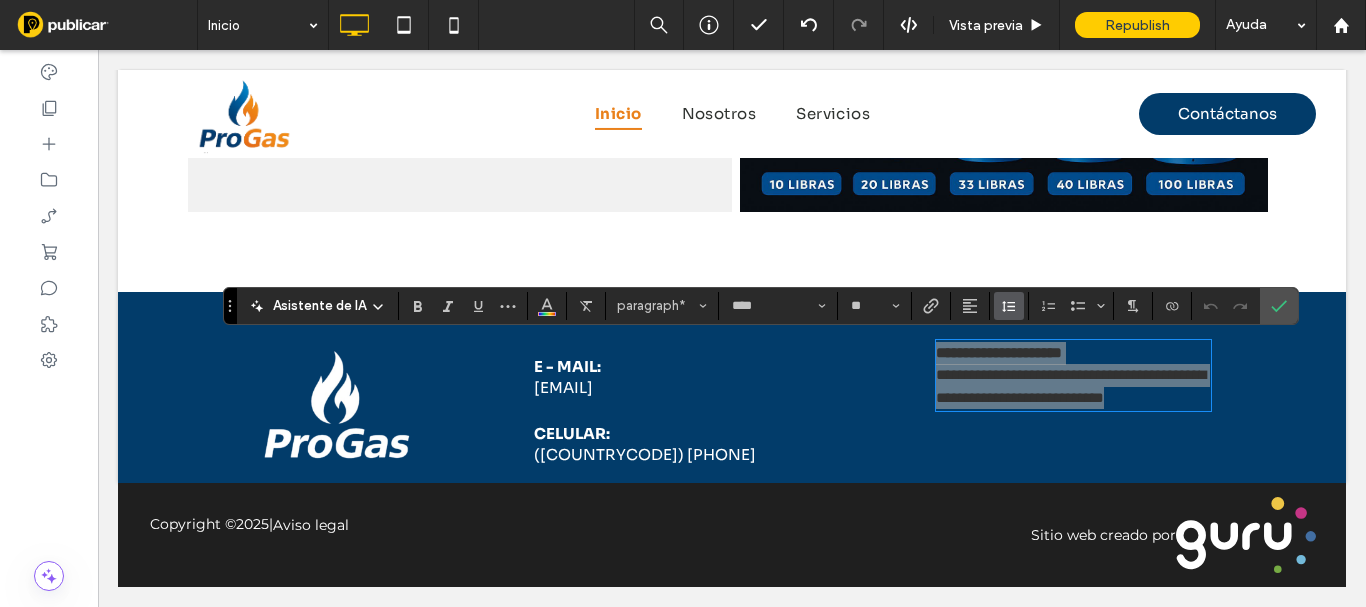 click 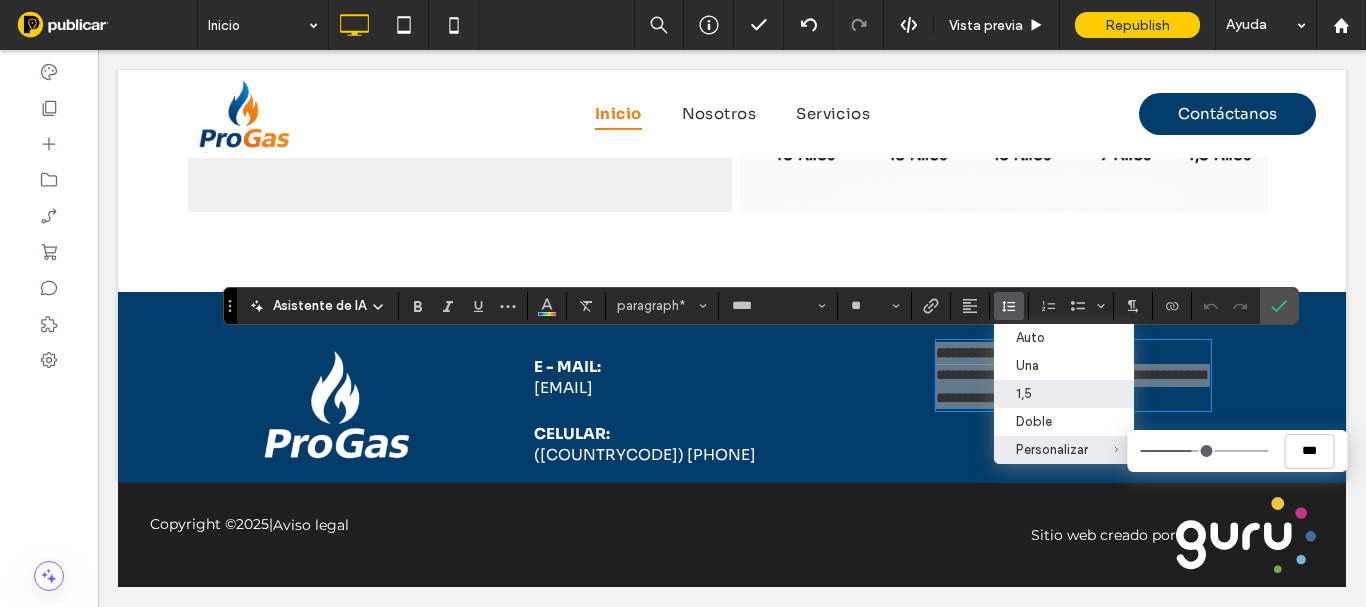 type on "***" 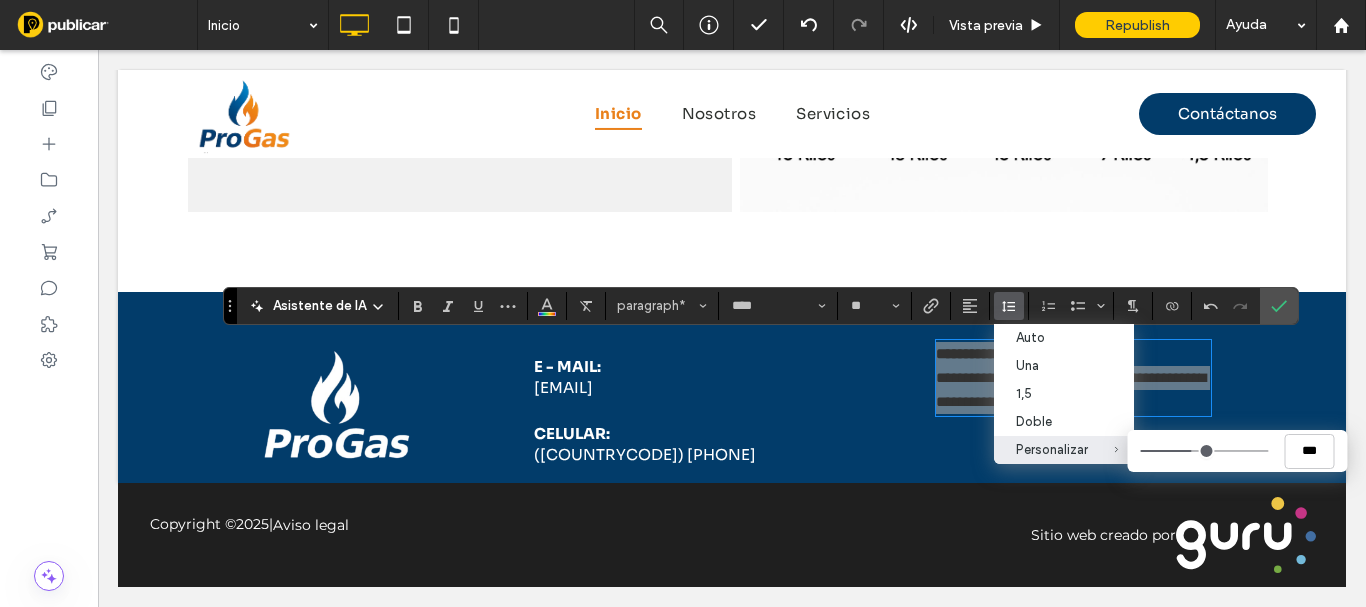 type on "***" 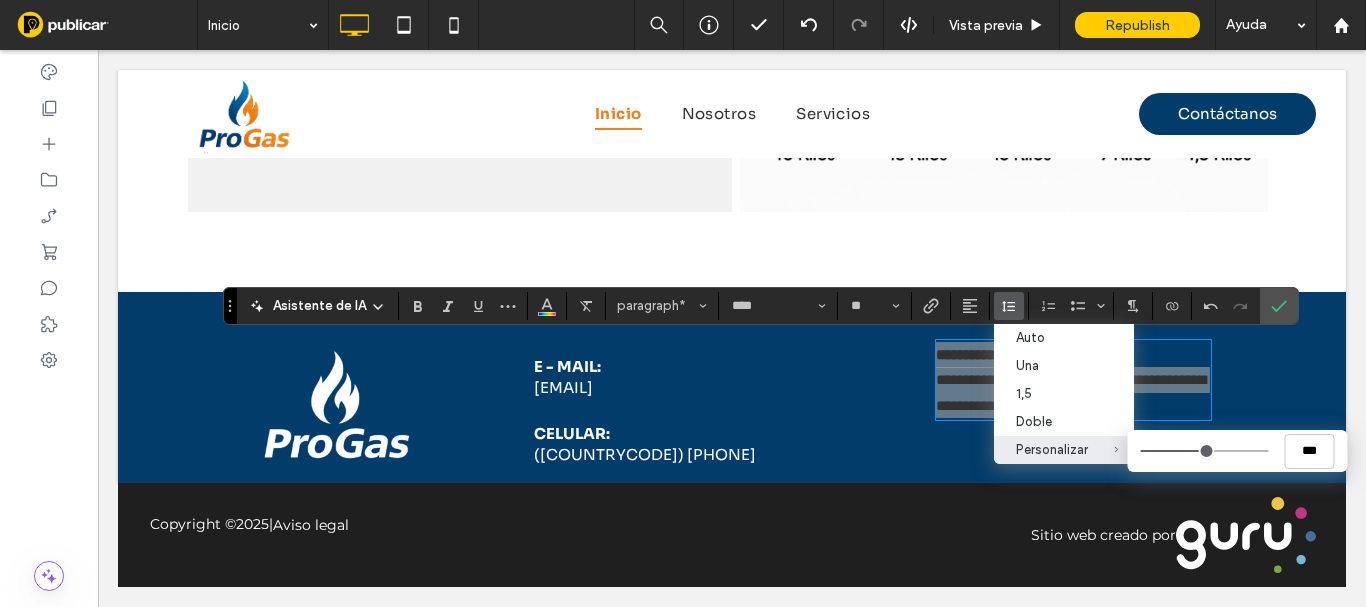 type on "***" 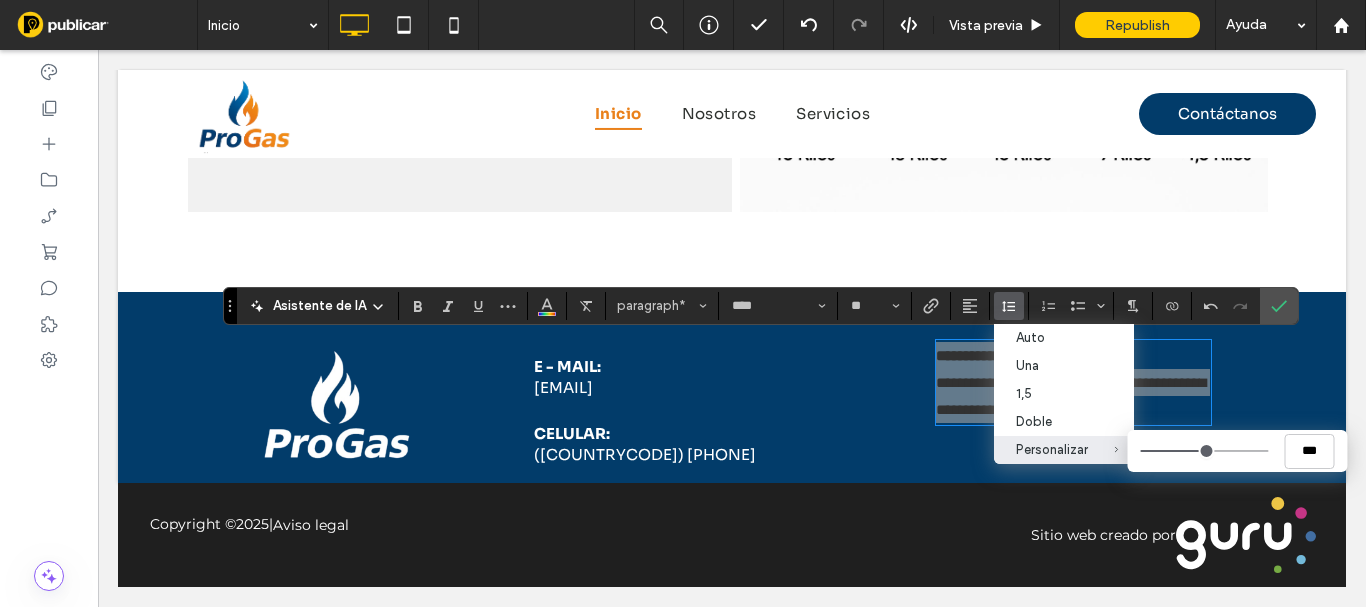 drag, startPoint x: 1186, startPoint y: 450, endPoint x: 1204, endPoint y: 451, distance: 18.027756 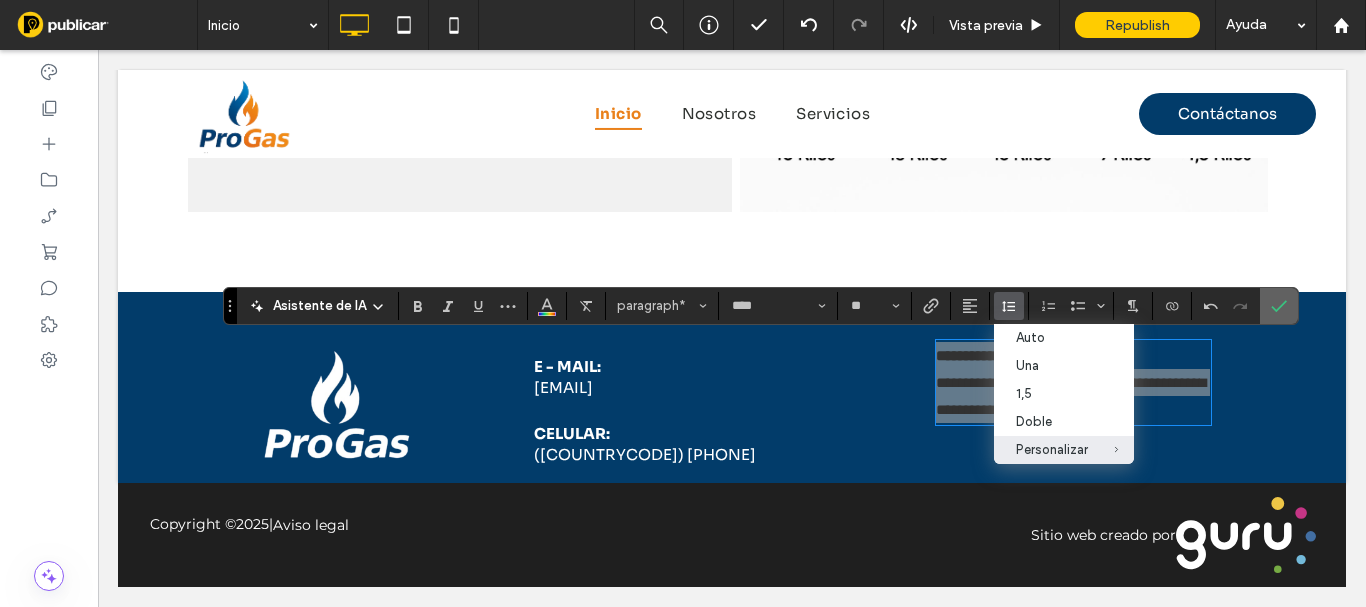 click 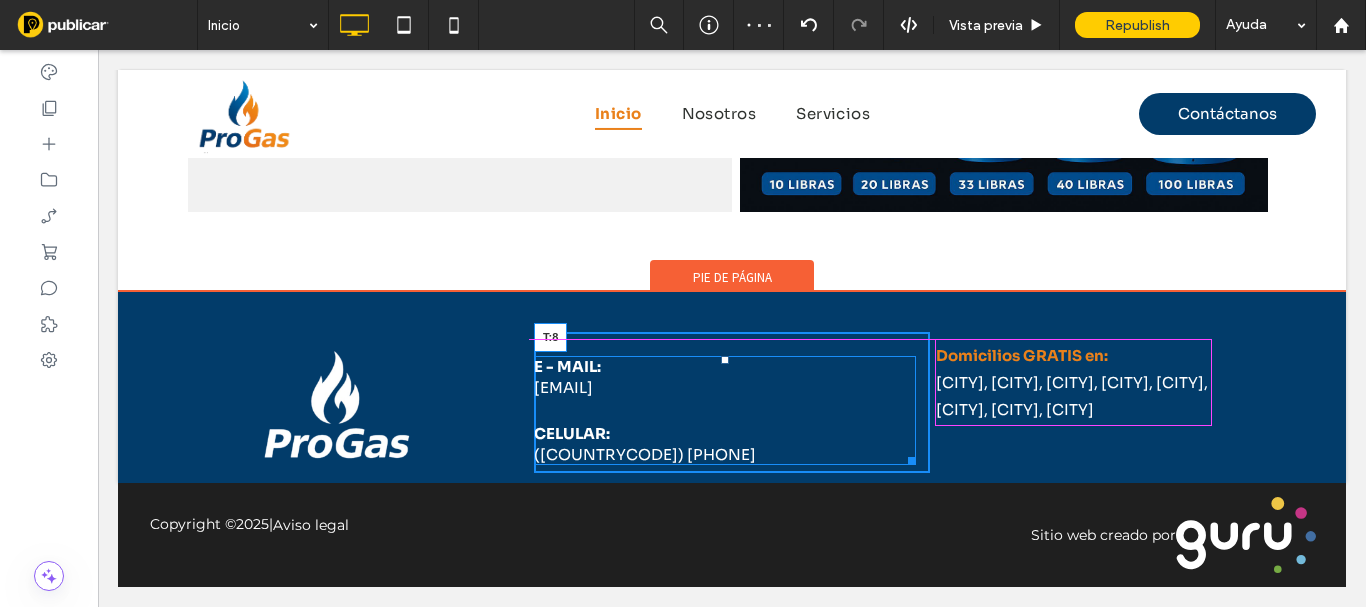 drag, startPoint x: 718, startPoint y: 363, endPoint x: 717, endPoint y: 349, distance: 14.035668 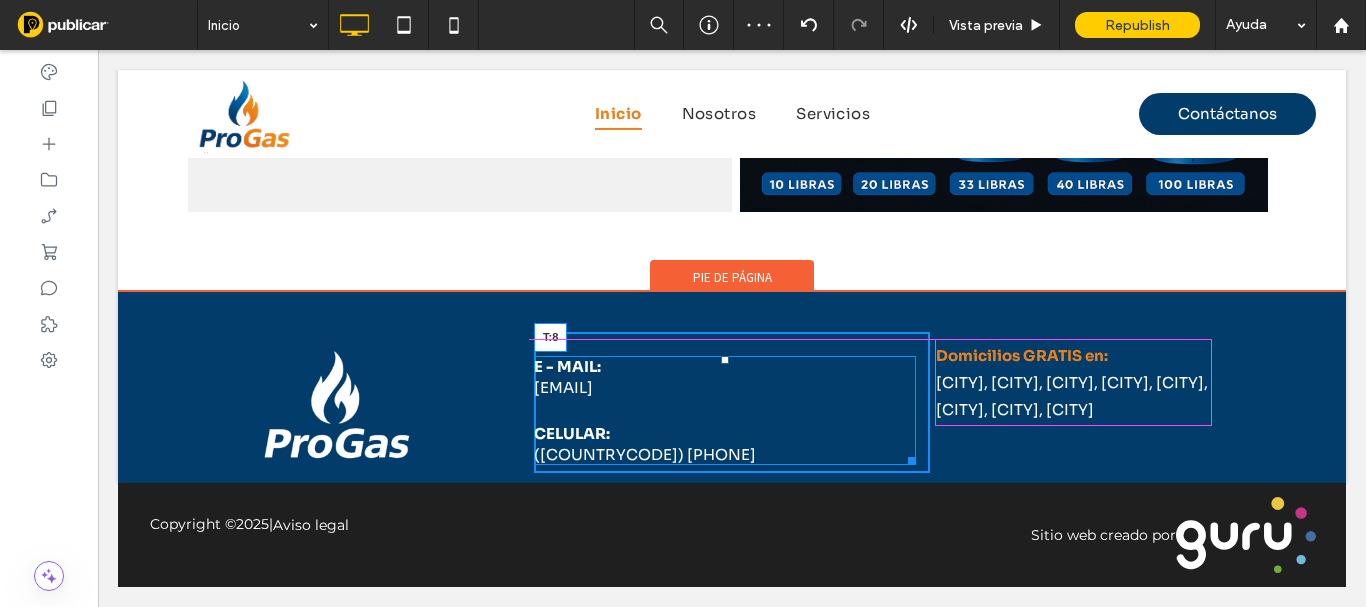 click on "E - MAIL: progasdeuna@gmail.com CELULAR: (+57) 3012017625 T:8" at bounding box center [725, 410] 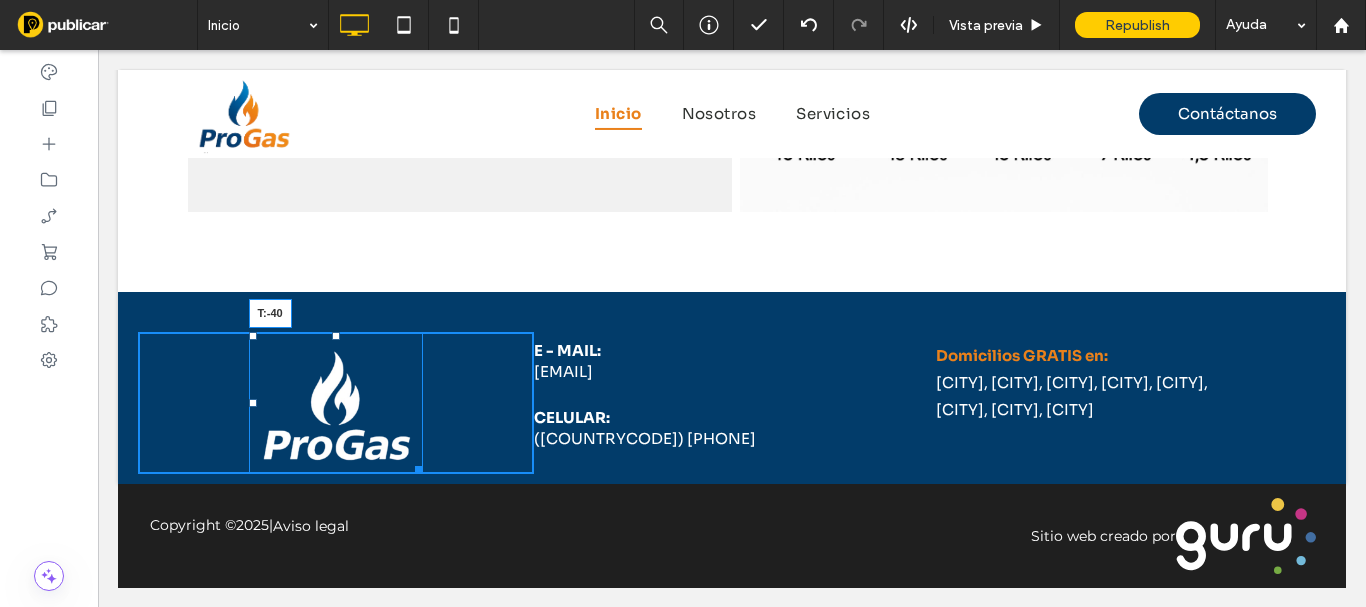 drag, startPoint x: 333, startPoint y: 328, endPoint x: 543, endPoint y: 352, distance: 211.36697 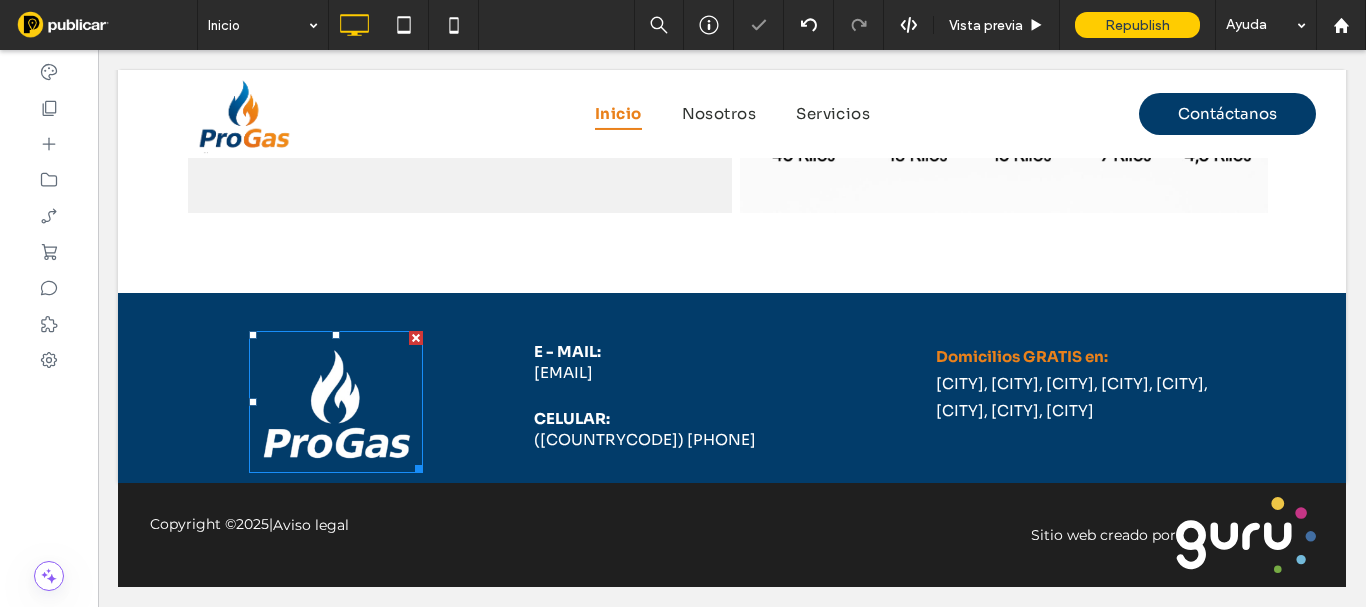 scroll, scrollTop: 3569, scrollLeft: 0, axis: vertical 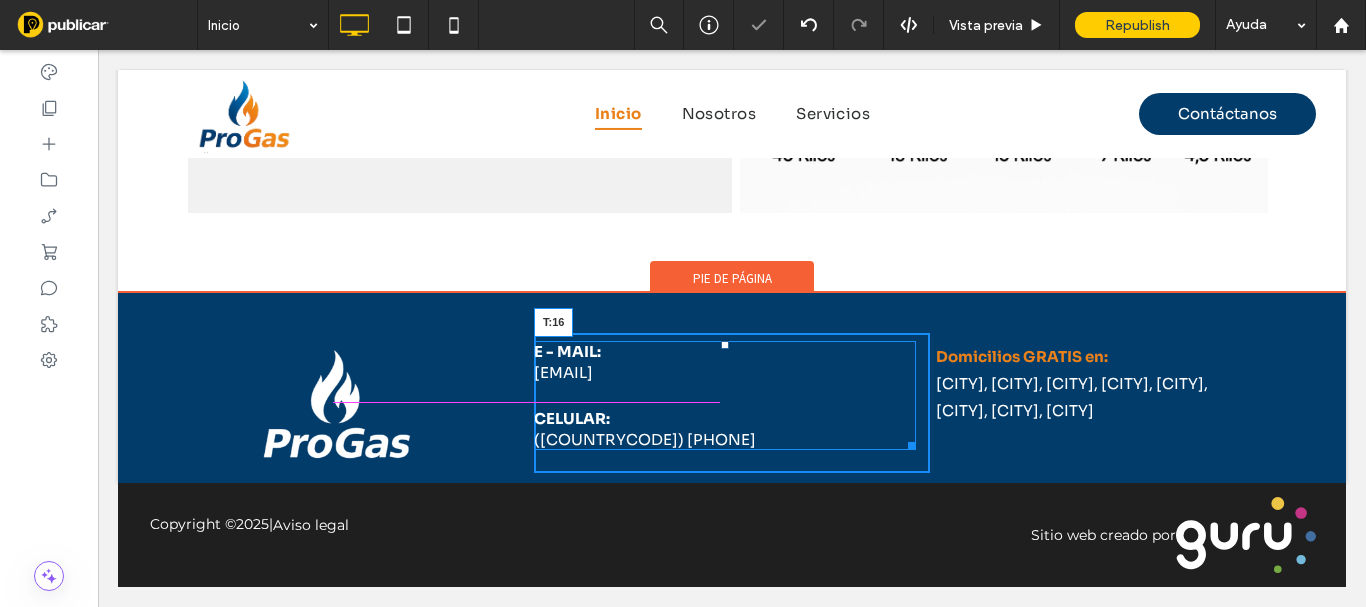 click at bounding box center [725, 345] 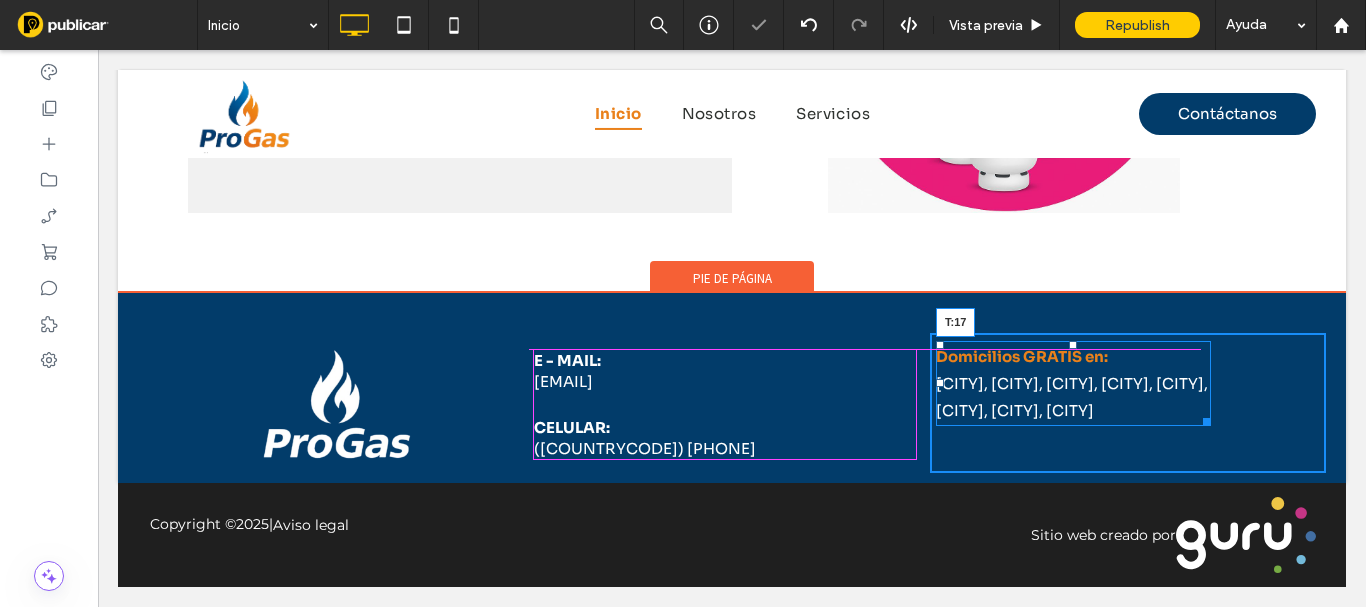 drag, startPoint x: 1062, startPoint y: 347, endPoint x: 1147, endPoint y: 396, distance: 98.11218 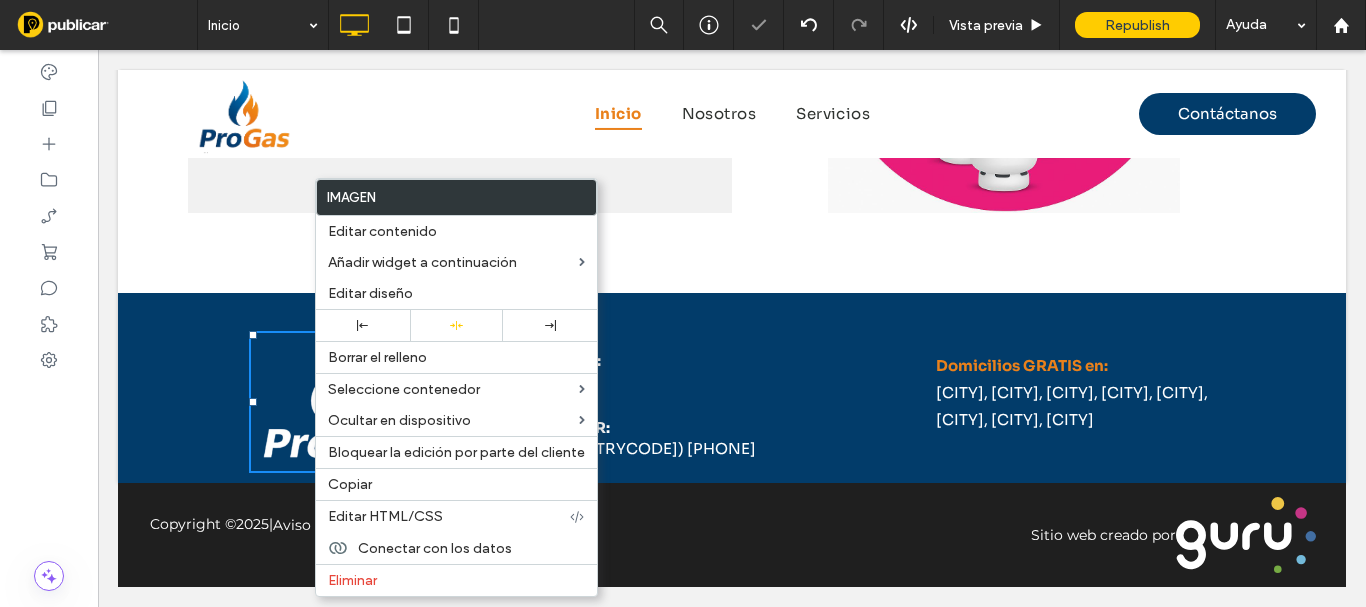click on "Click To Paste
E - MAIL: progasdeuna@gmail.com CELULAR: (+57) 3012017625
Click To Paste
Click To Paste     Domicilios GRATIS en: Medellín, Envigado, Belén, Itagüí, La Estrella, Caldas, Poblado, Sabaneta
+ Añadir sección" at bounding box center [732, 383] 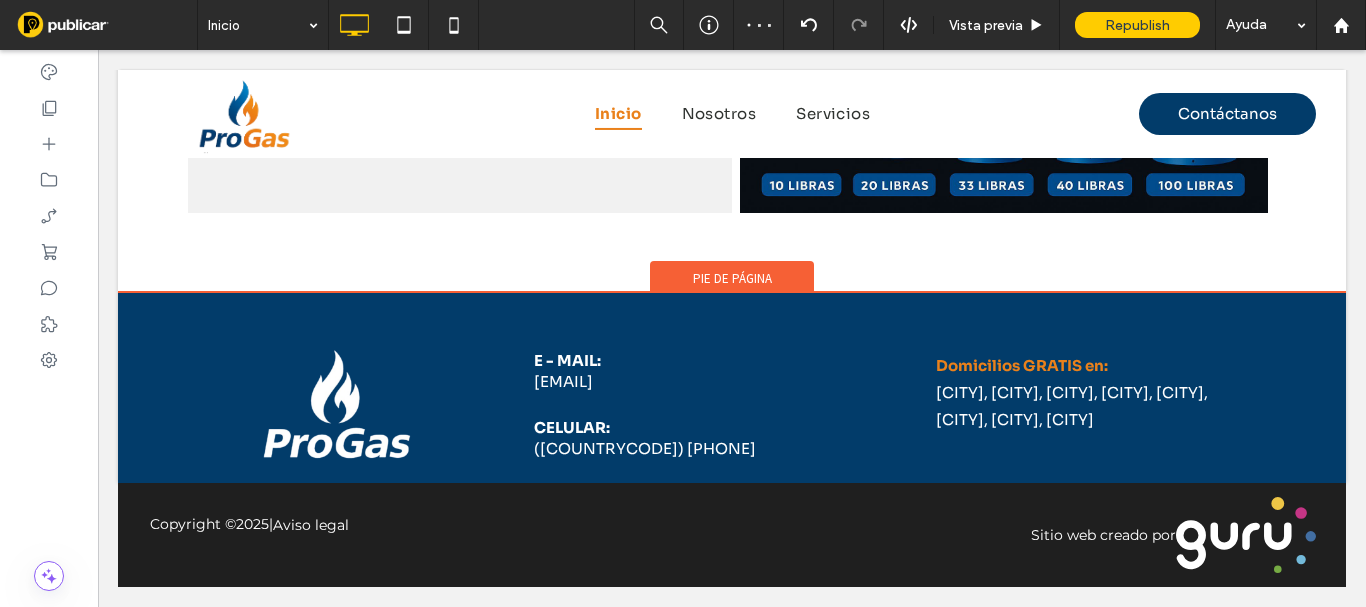 click on "Pie de página" at bounding box center [732, 276] 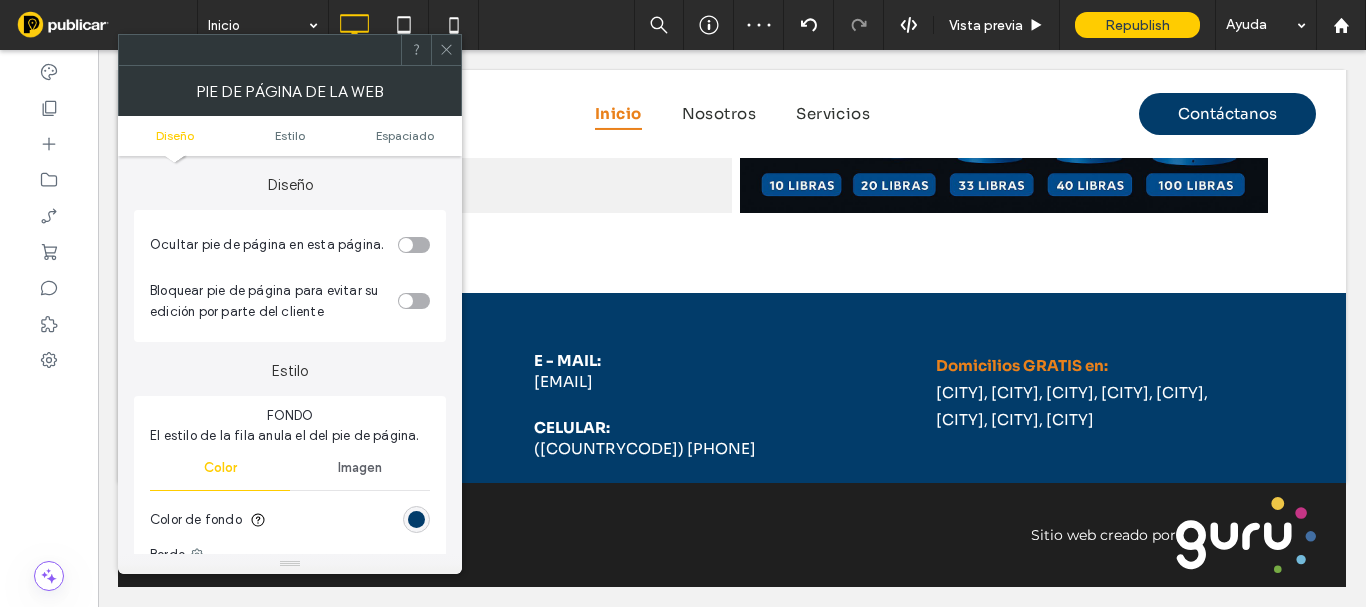 click on "Diseño Estilo Espaciado" at bounding box center (290, 136) 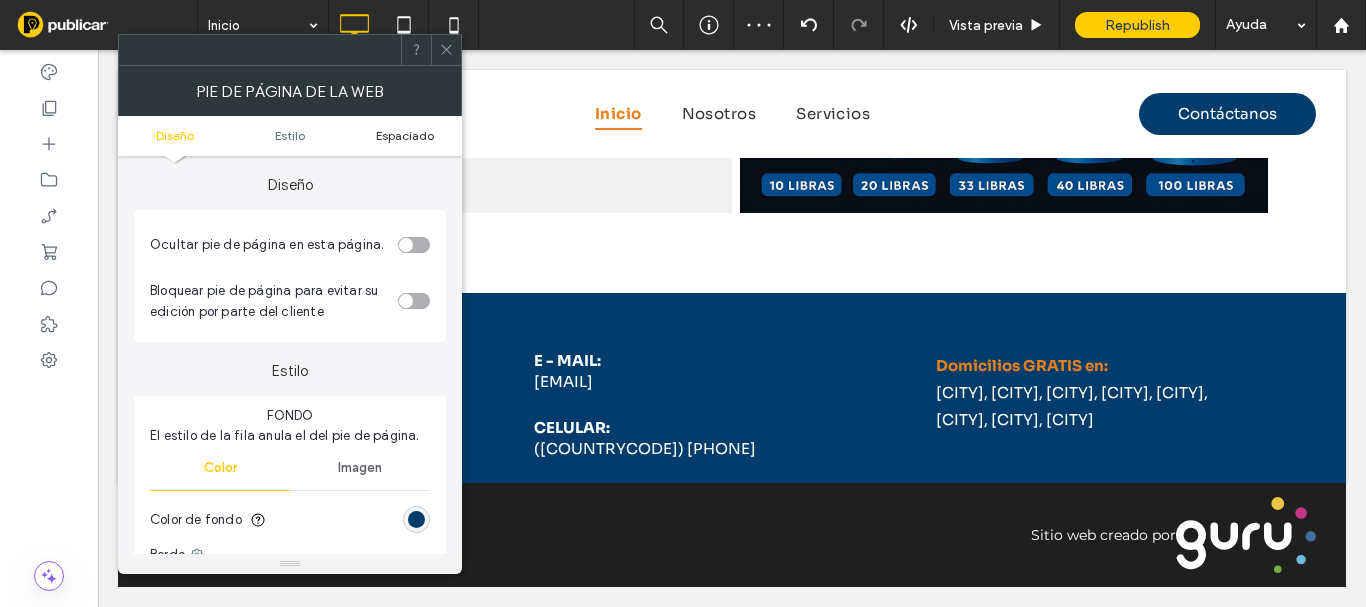 click on "Espaciado" at bounding box center (405, 135) 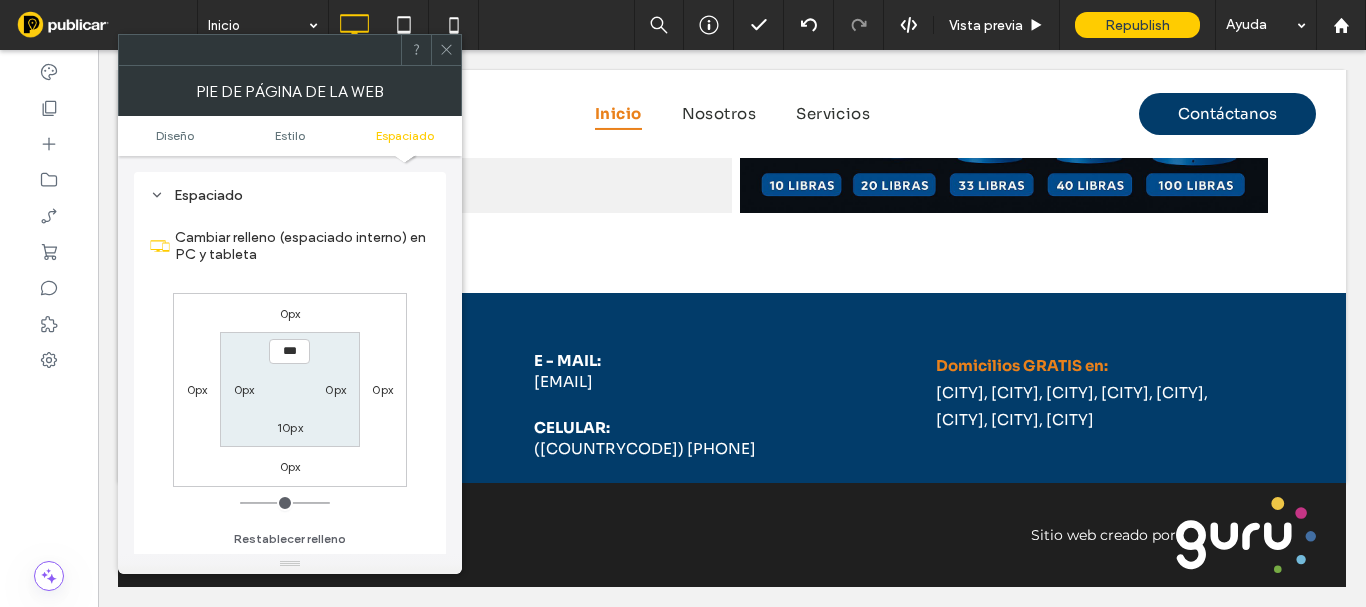 scroll, scrollTop: 466, scrollLeft: 0, axis: vertical 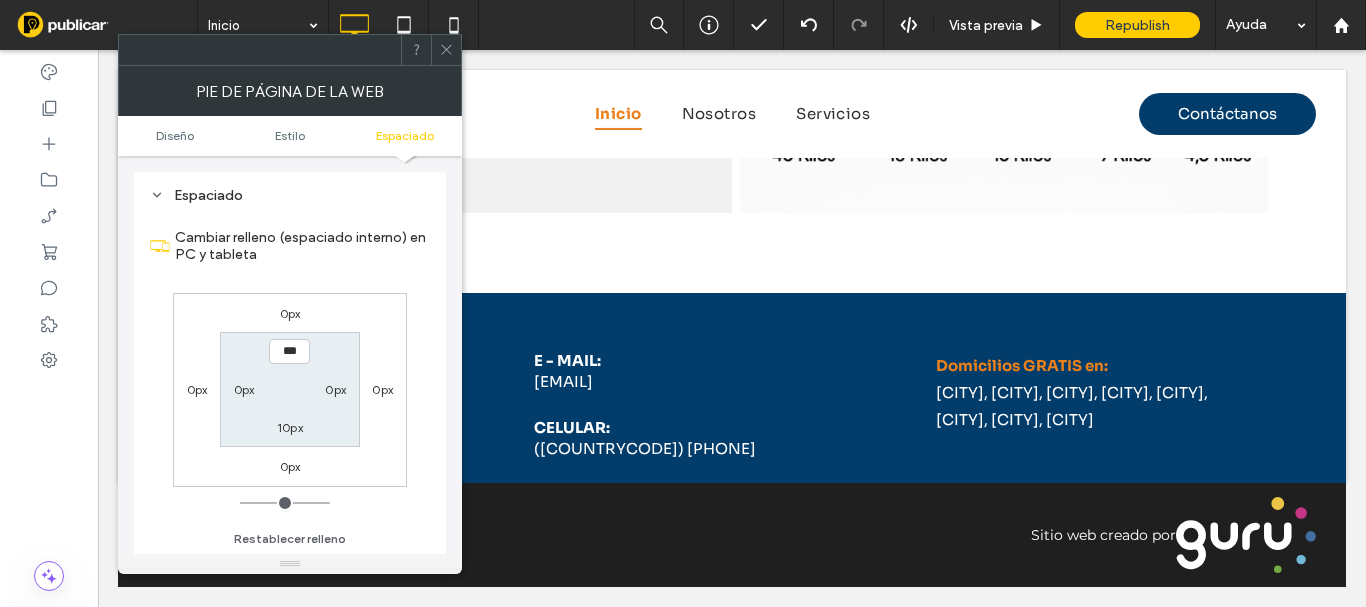 click on "10px" at bounding box center (290, 427) 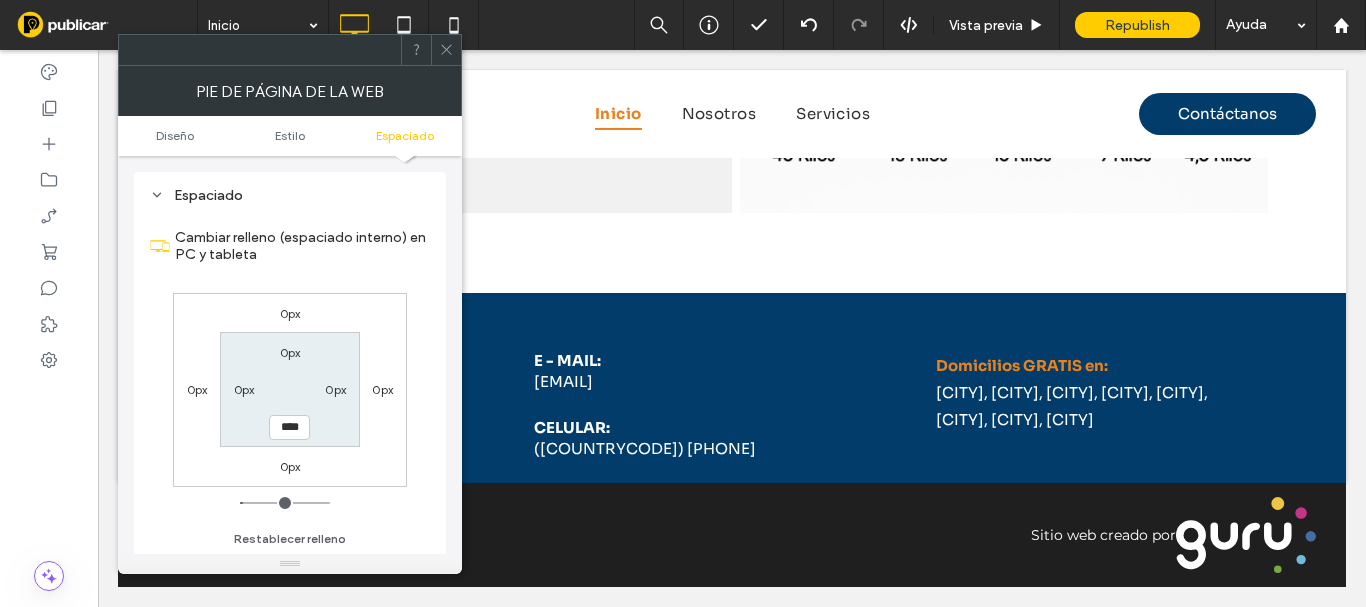 type on "**" 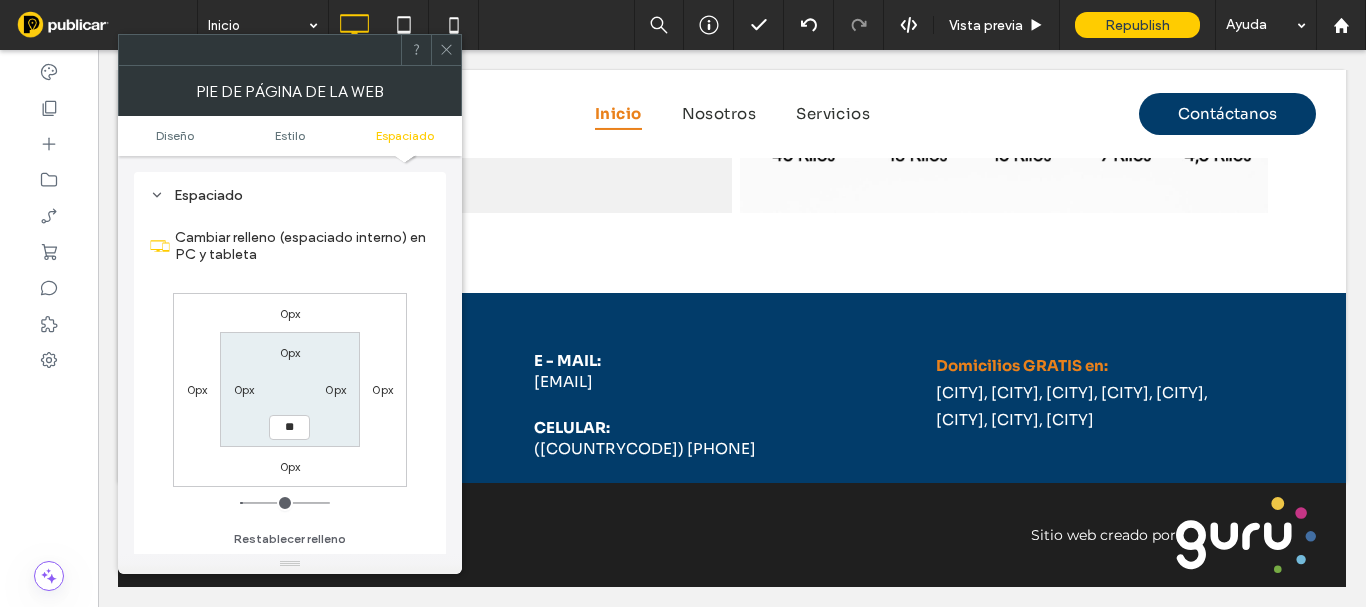 type on "**" 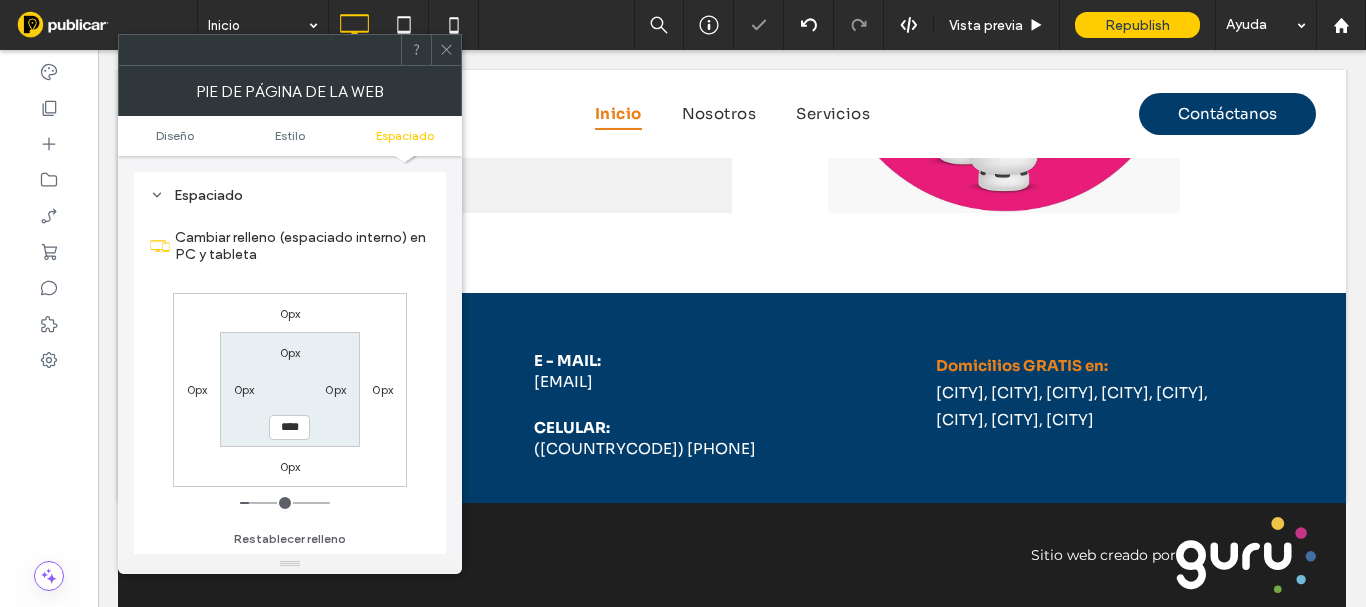 click at bounding box center (446, 50) 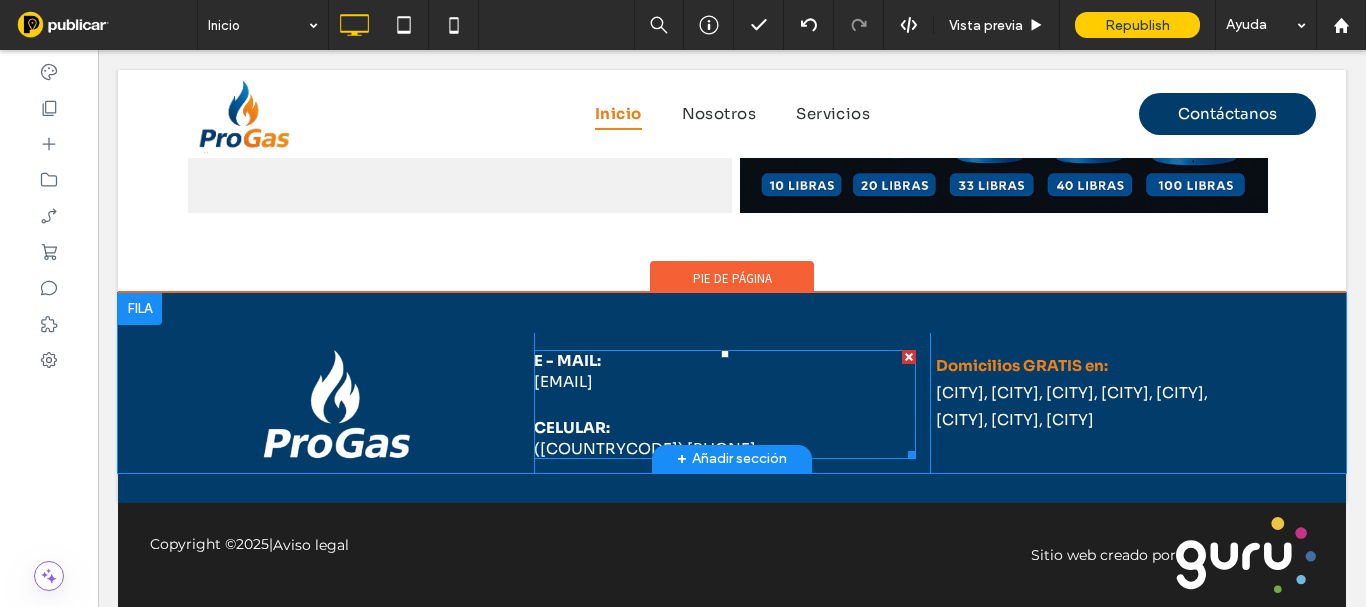click at bounding box center (725, 404) 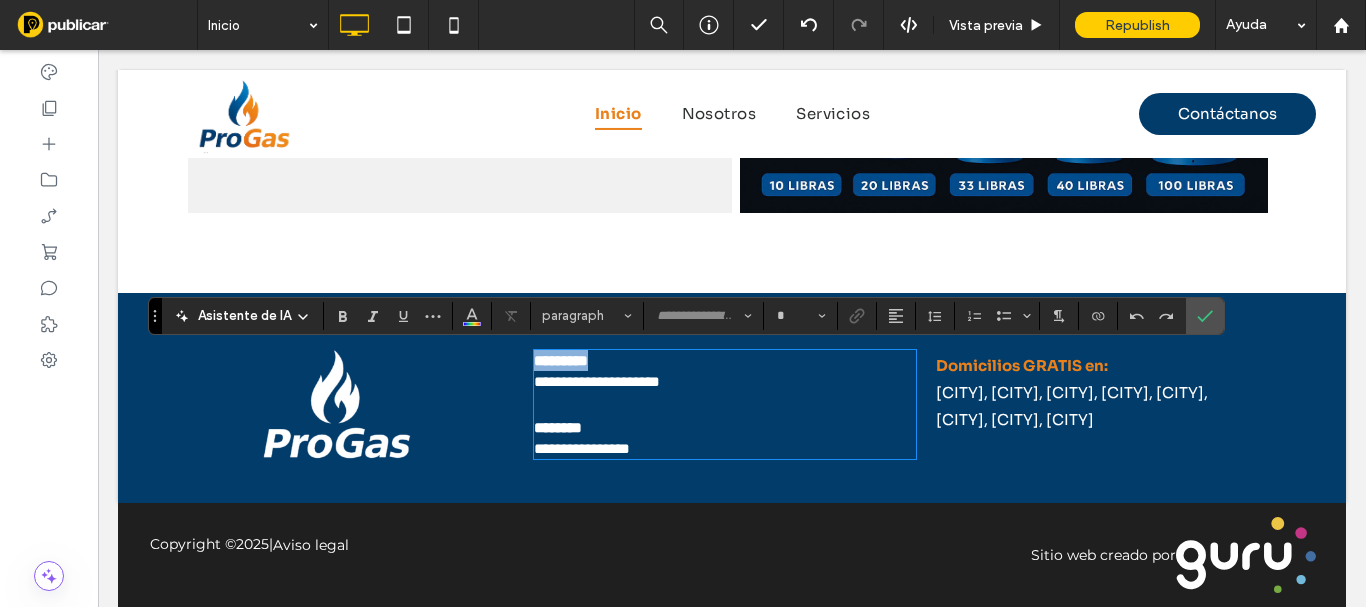 click at bounding box center (725, 404) 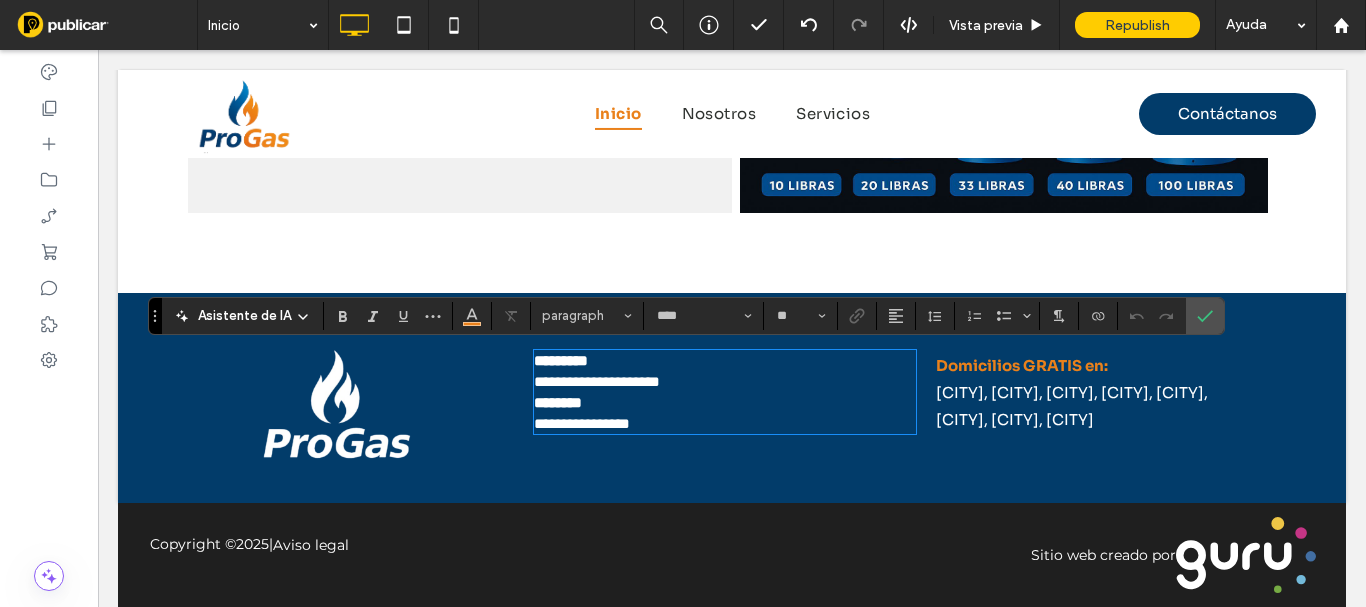 type on "**" 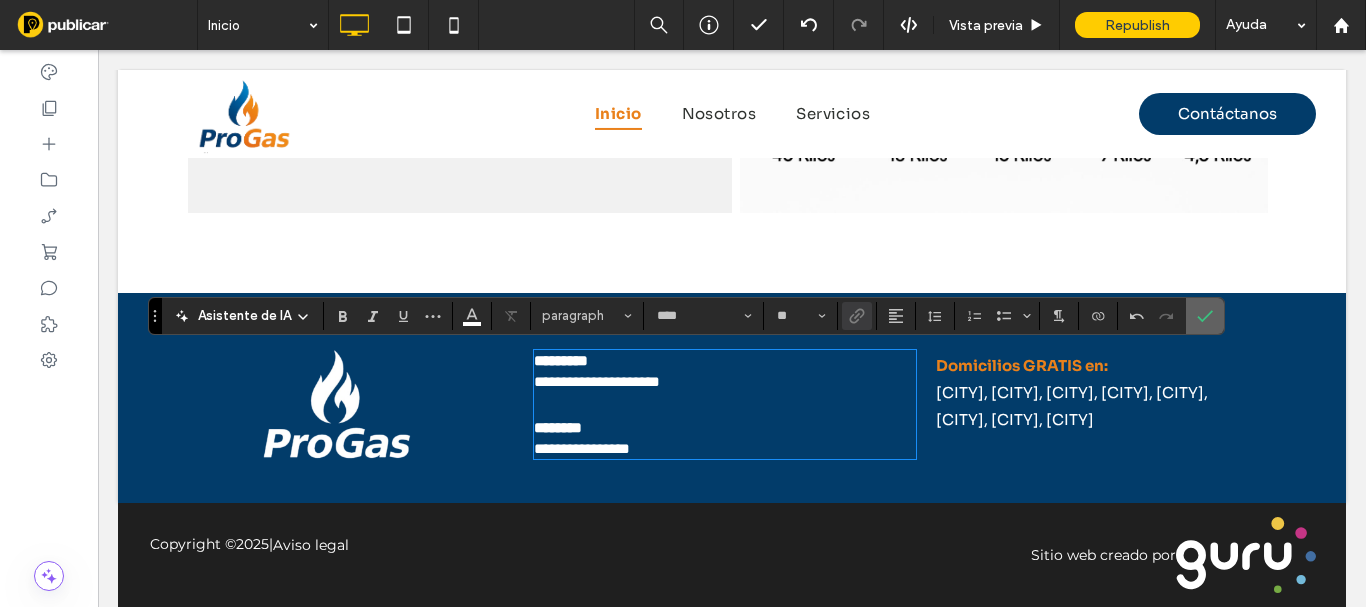 click 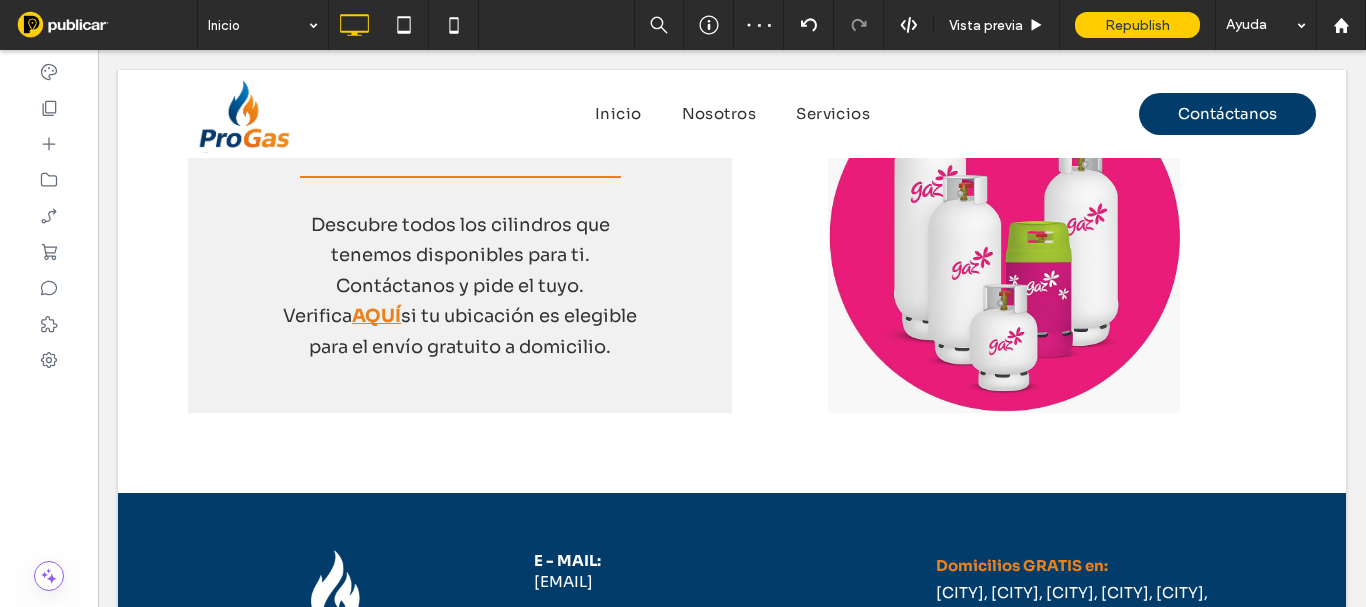scroll, scrollTop: 3589, scrollLeft: 0, axis: vertical 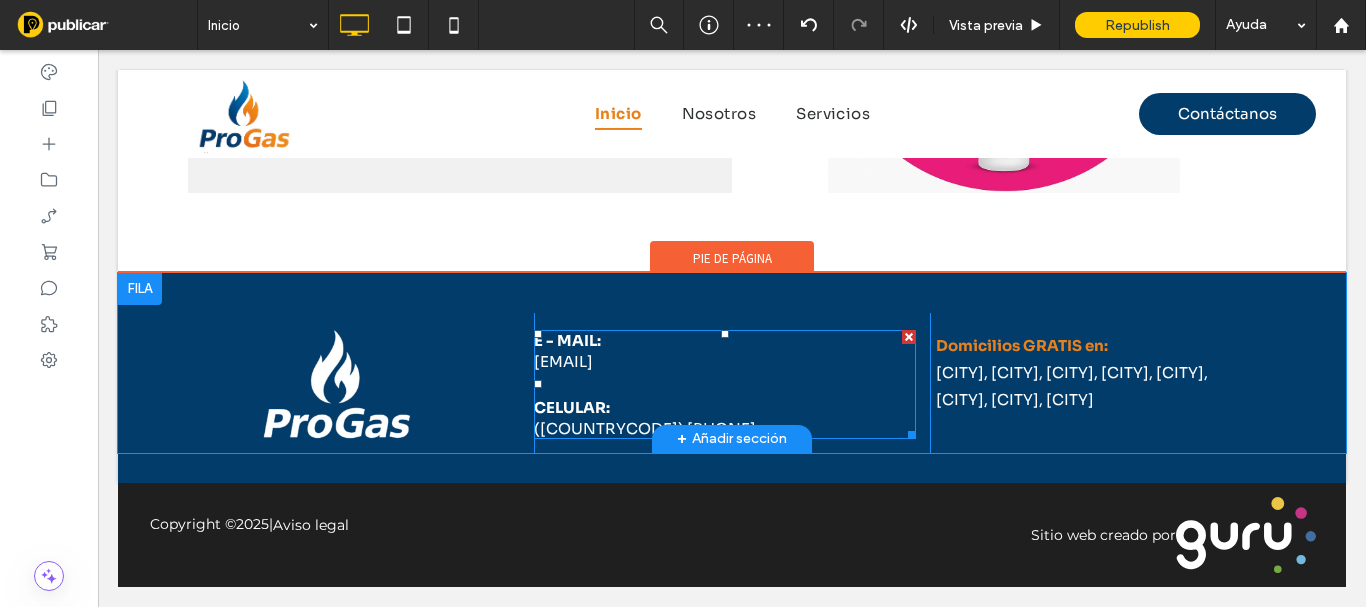 click on "CELULAR:" at bounding box center (572, 407) 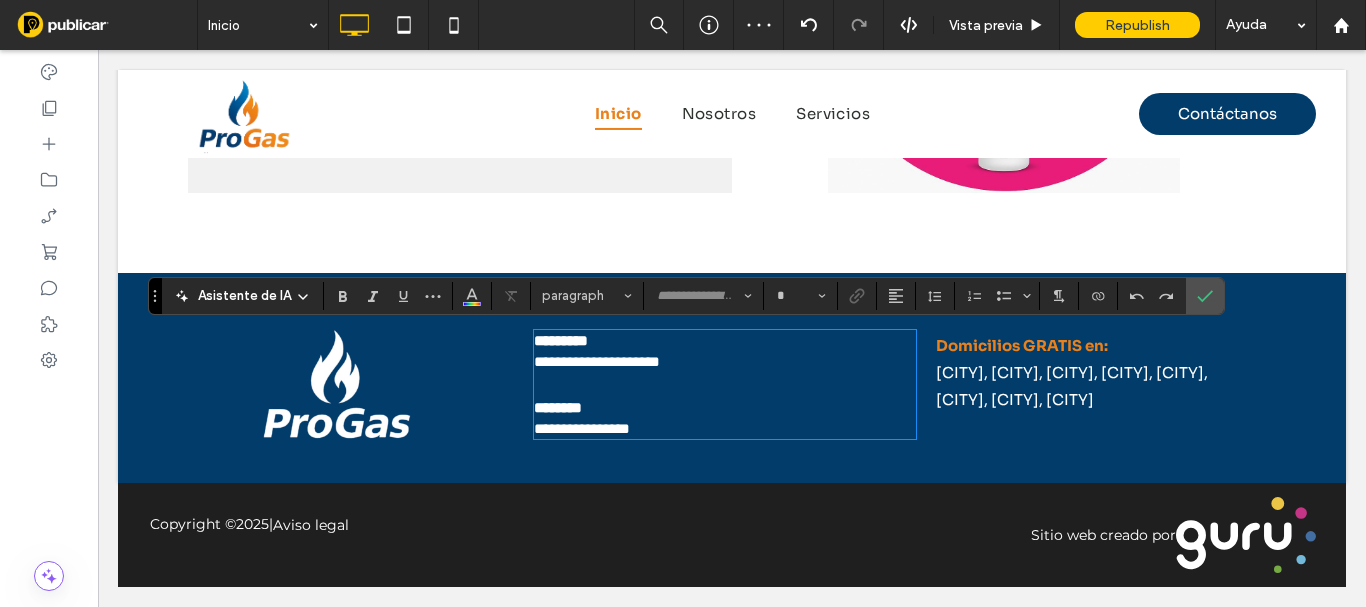 type on "****" 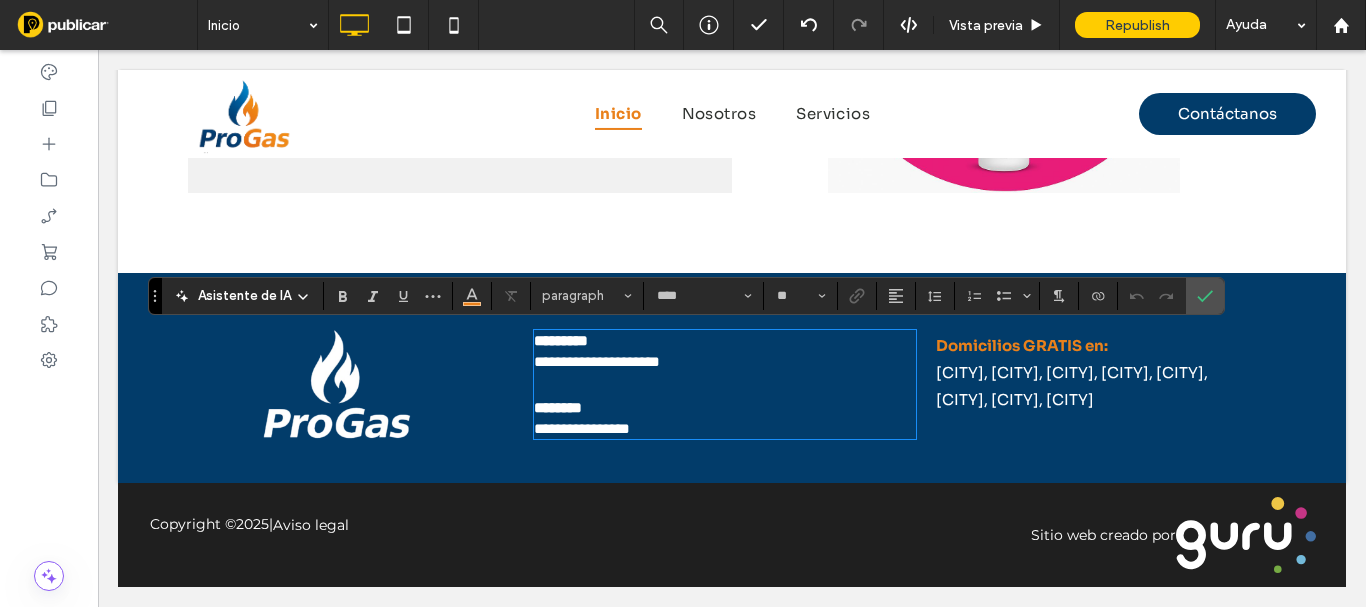 click on "**********" at bounding box center [725, 428] 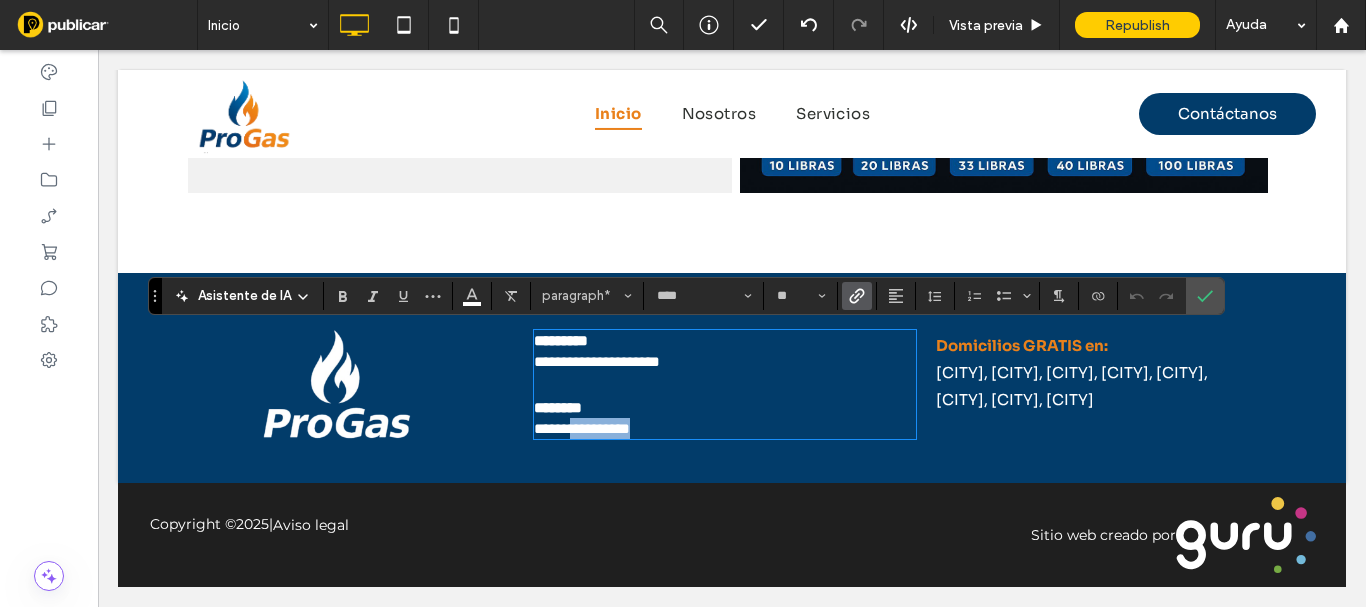 drag, startPoint x: 675, startPoint y: 426, endPoint x: 574, endPoint y: 441, distance: 102.10779 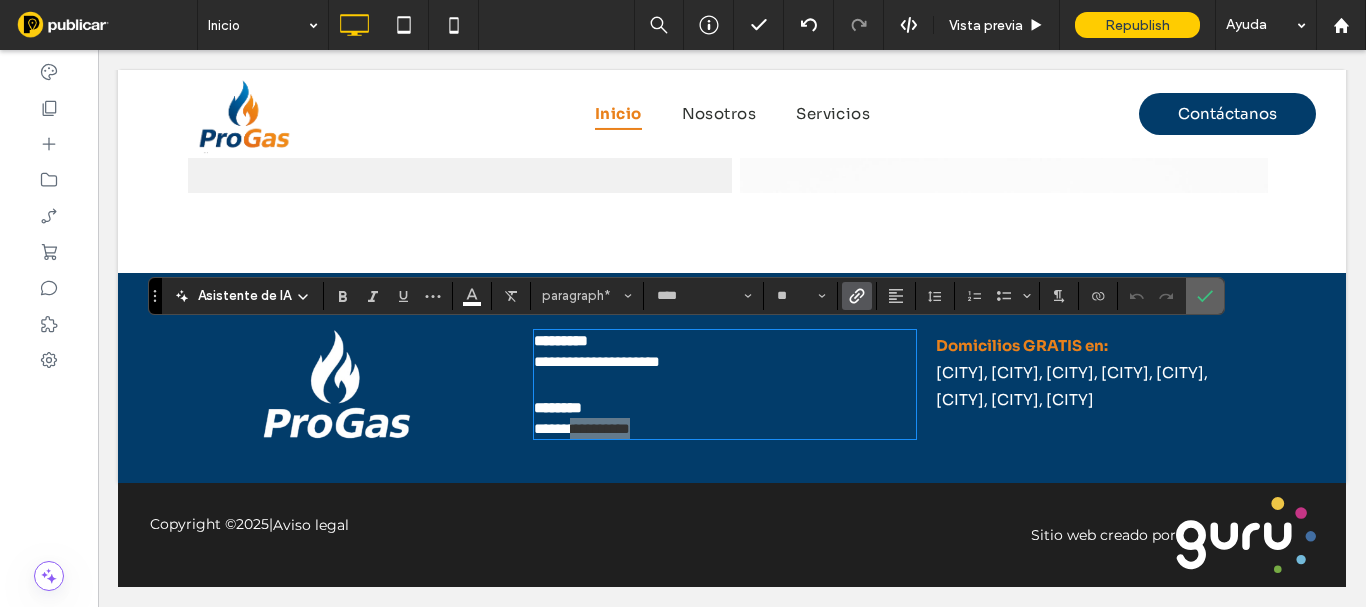 click 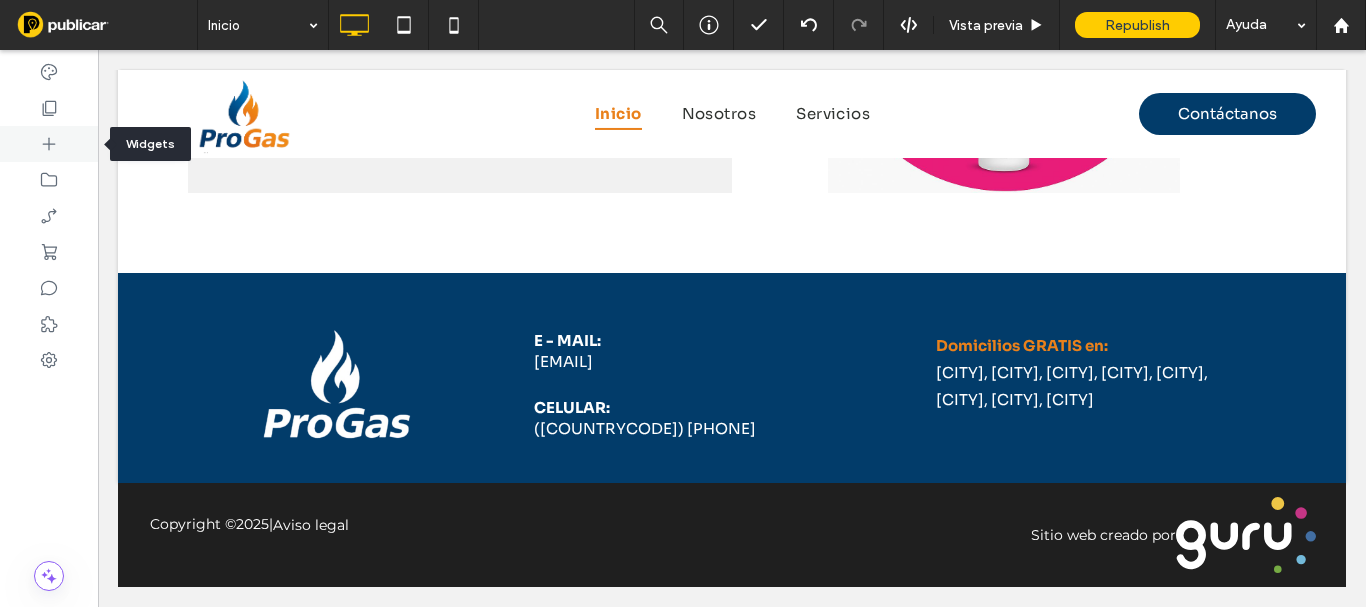 click 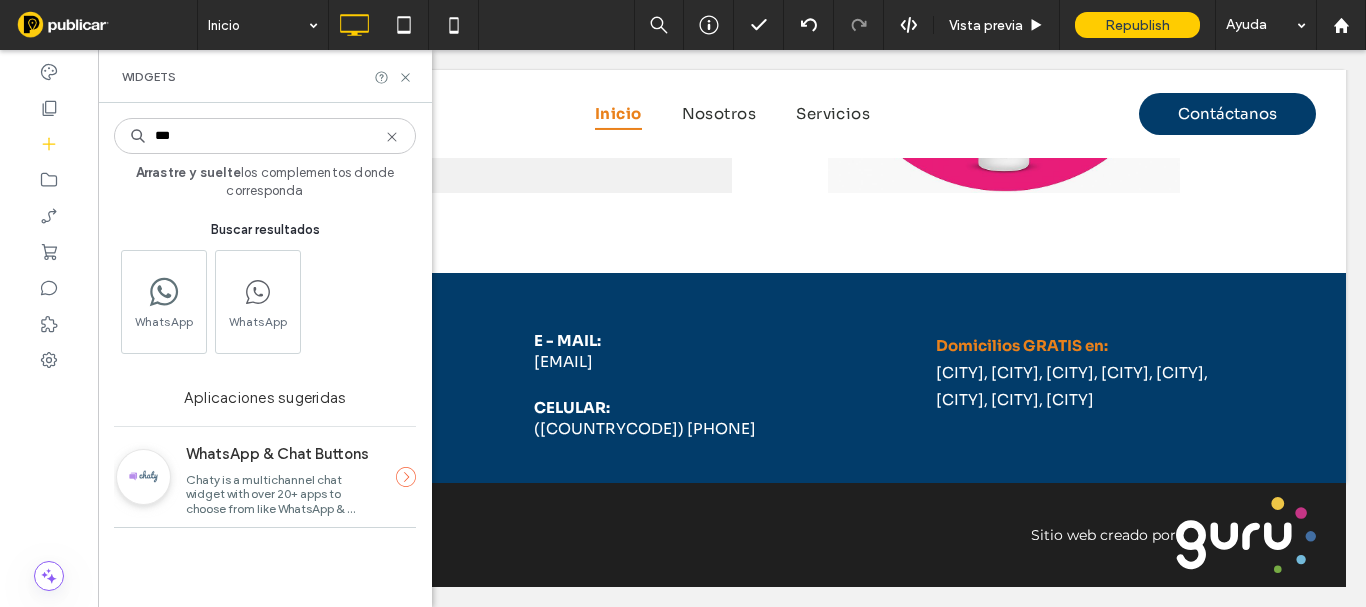 type on "***" 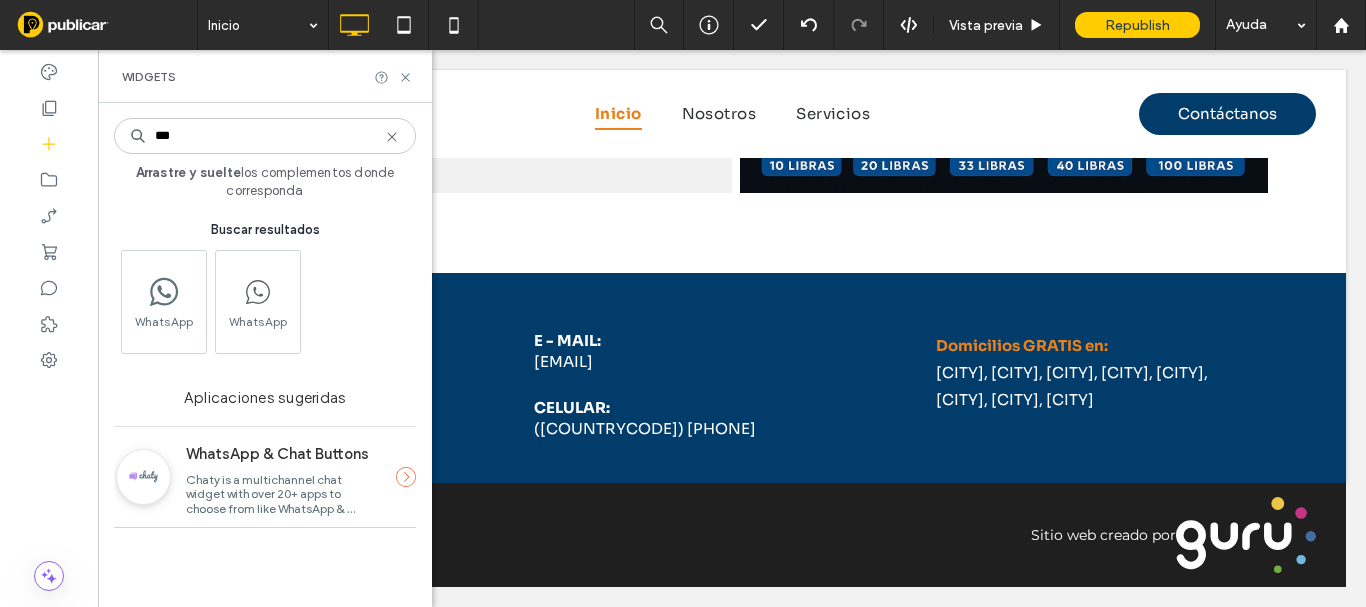 click at bounding box center (258, 291) 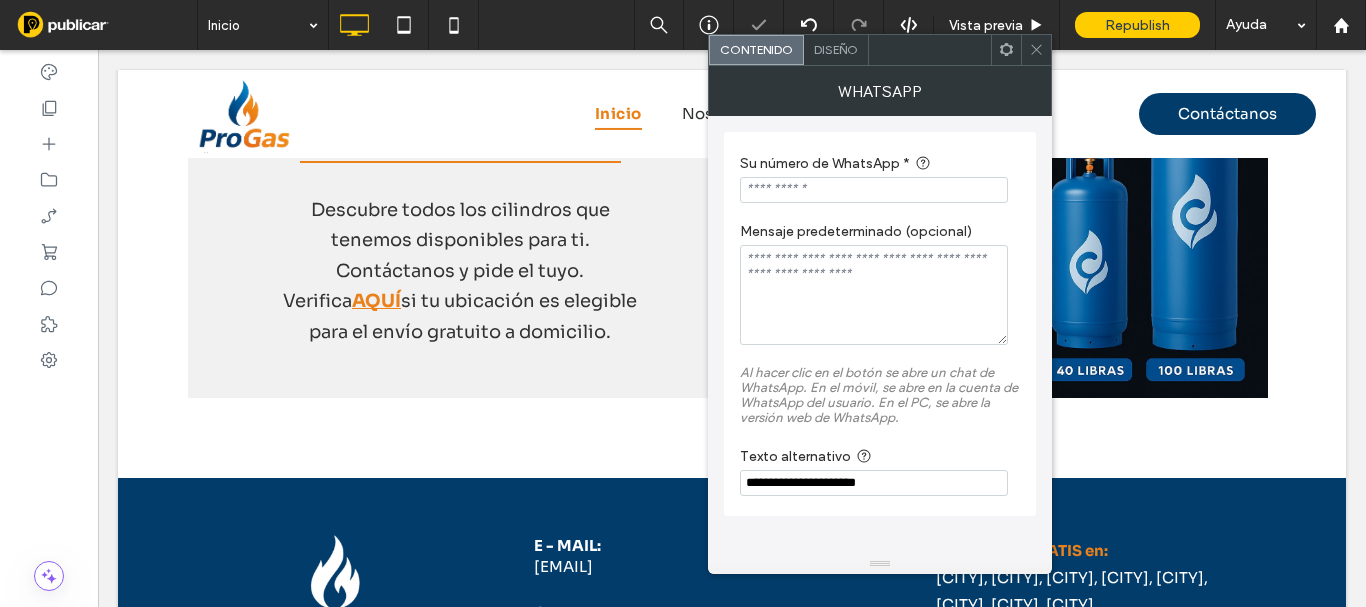 scroll, scrollTop: 3764, scrollLeft: 0, axis: vertical 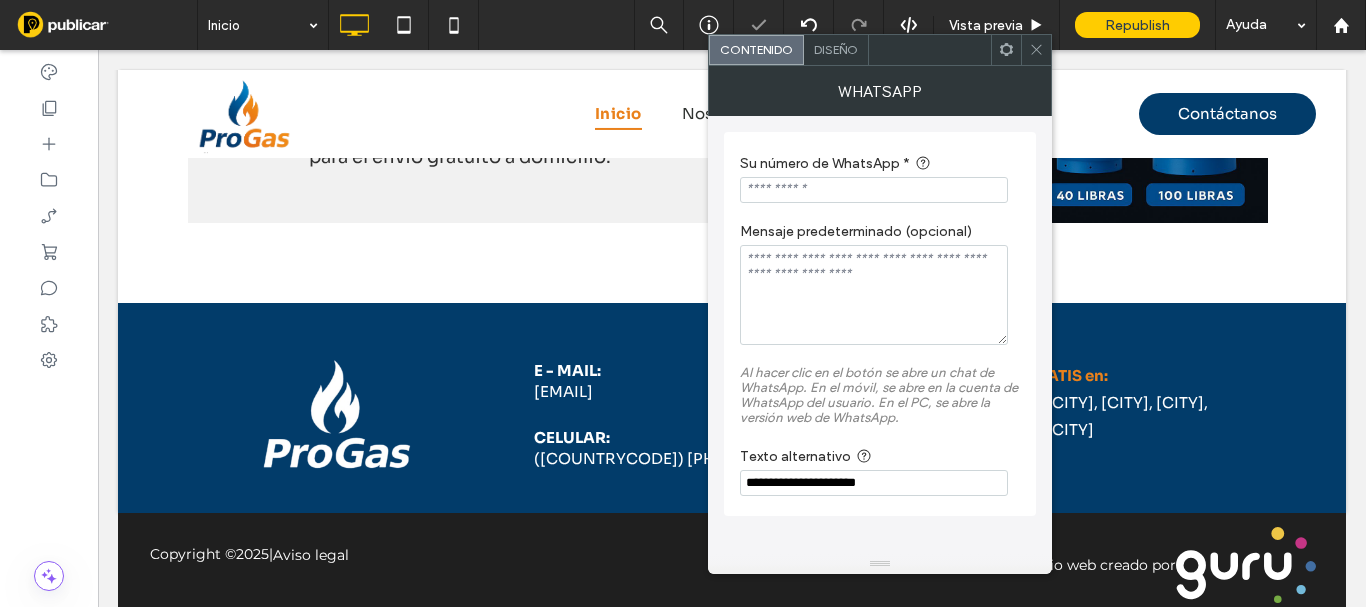 click at bounding box center (874, 190) 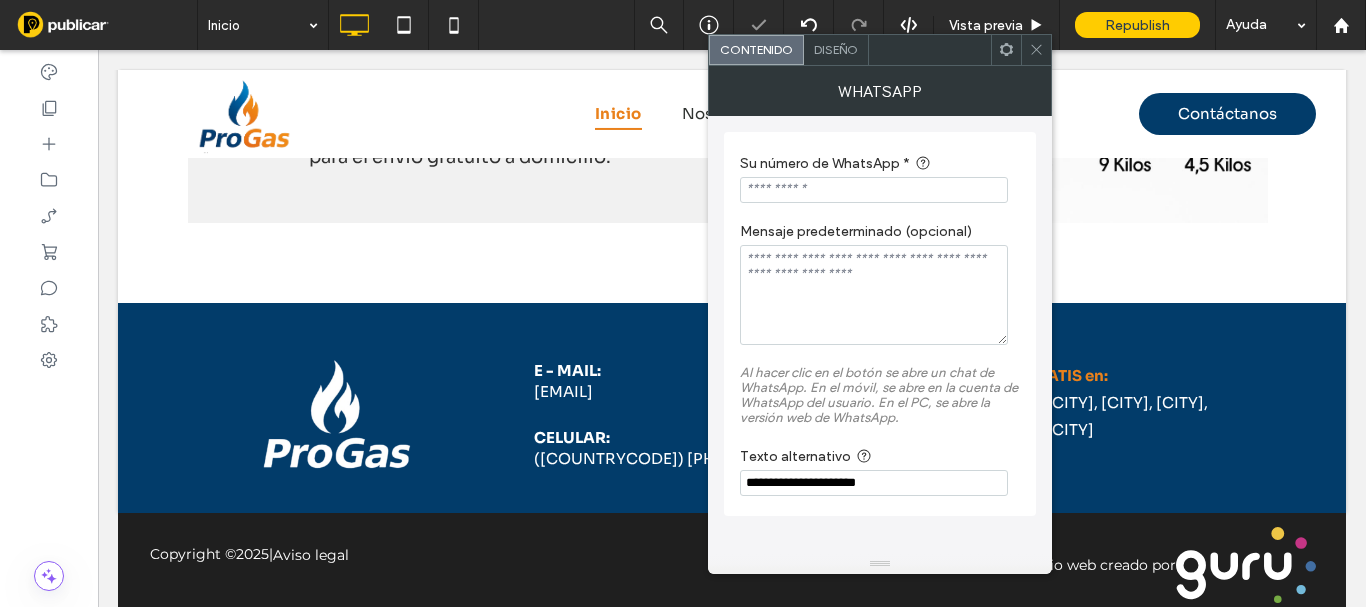 paste on "**********" 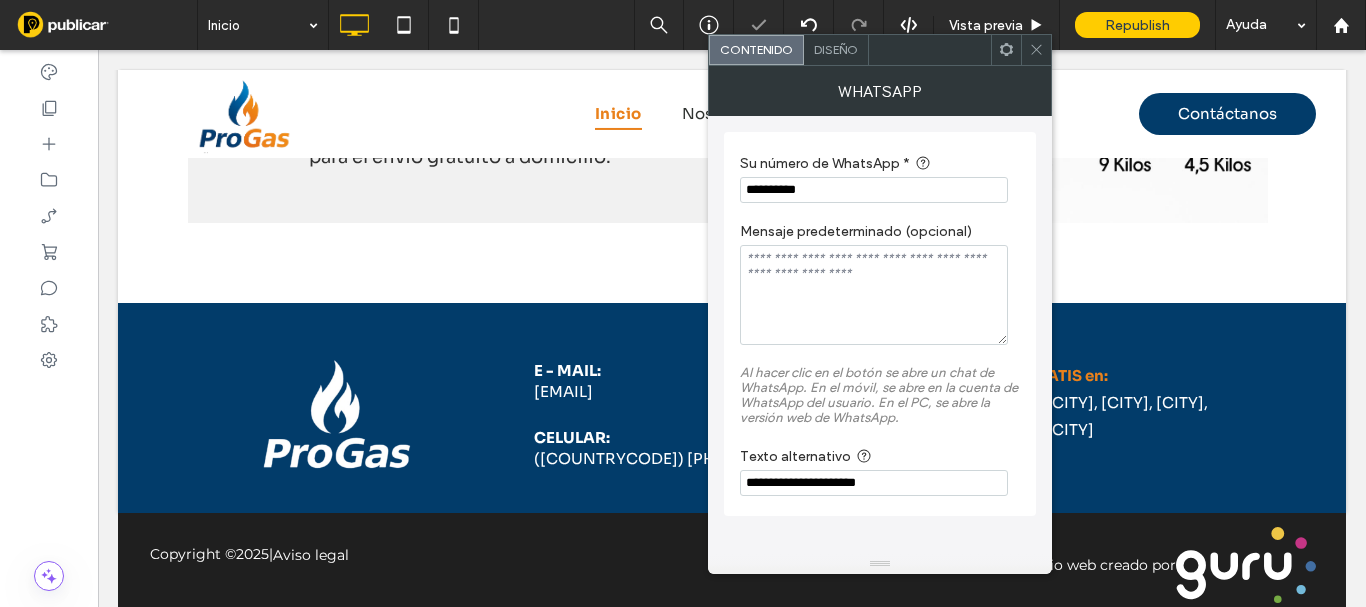click on "**********" at bounding box center [874, 190] 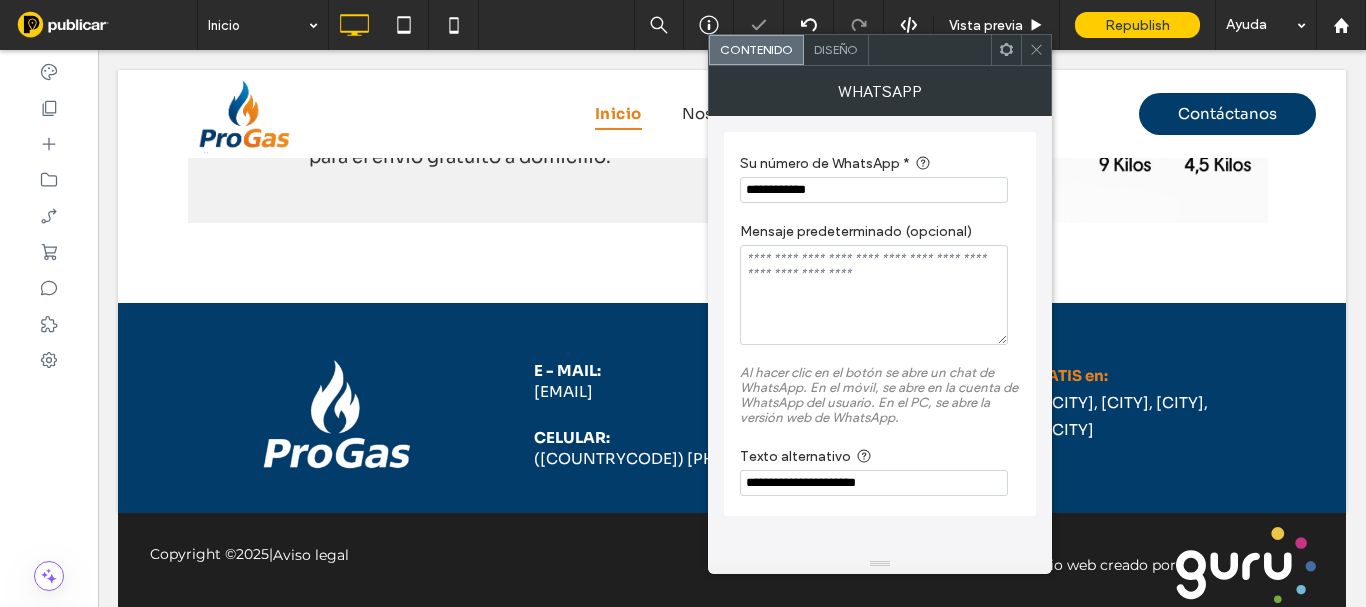 type on "**********" 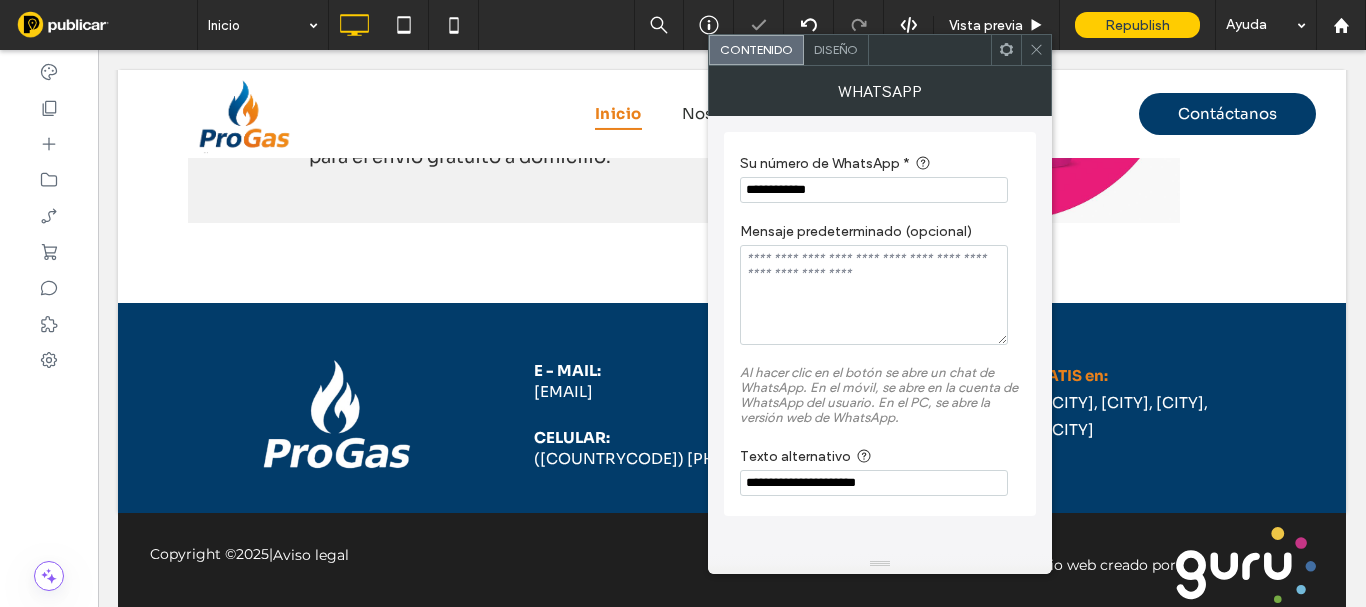 drag, startPoint x: 928, startPoint y: 518, endPoint x: 504, endPoint y: 494, distance: 424.6787 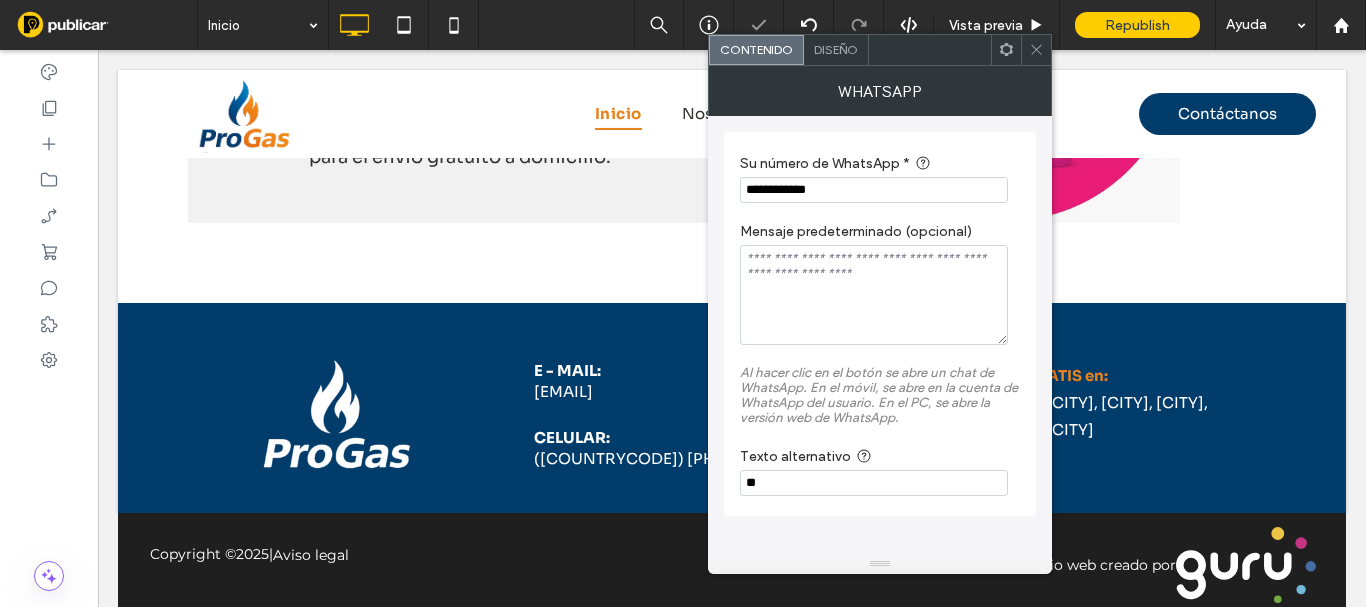 type on "*" 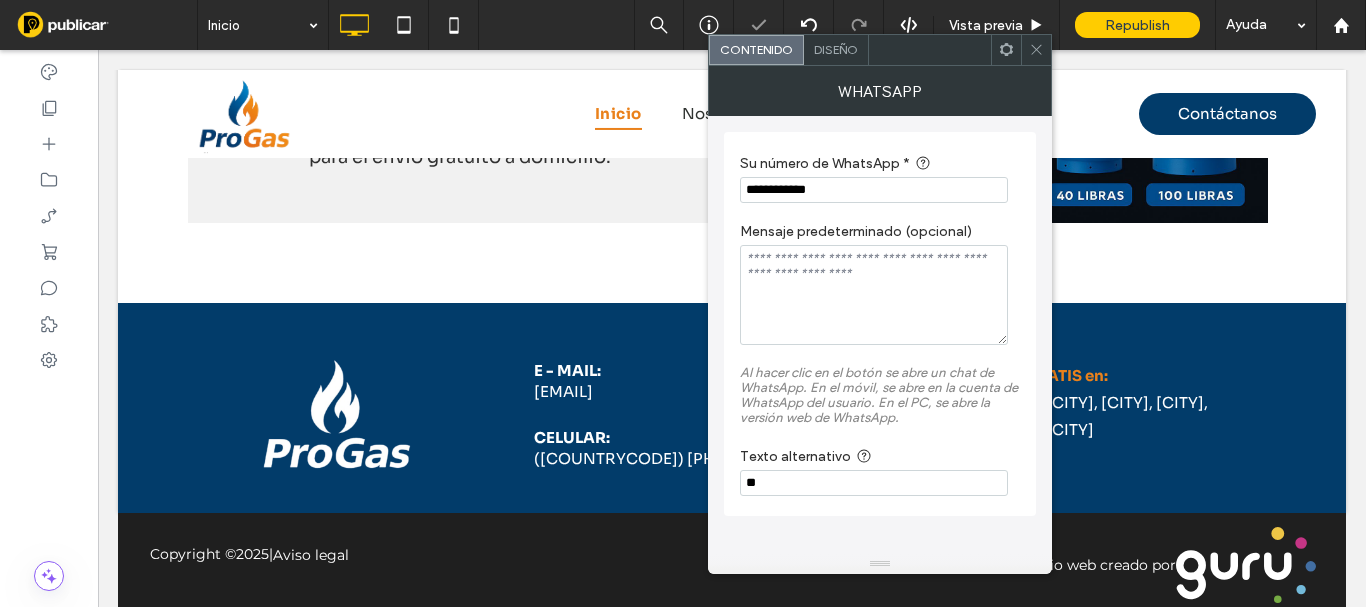 type on "*" 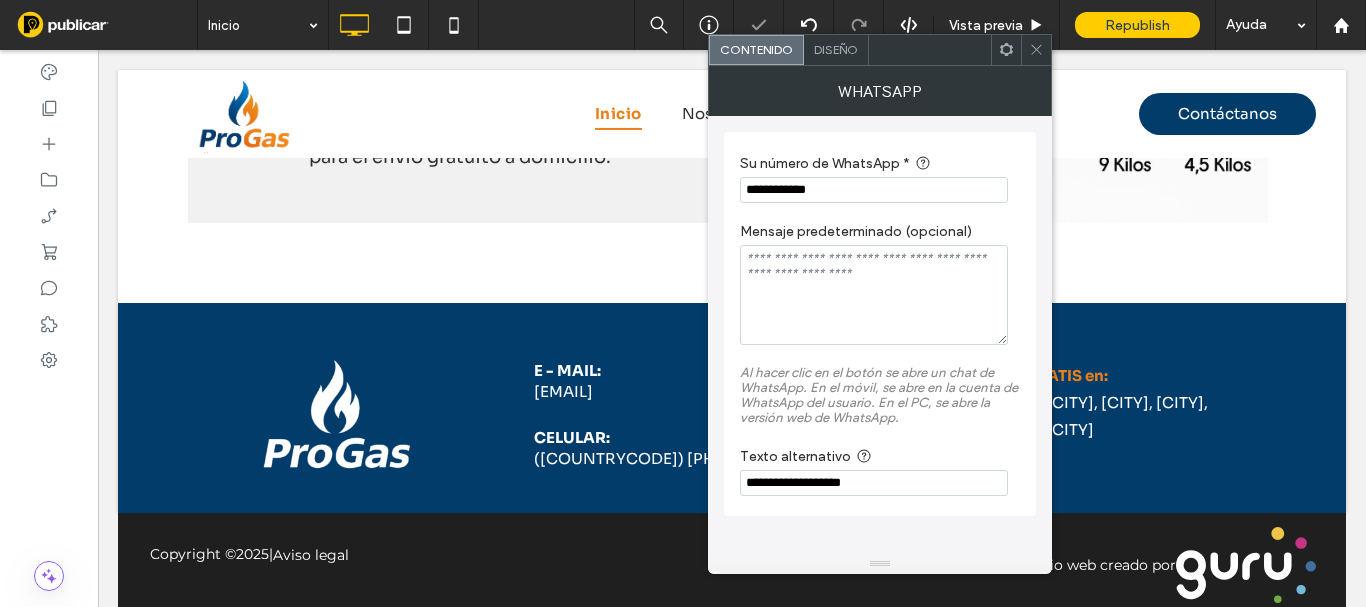 type on "**********" 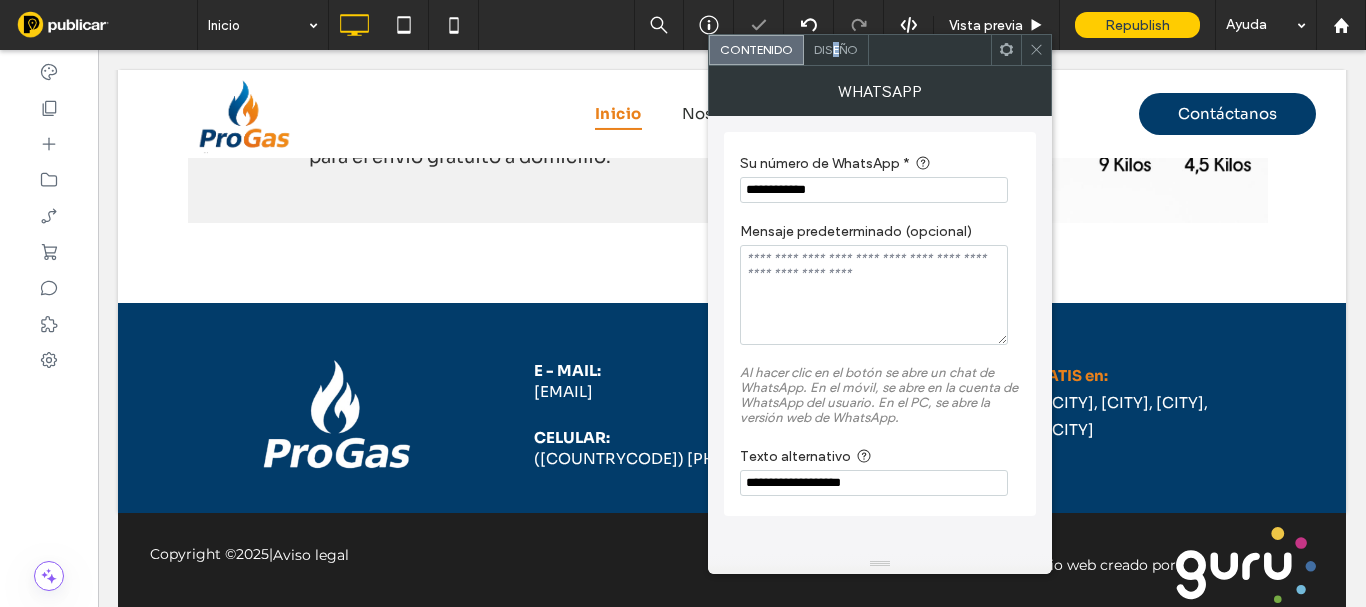 click on "Diseño" at bounding box center (836, 49) 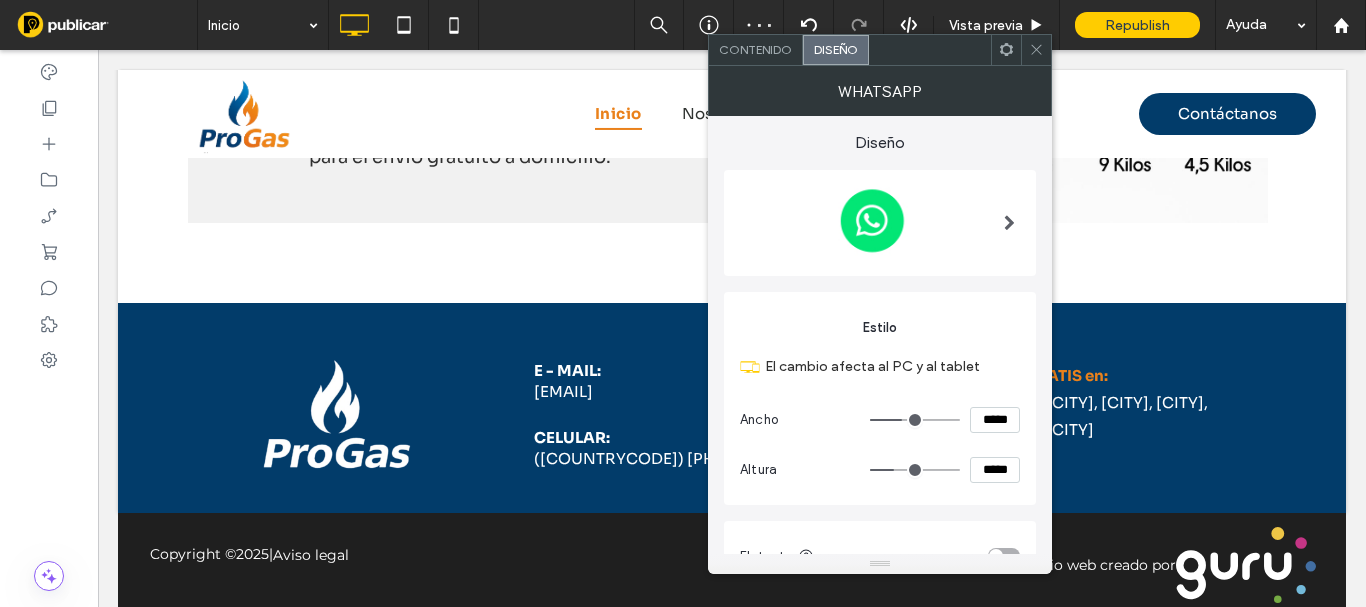 scroll, scrollTop: 167, scrollLeft: 0, axis: vertical 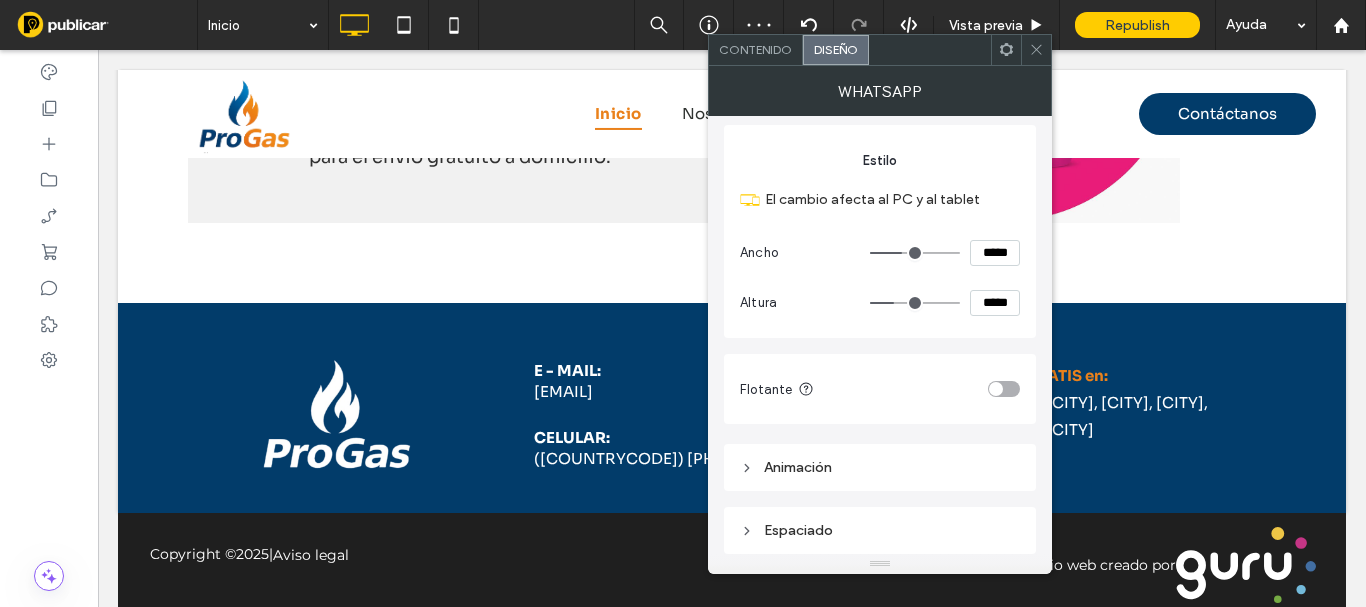 click at bounding box center (1004, 389) 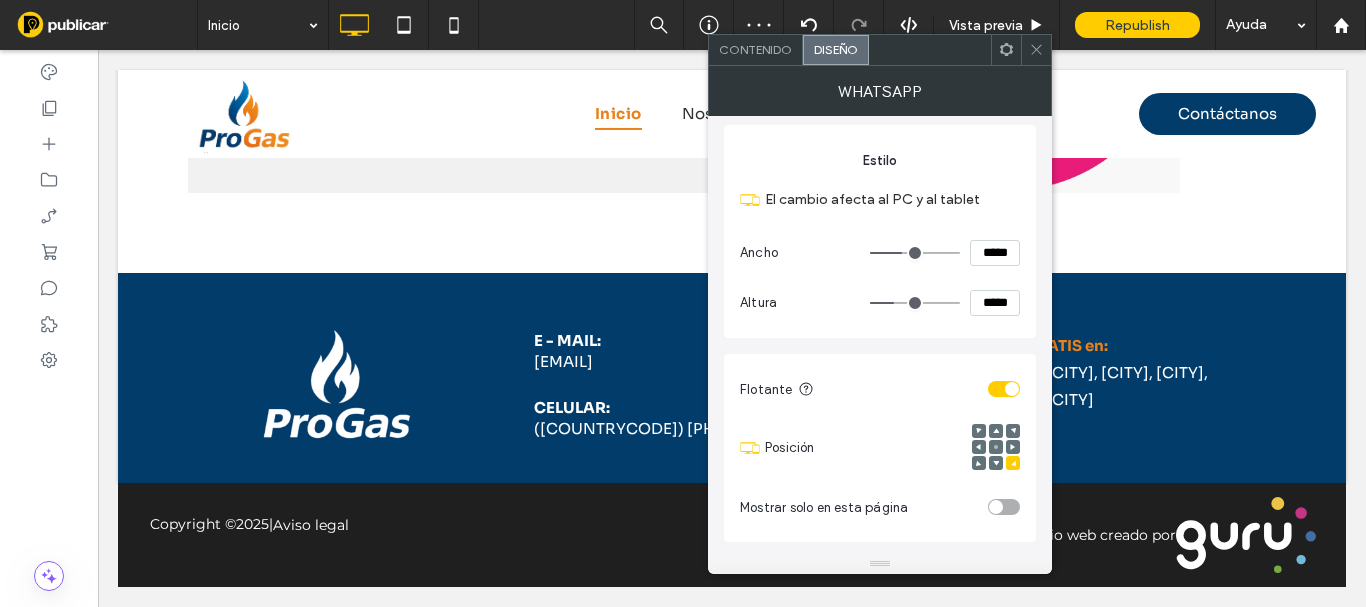 scroll, scrollTop: 3589, scrollLeft: 0, axis: vertical 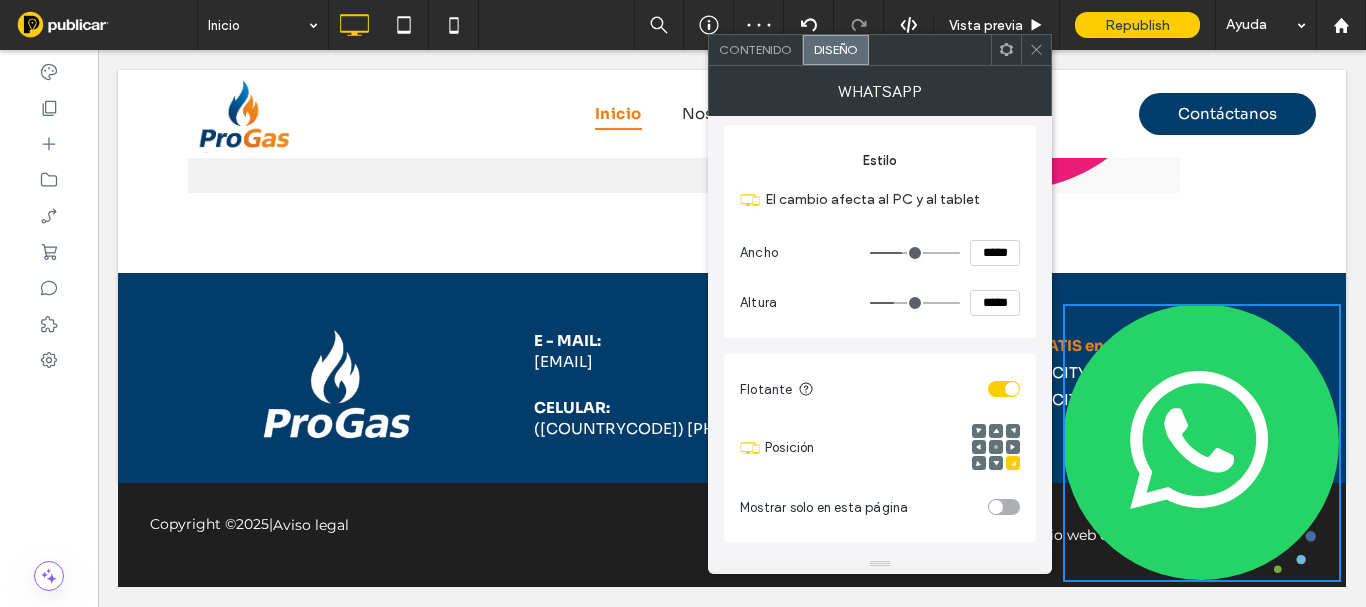 click on "*****" at bounding box center [995, 253] 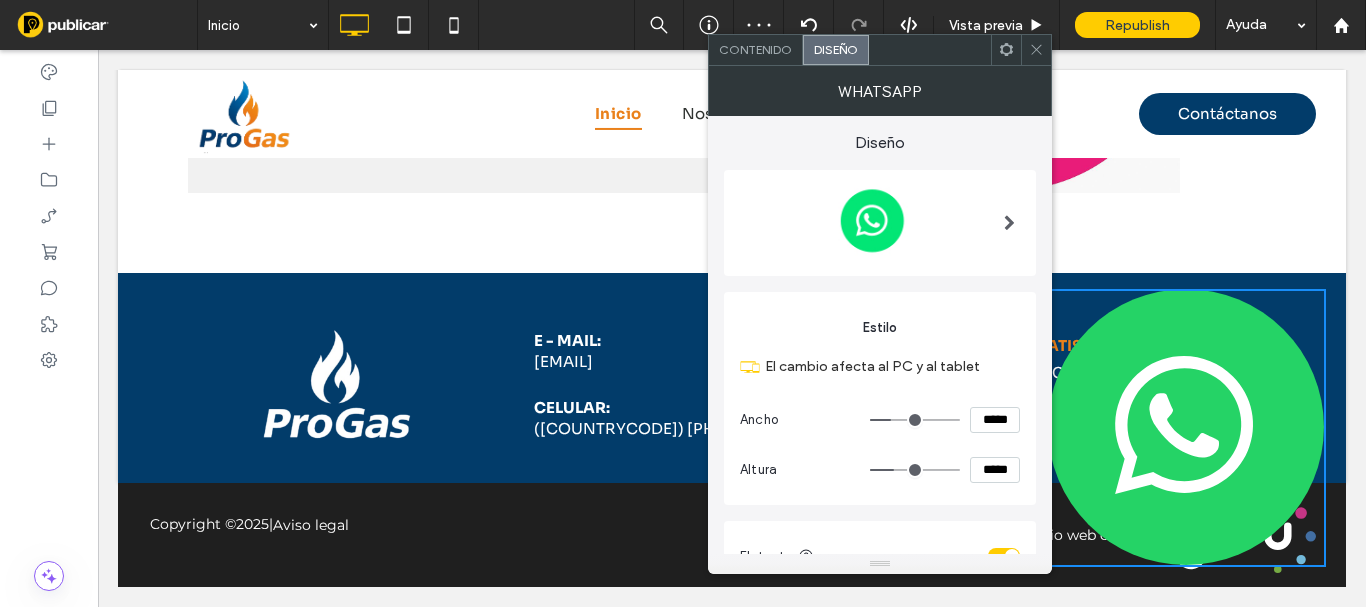 scroll, scrollTop: 286, scrollLeft: 0, axis: vertical 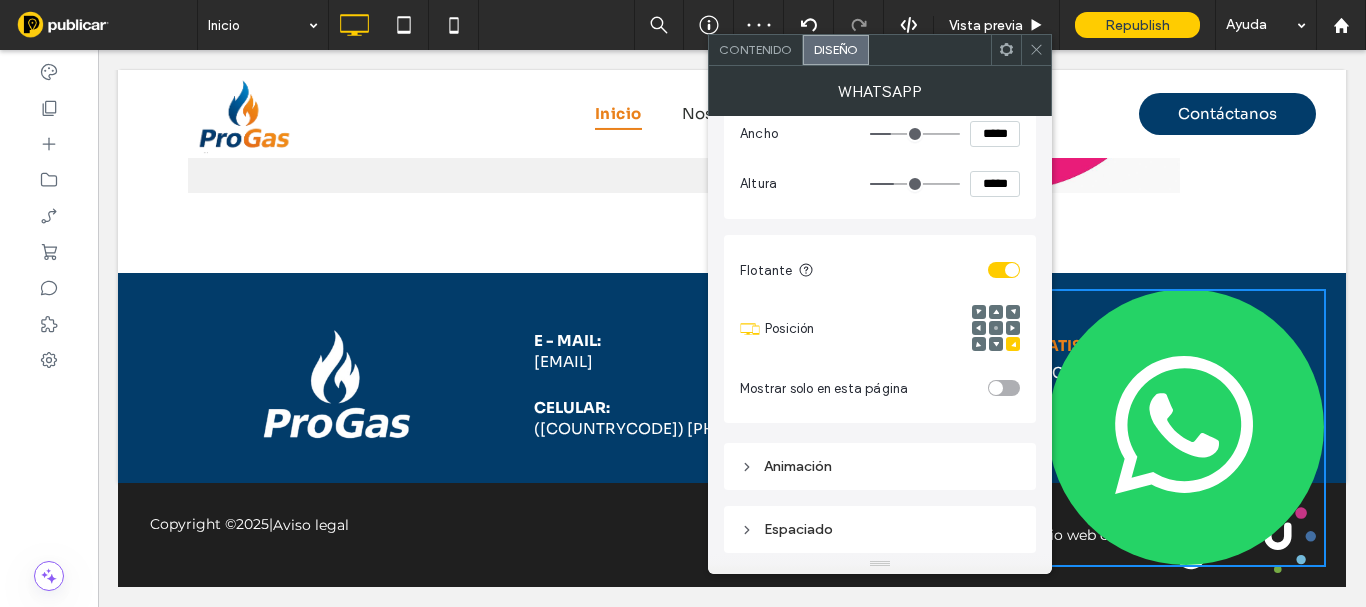 click on "Flotante" at bounding box center [880, 270] 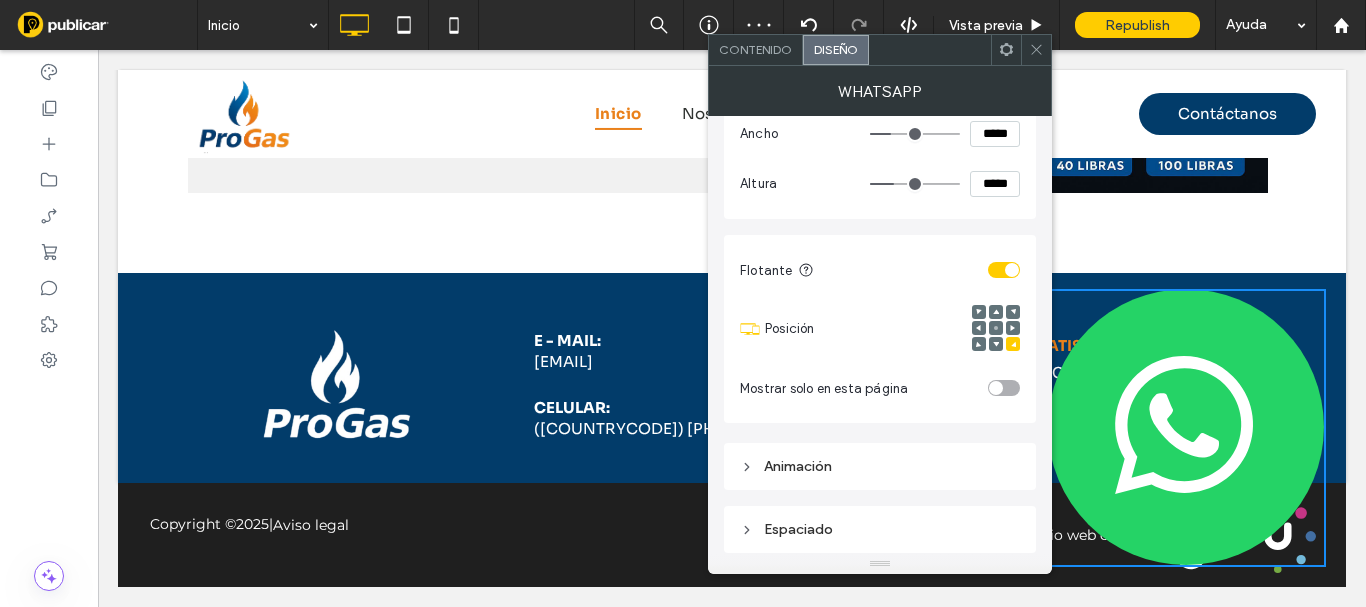 click on "*****" at bounding box center [995, 134] 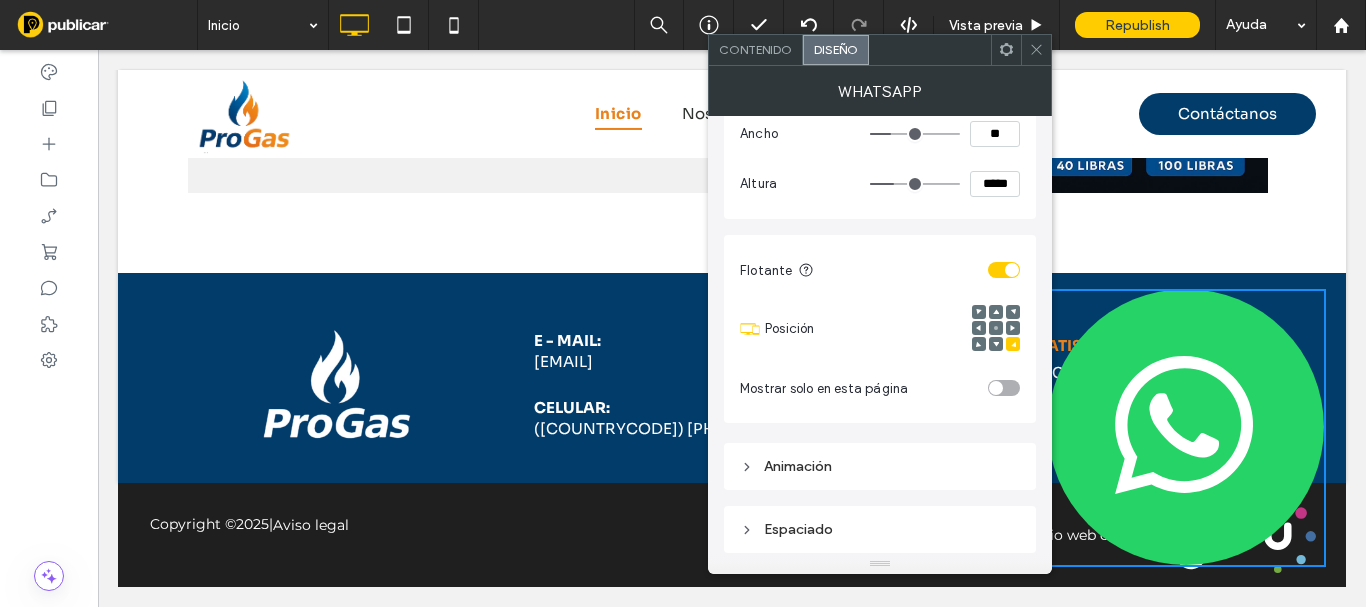type on "****" 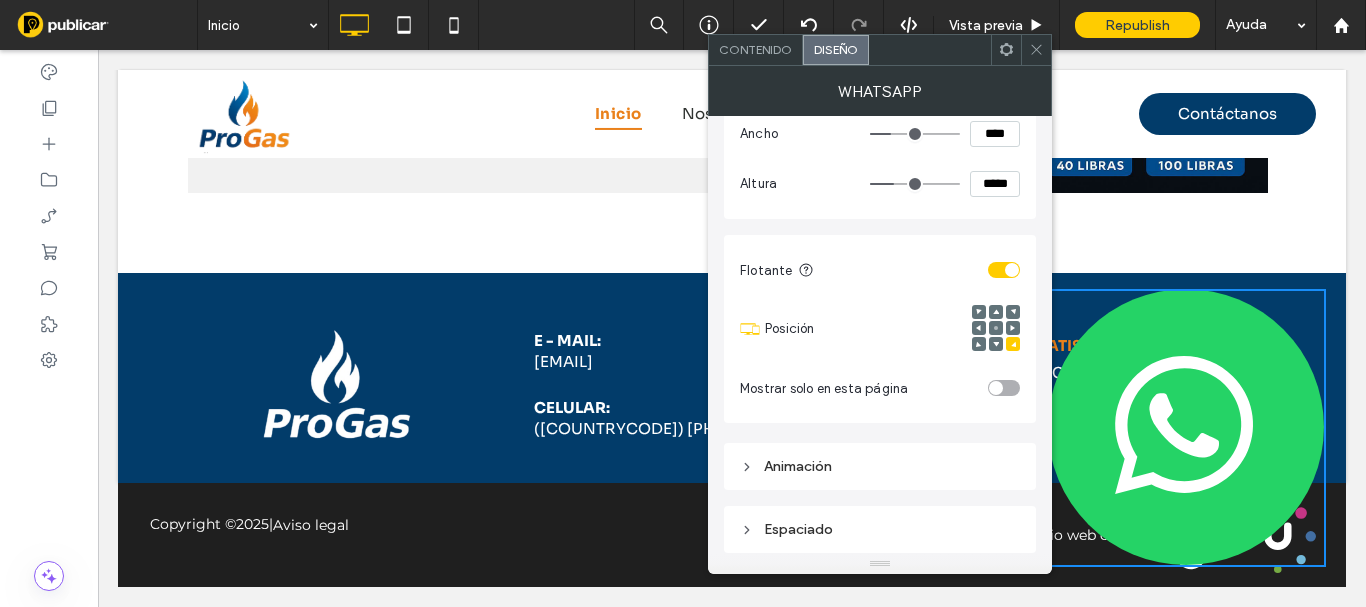 type on "**" 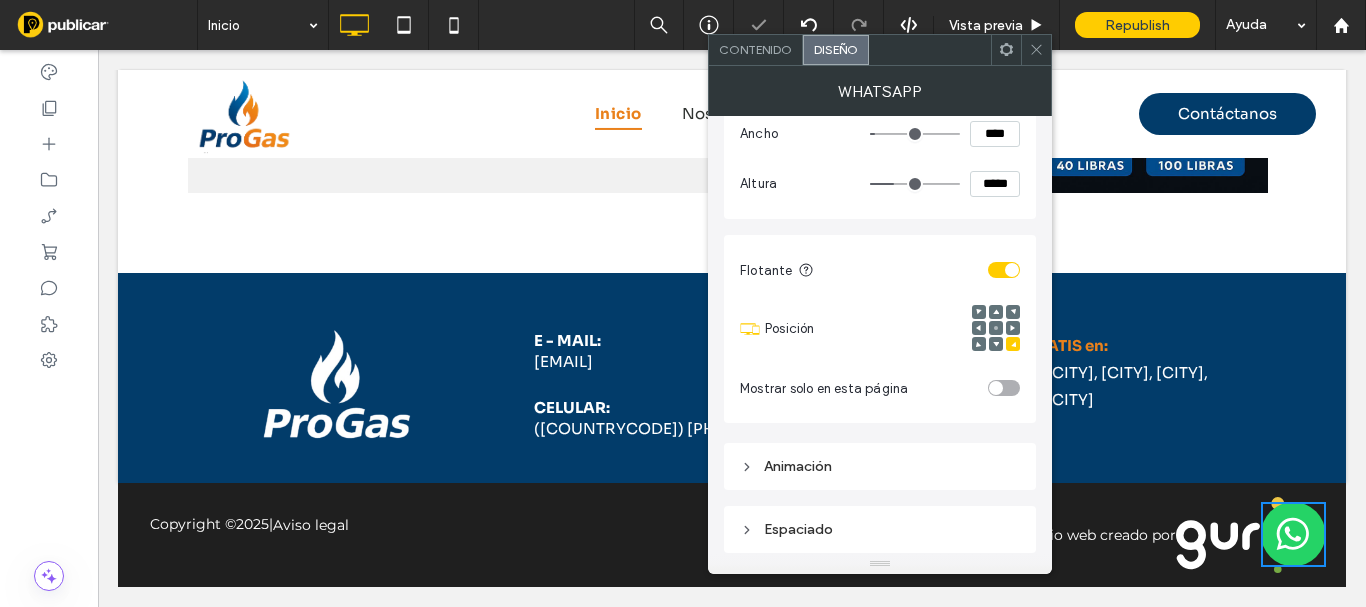click on "*****" at bounding box center (995, 184) 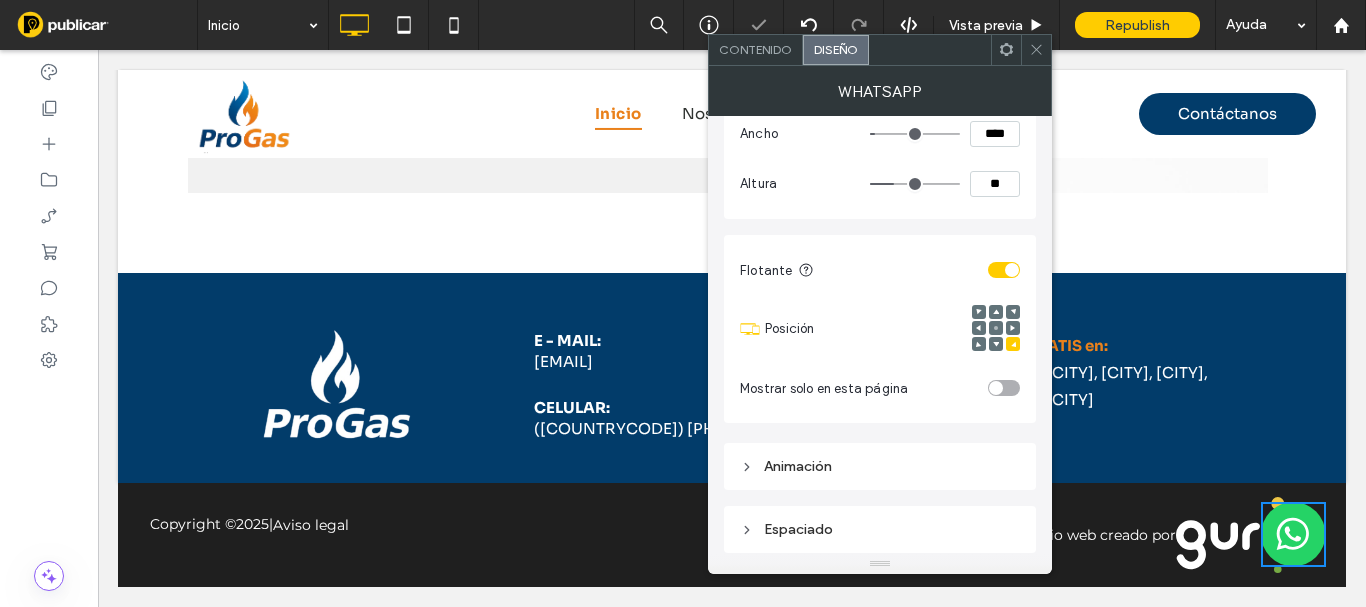type on "****" 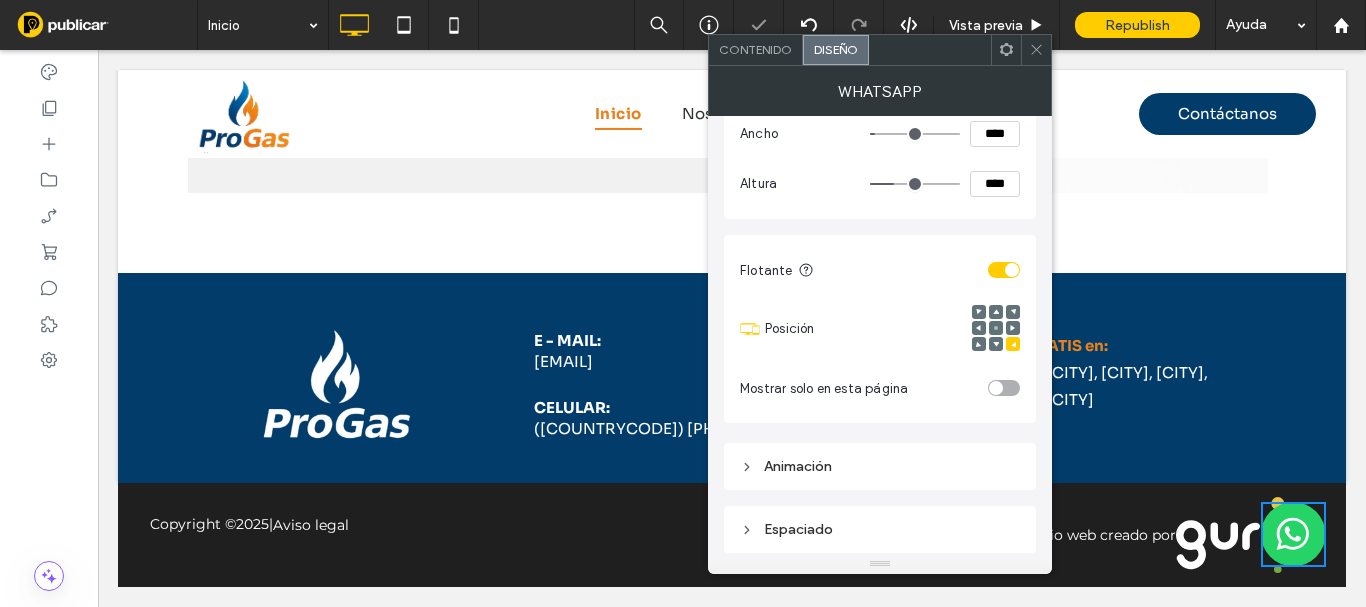 type on "**" 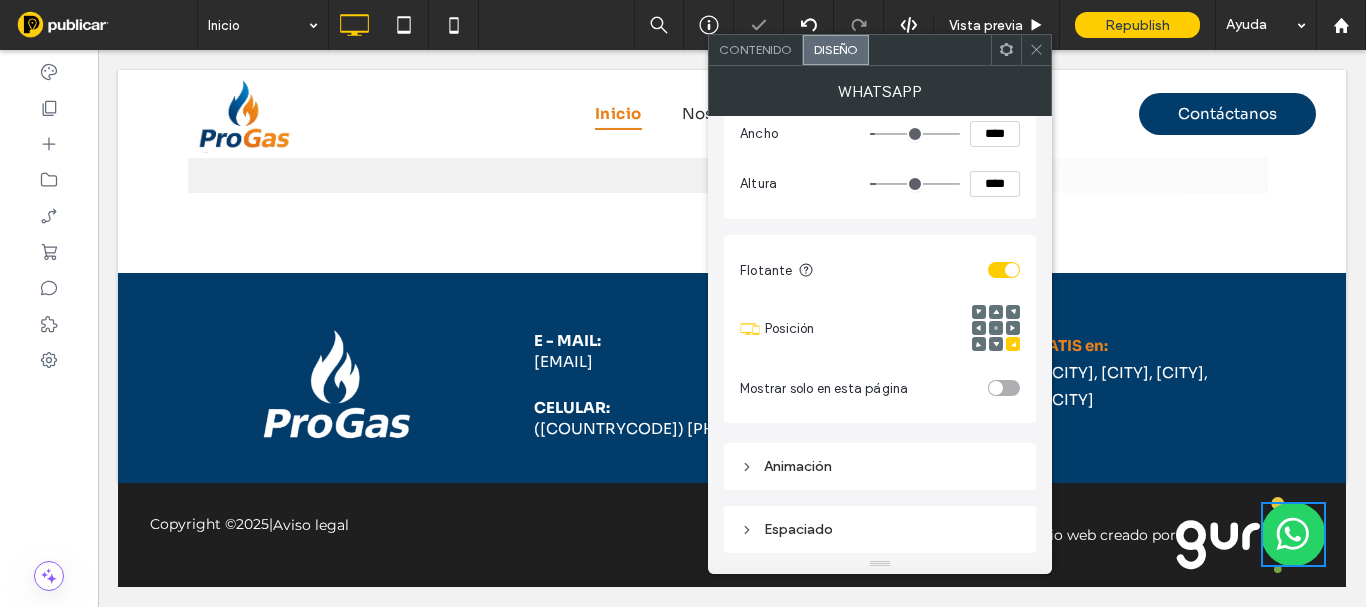 click 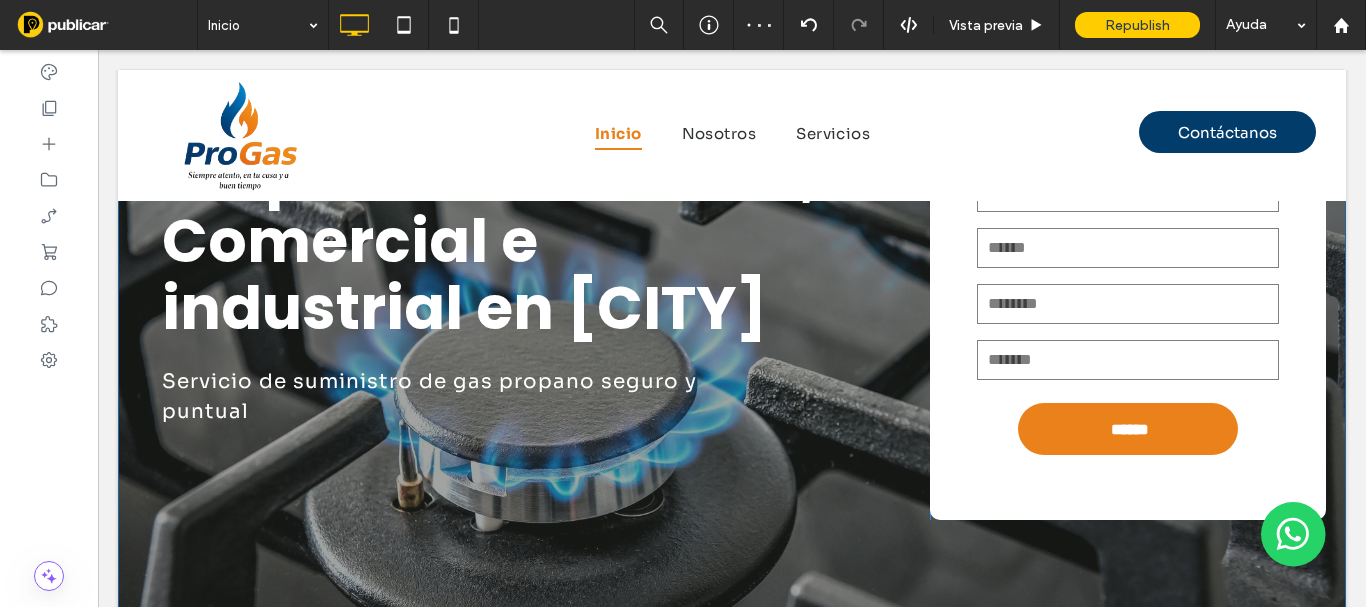 scroll, scrollTop: 0, scrollLeft: 0, axis: both 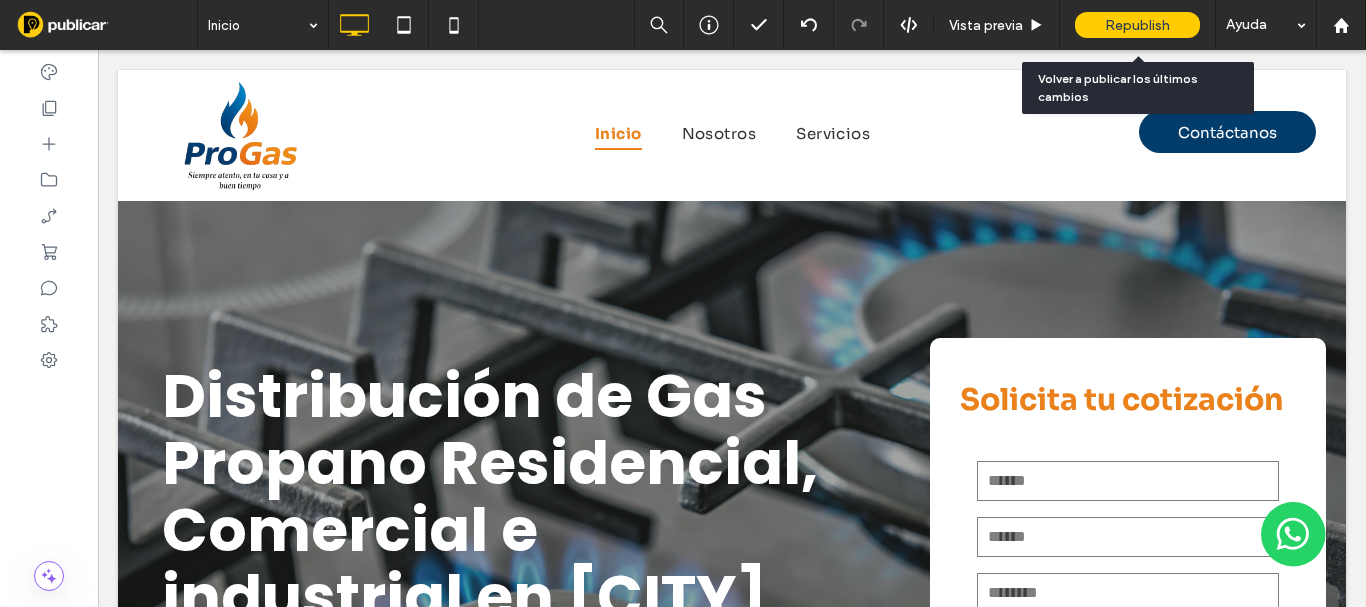 click on "Republish" at bounding box center (1137, 25) 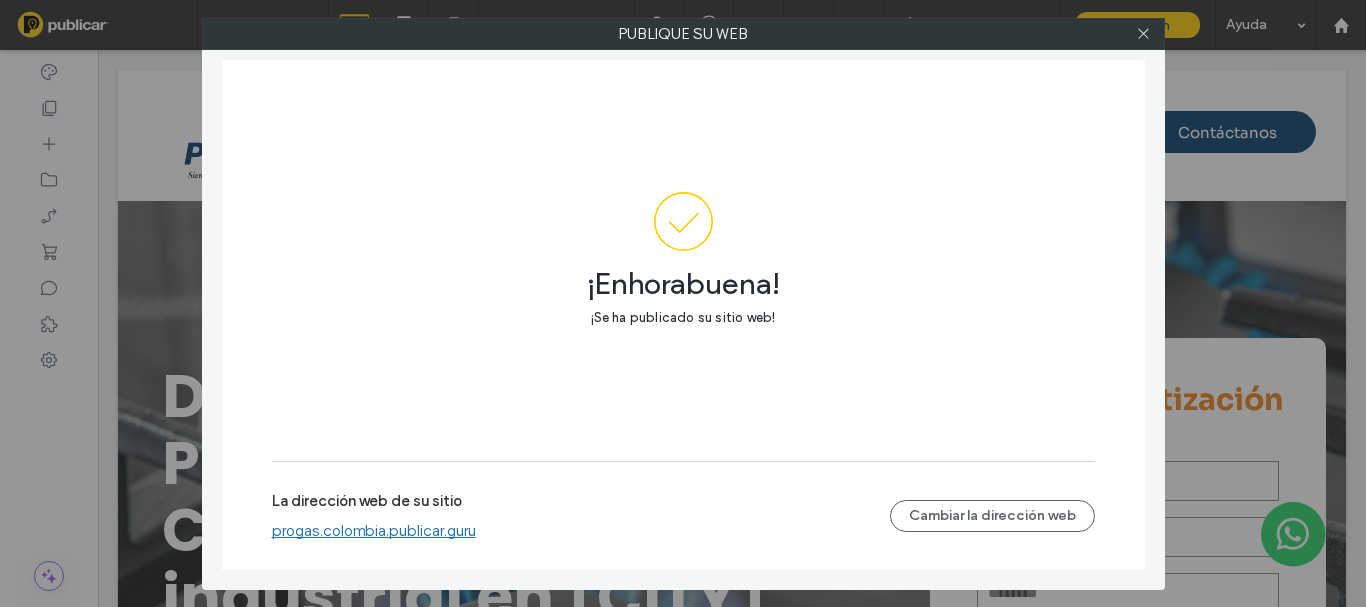 click on "La dirección web de su sitio progas.colombia.publicar.guru" at bounding box center (581, 516) 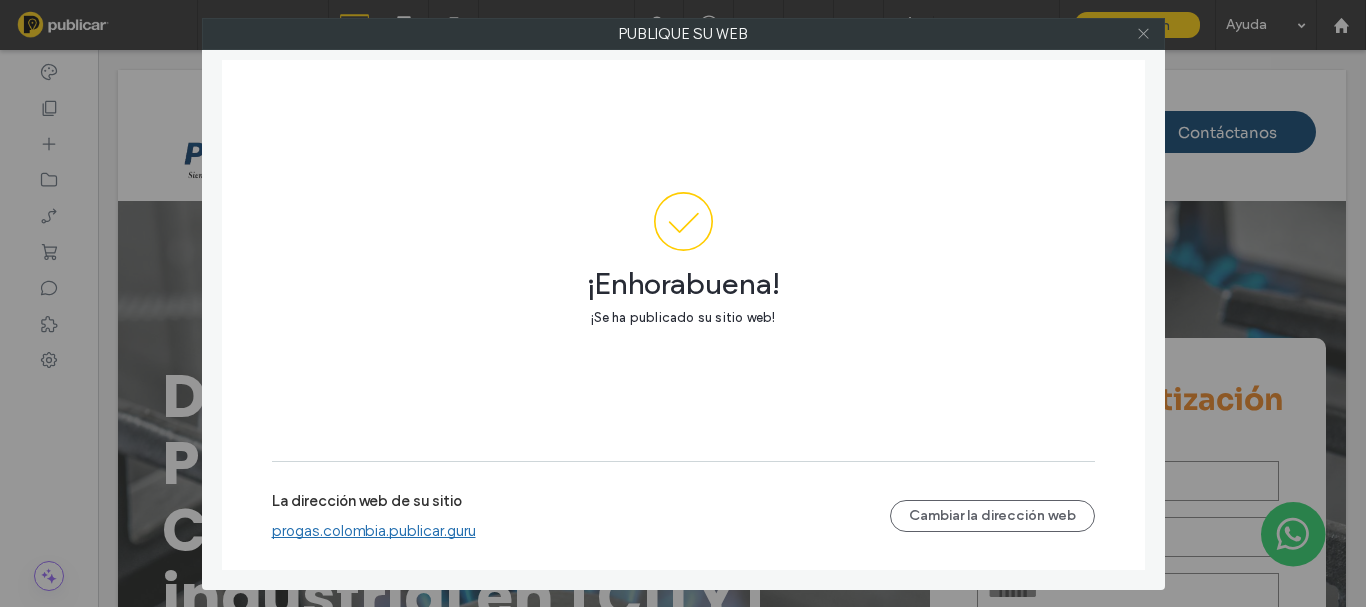 click 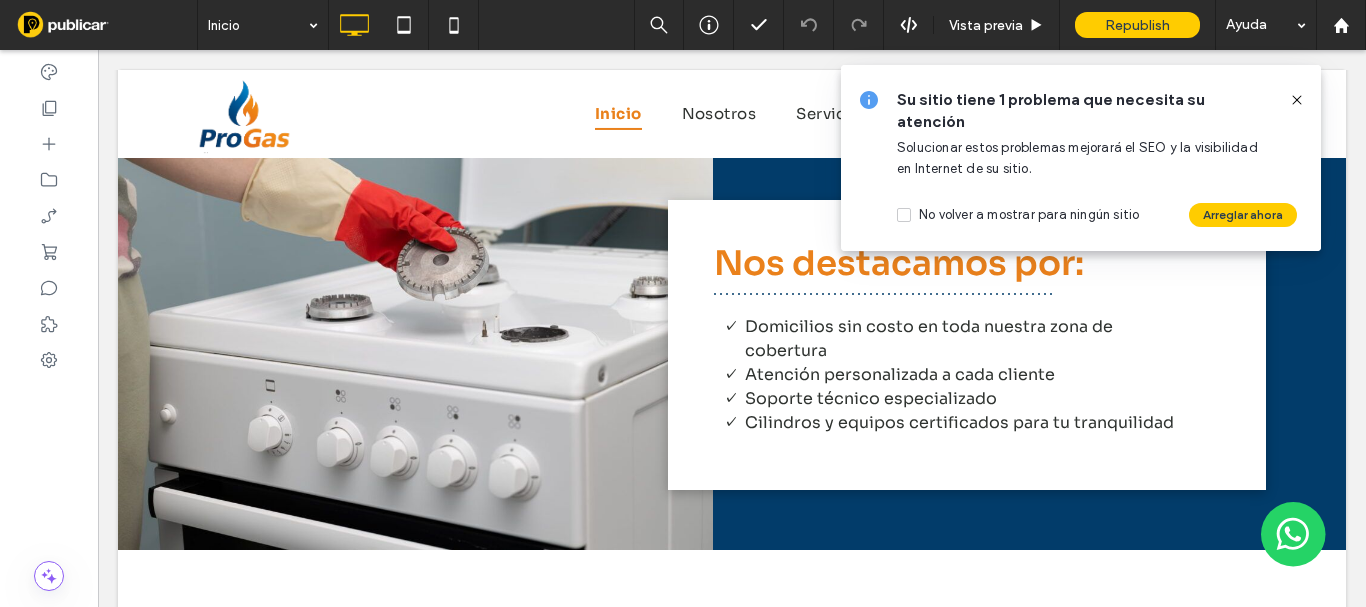 scroll, scrollTop: 700, scrollLeft: 0, axis: vertical 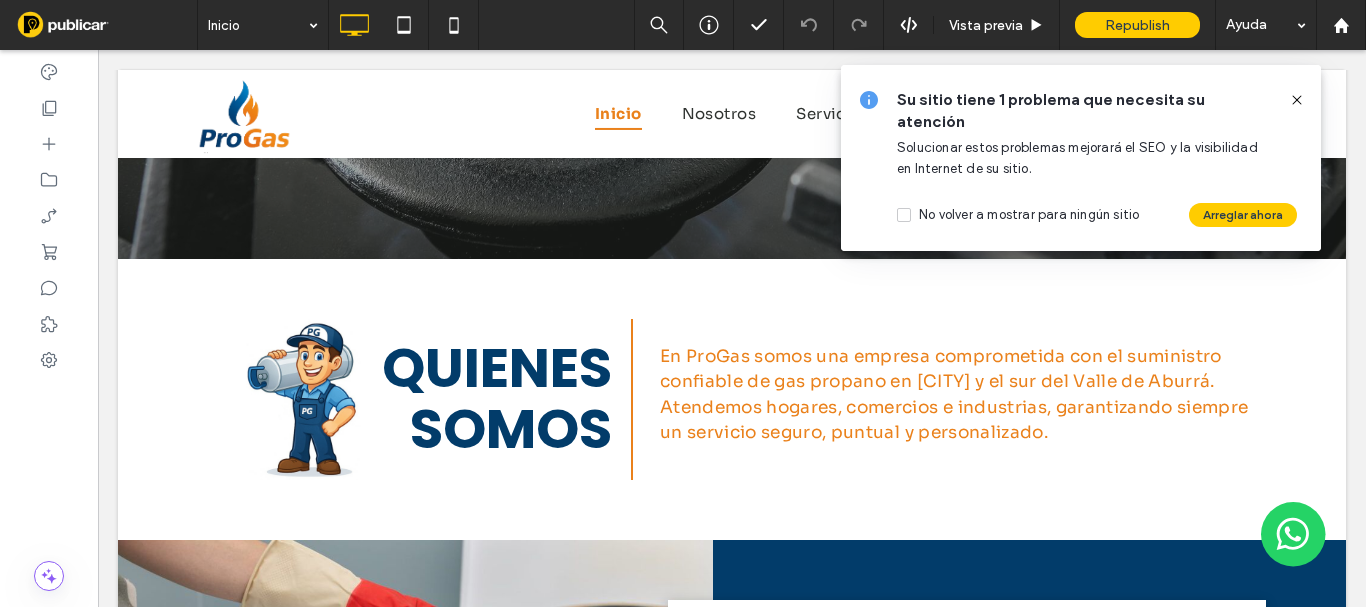 click 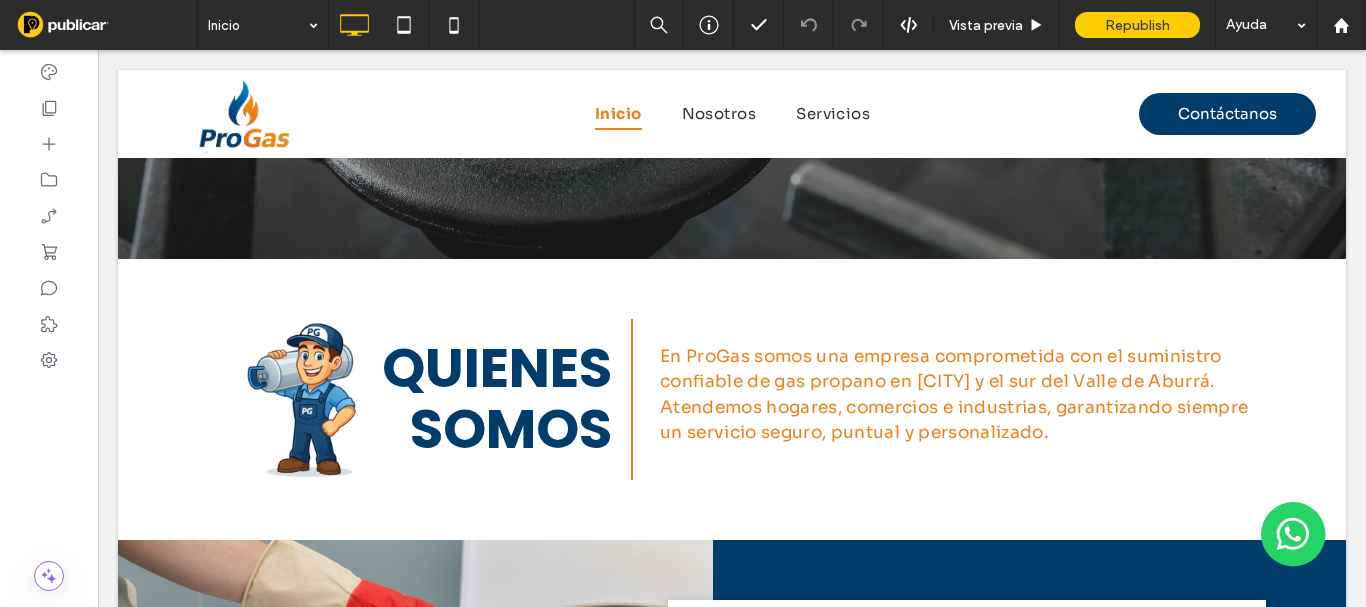 click on "Distribución de Gas Propano Residencial, Comercial e industrial en Medellín
Servicio de suministro de gas propano seguro y puntual
Click To Paste
Solicita tu cotización
Contáctenos
Nombre
E-mail
Teléfono
Mensaje
******
Hemos recibido su mensaje, contestaremos a la brevedad
Se ha producido un error al enviar su mensaje. Inténtelo más tarde.
Click To Paste
Fila + Añadir sección
Click To Paste
QUIENES SOMOS
Click To Paste
En ProGas somos una empresa comprometida con el suministro confiable de gas propano en Medellín y el sur del Valle de Aburrá. Atendemos hogares, comercios e industrias, garantizando siempre un servicio seguro, puntual y personalizado.
Click To Paste
Fila + Añadir sección
Click To Paste
Nos destacamos por:
Domicilios sin costo en toda nuestra zona de cobertura
Click To Paste" at bounding box center [732, 1310] 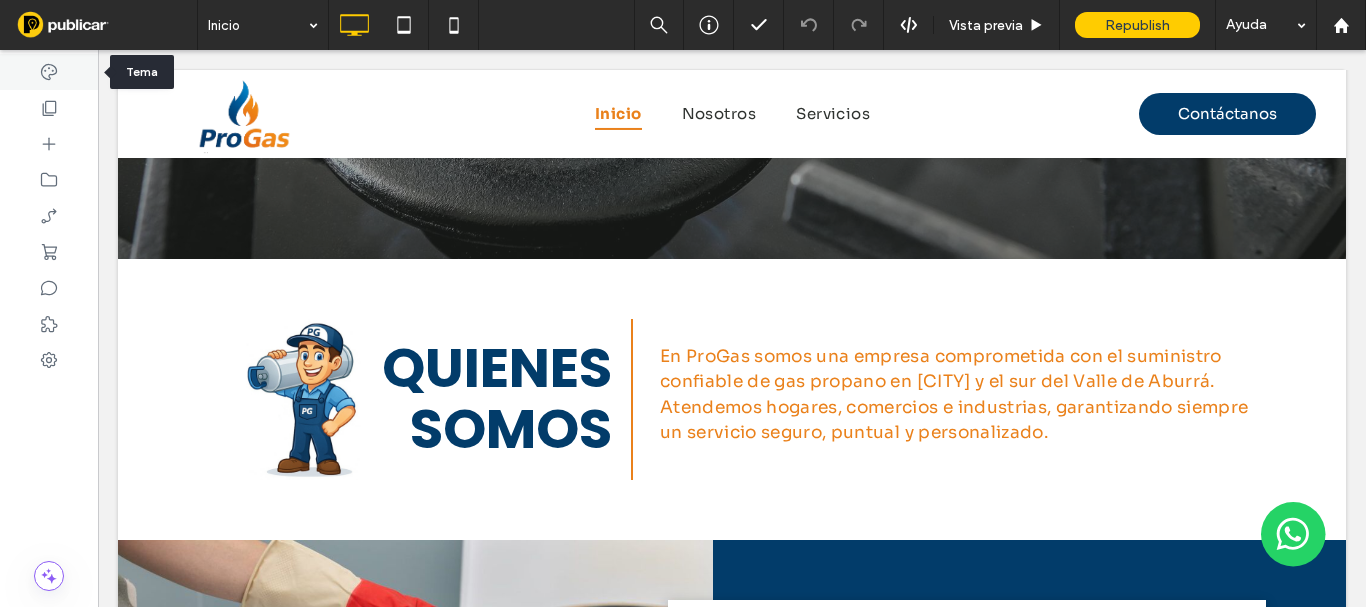 click at bounding box center [49, 72] 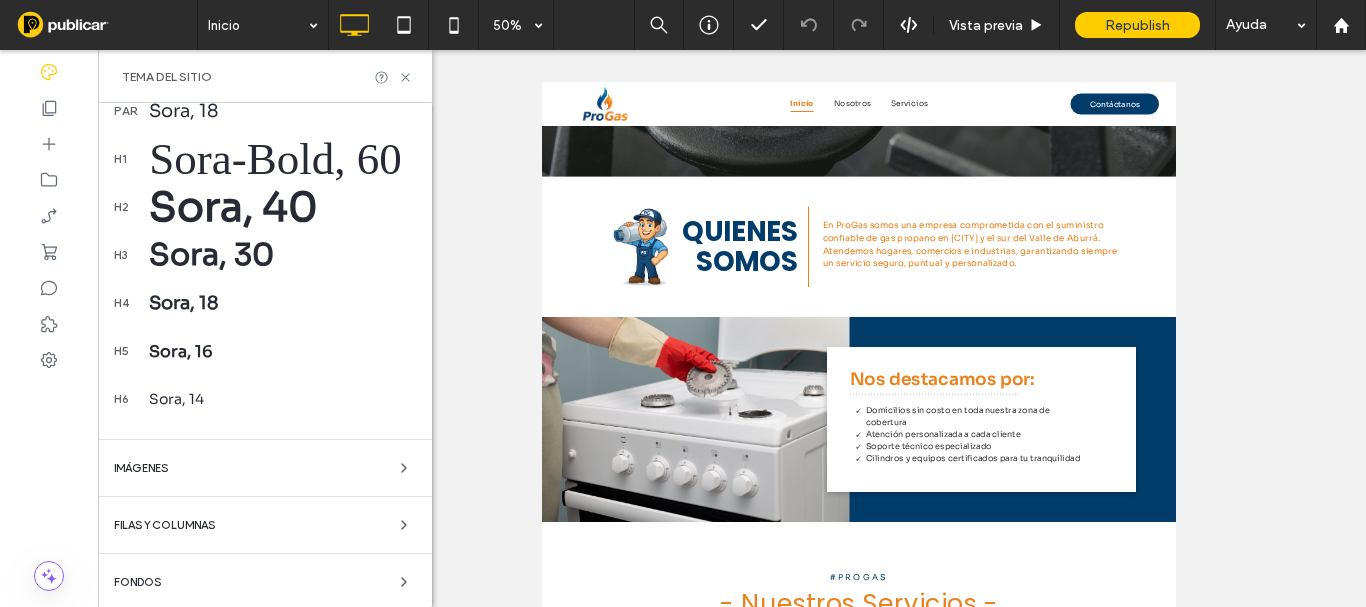 scroll, scrollTop: 661, scrollLeft: 0, axis: vertical 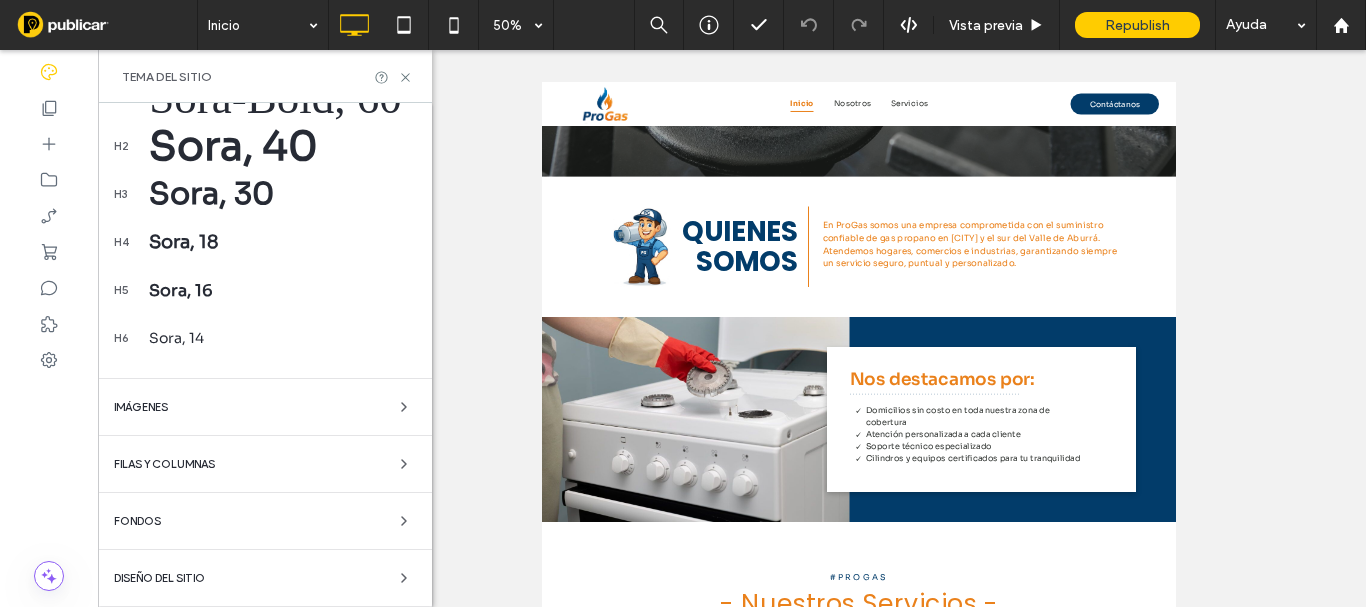 click on "Diseño del sitio" at bounding box center (265, 578) 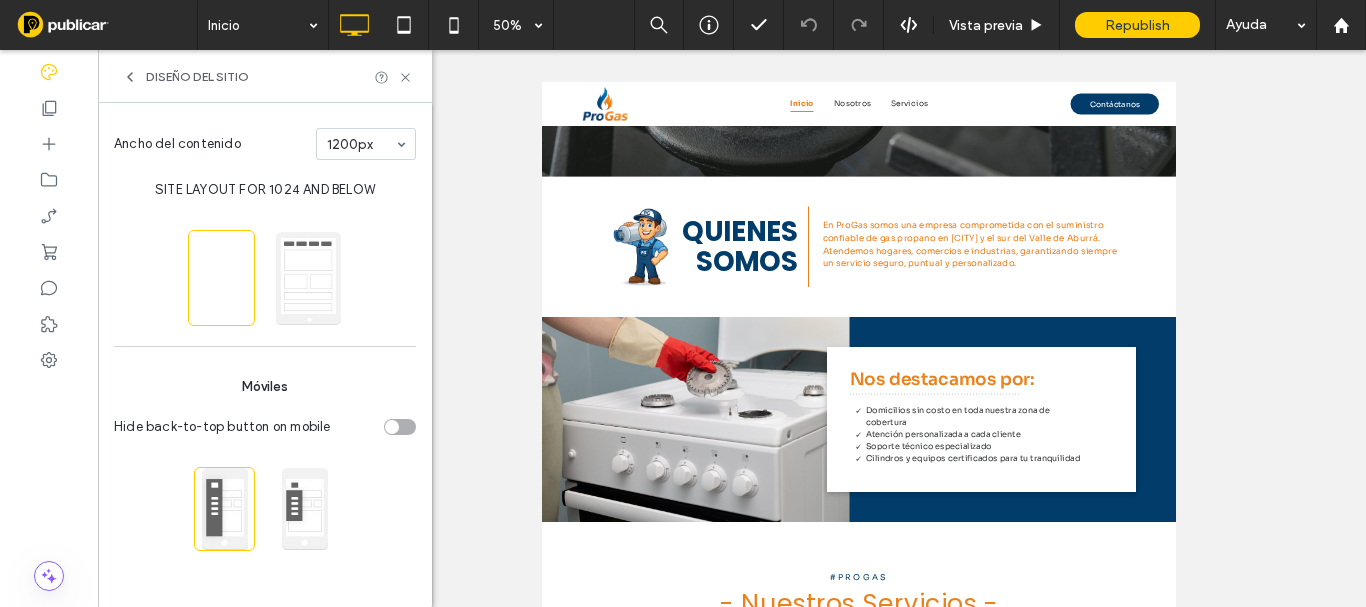 scroll, scrollTop: 385, scrollLeft: 0, axis: vertical 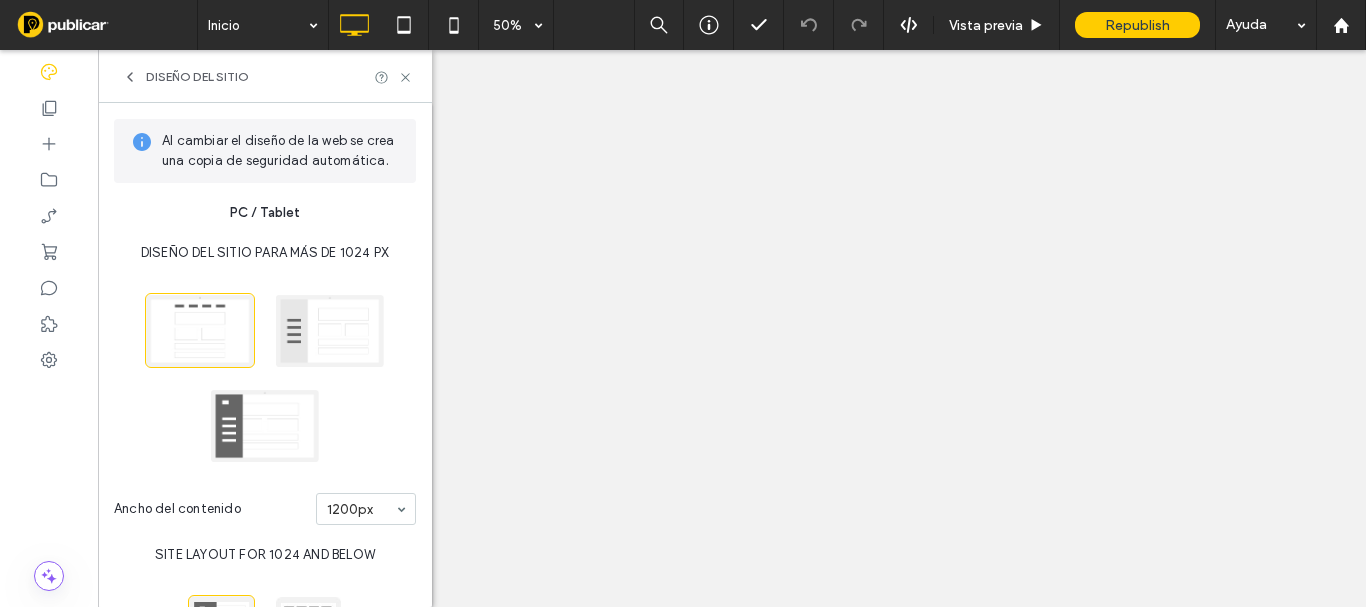 click at bounding box center [308, 643] 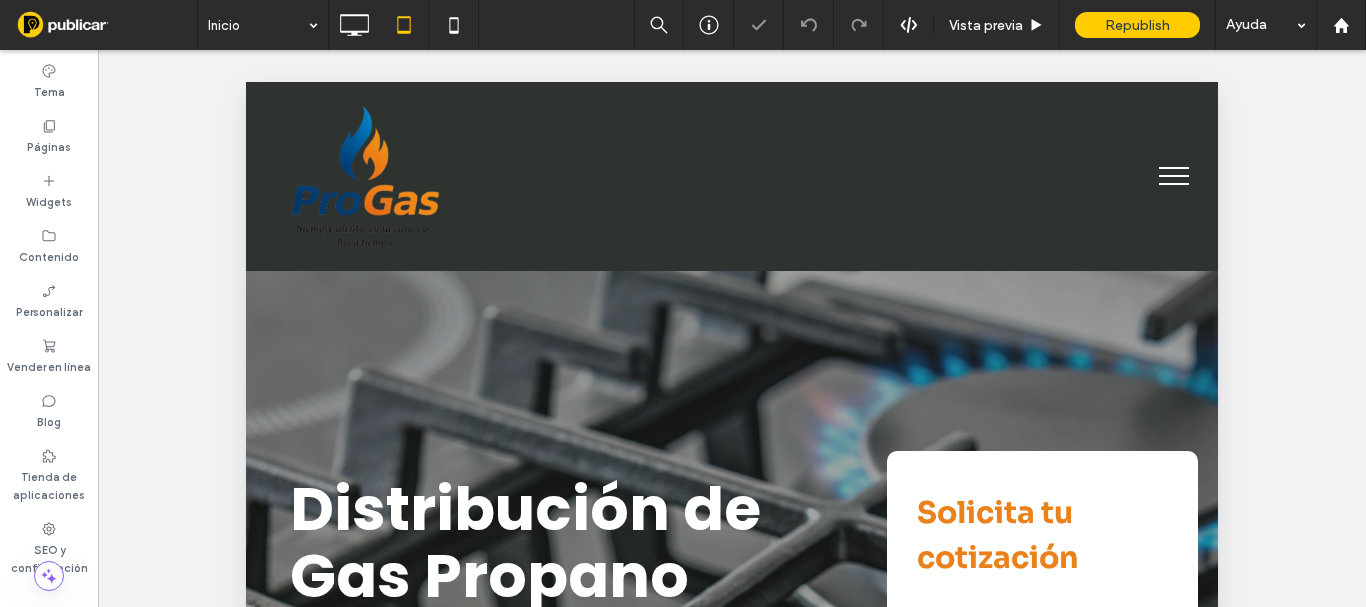 scroll, scrollTop: 700, scrollLeft: 0, axis: vertical 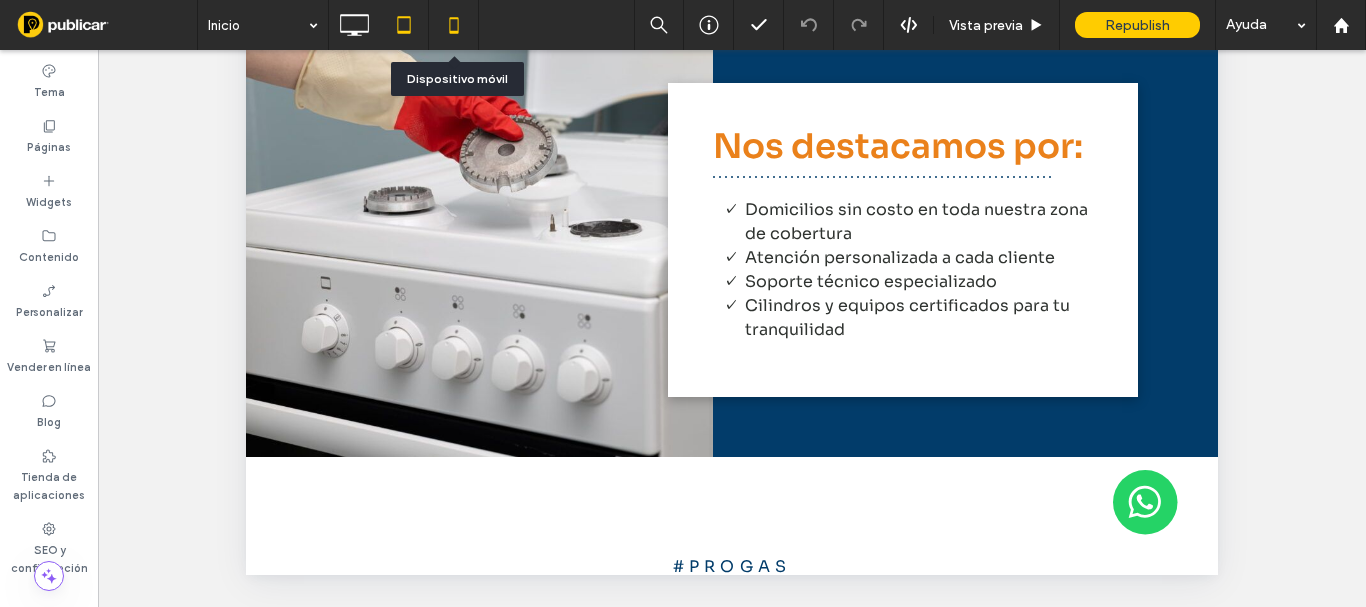 click 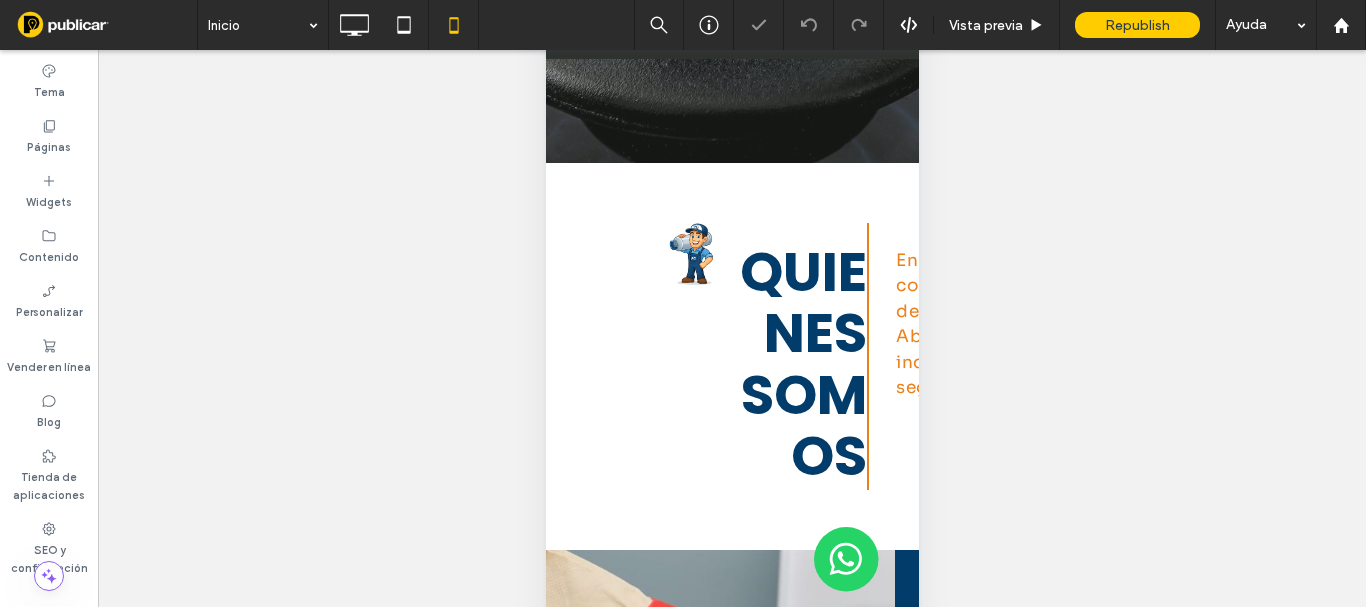 scroll, scrollTop: 0, scrollLeft: 0, axis: both 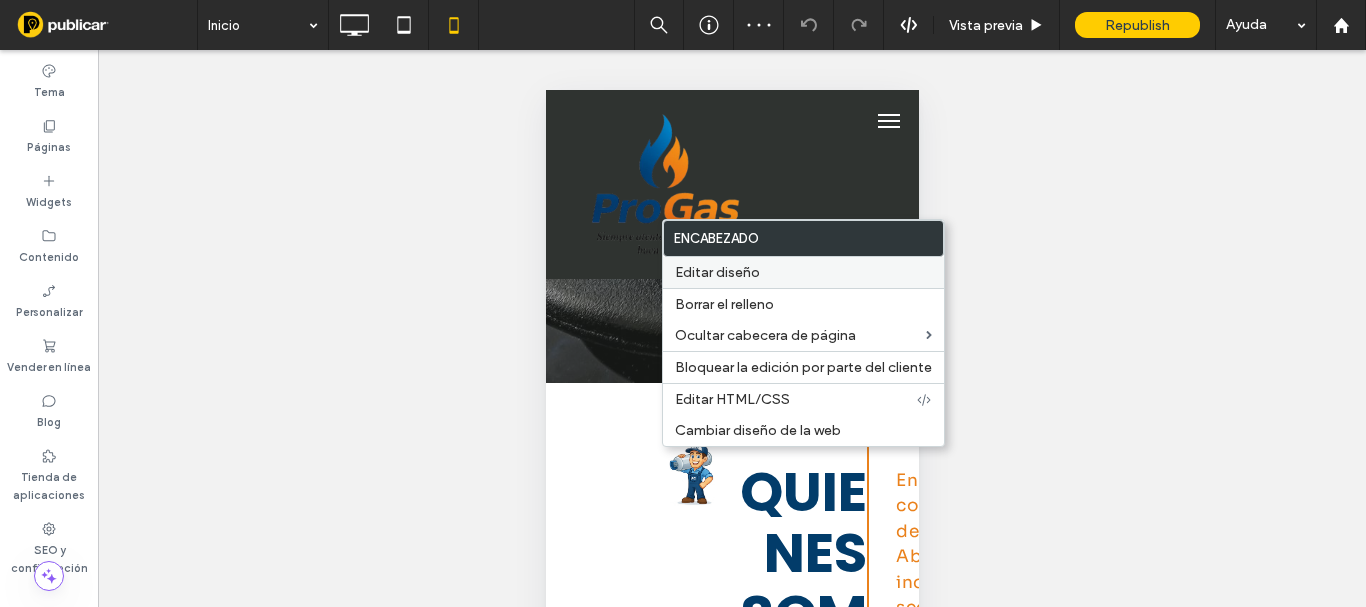 click on "Editar diseño" at bounding box center [803, 272] 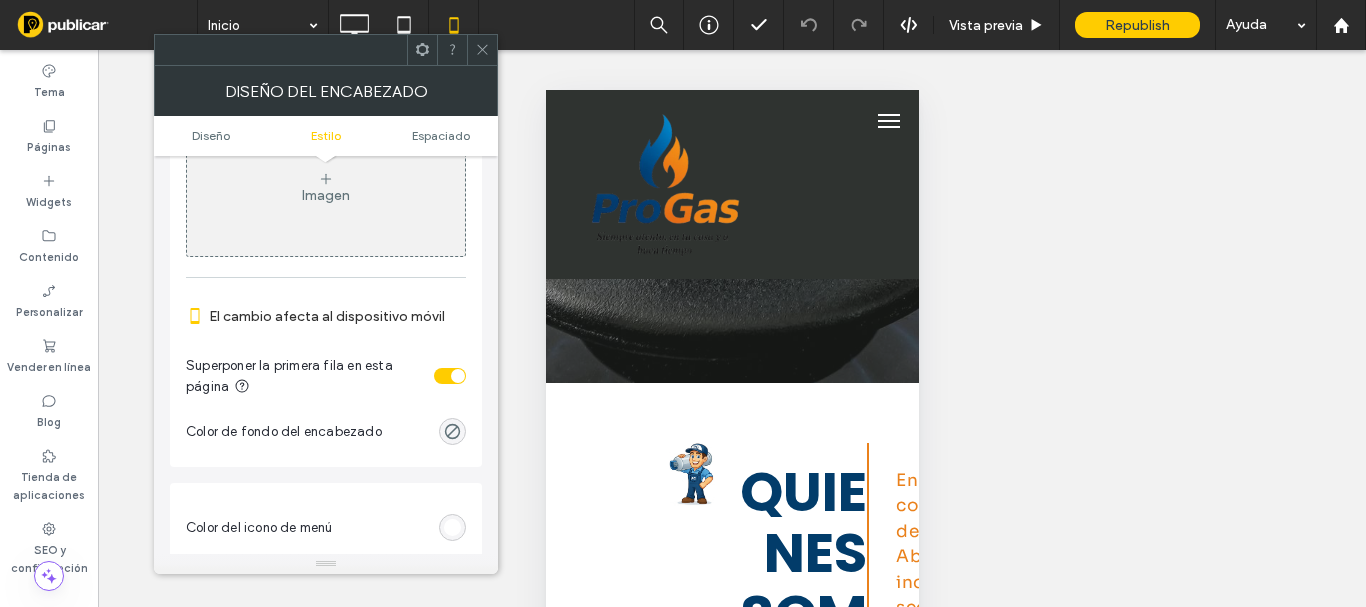 scroll, scrollTop: 1000, scrollLeft: 0, axis: vertical 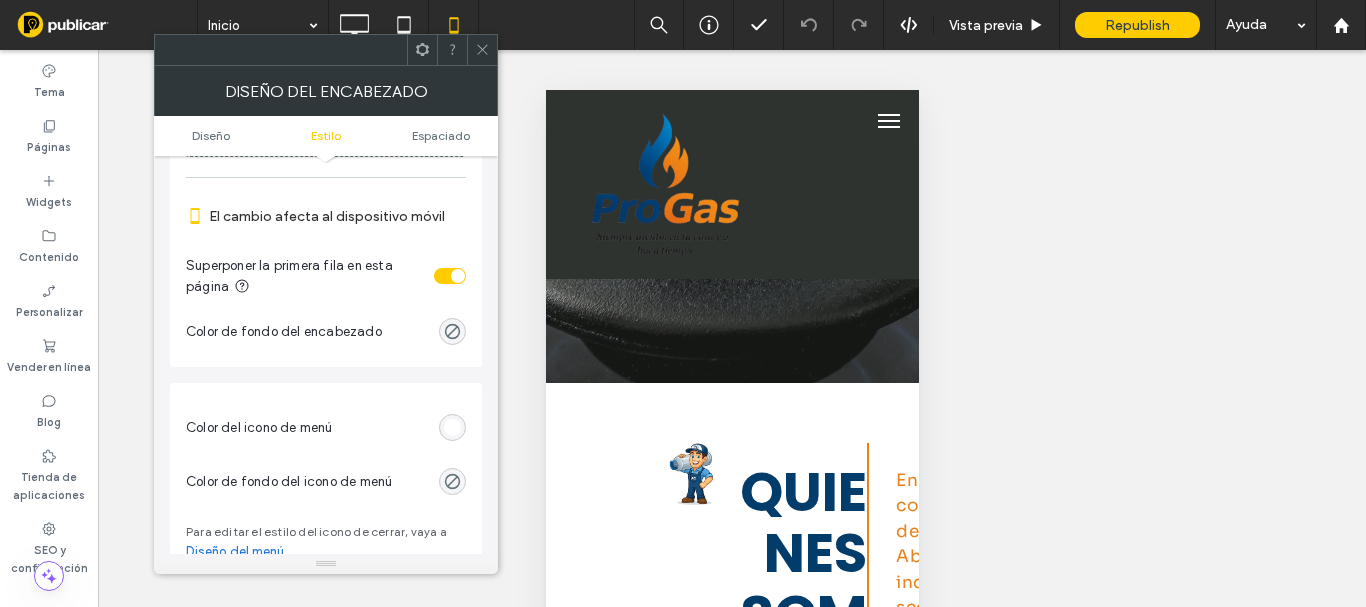 click at bounding box center [458, 276] 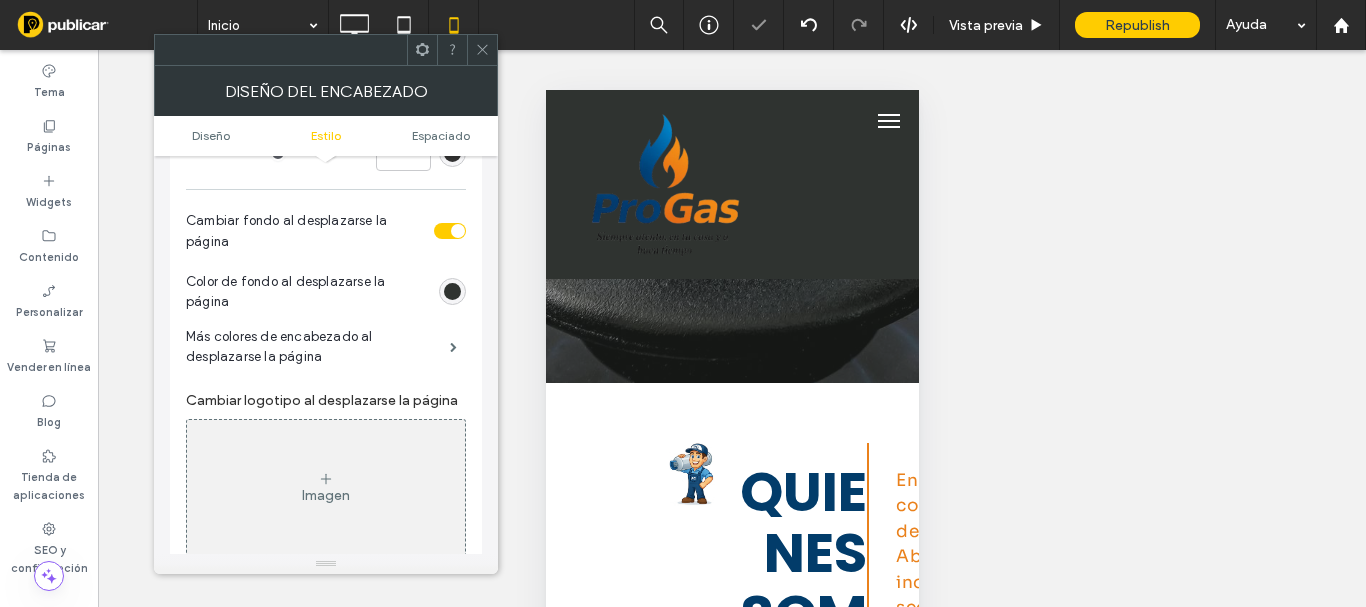scroll, scrollTop: 400, scrollLeft: 0, axis: vertical 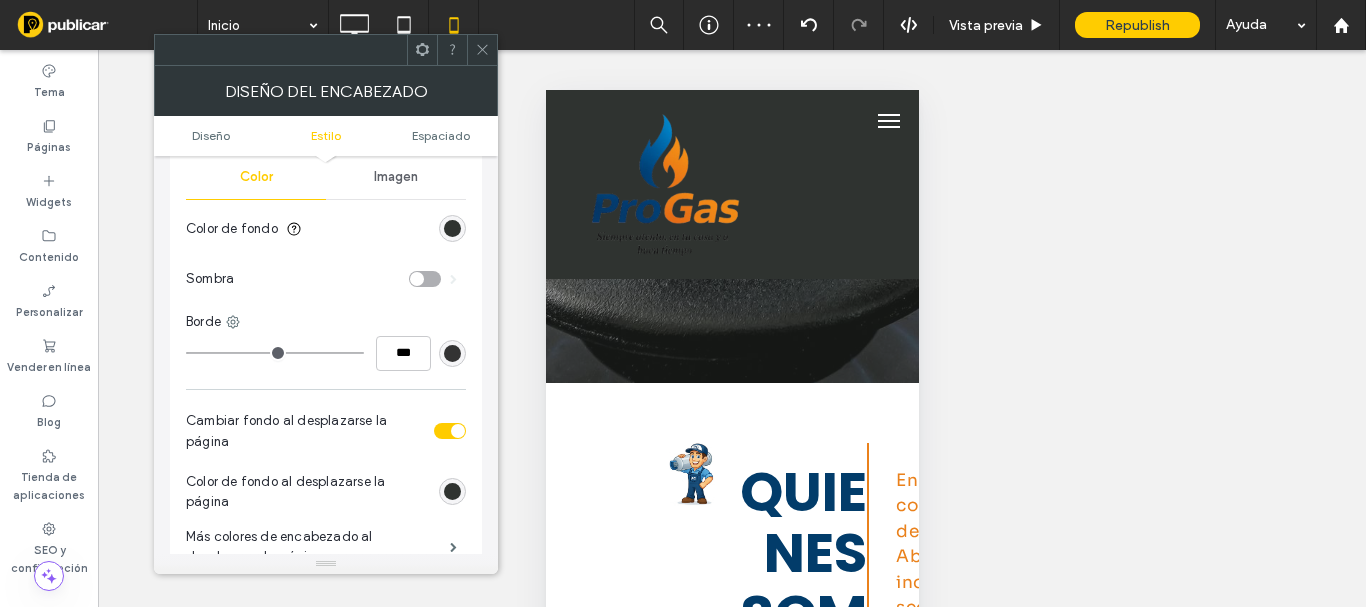 click at bounding box center [458, 431] 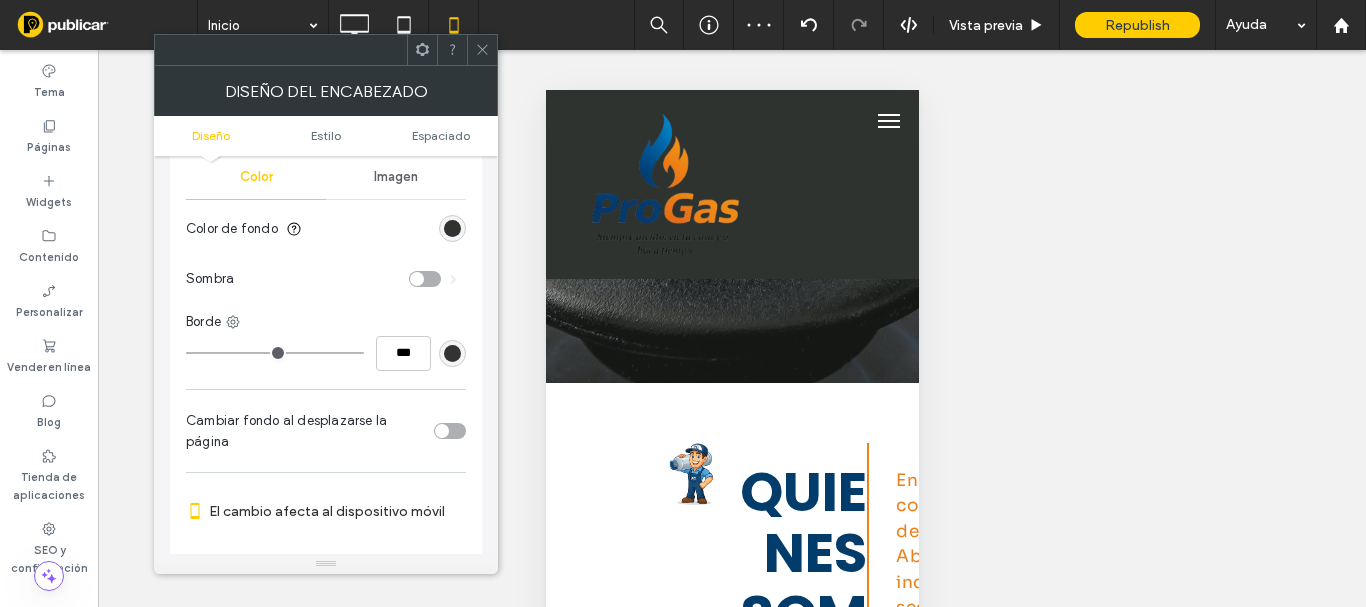 scroll, scrollTop: 200, scrollLeft: 0, axis: vertical 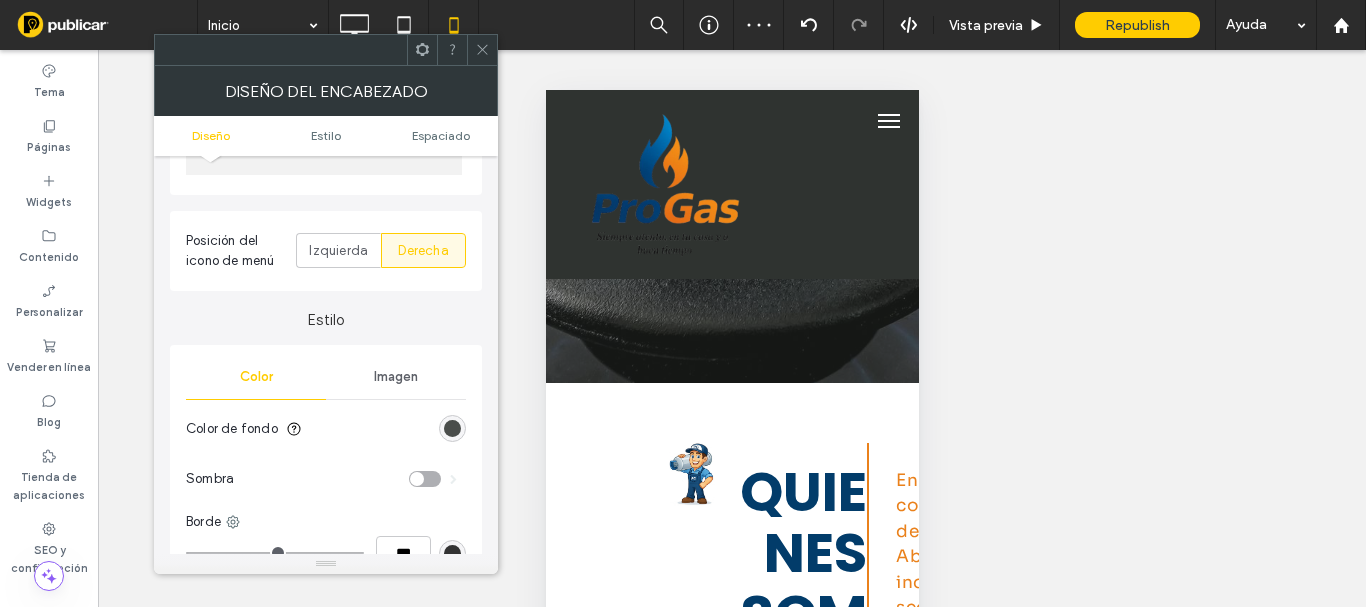 click at bounding box center (452, 428) 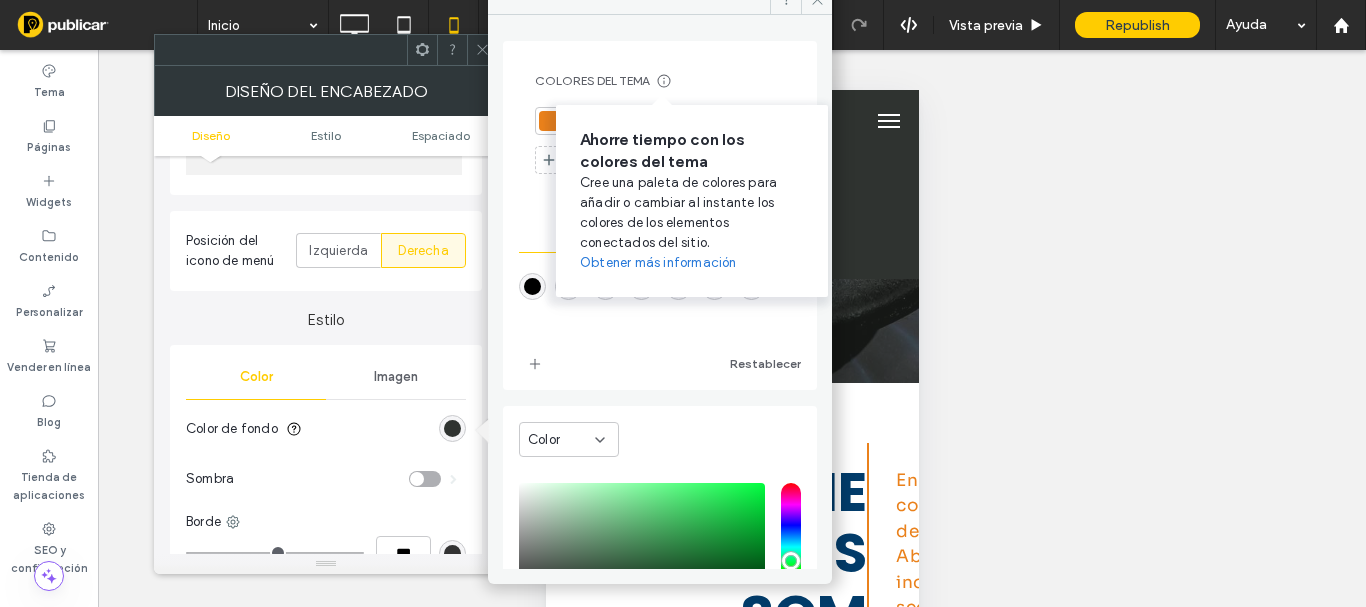 click on "Ahorre tiempo con los colores del tema Cree una paleta de colores para añadir o cambiar al instante los colores de los elementos conectados del sitio.    Obtener más información" at bounding box center (692, 201) 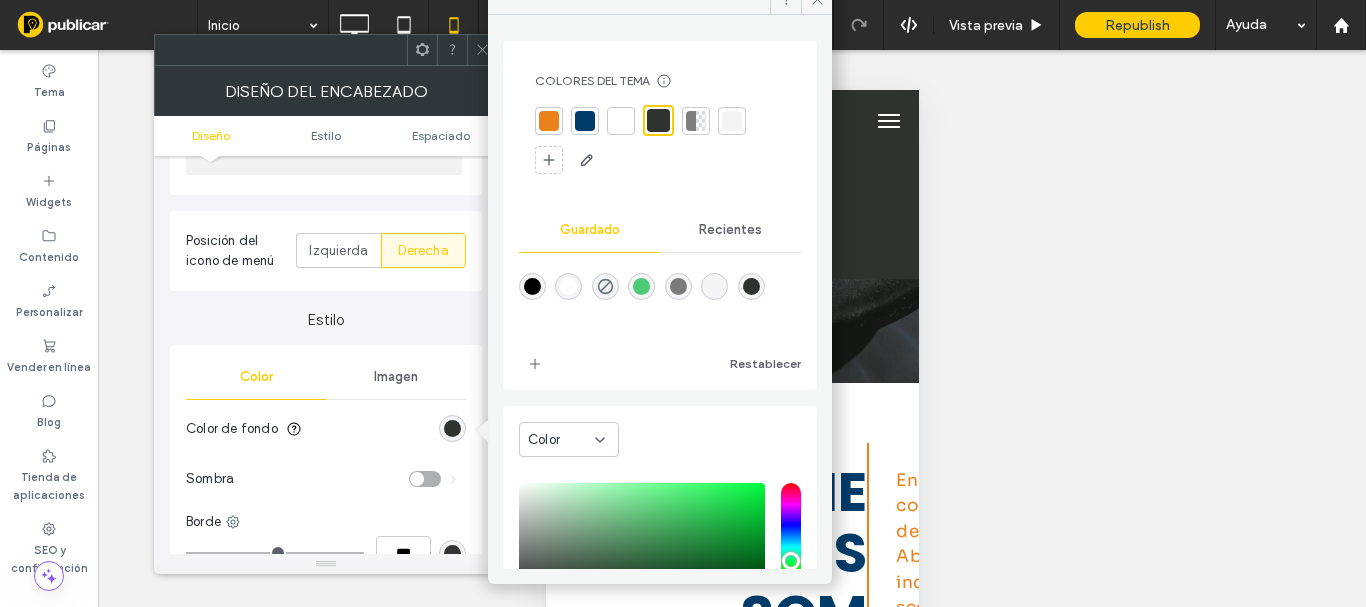 click at bounding box center [621, 121] 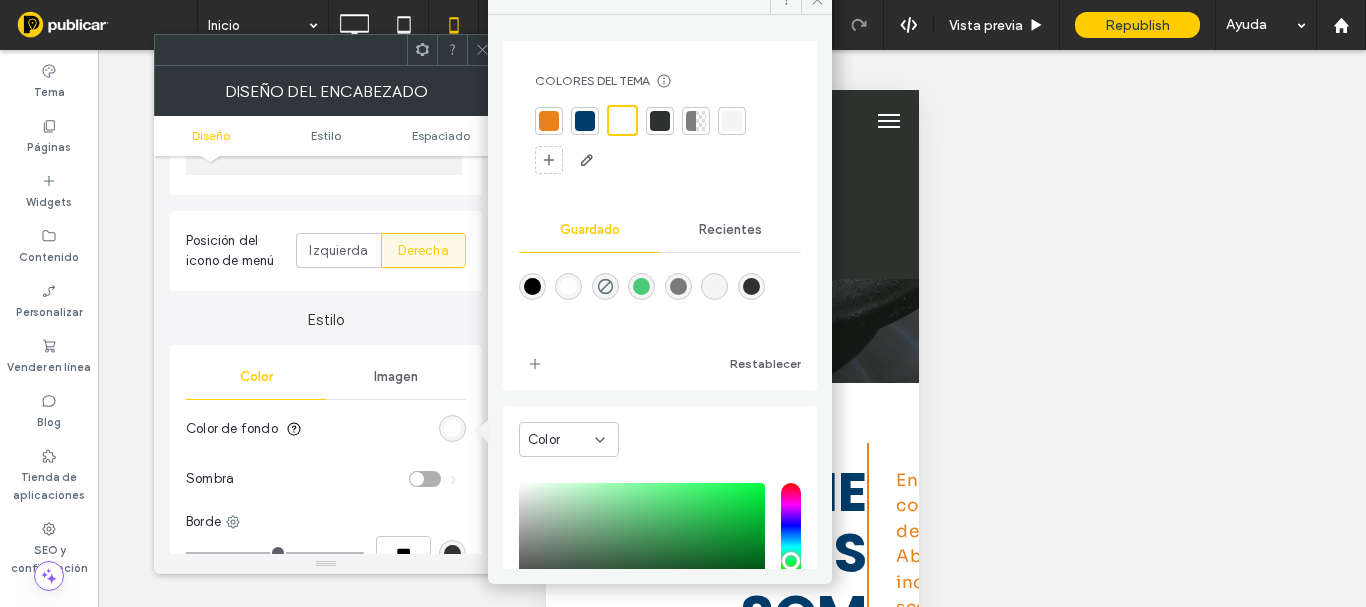 click 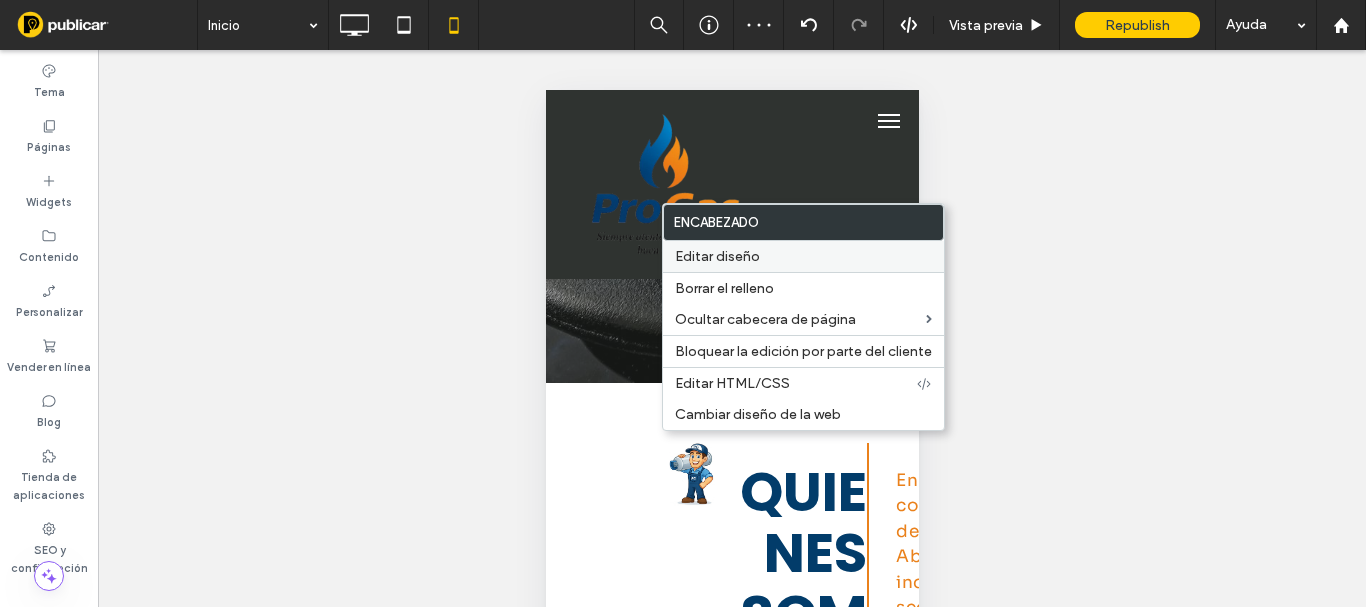 click on "Editar diseño" at bounding box center [717, 256] 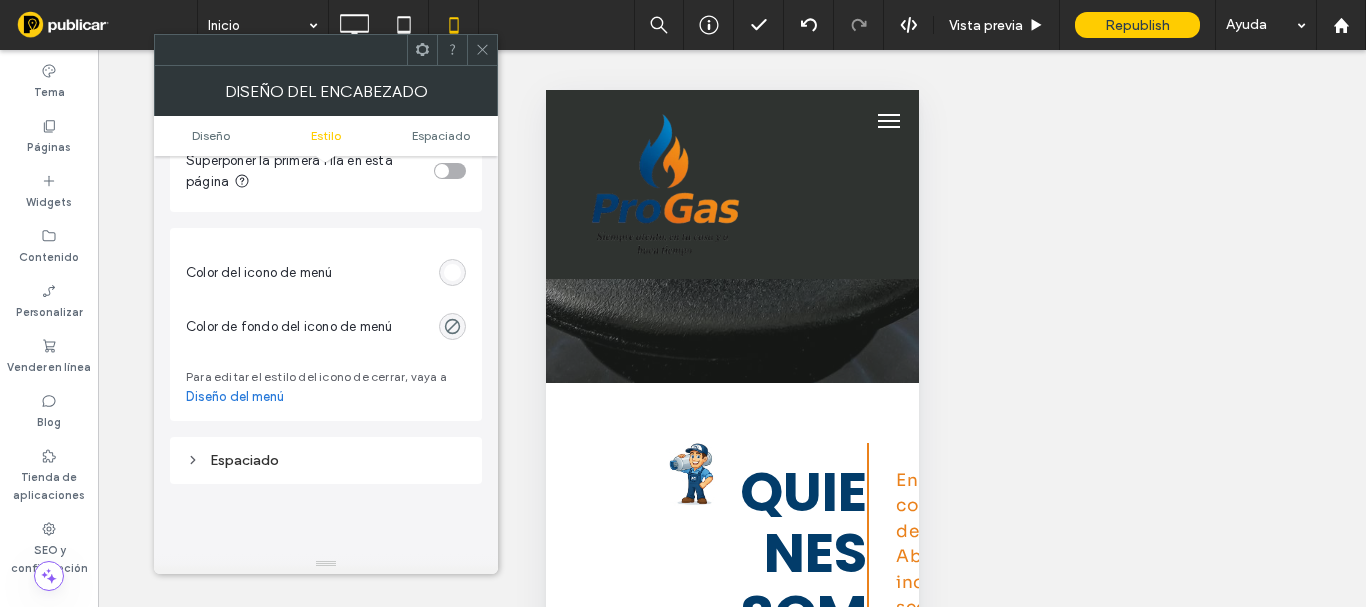 scroll, scrollTop: 600, scrollLeft: 0, axis: vertical 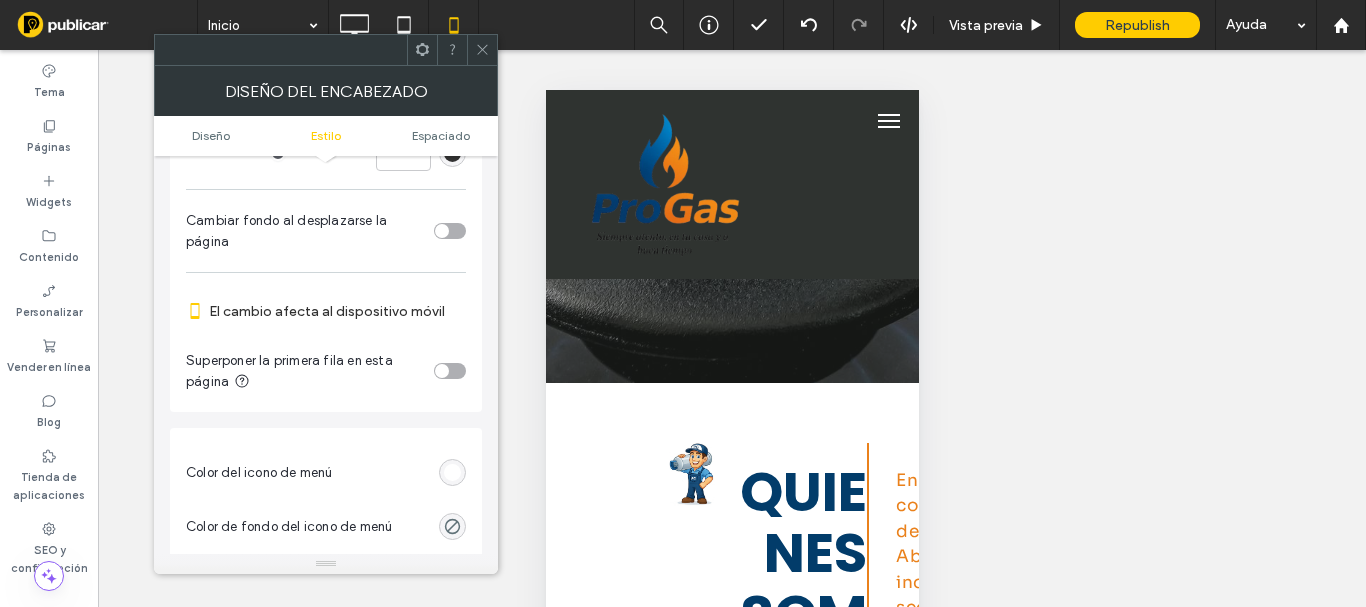 click at bounding box center [450, 231] 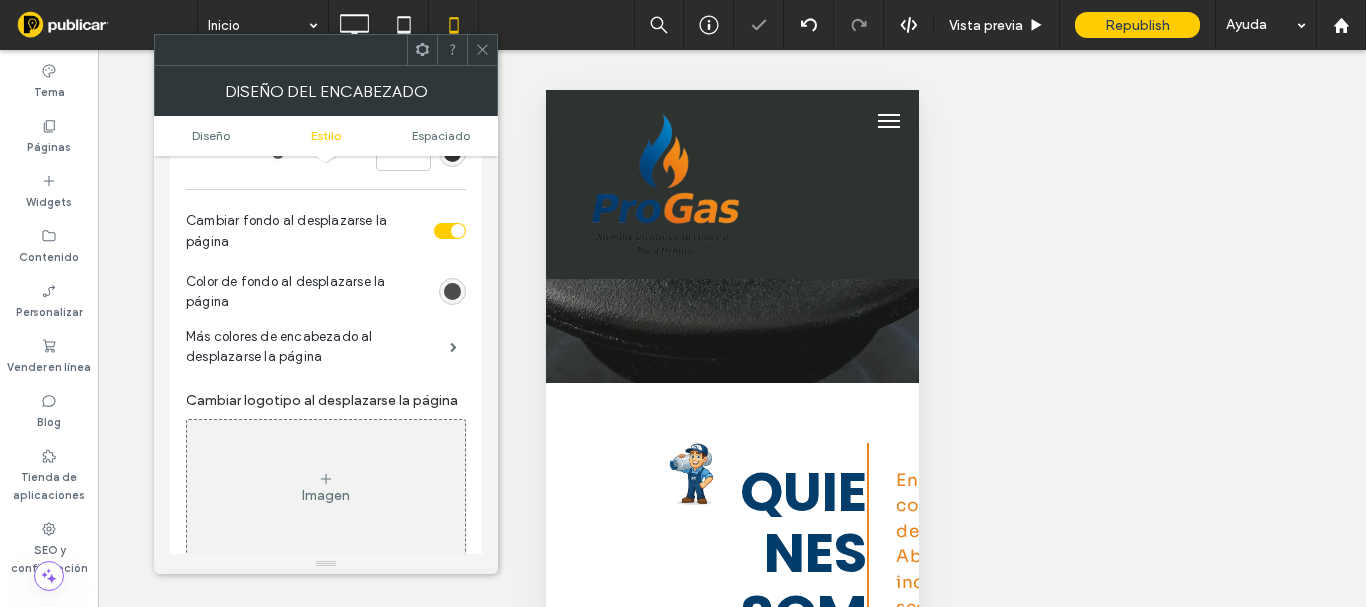 click at bounding box center (452, 291) 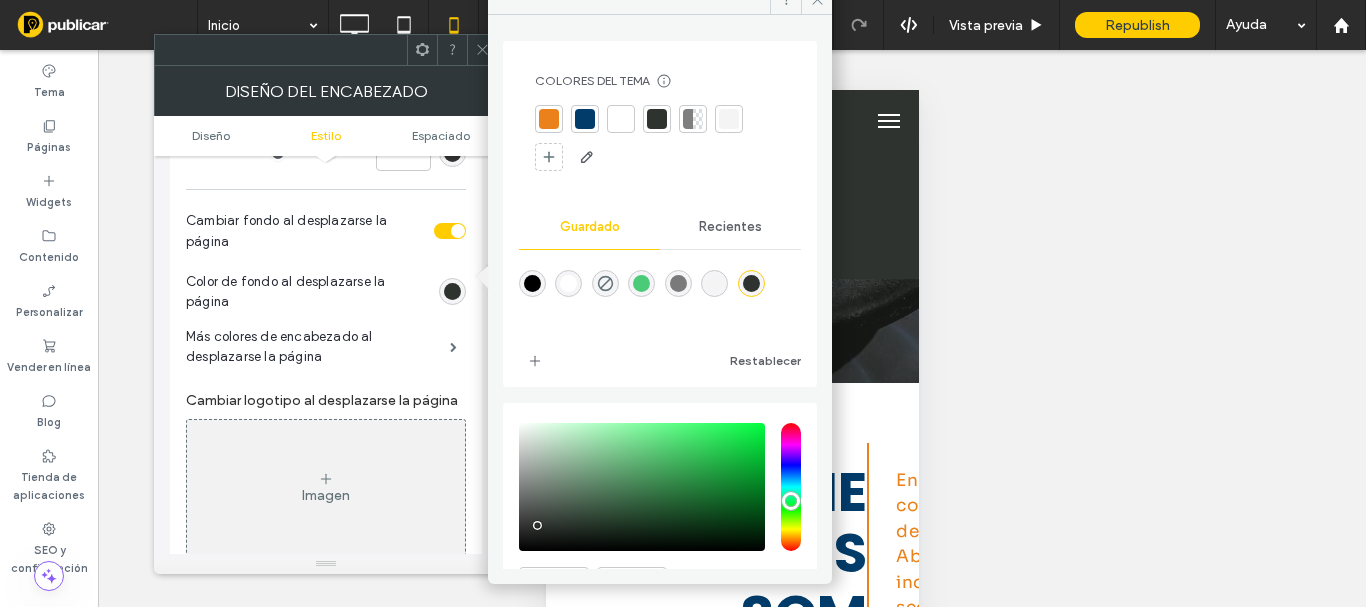 click at bounding box center [621, 119] 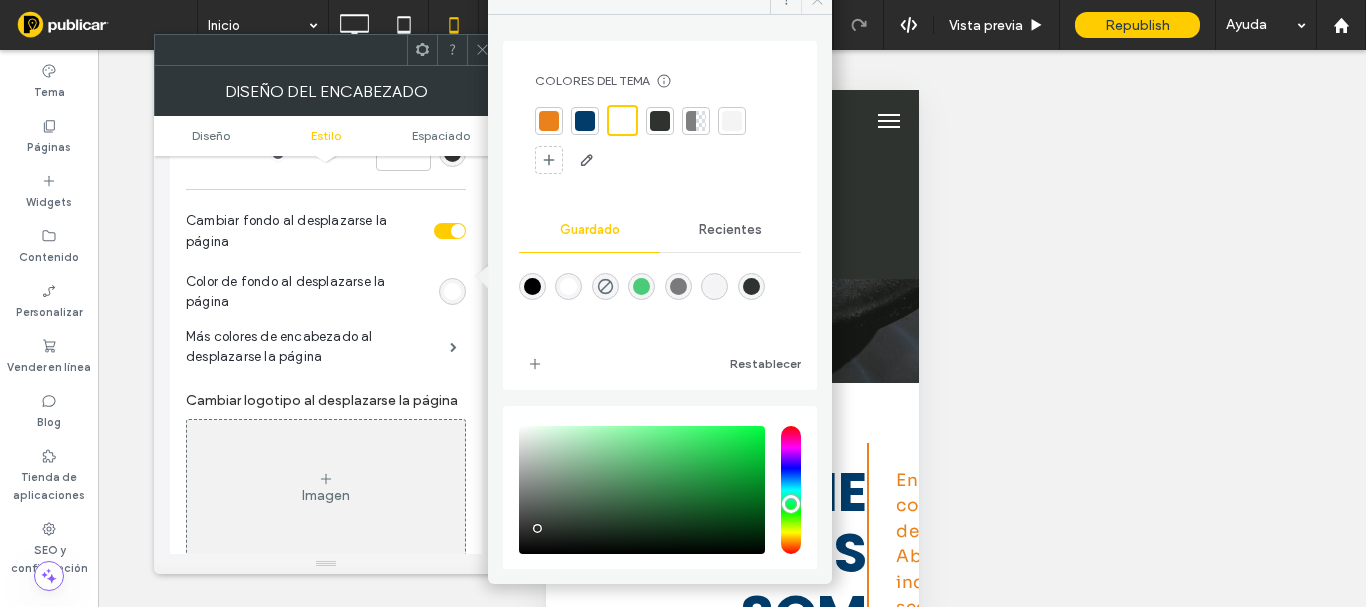 click at bounding box center (816, -1) 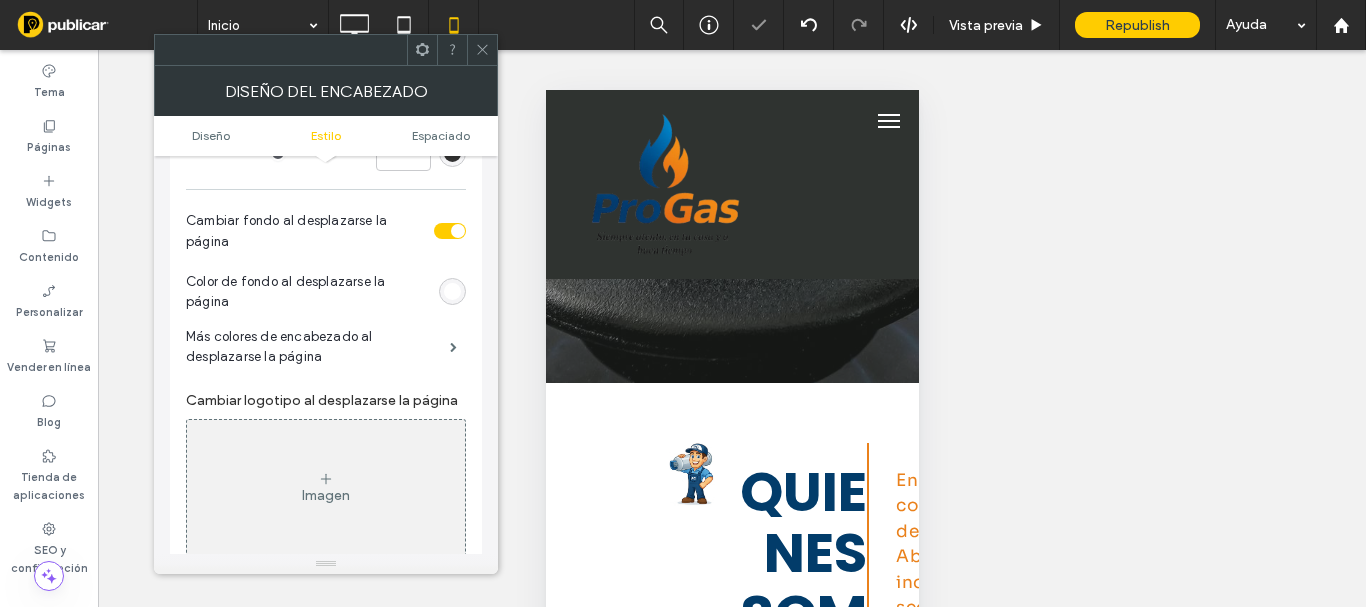 scroll, scrollTop: 800, scrollLeft: 0, axis: vertical 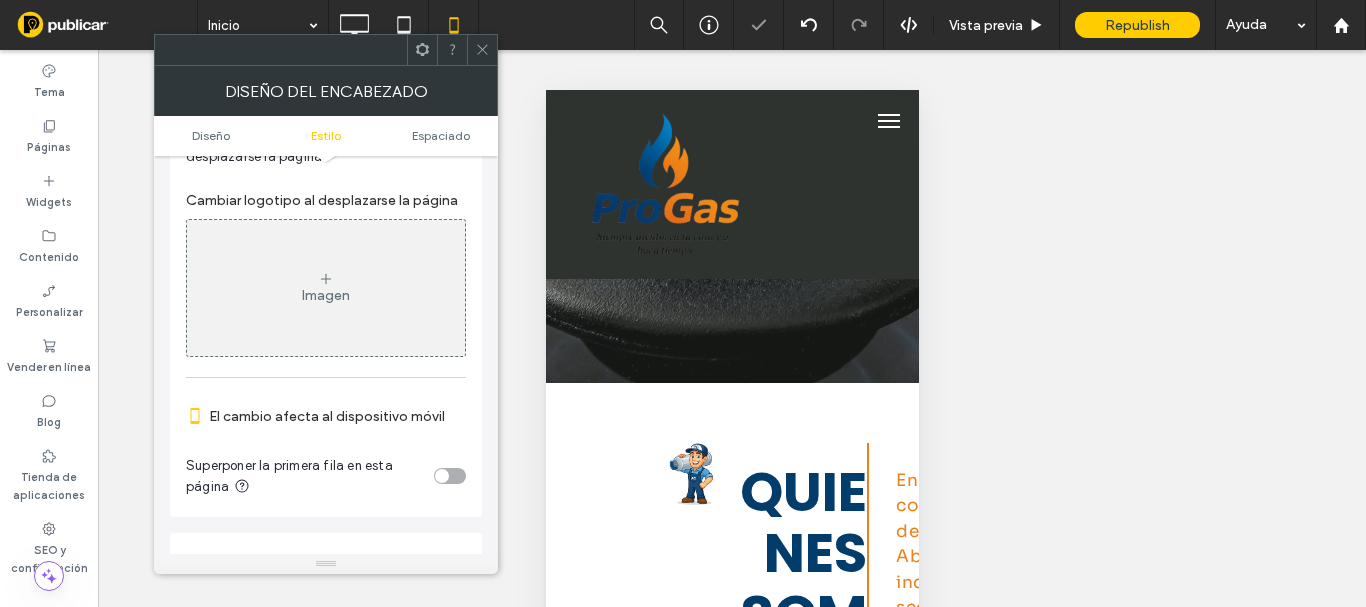 click on "Imagen" at bounding box center (326, 295) 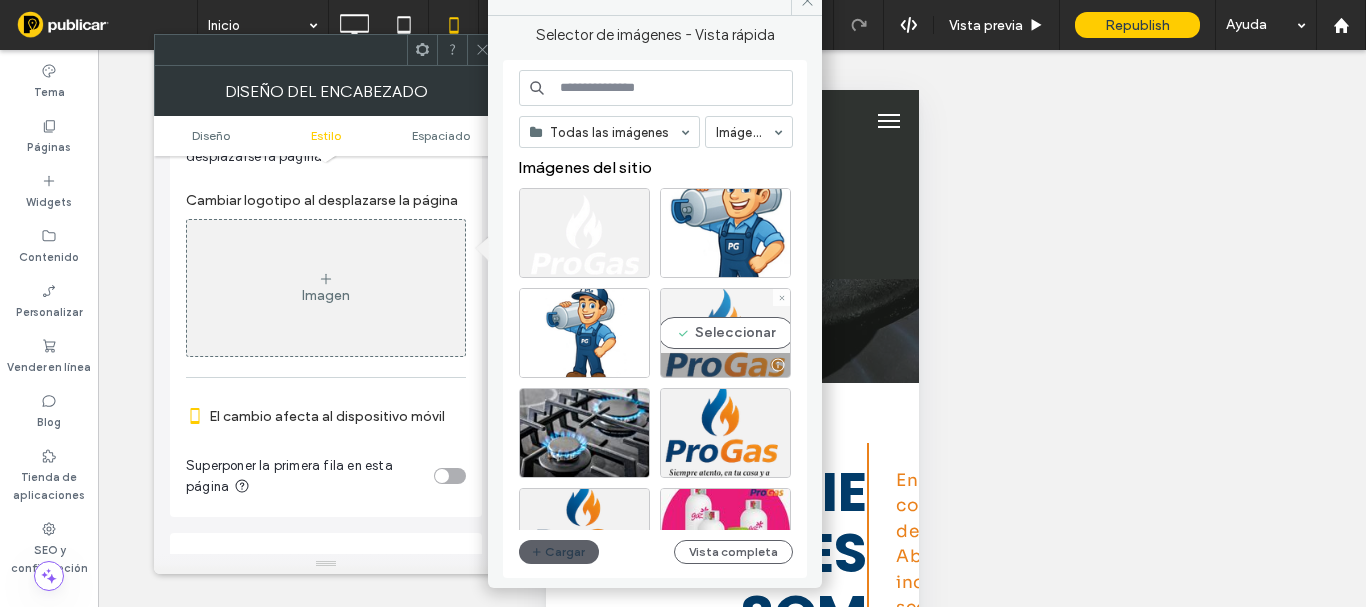 click on "Seleccionar" at bounding box center (725, 333) 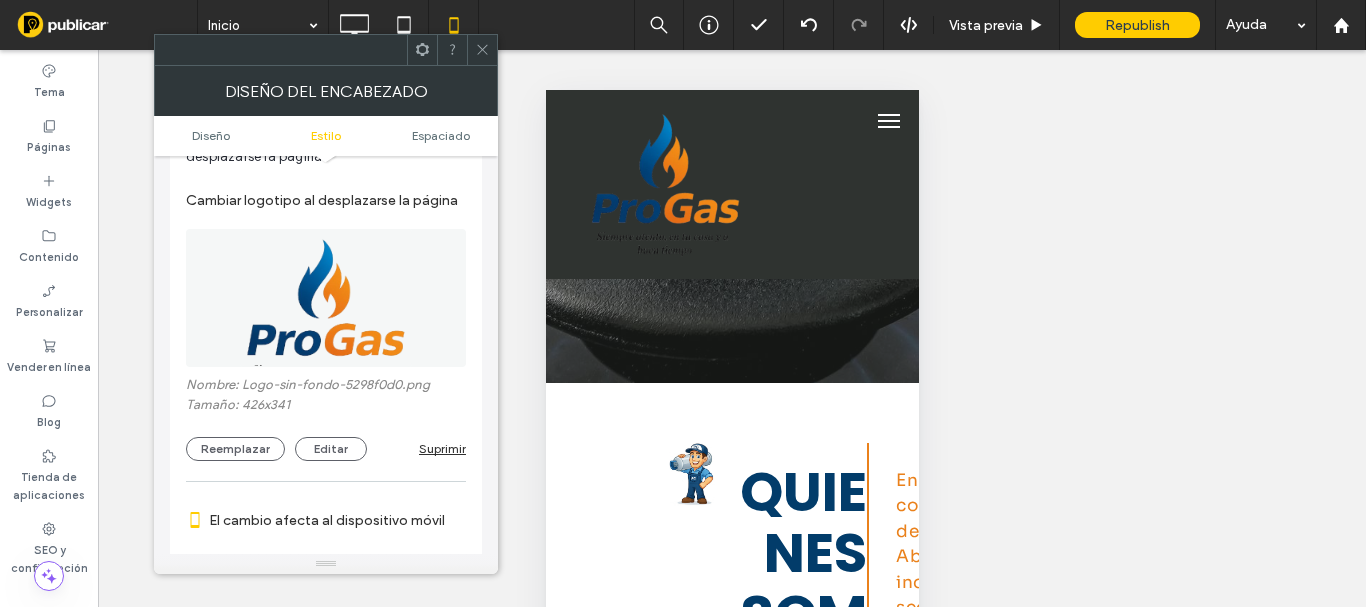 scroll, scrollTop: 1100, scrollLeft: 0, axis: vertical 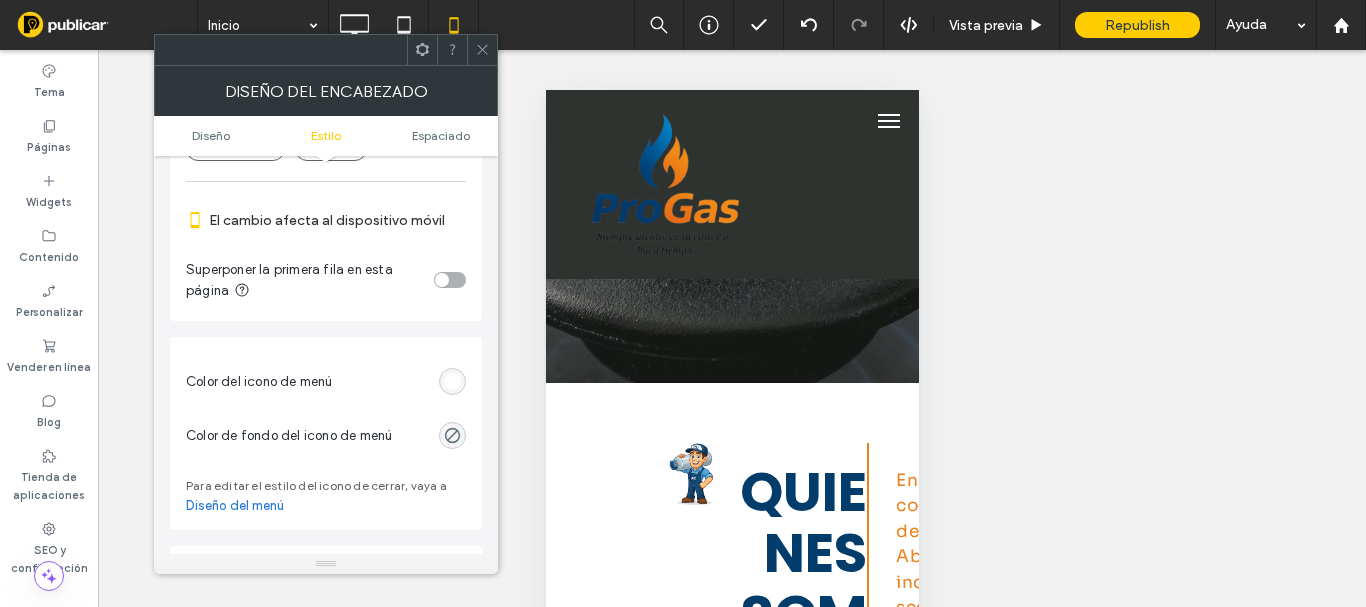 click at bounding box center [452, 381] 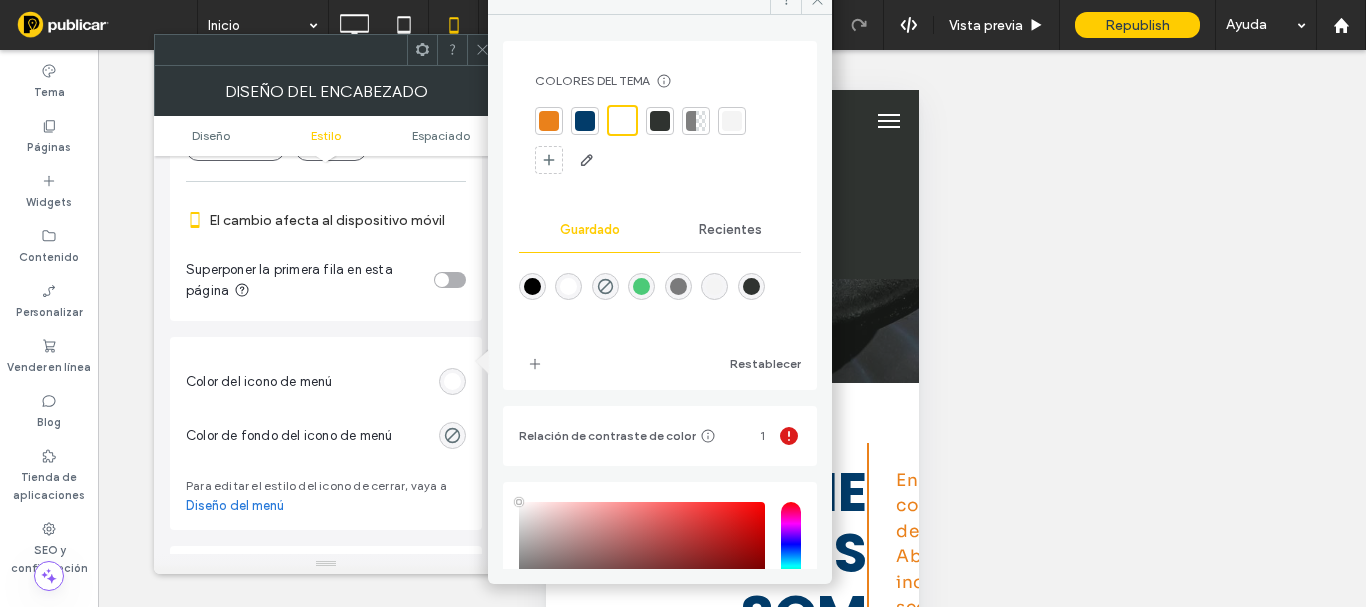 click at bounding box center [585, 121] 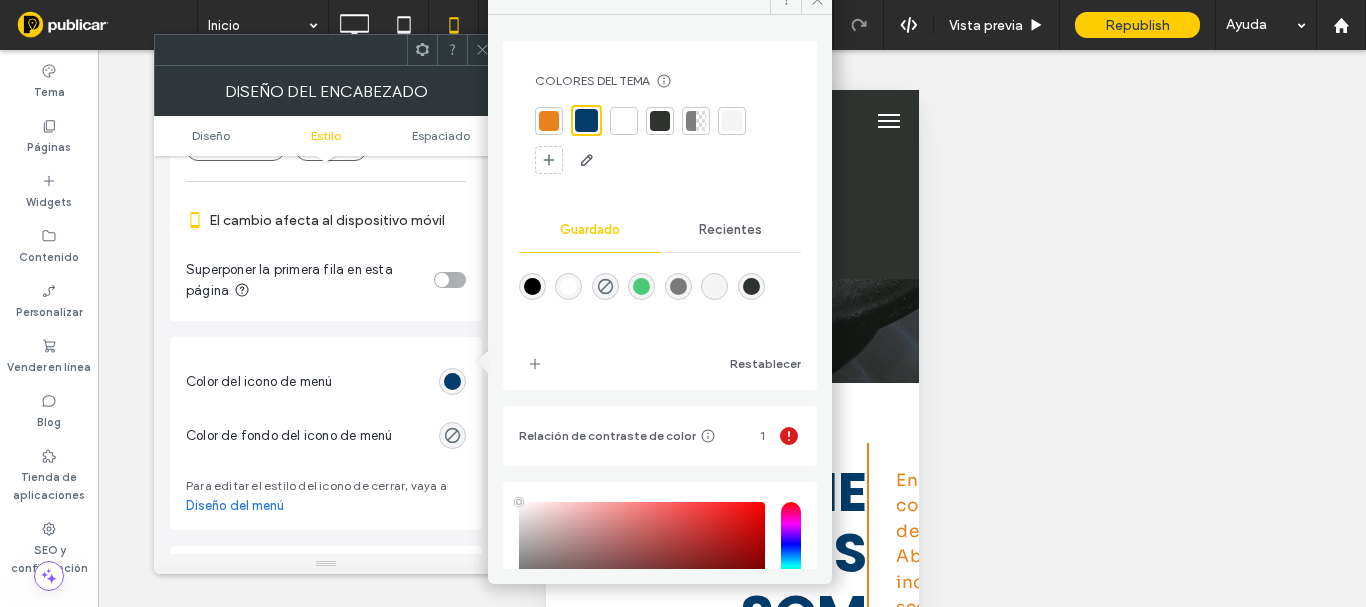 click 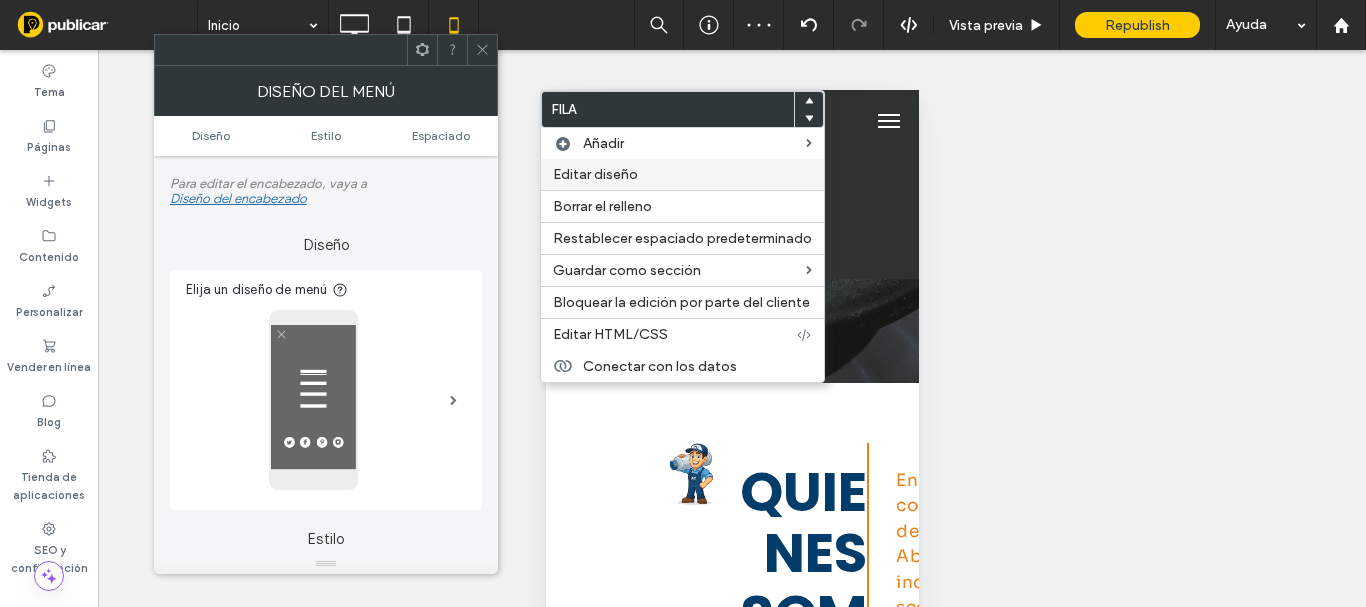 click on "Editar diseño" at bounding box center (595, 174) 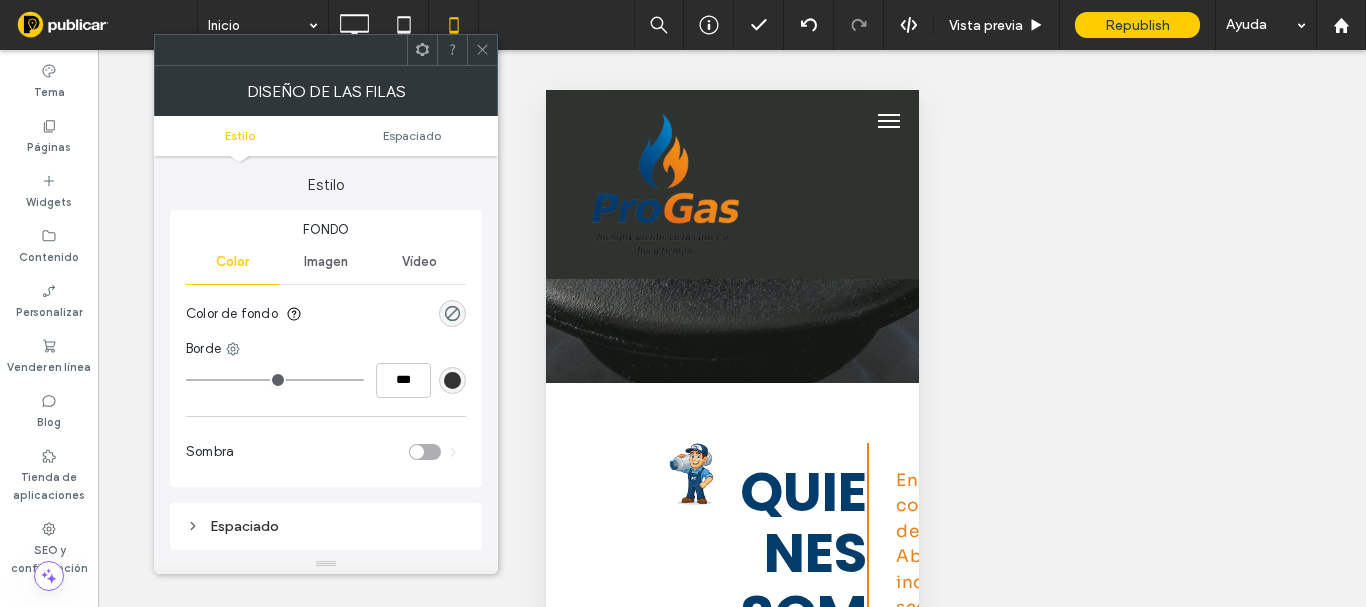 scroll, scrollTop: 100, scrollLeft: 0, axis: vertical 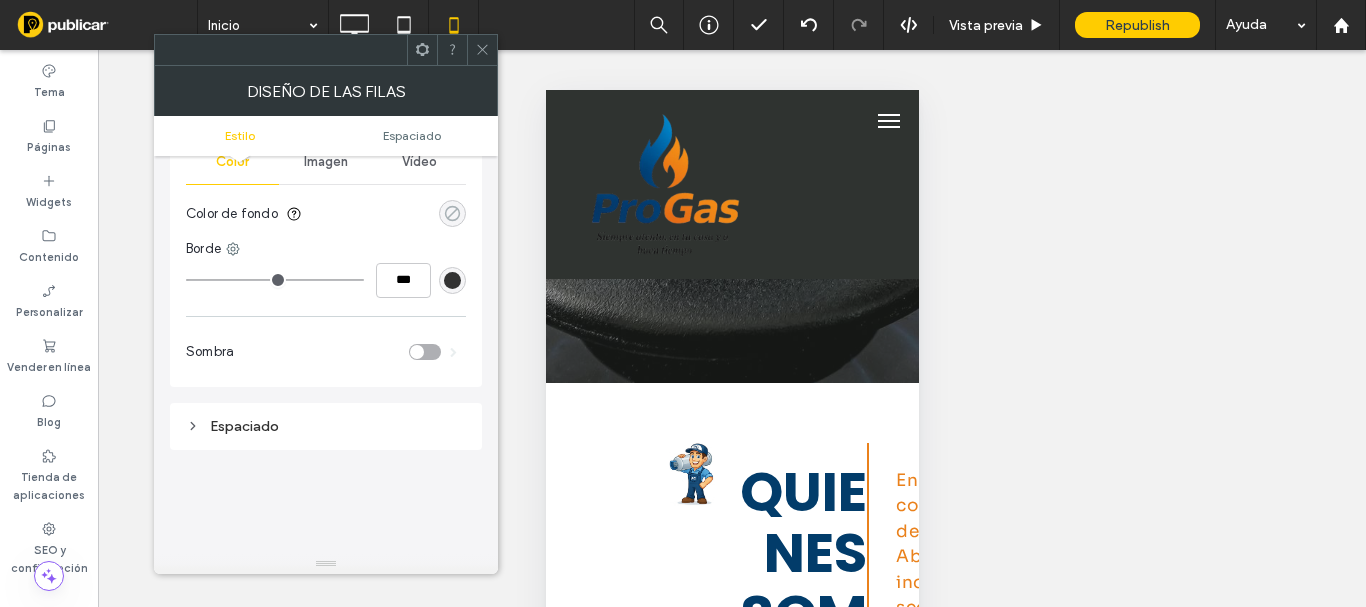 click at bounding box center (452, 213) 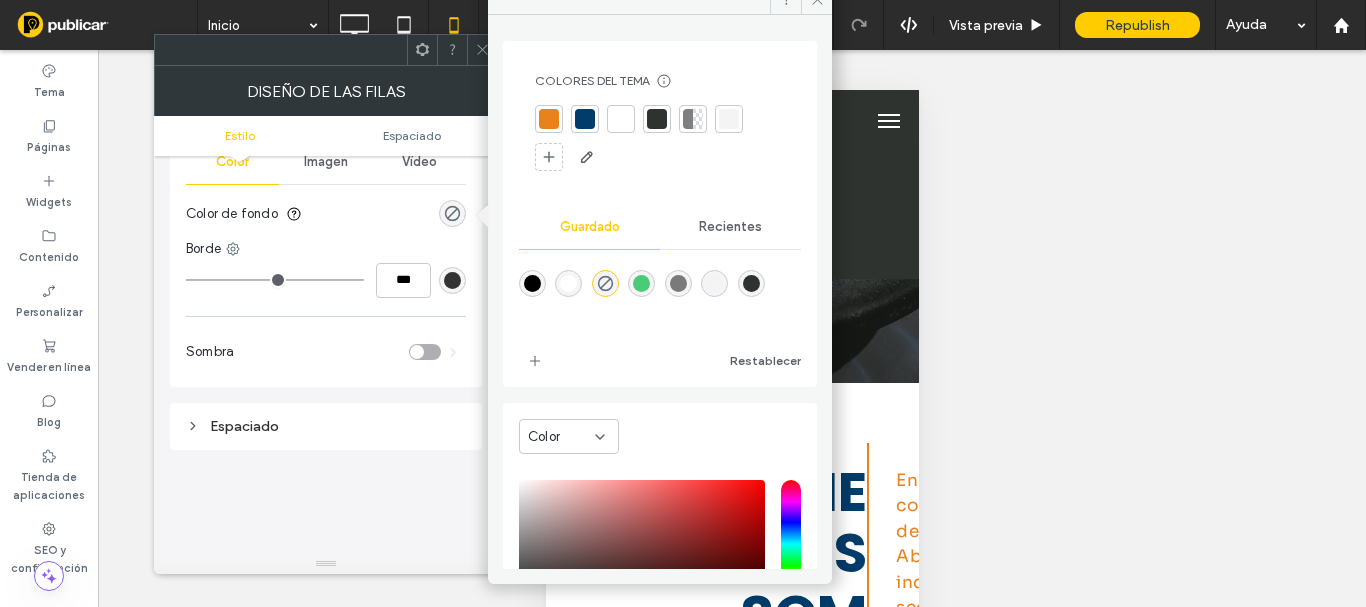 click at bounding box center (585, 119) 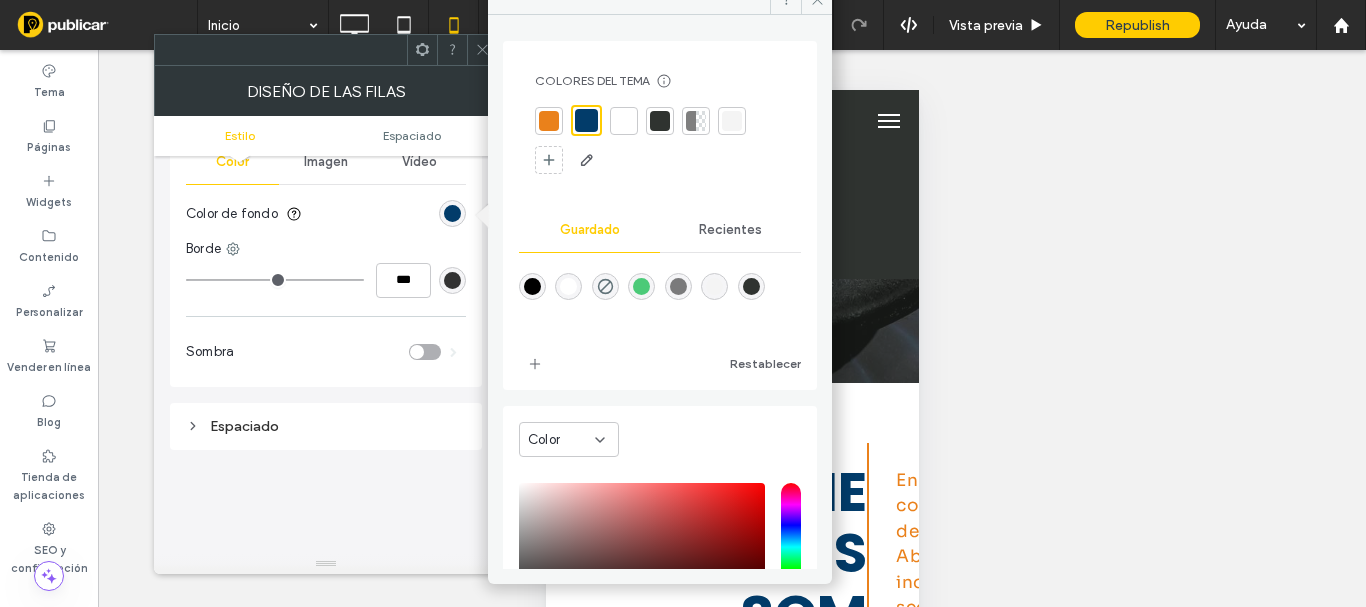 click 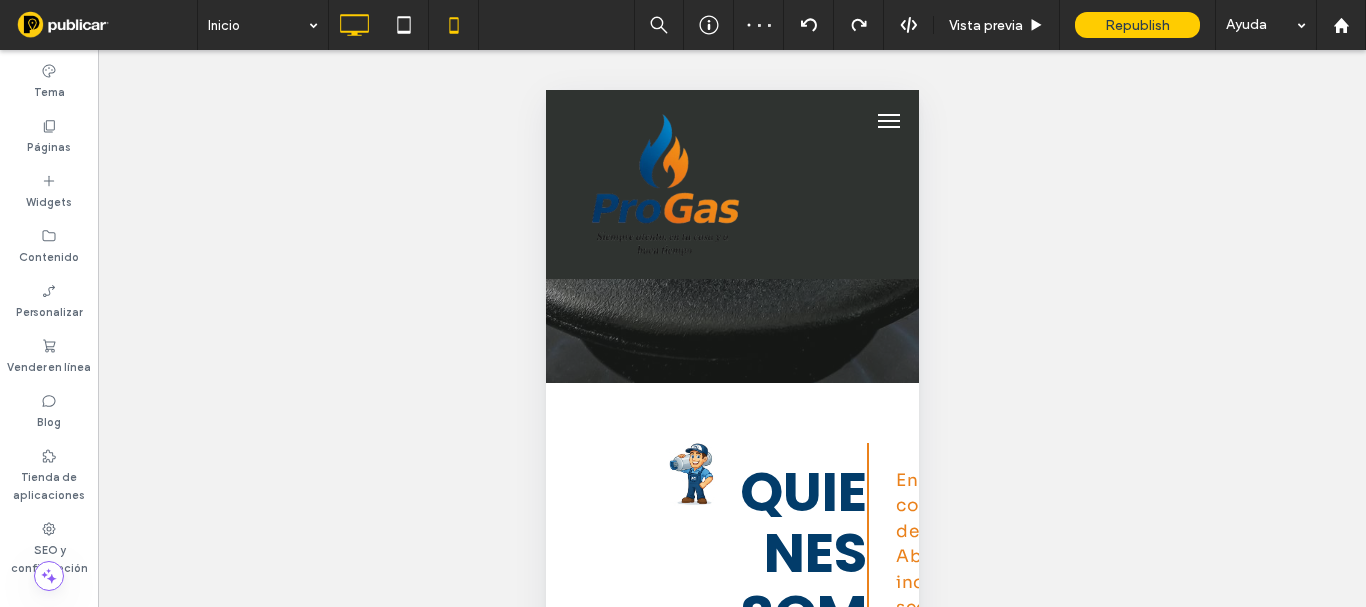 click 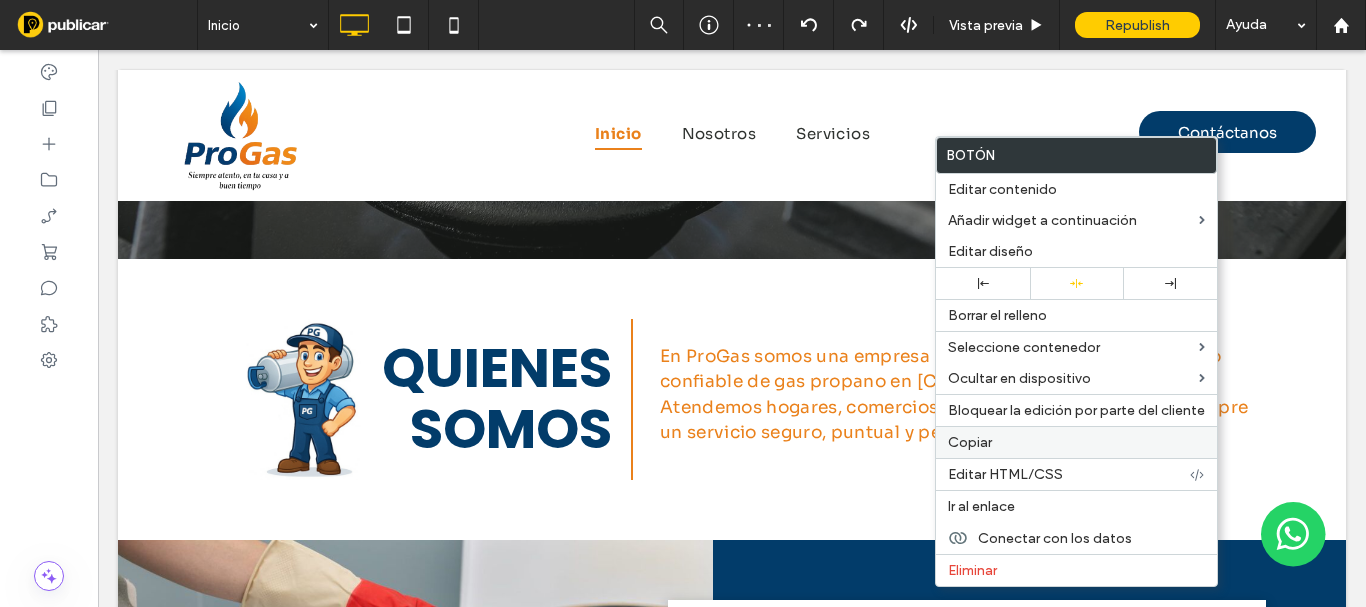 click on "Copiar" at bounding box center (970, 442) 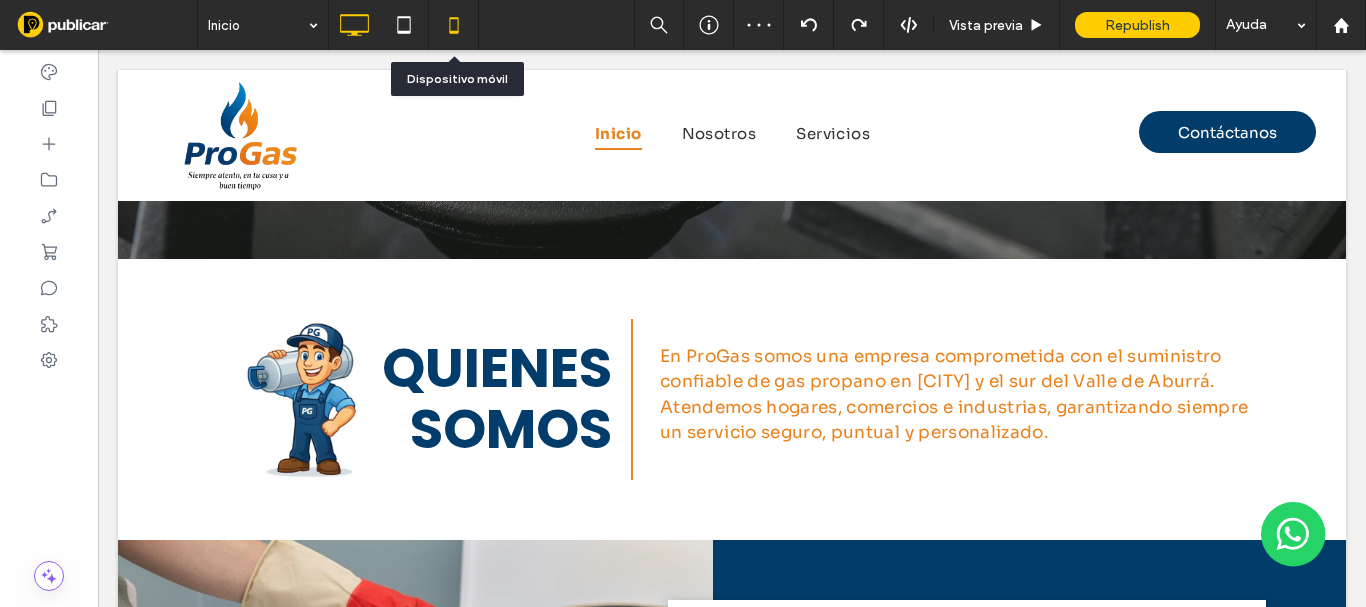 click 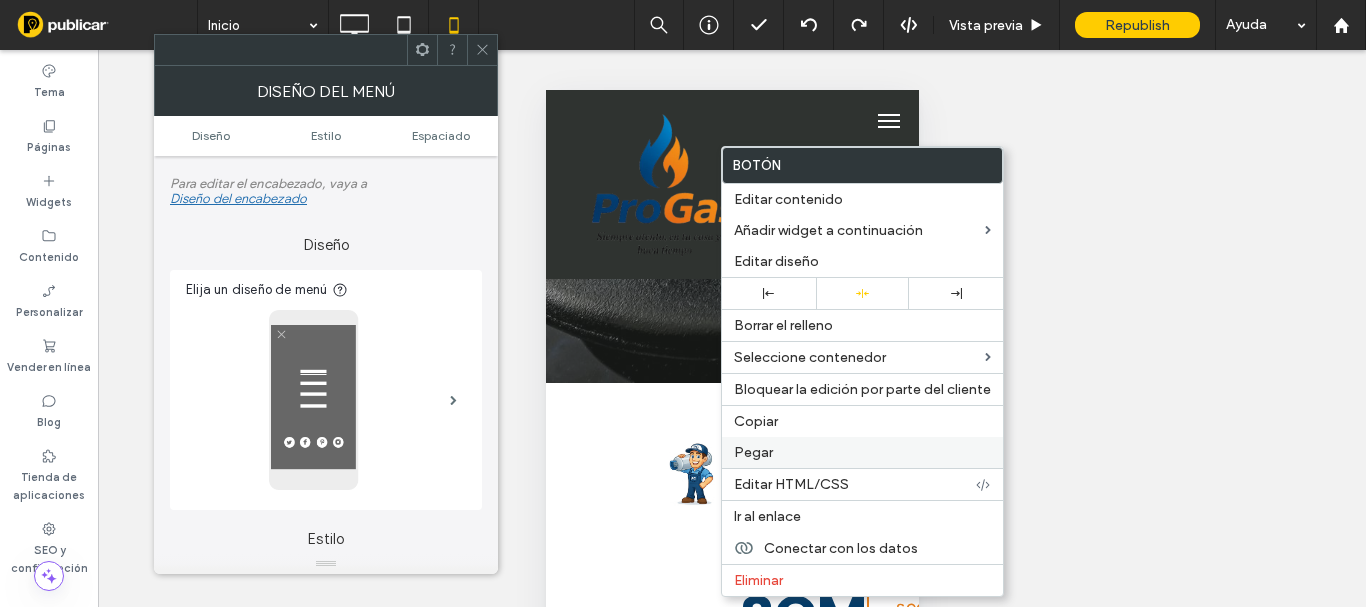 click on "Pegar" at bounding box center (862, 452) 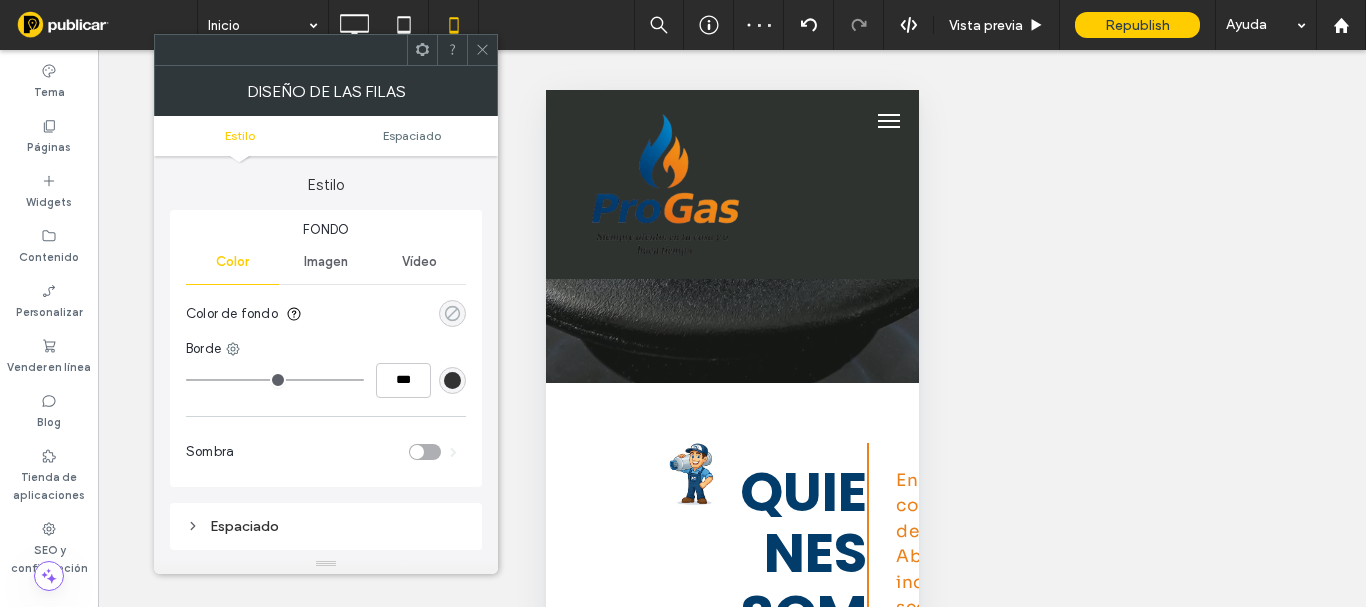 click at bounding box center [452, 313] 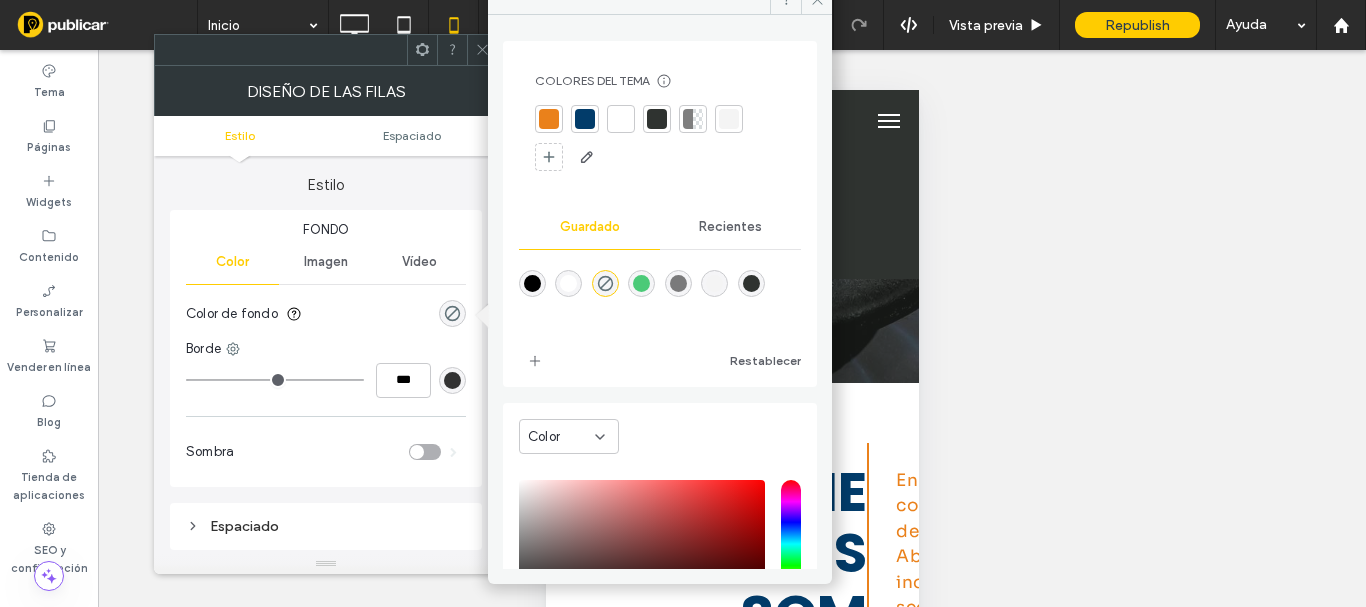 click at bounding box center (585, 119) 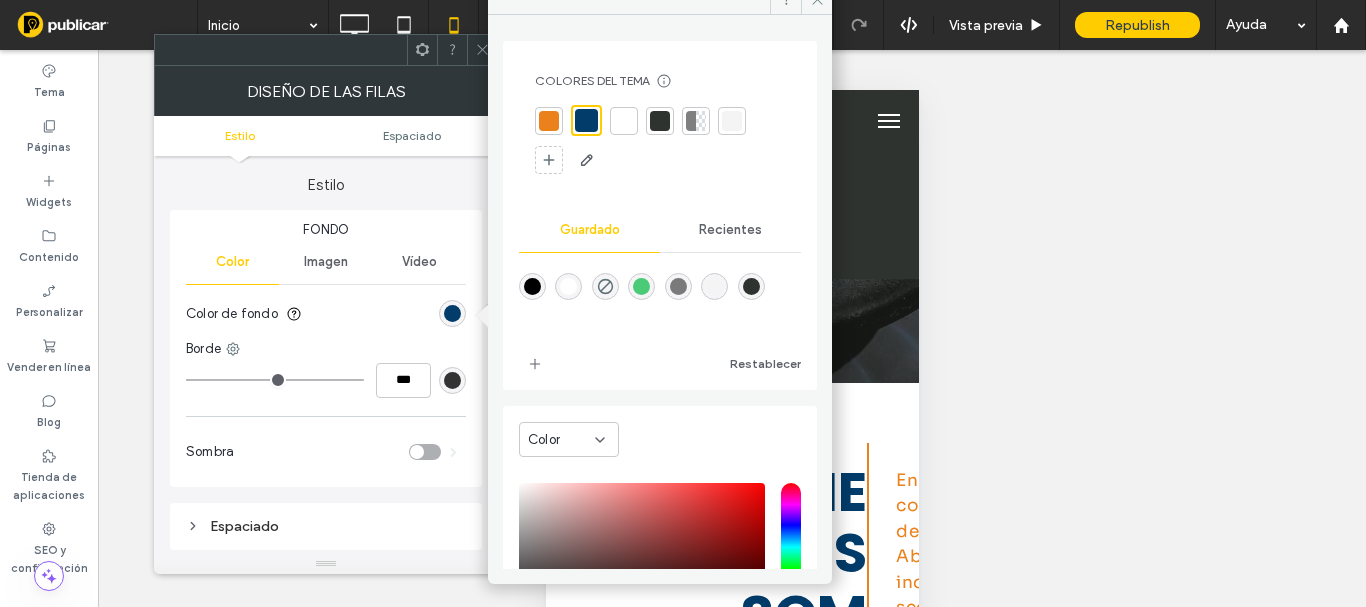 click at bounding box center [482, 50] 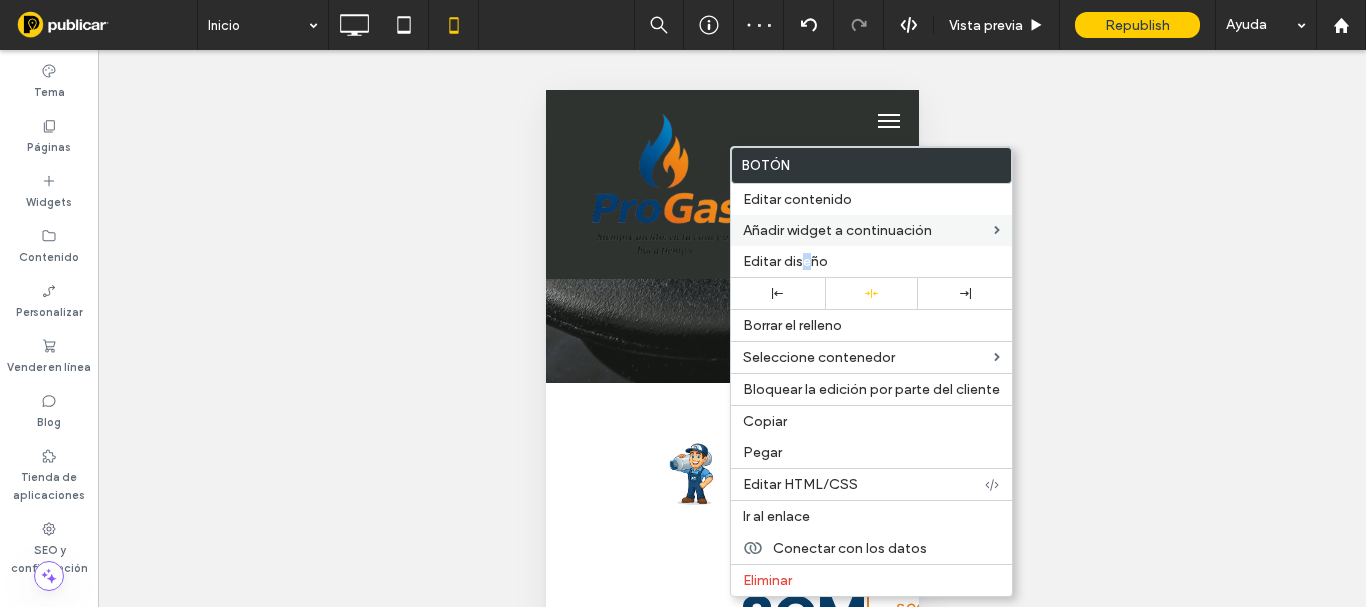 click on "Editar diseño" at bounding box center (871, 261) 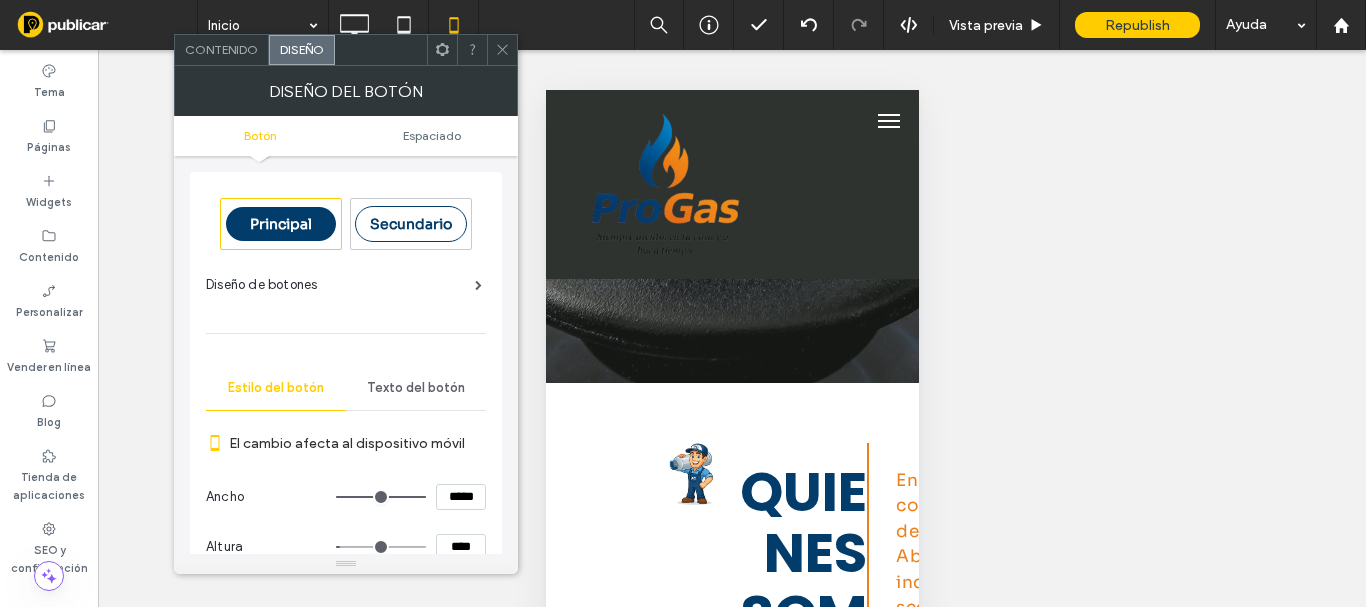 scroll, scrollTop: 400, scrollLeft: 0, axis: vertical 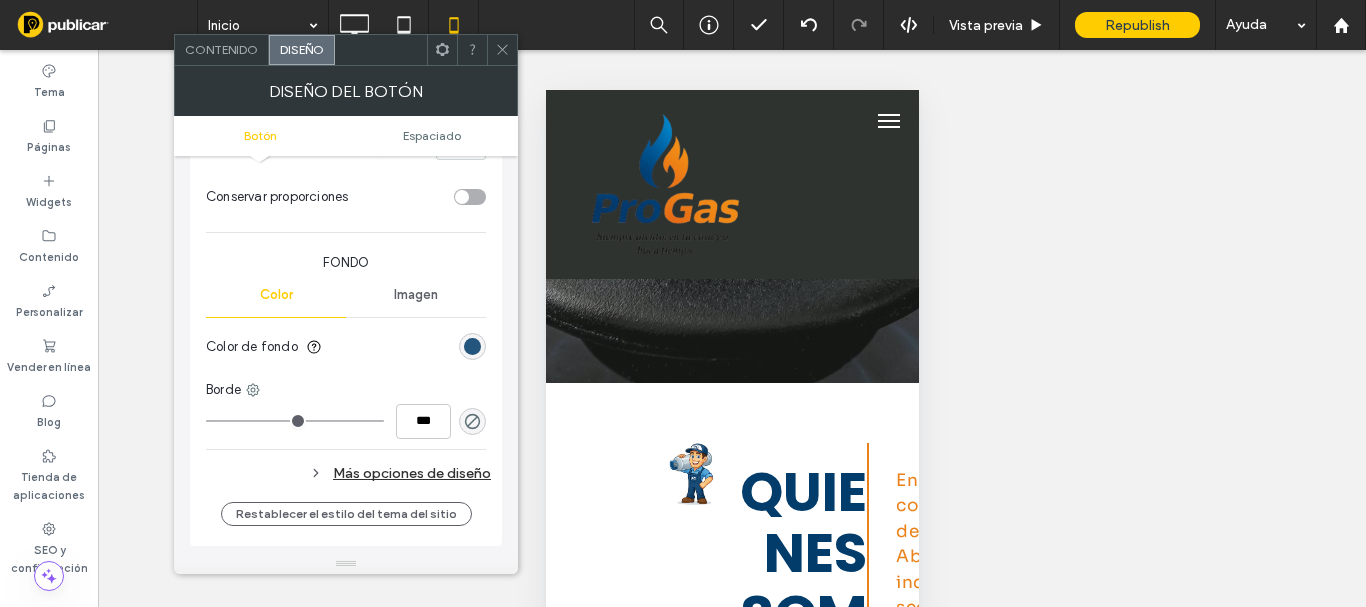 click at bounding box center (472, 346) 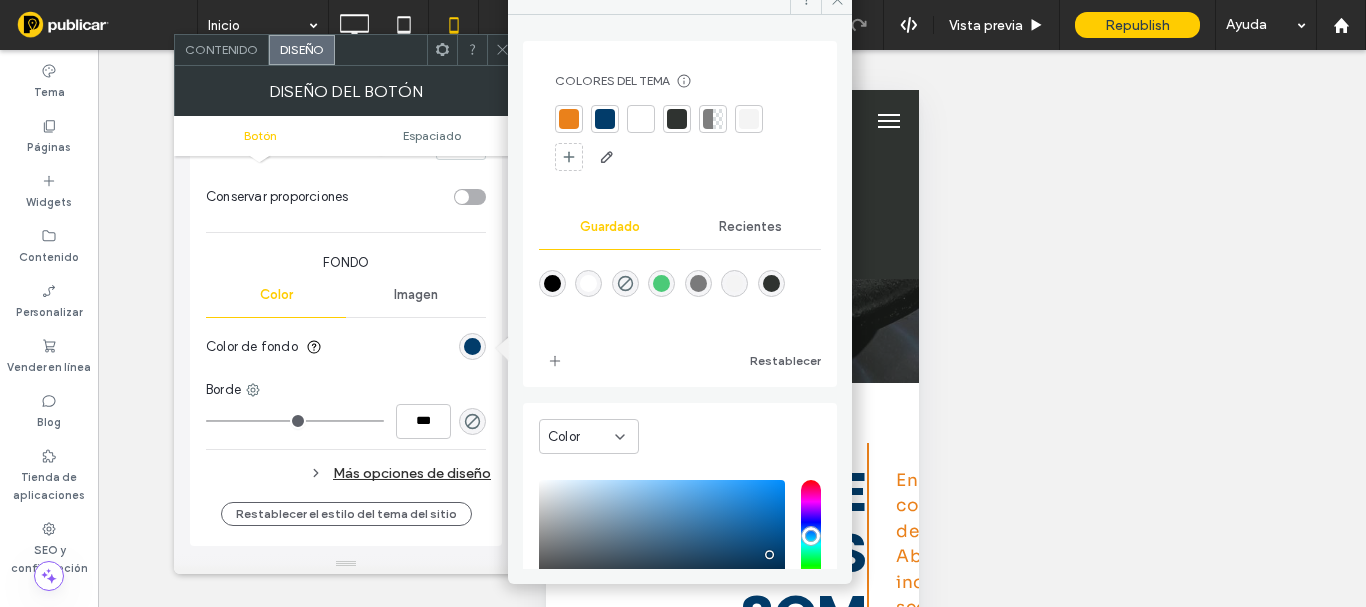 click at bounding box center [569, 119] 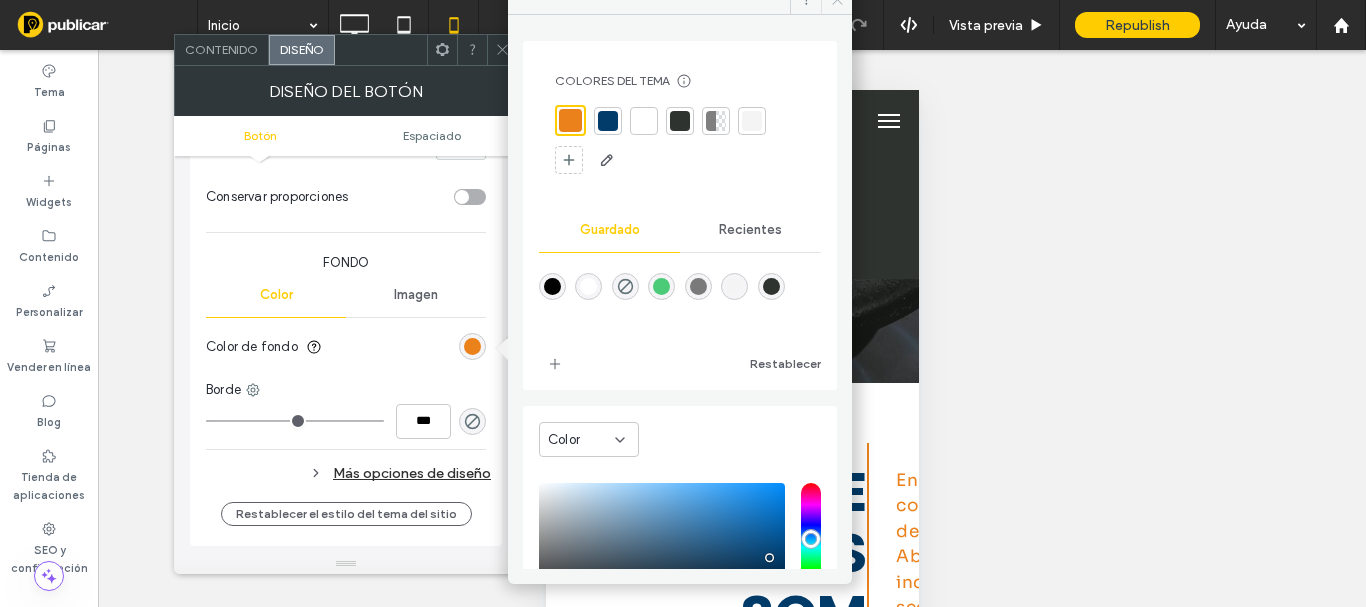 click 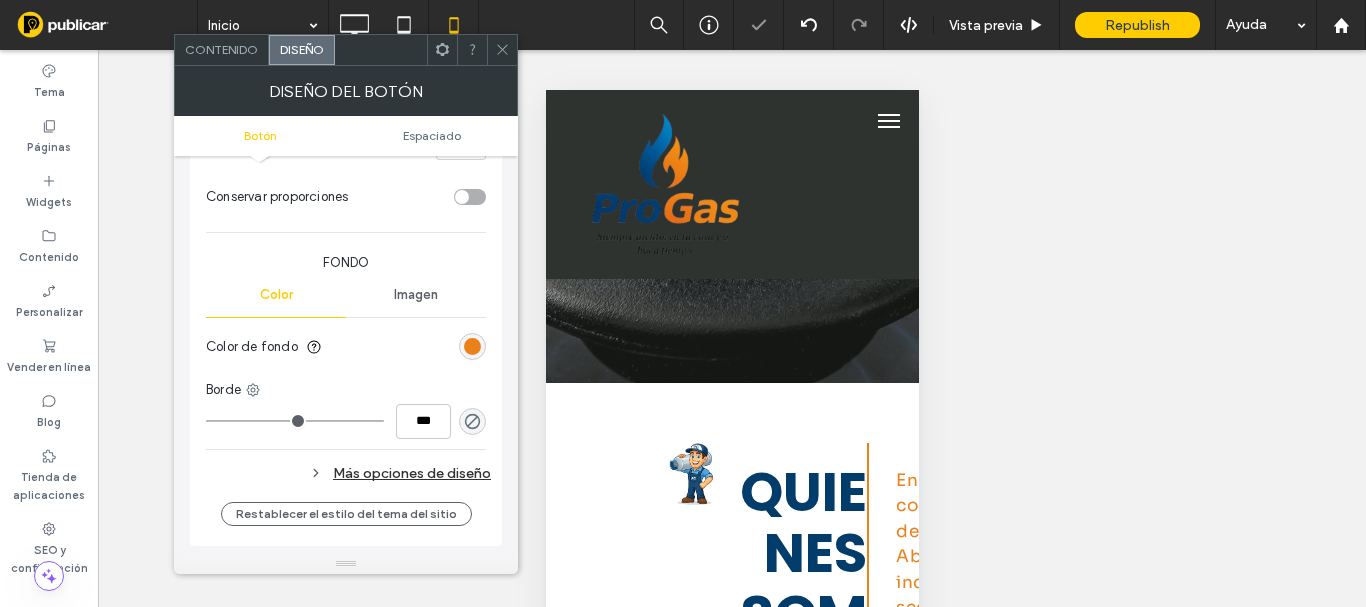 click on "Más opciones de diseño" at bounding box center [348, 473] 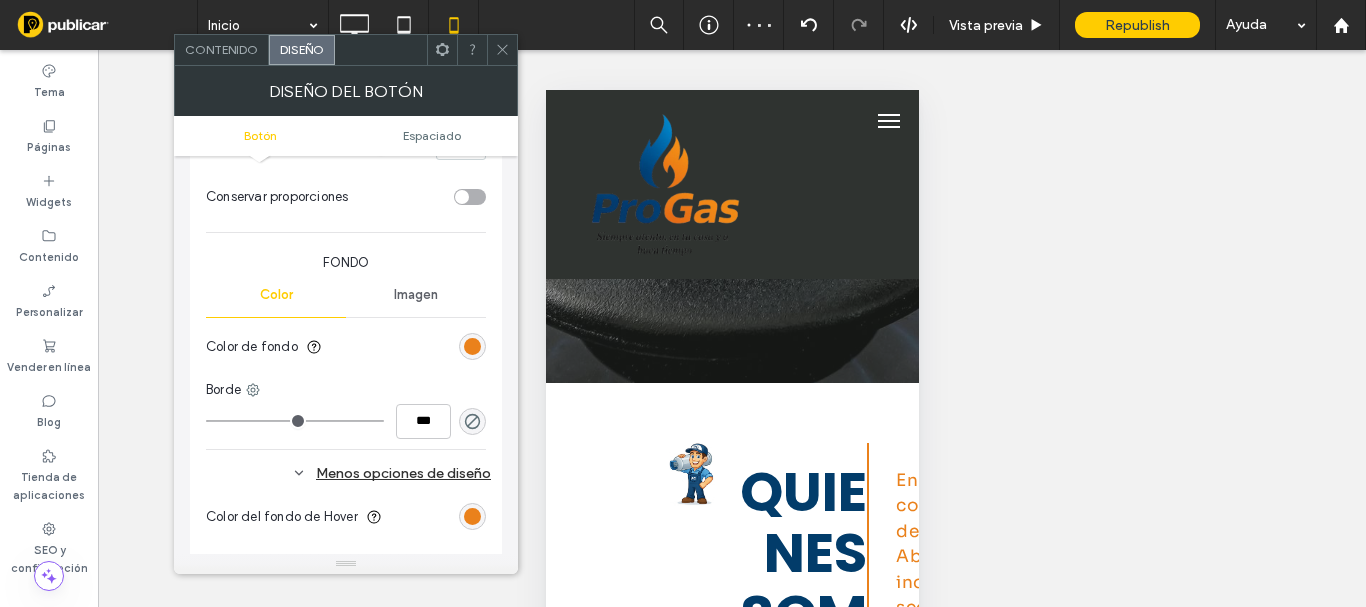 scroll, scrollTop: 500, scrollLeft: 0, axis: vertical 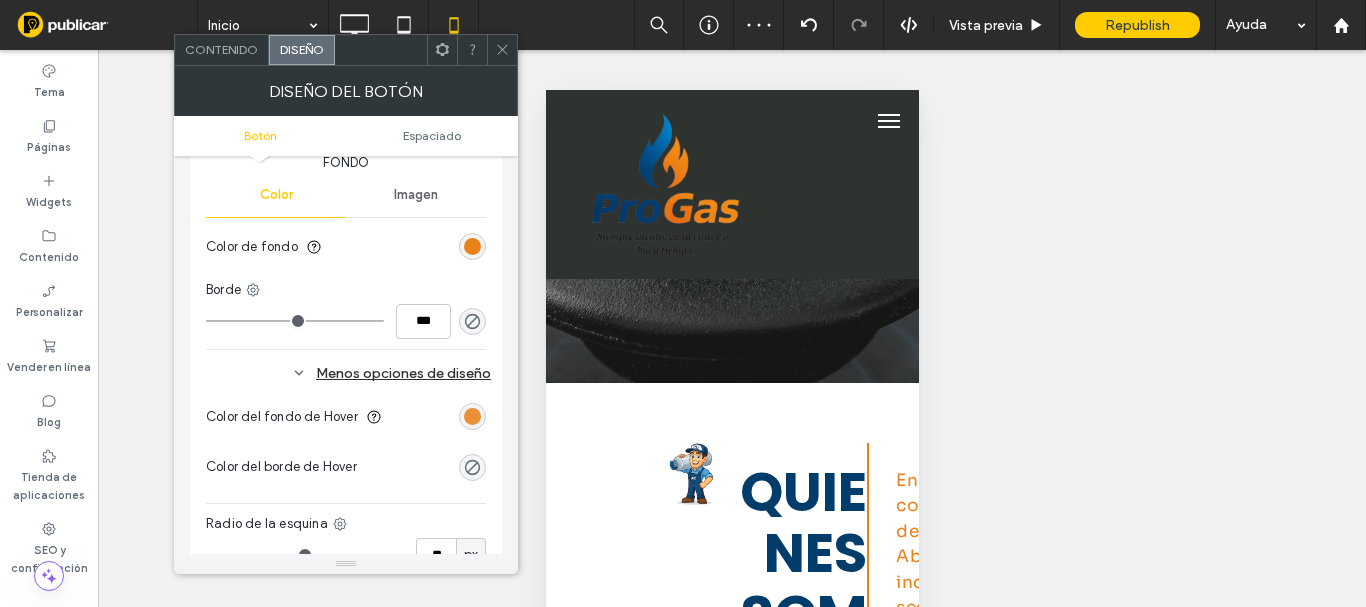 click at bounding box center (472, 416) 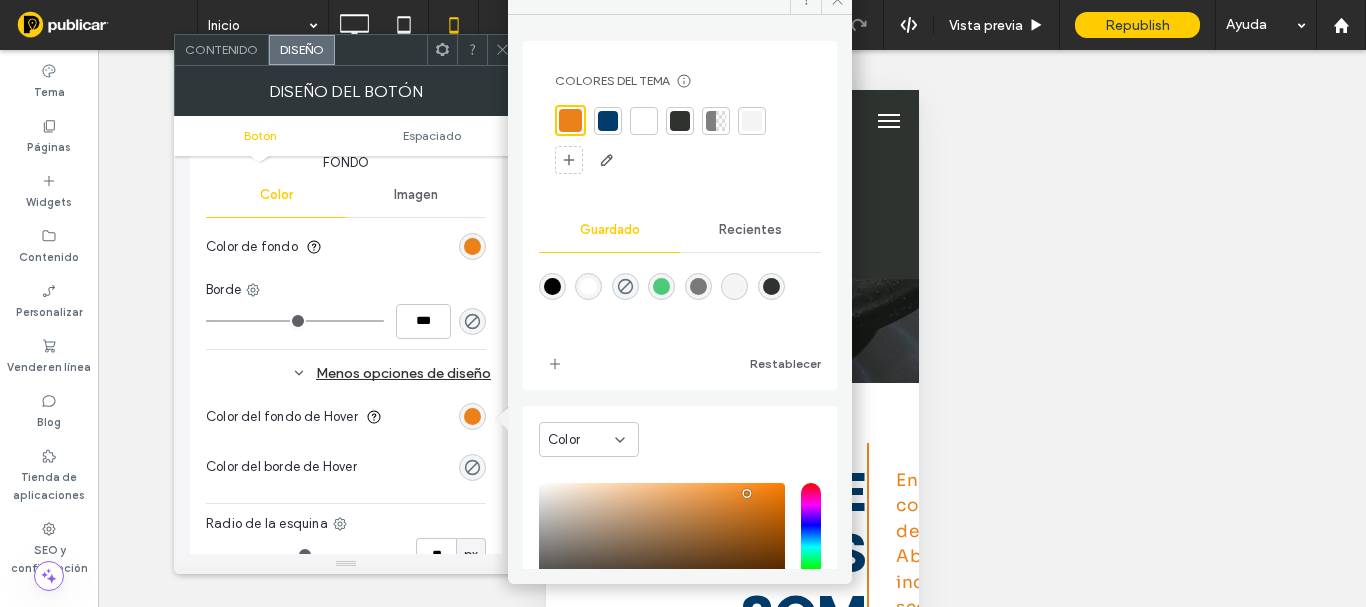 click at bounding box center [644, 121] 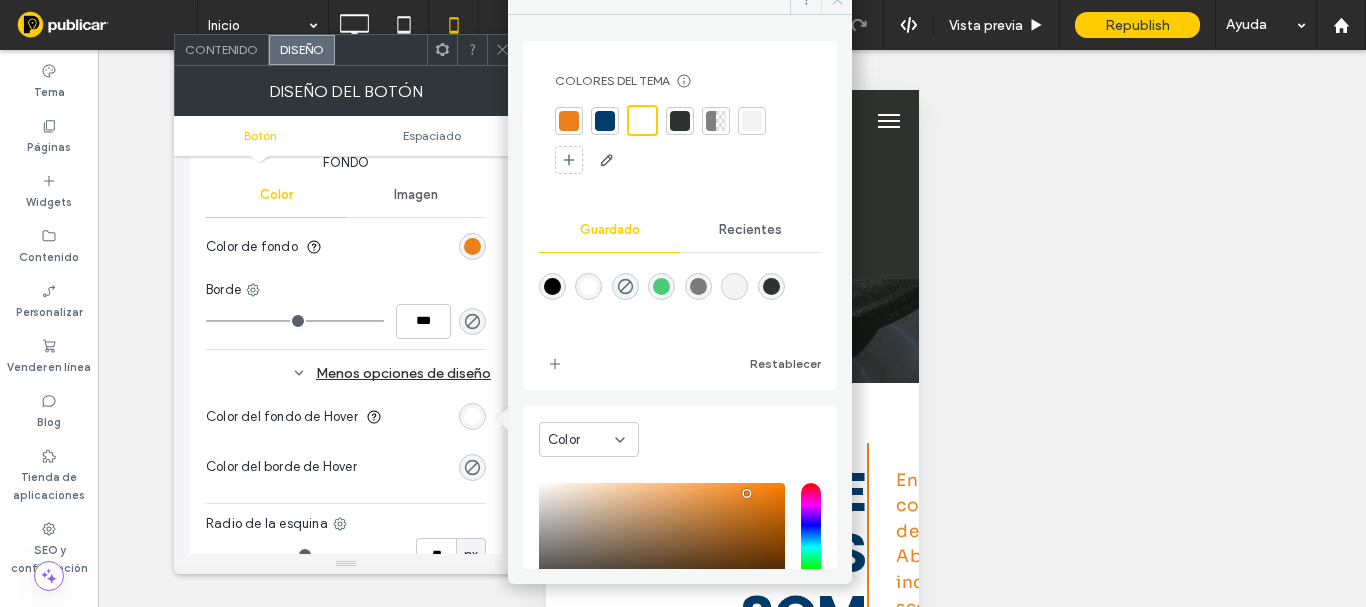 click 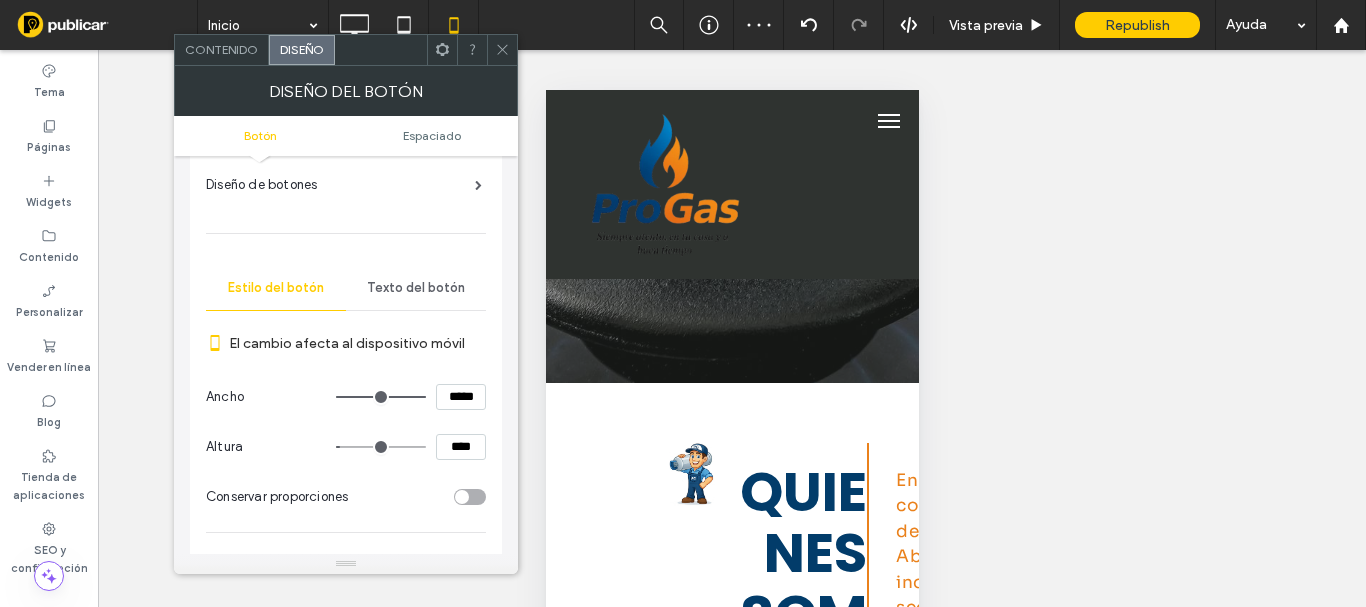 click on "Texto del botón" at bounding box center (416, 288) 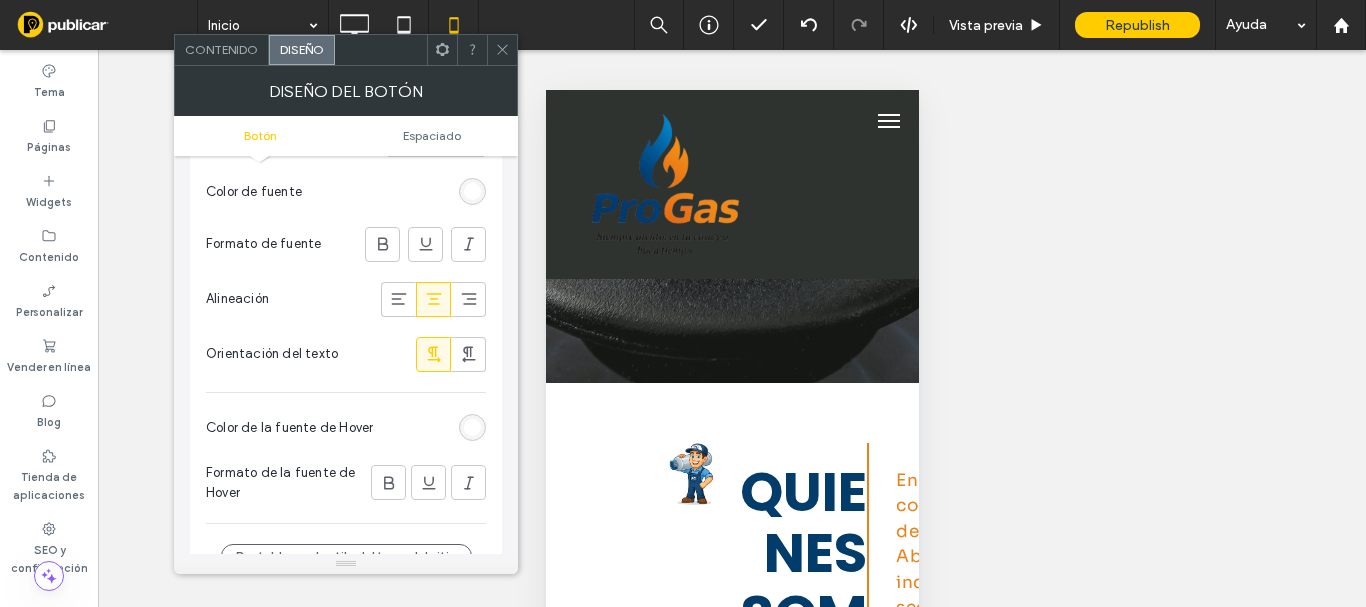 scroll, scrollTop: 600, scrollLeft: 0, axis: vertical 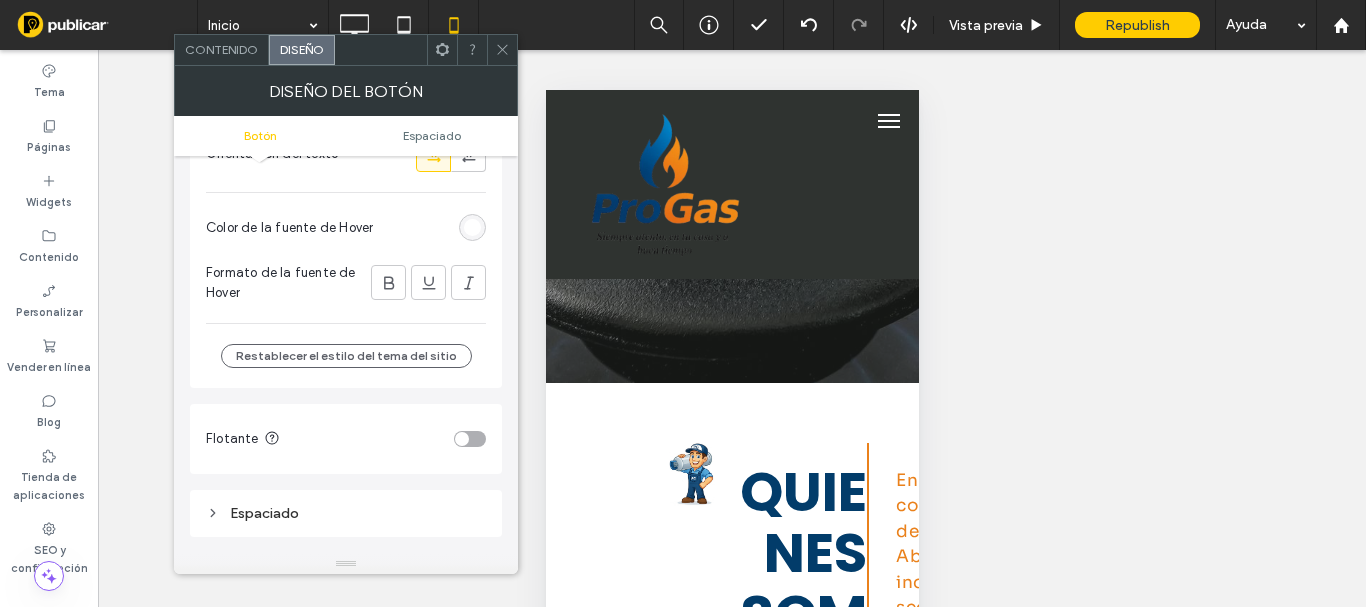 click at bounding box center [472, 227] 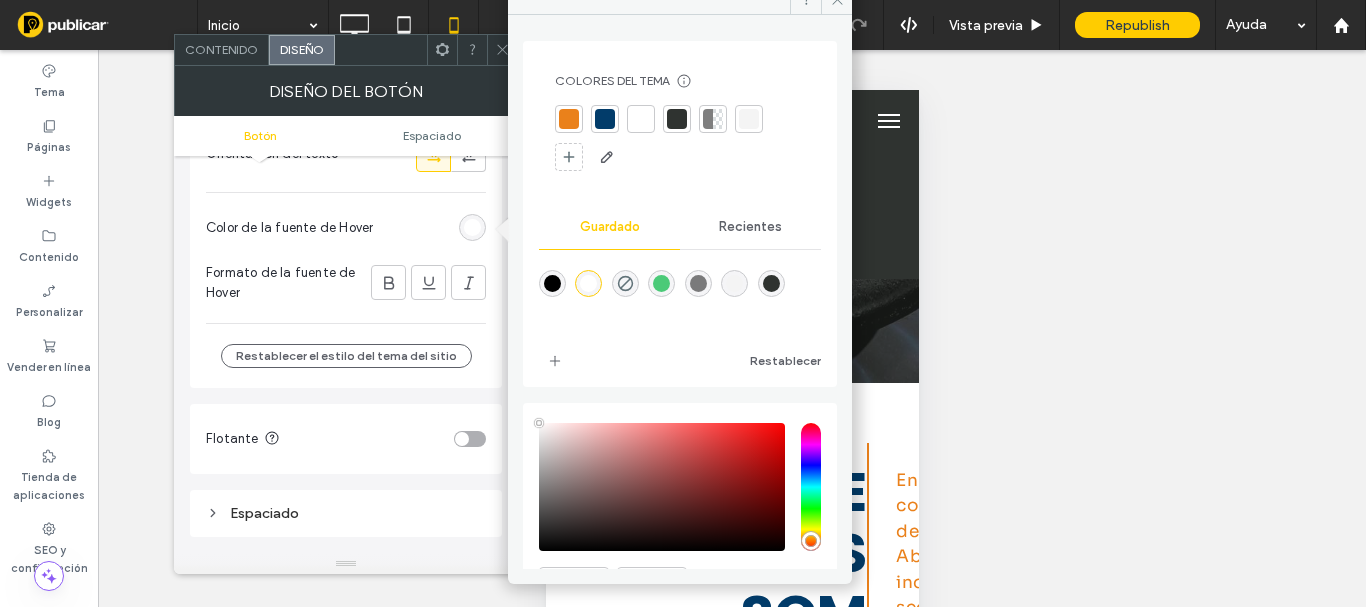 click at bounding box center [605, 119] 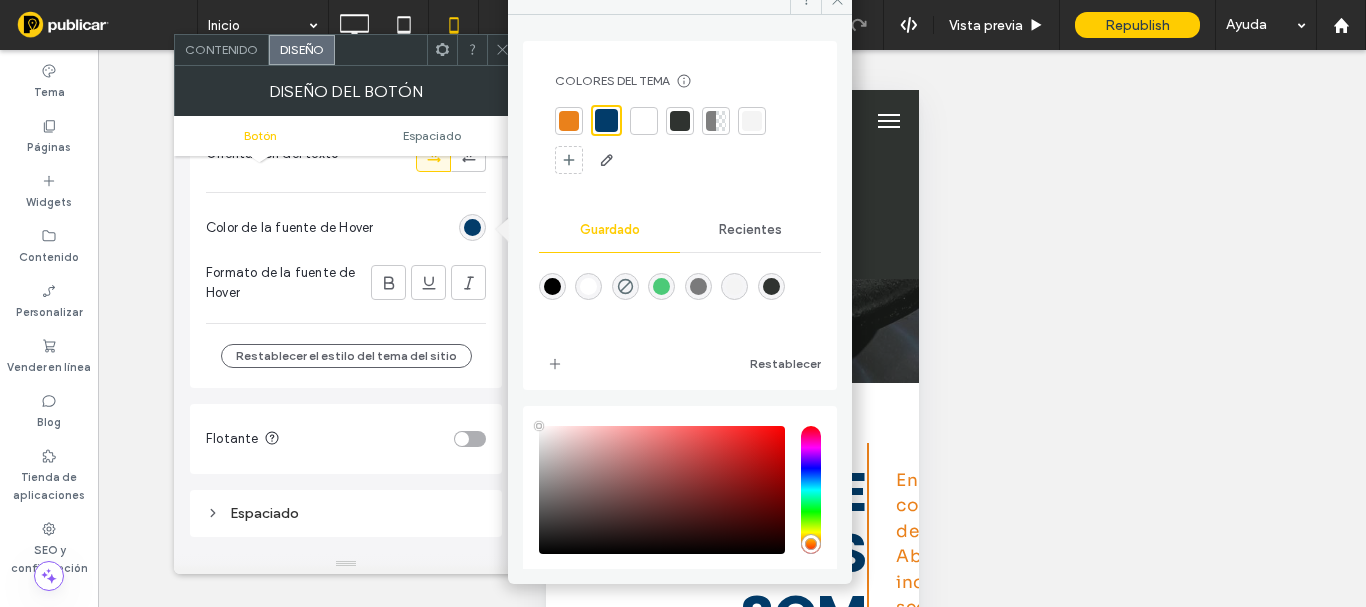 click 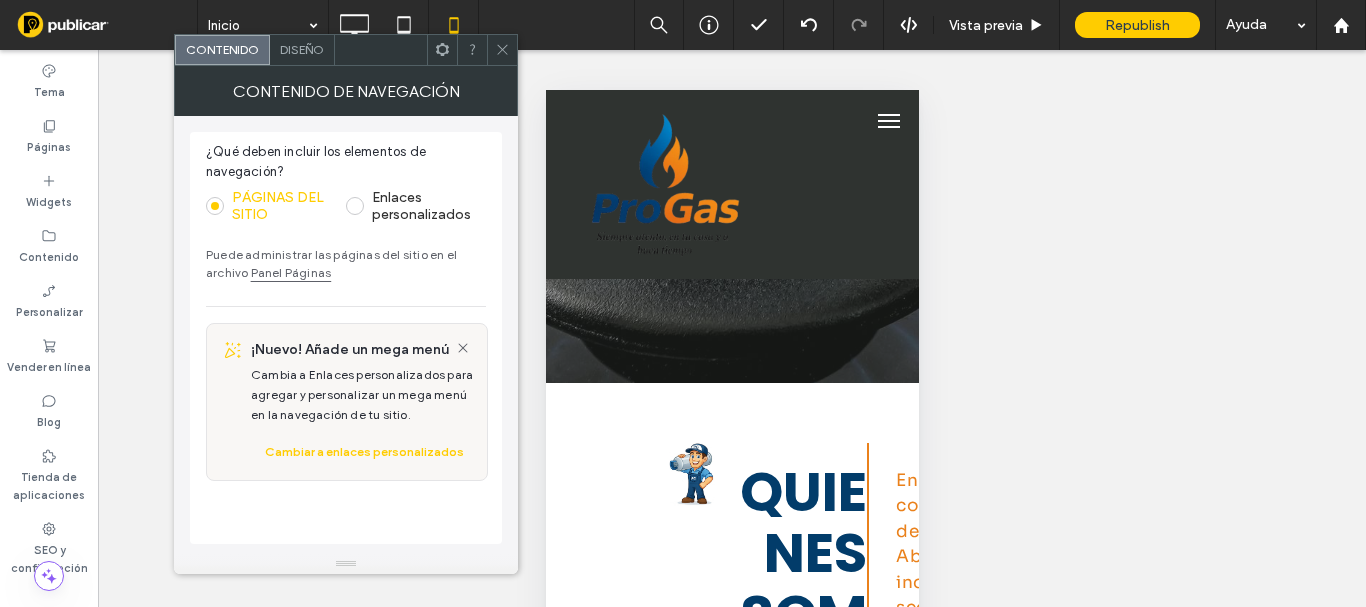 click on "Diseño" at bounding box center [302, 49] 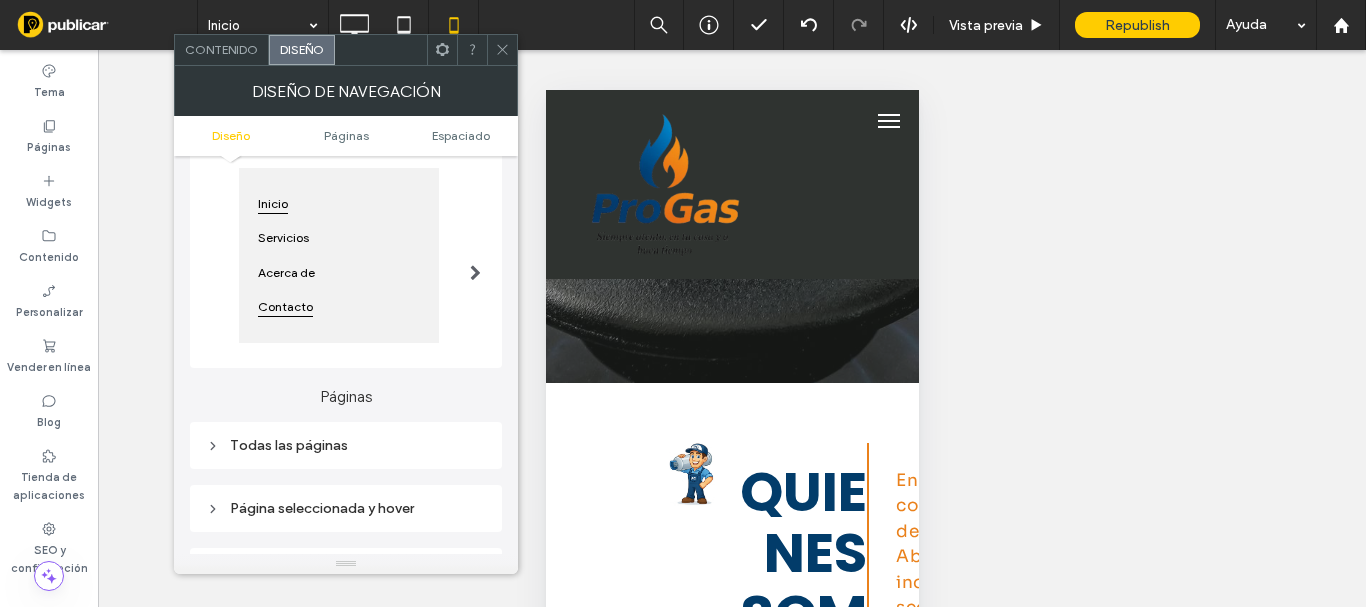 scroll, scrollTop: 300, scrollLeft: 0, axis: vertical 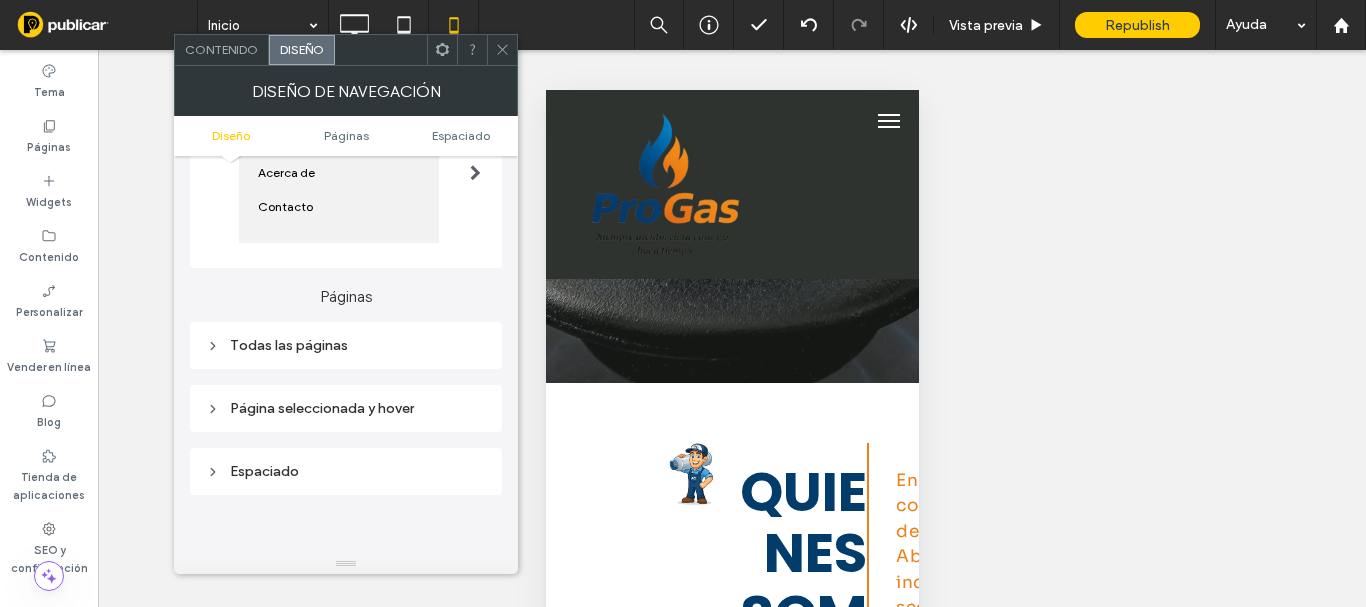 click on "Todas las páginas" at bounding box center [346, 345] 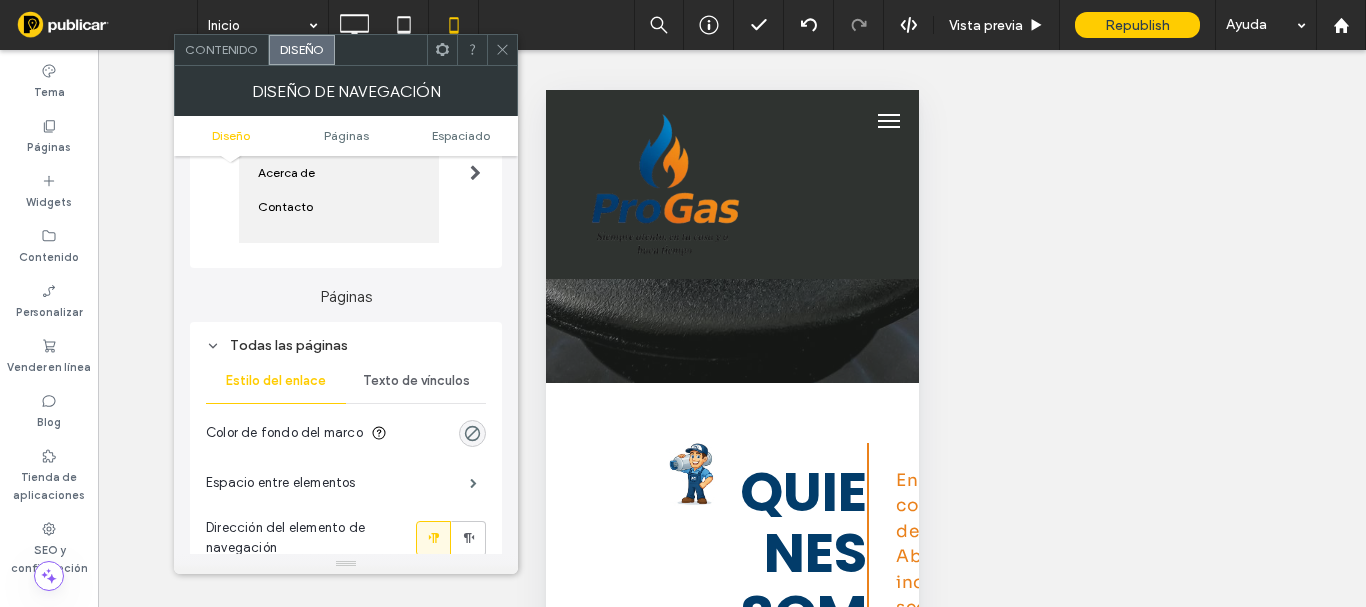 click on "Texto de vínculos" at bounding box center [416, 381] 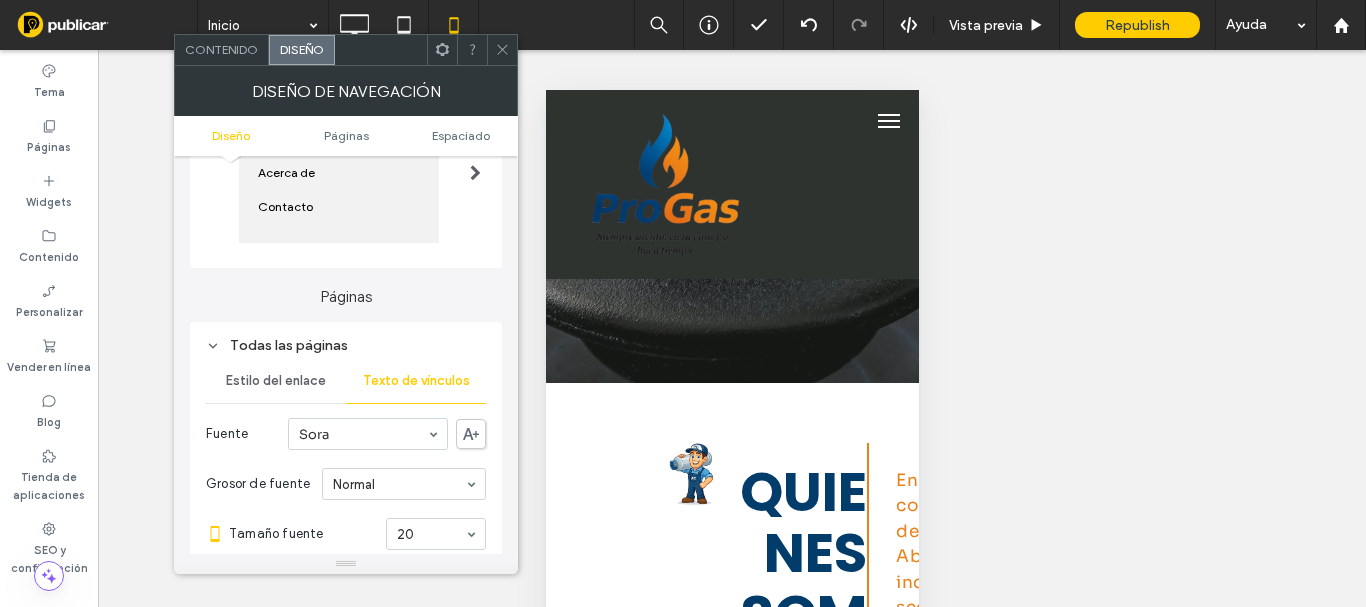 scroll, scrollTop: 600, scrollLeft: 0, axis: vertical 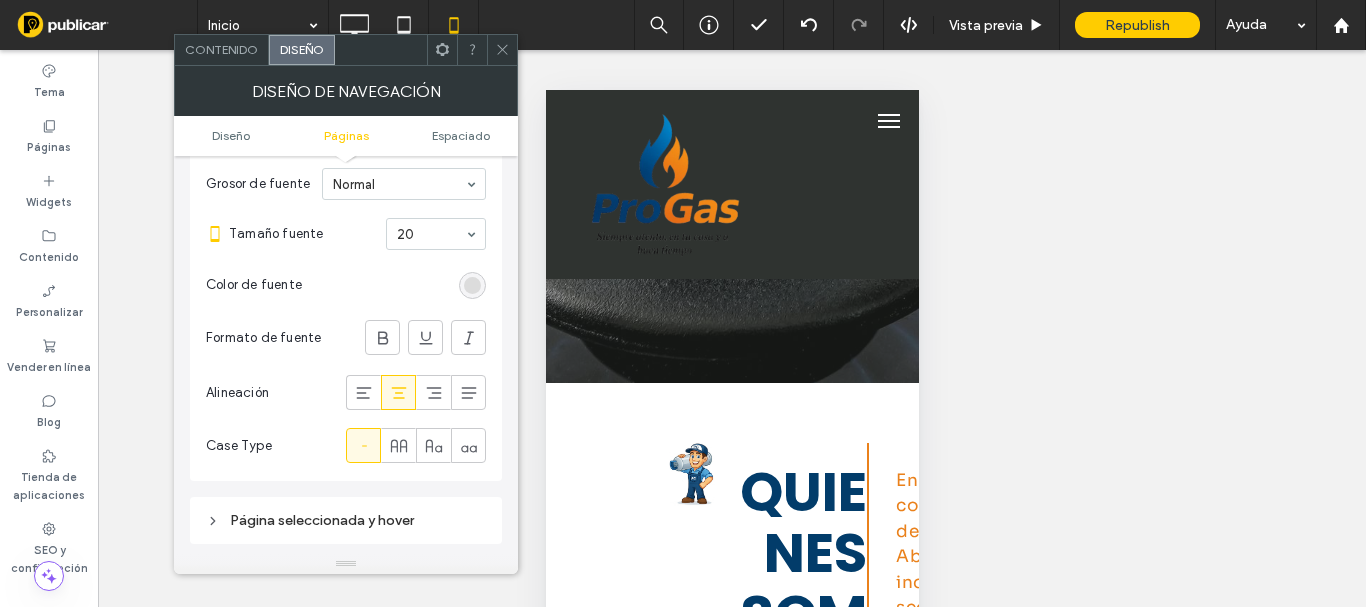 click on "Tamaño fuente 20" at bounding box center [357, 234] 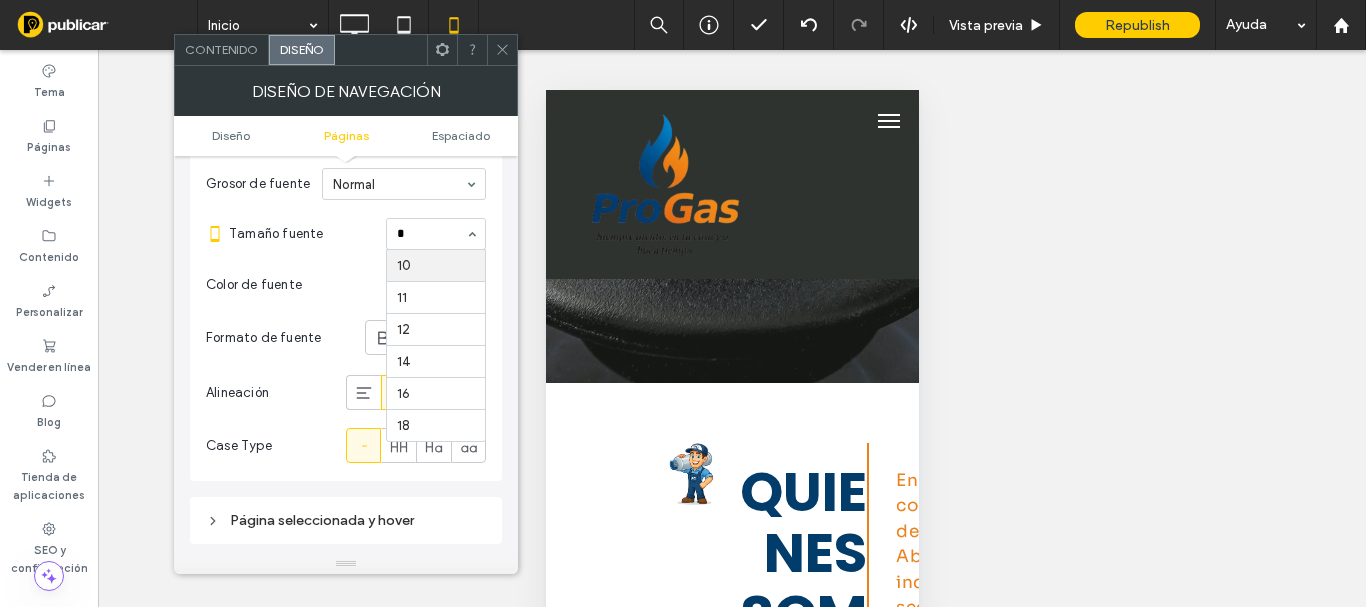 scroll, scrollTop: 0, scrollLeft: 0, axis: both 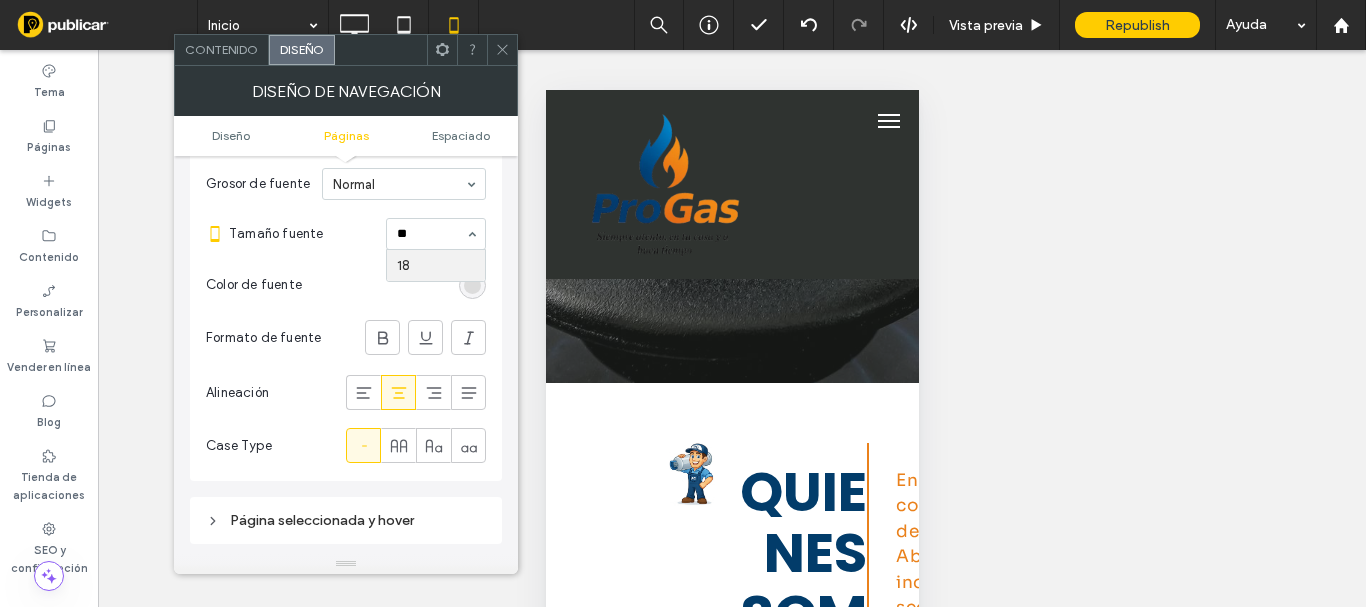 type 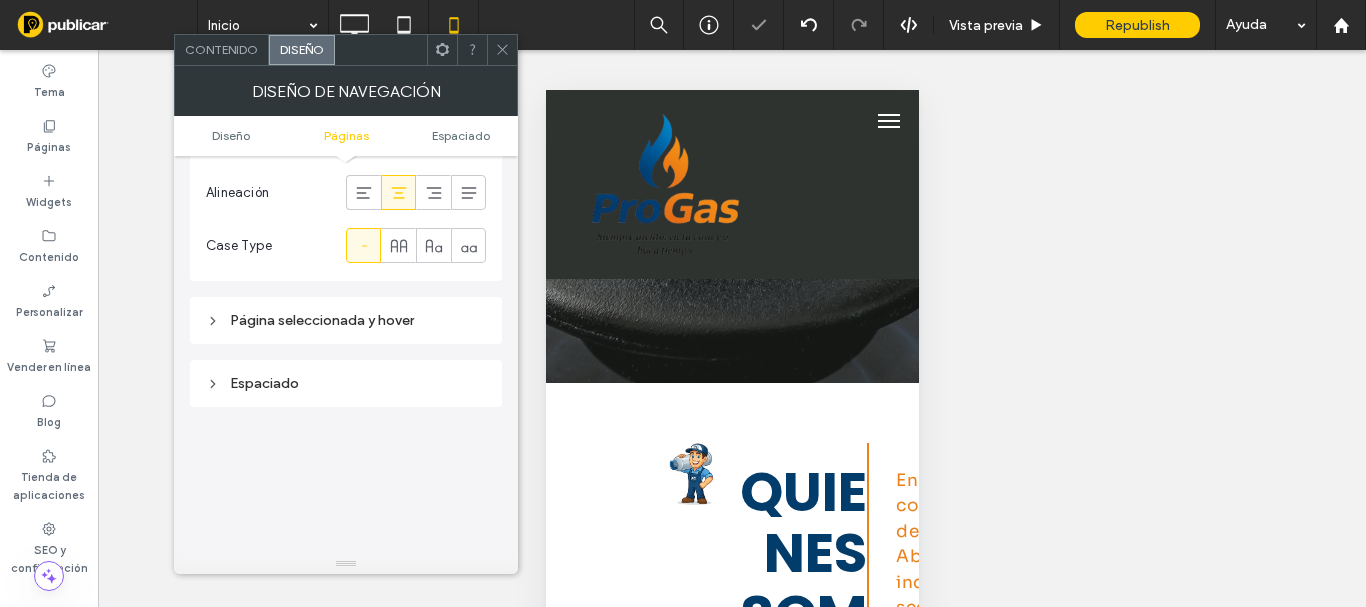 click on "Página seleccionada y hover" at bounding box center (346, 320) 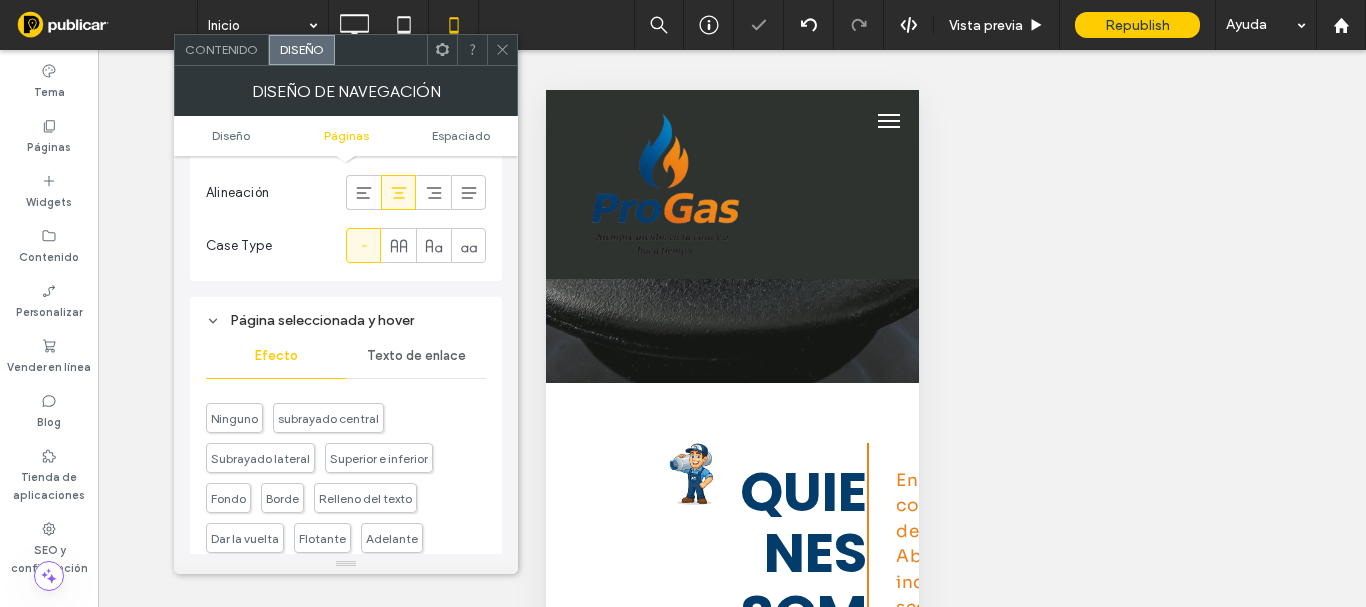 scroll, scrollTop: 900, scrollLeft: 0, axis: vertical 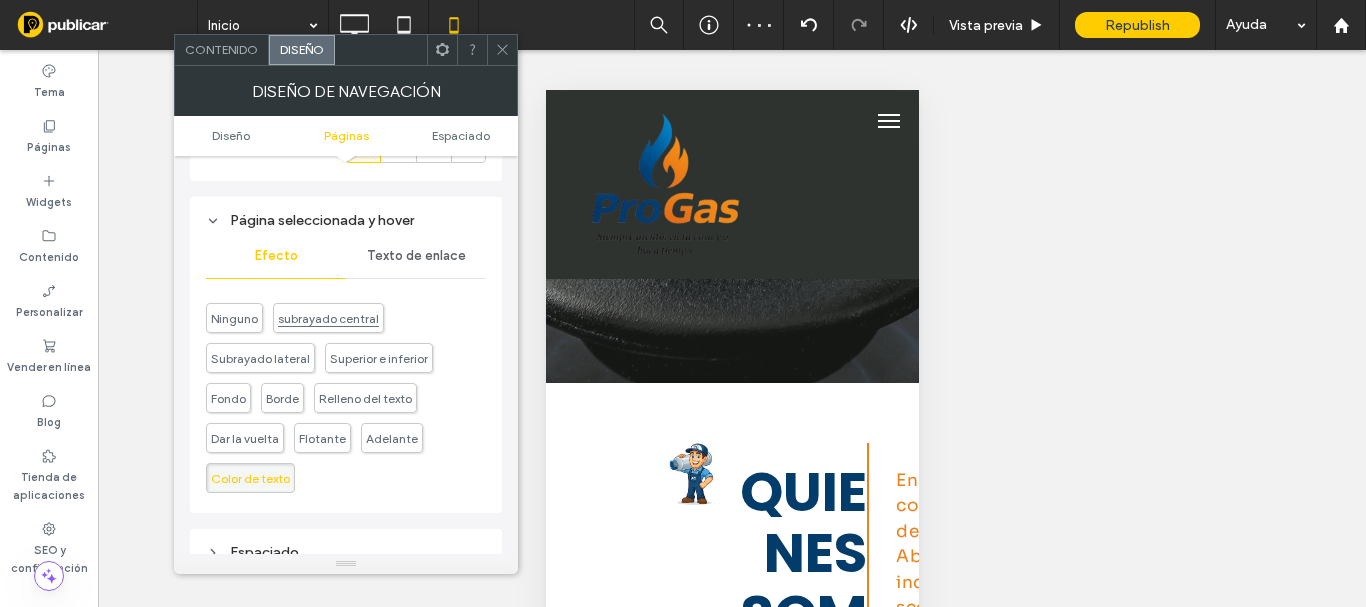 click on "subrayado central" at bounding box center [328, 318] 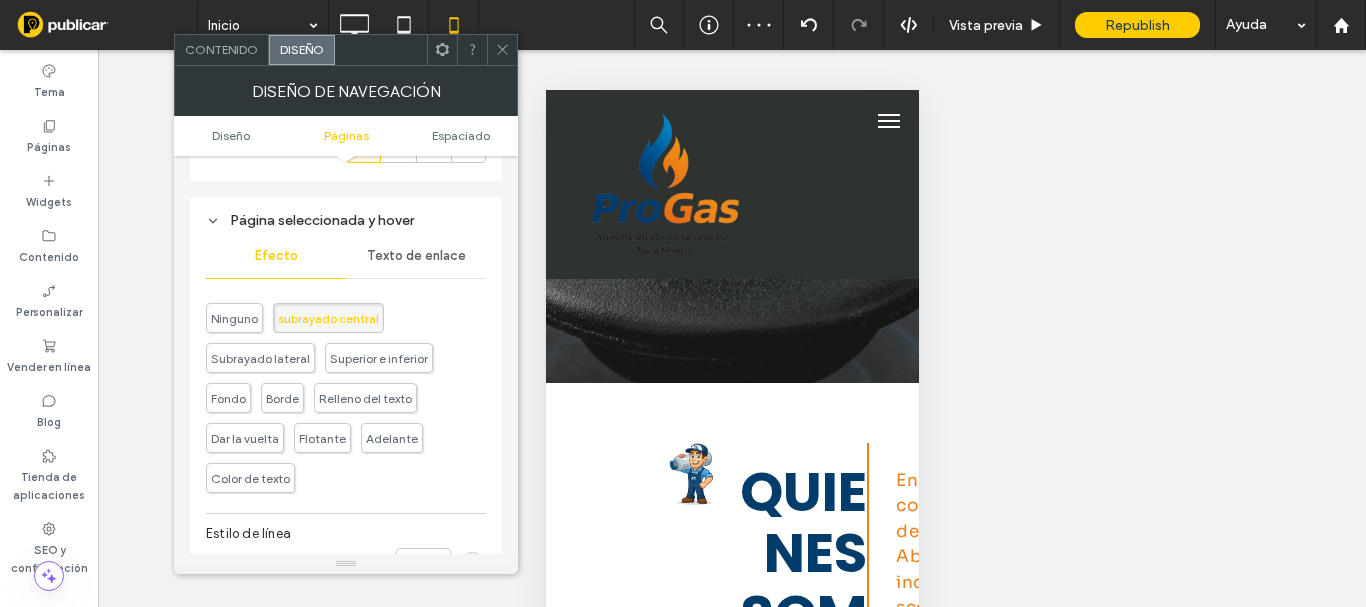 scroll, scrollTop: 1000, scrollLeft: 0, axis: vertical 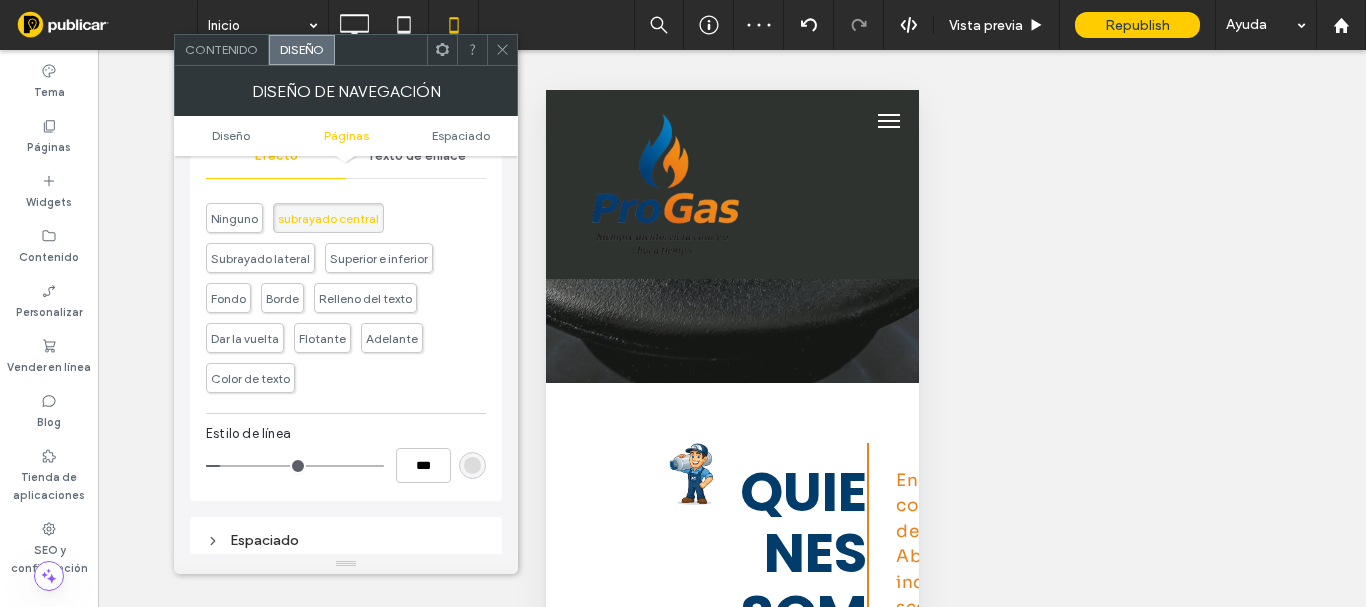 click at bounding box center [472, 465] 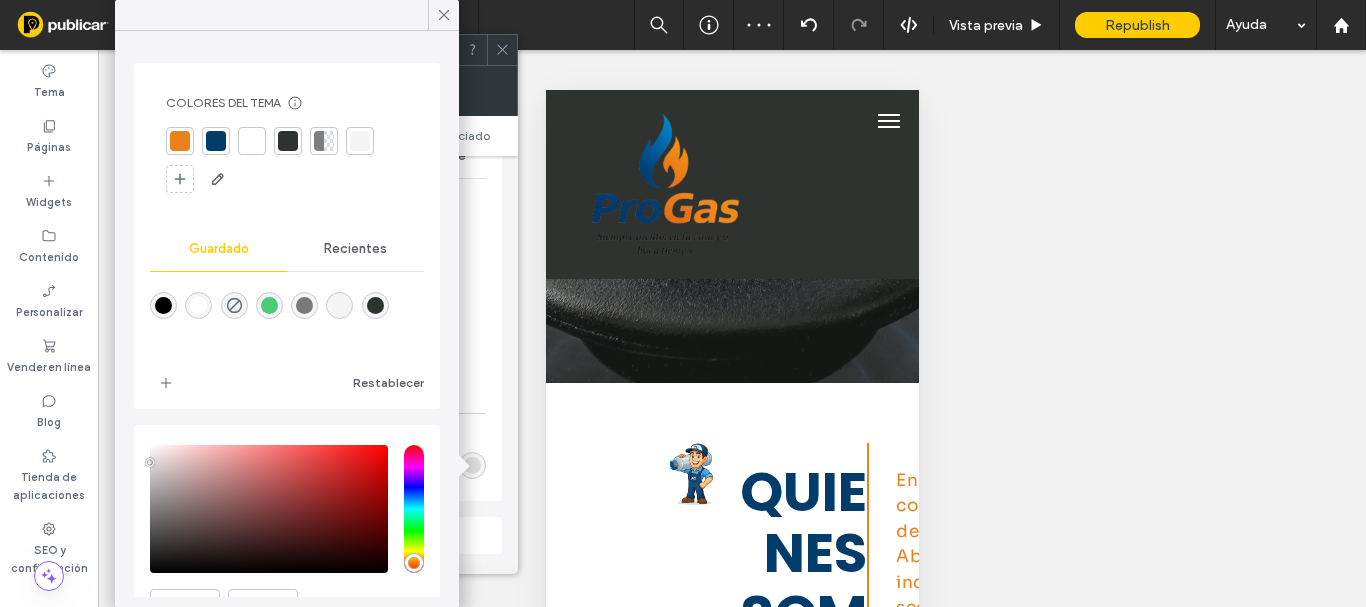 click at bounding box center [180, 141] 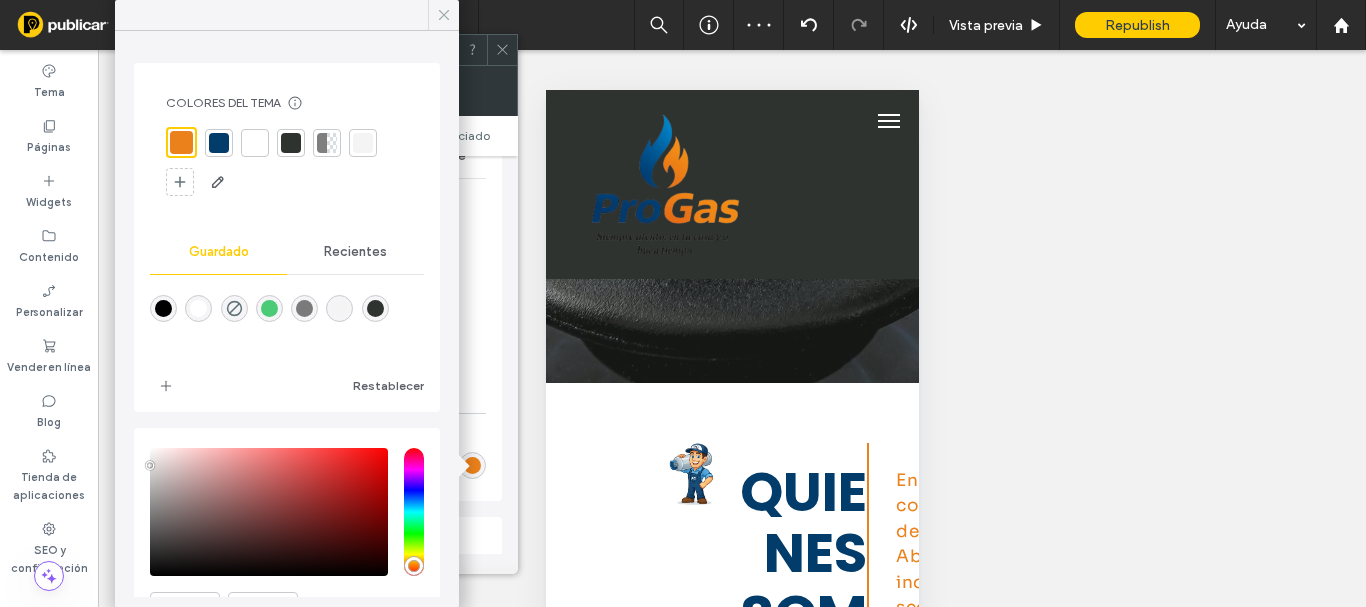 click 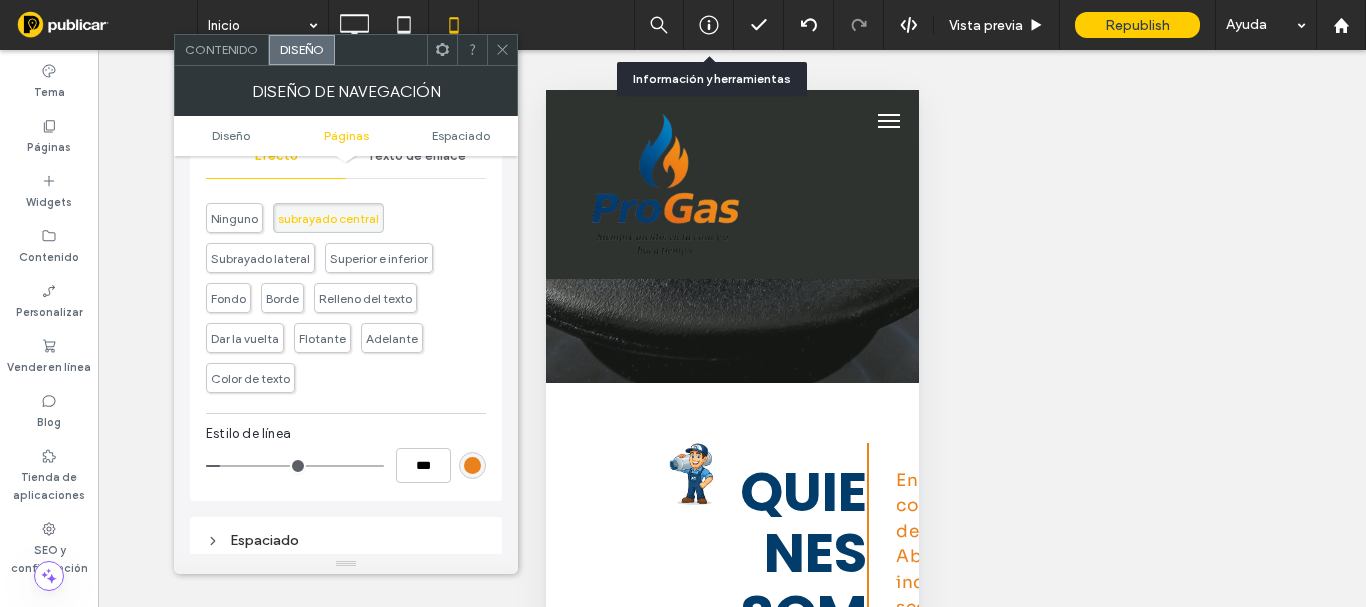 click at bounding box center (502, 50) 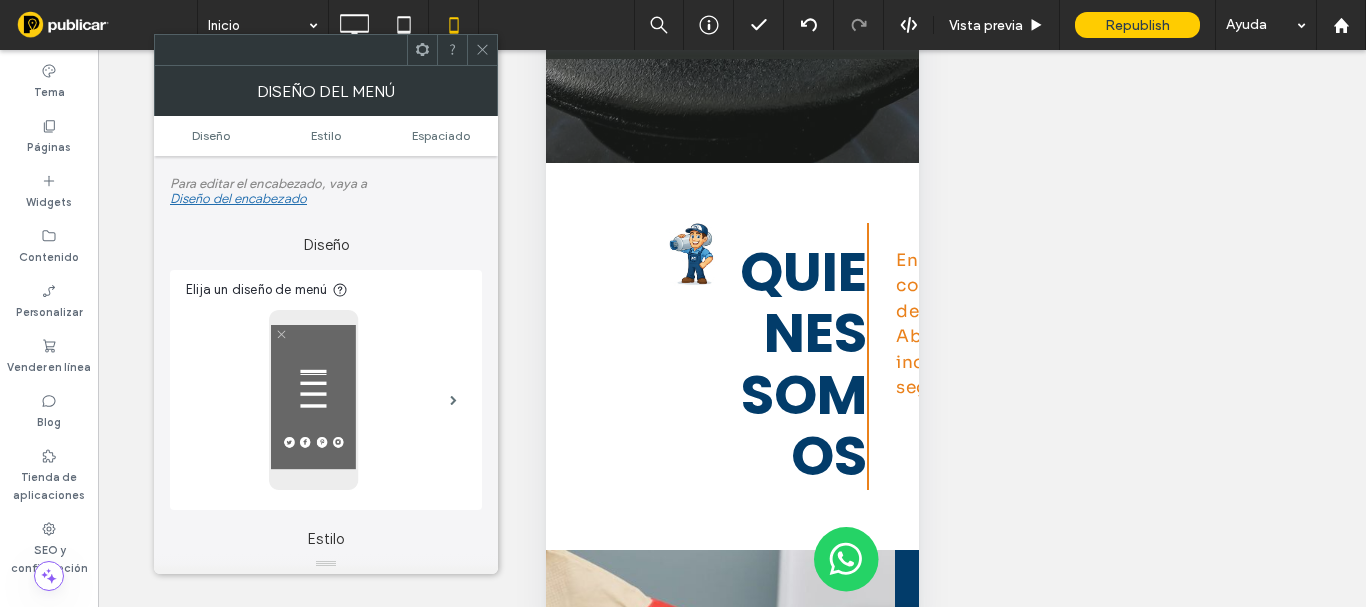 scroll, scrollTop: 0, scrollLeft: 0, axis: both 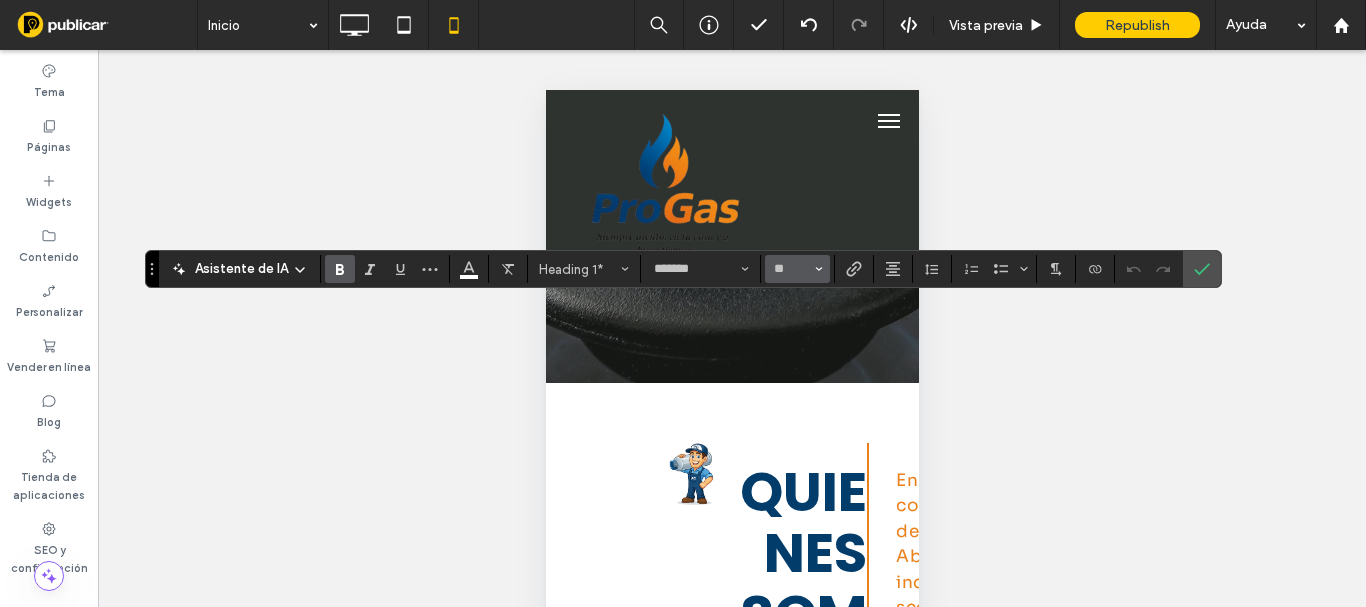 click on "**" at bounding box center [797, 269] 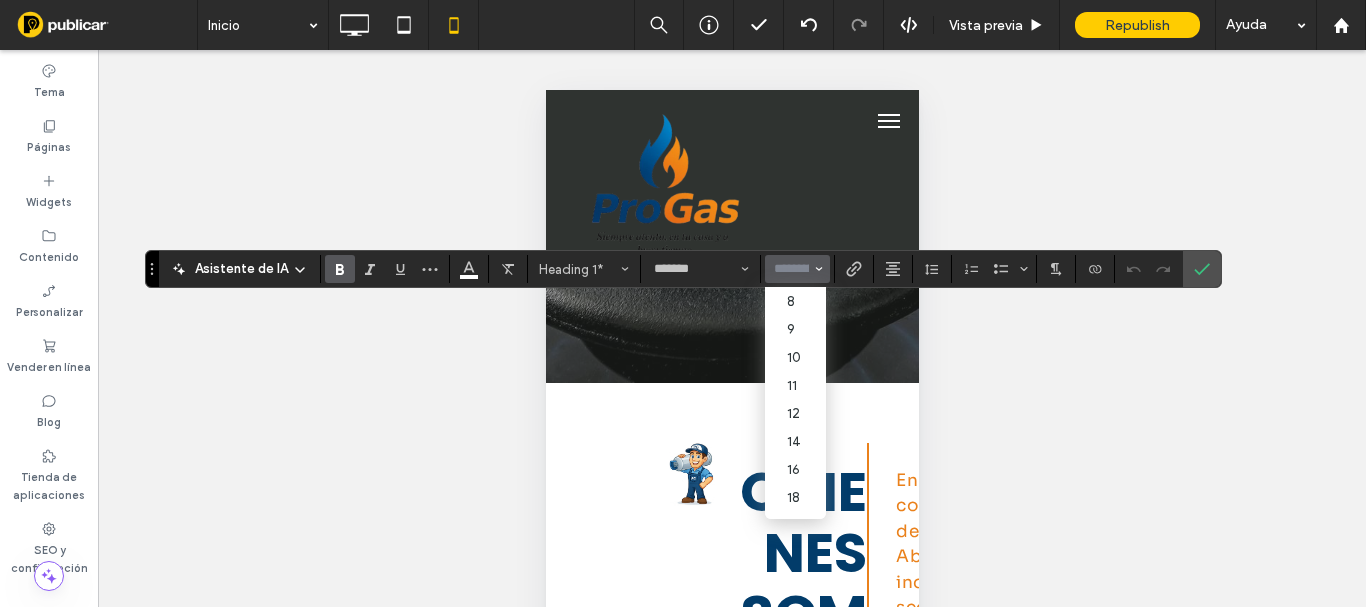 click at bounding box center [791, 269] 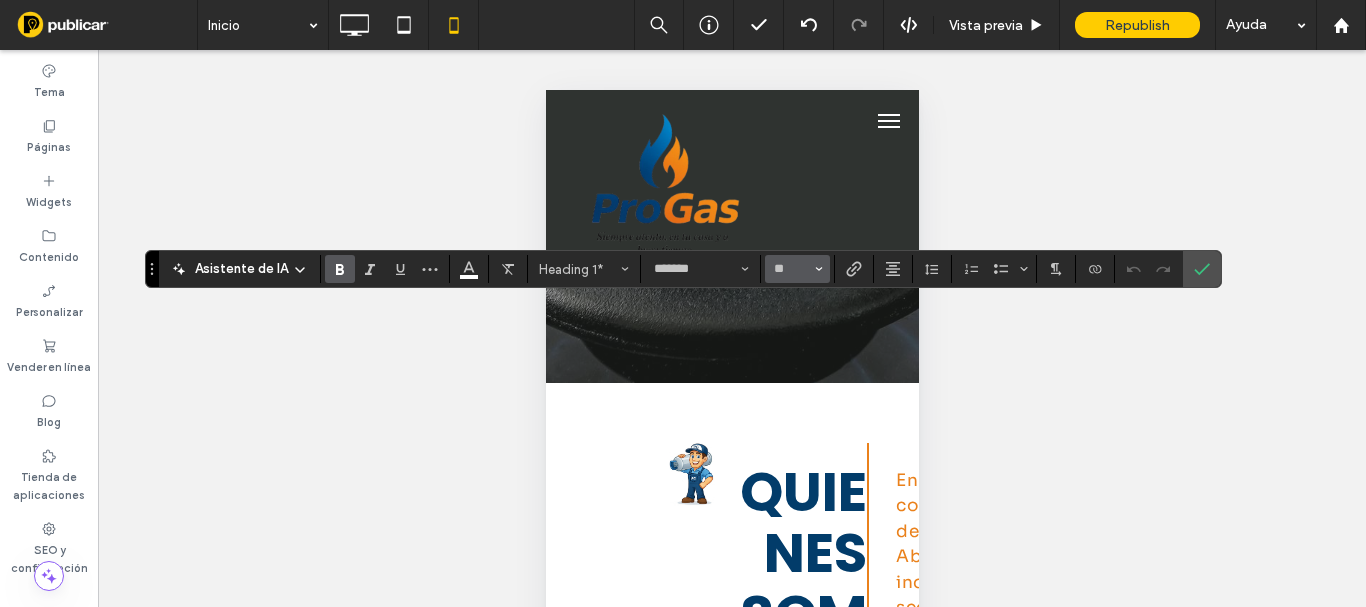 type on "**" 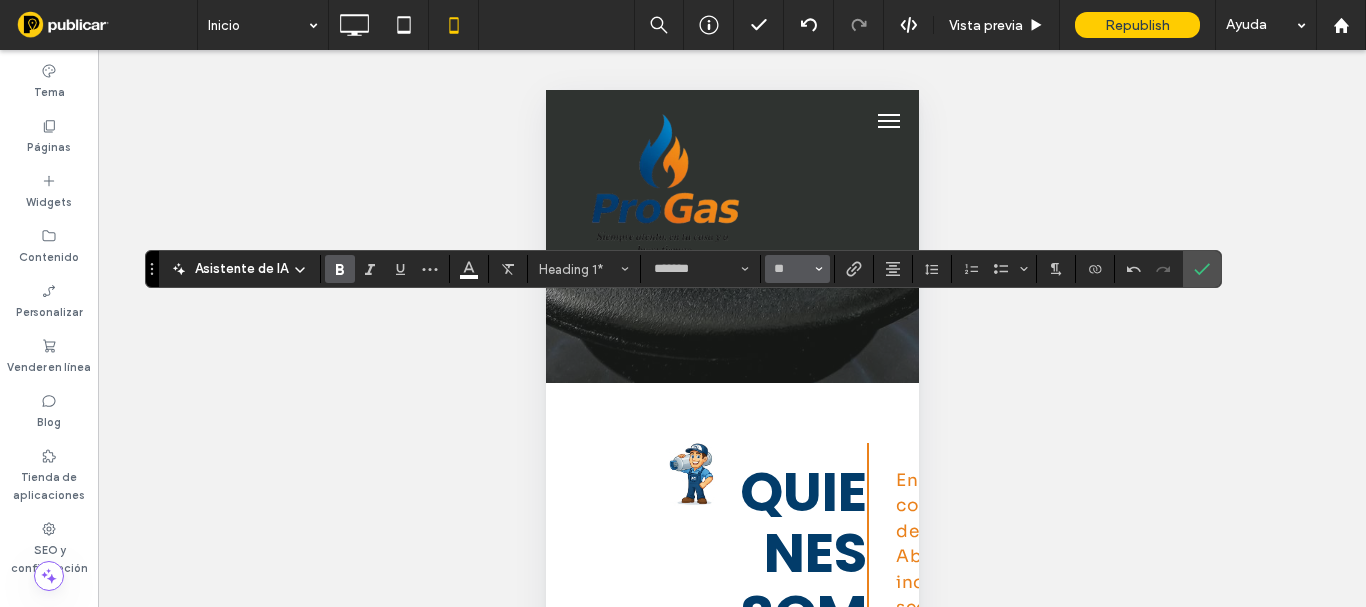 click on "**" at bounding box center (797, 269) 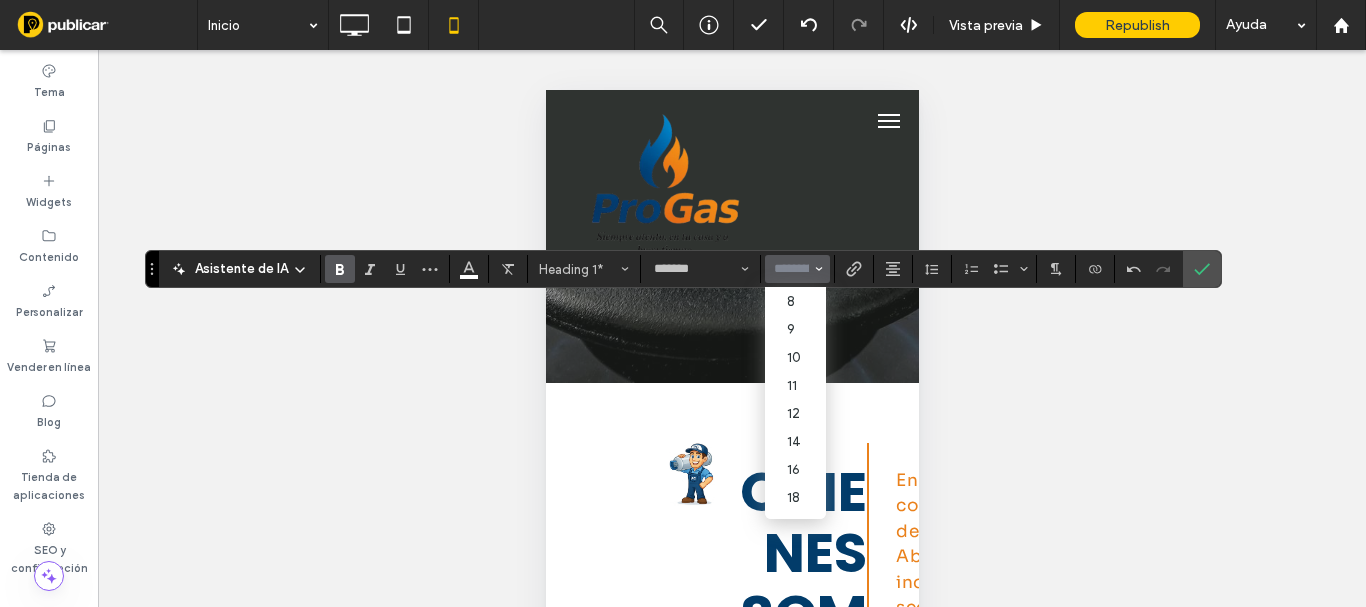 click at bounding box center [791, 269] 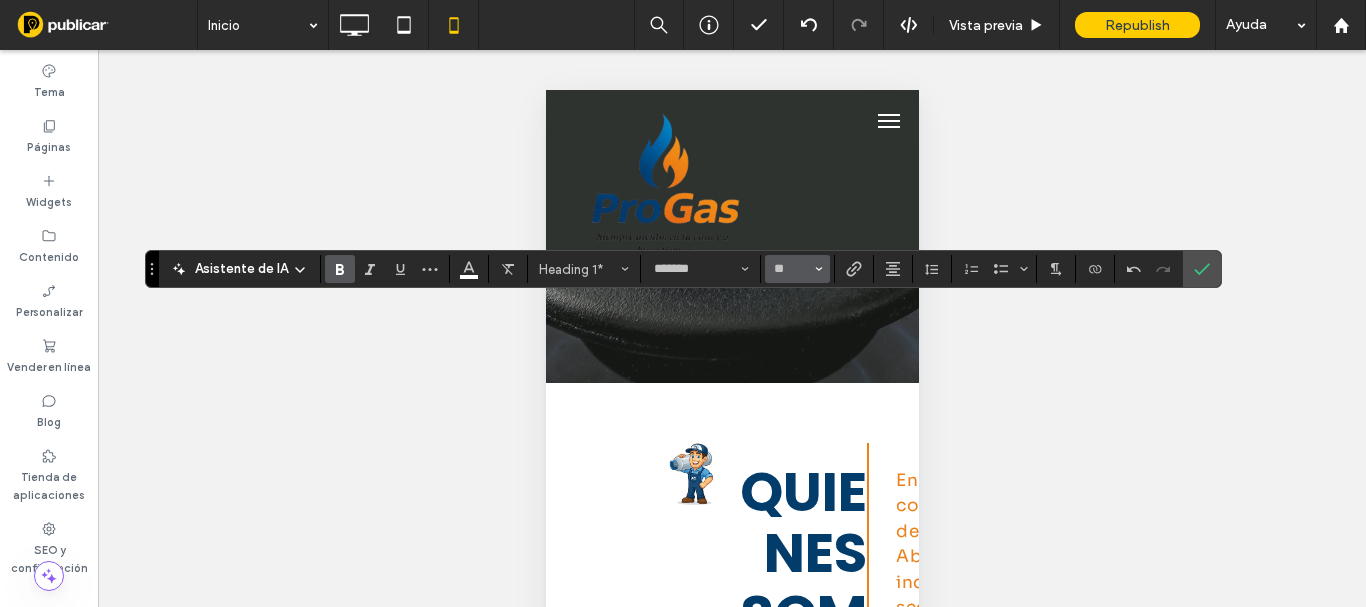 type on "**" 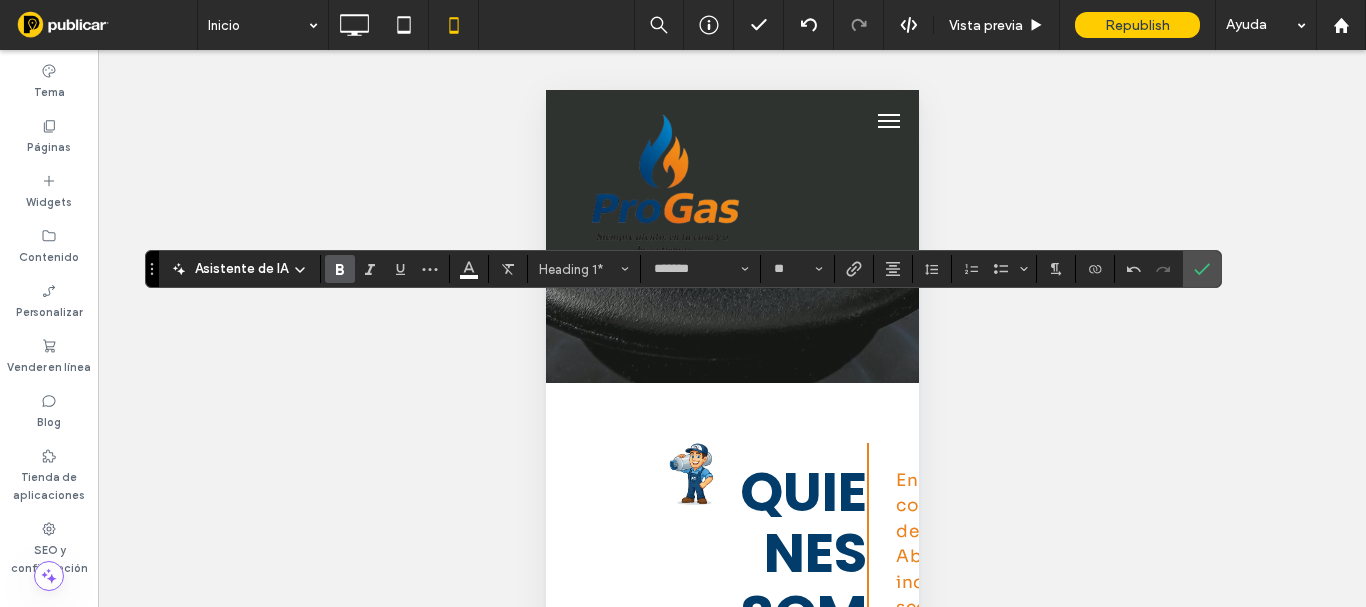 click 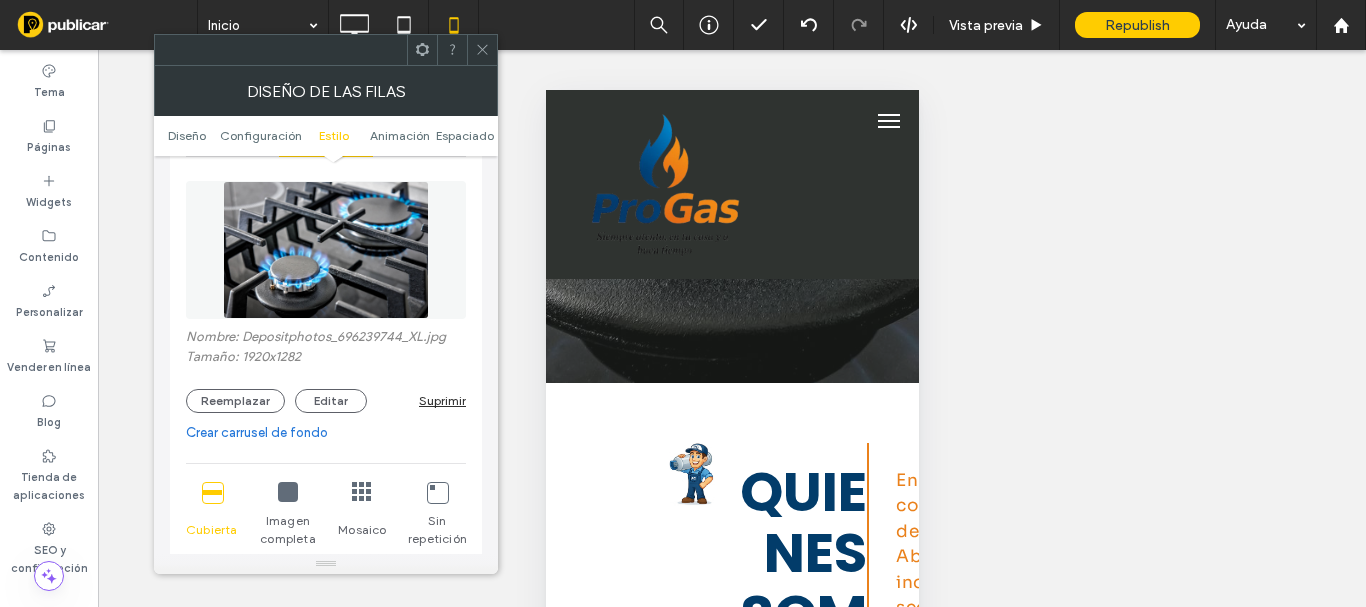 scroll, scrollTop: 700, scrollLeft: 0, axis: vertical 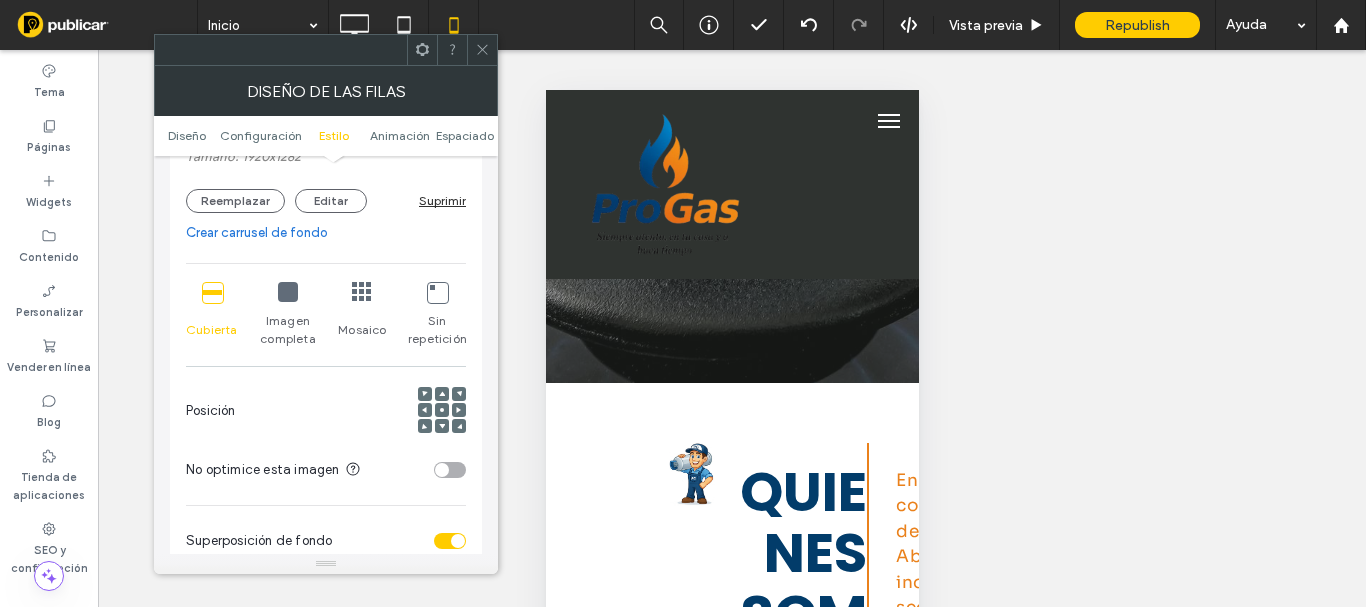 click 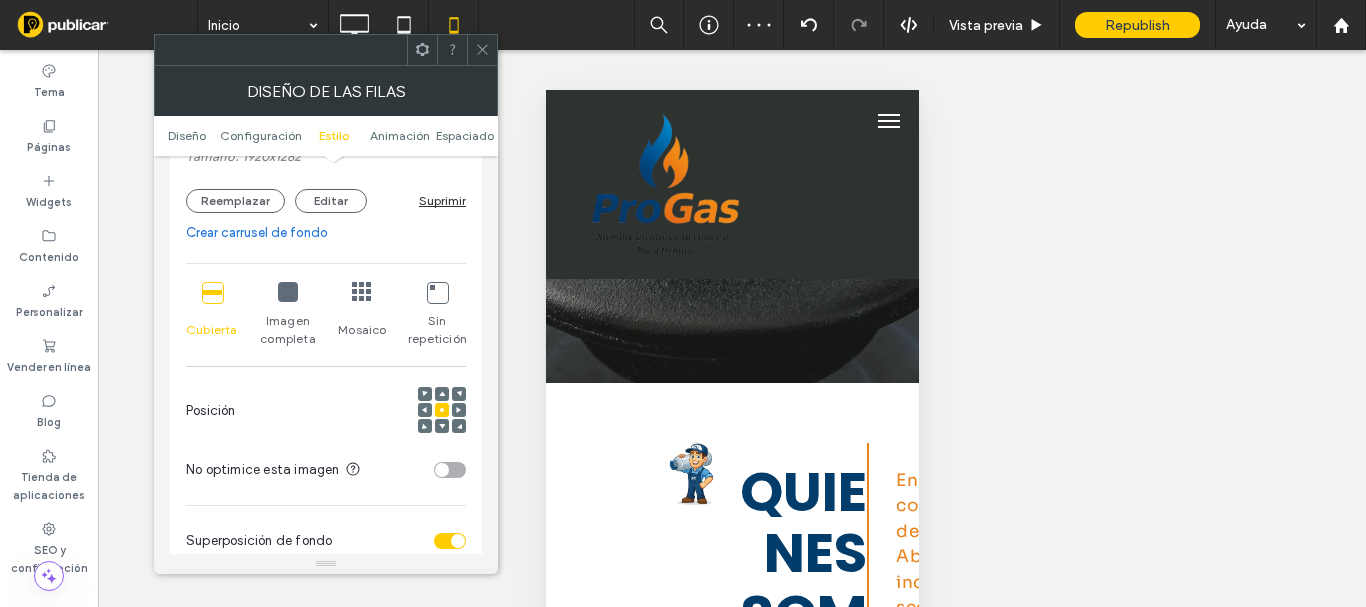 click 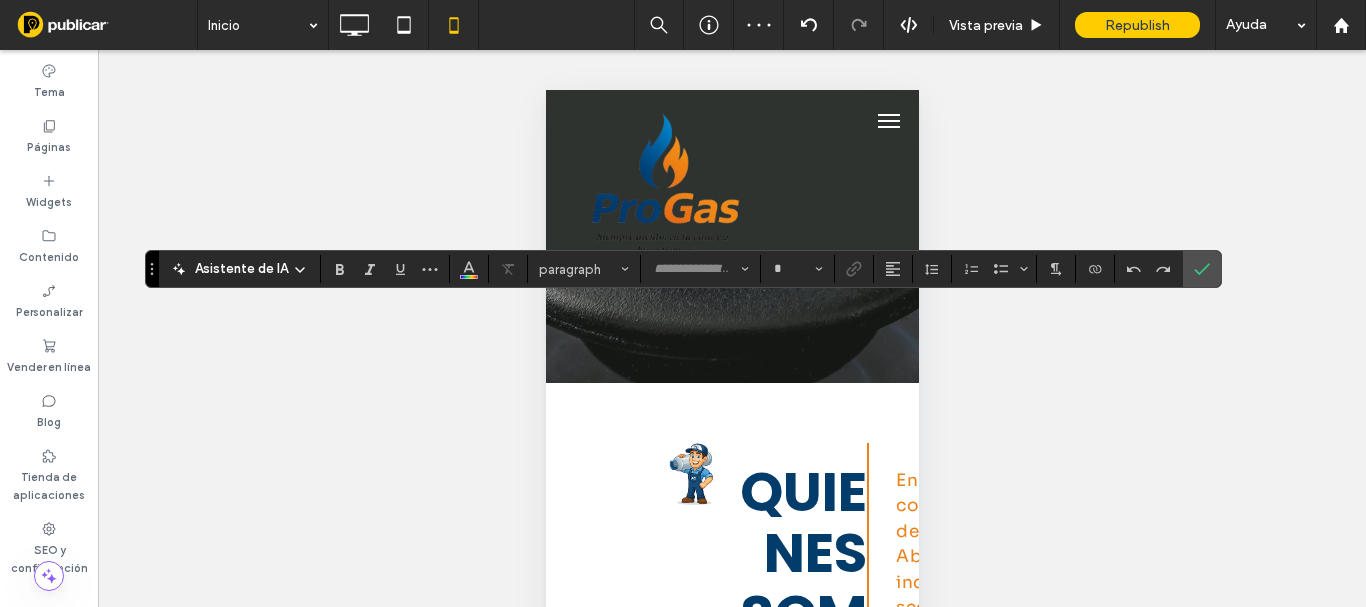 type on "*******" 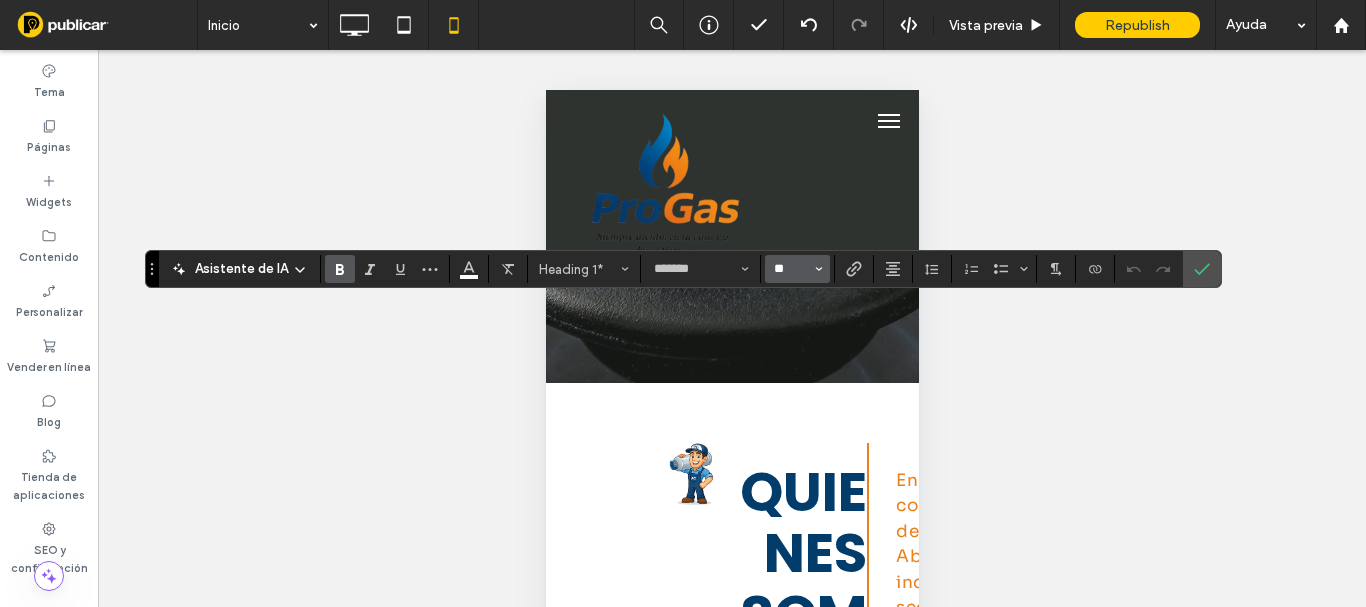 click on "**" at bounding box center [791, 269] 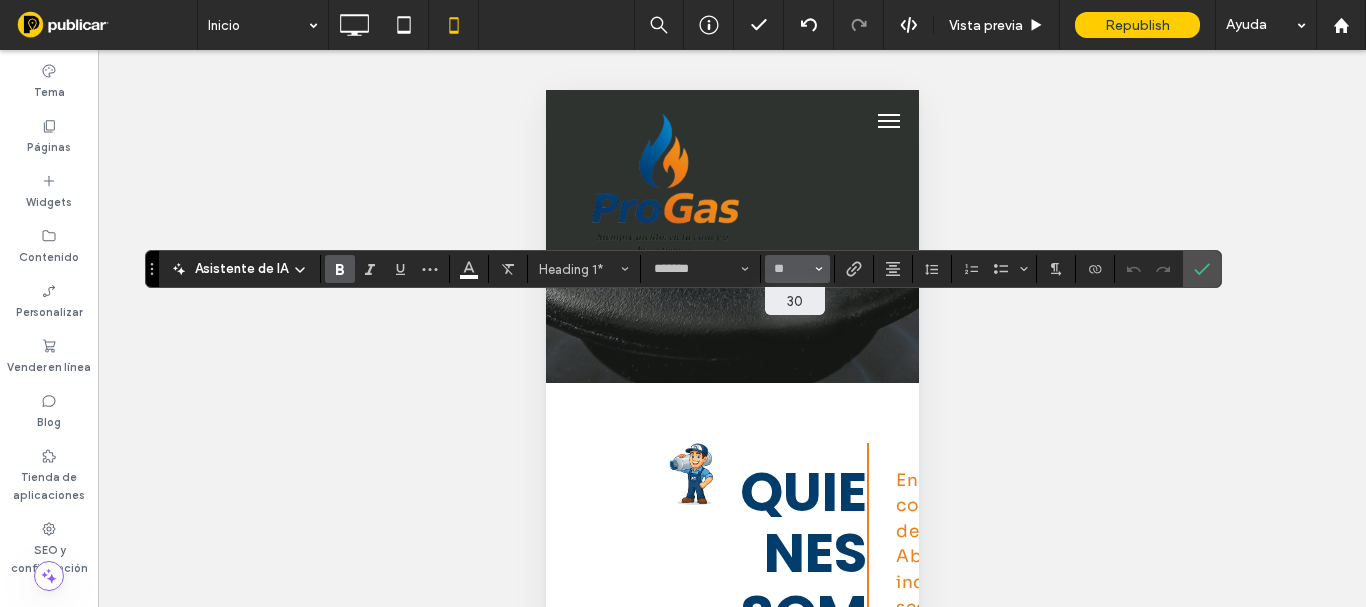 type on "**" 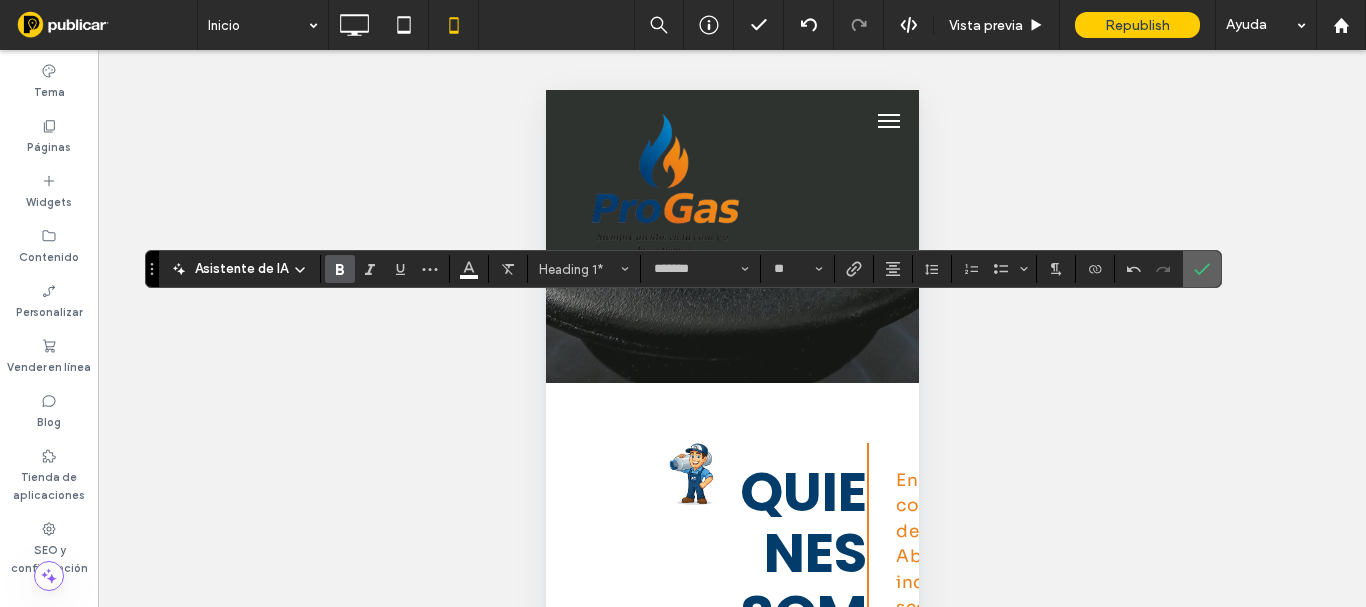 click 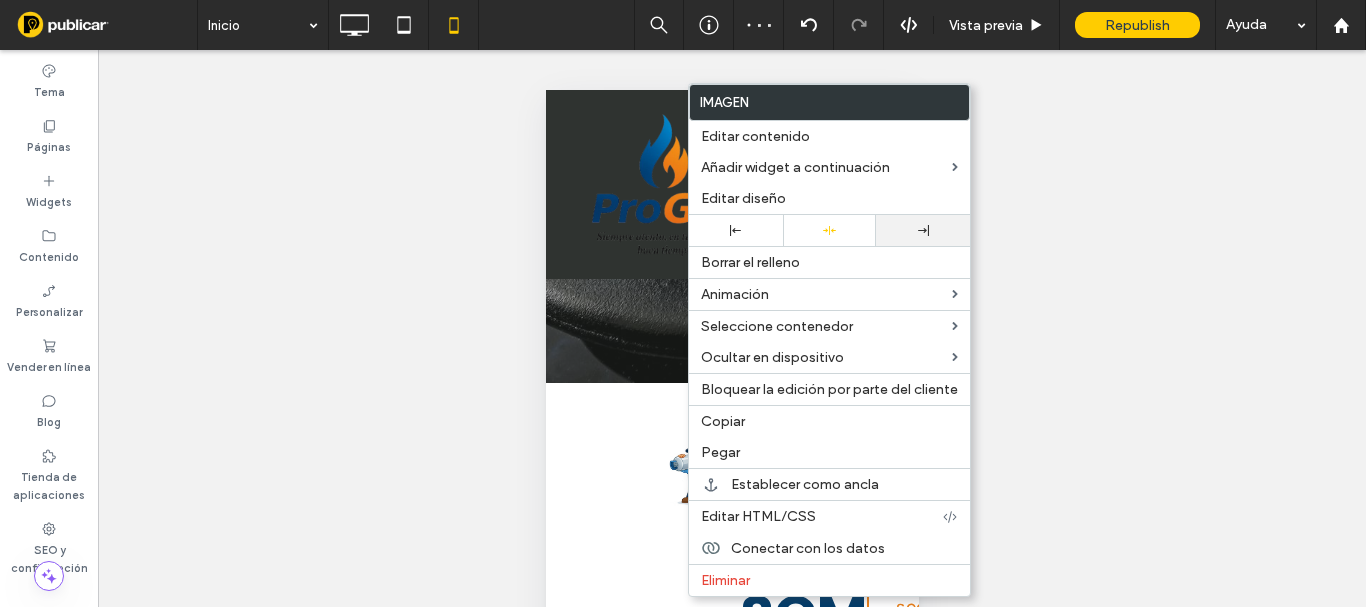 drag, startPoint x: 910, startPoint y: 227, endPoint x: 841, endPoint y: 238, distance: 69.87131 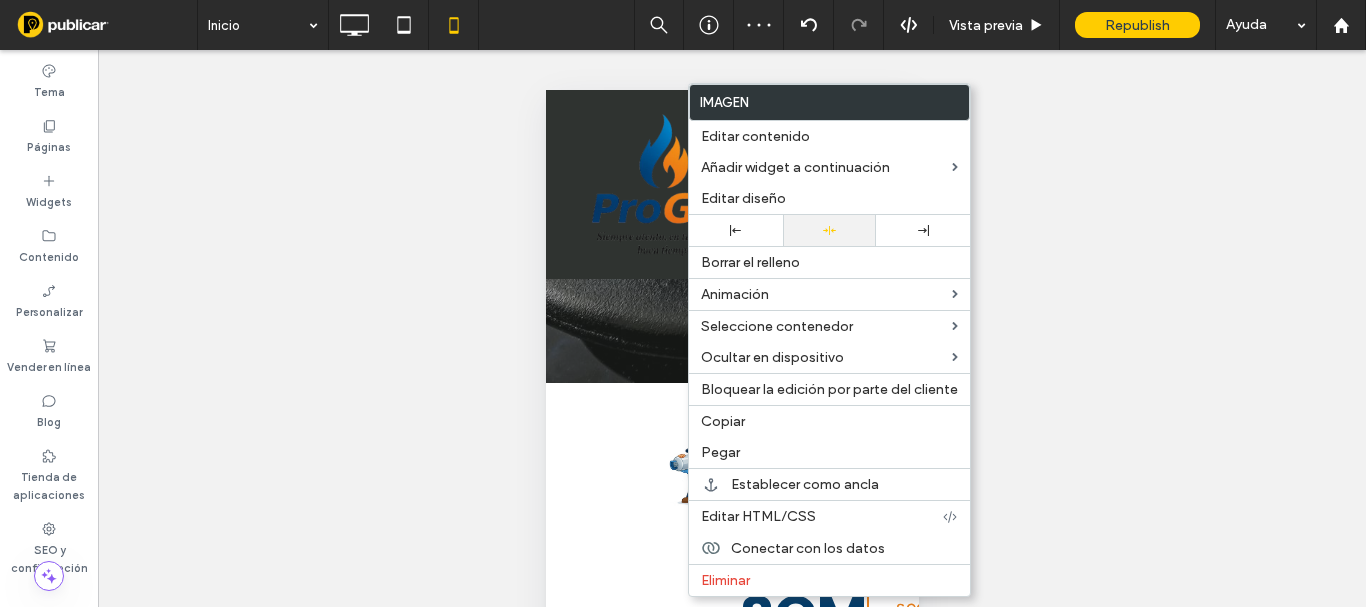 click at bounding box center (923, 230) 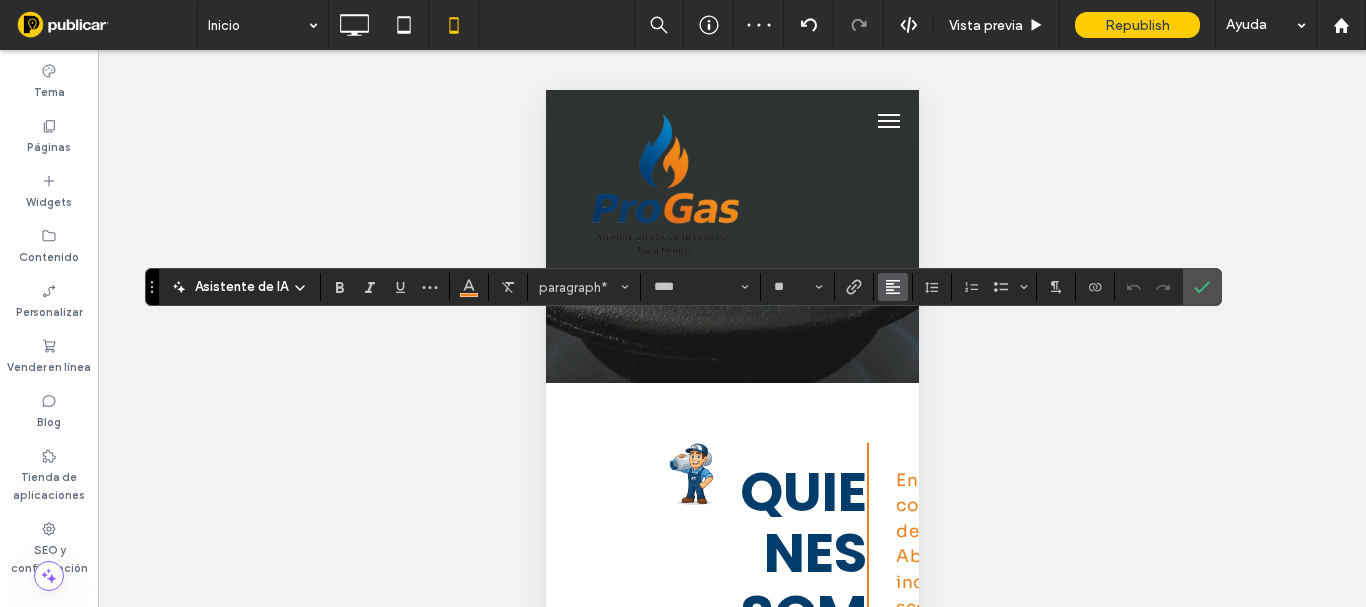 click 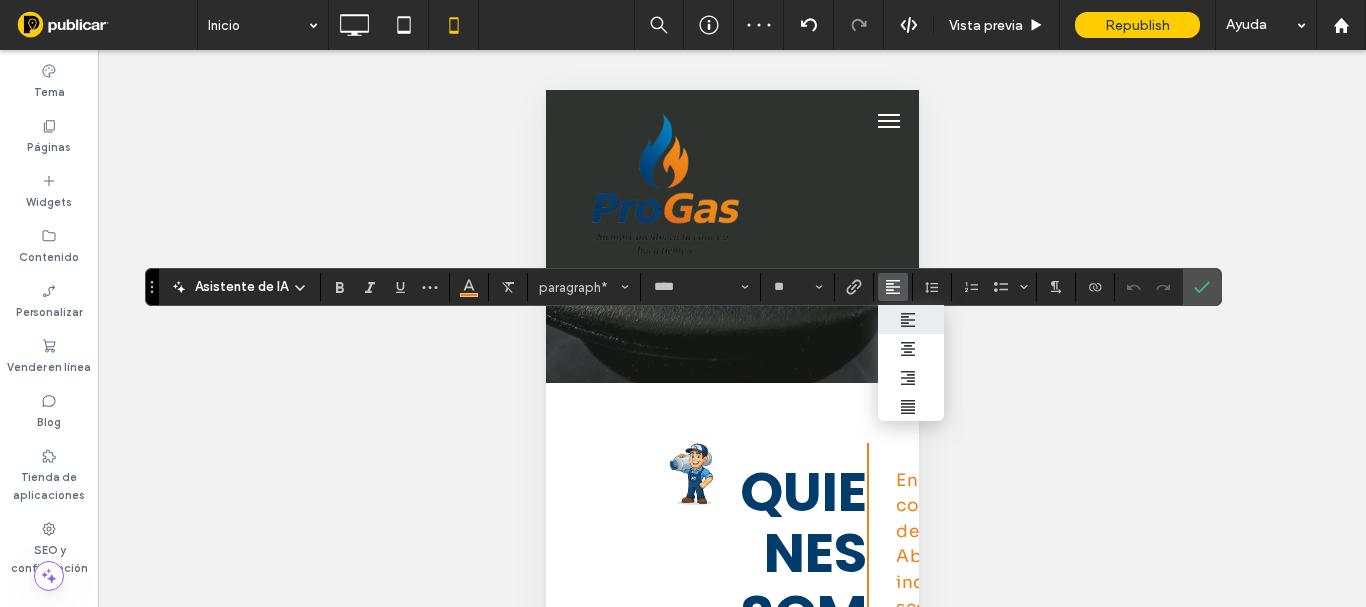 drag, startPoint x: 915, startPoint y: 373, endPoint x: 959, endPoint y: 361, distance: 45.607018 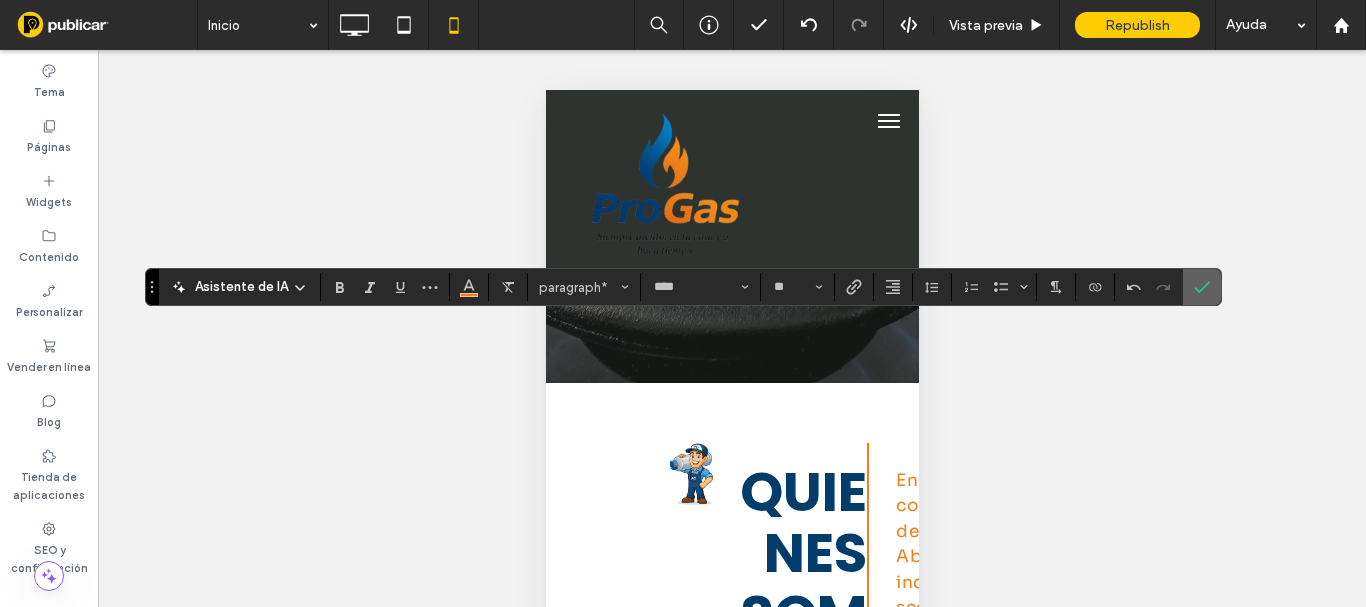 click 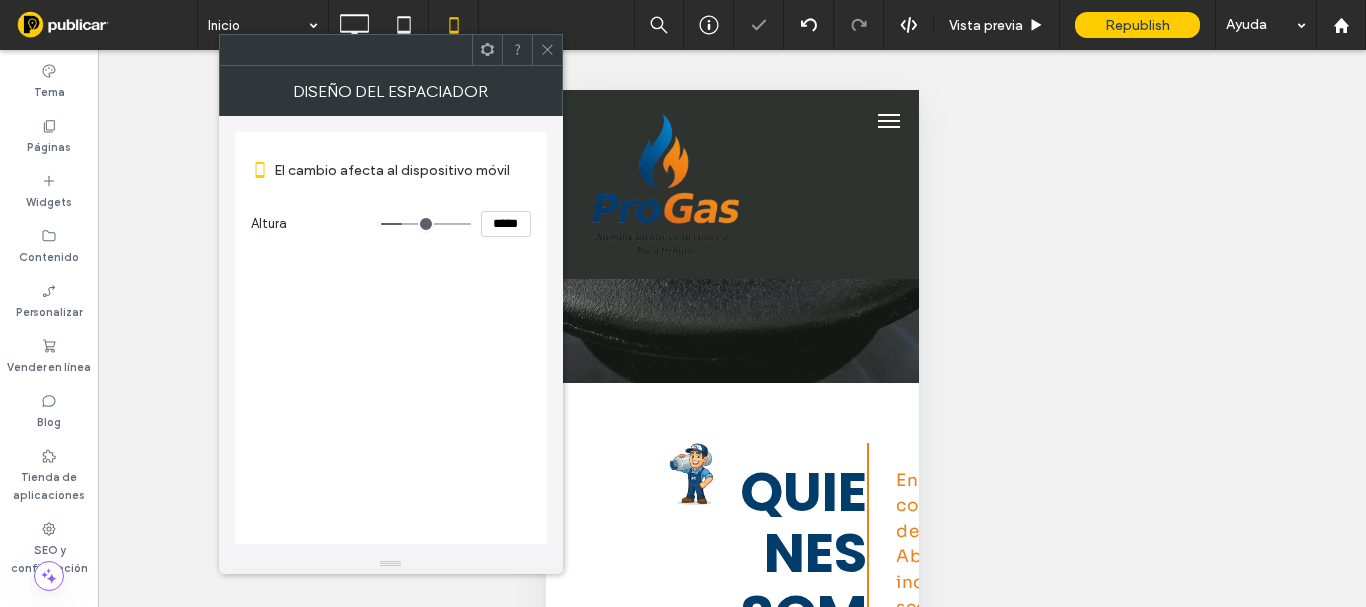 click 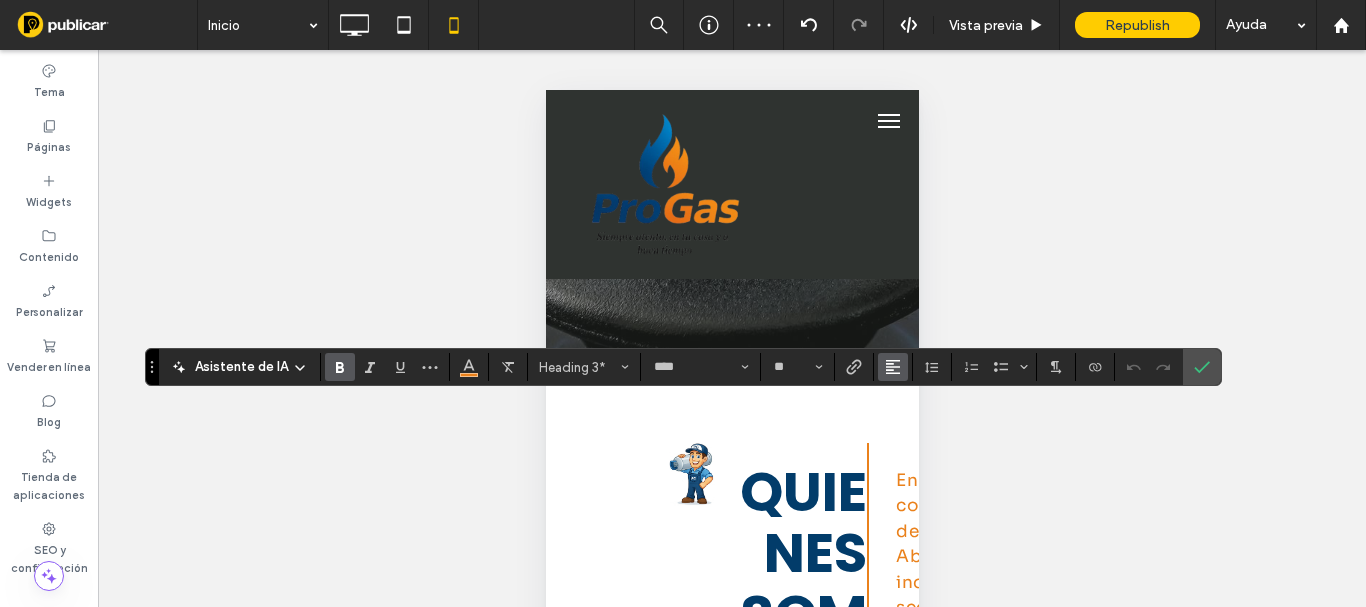 click 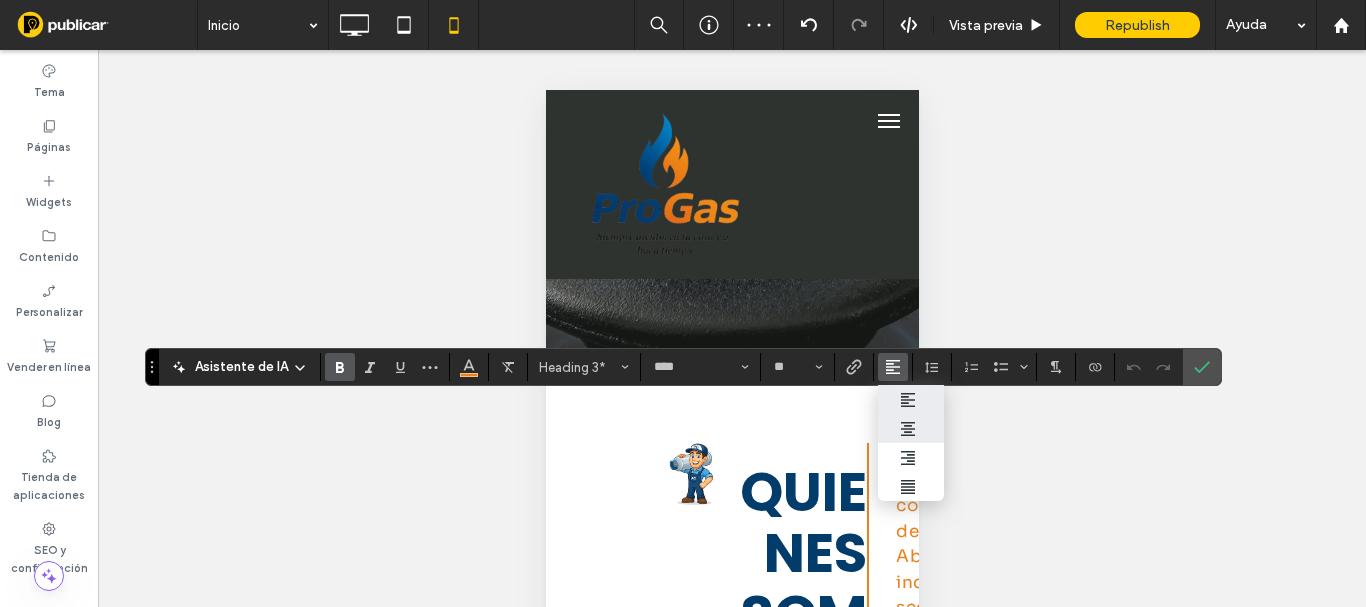 click at bounding box center [911, 428] 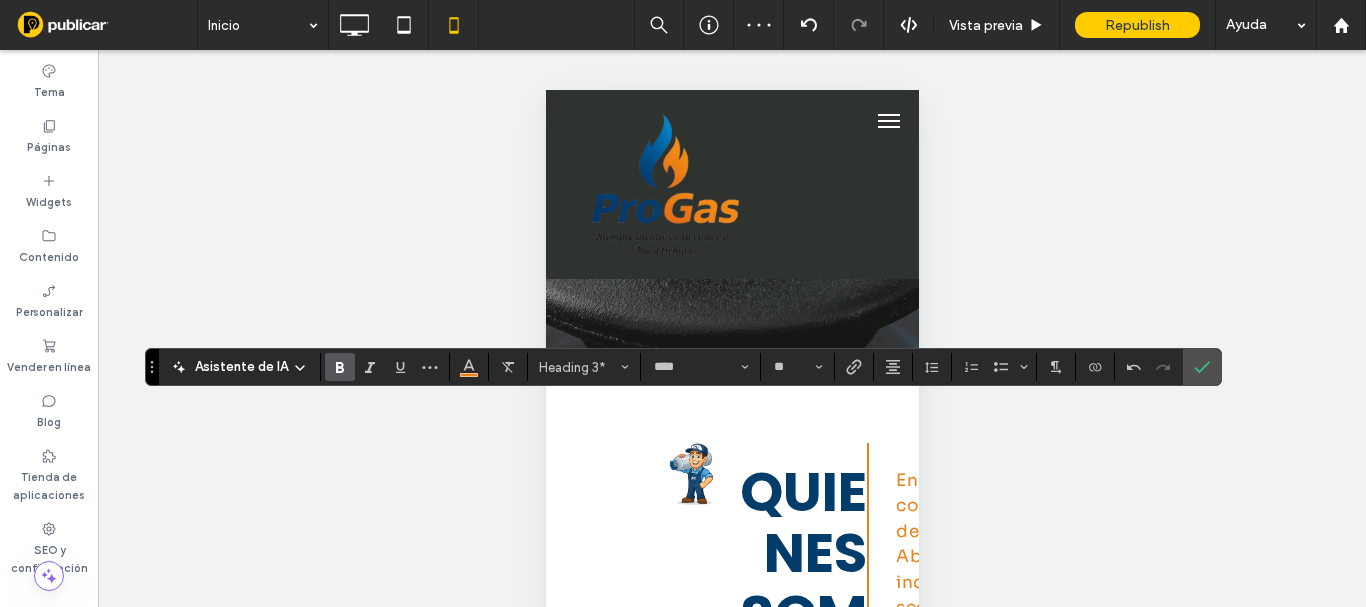 click 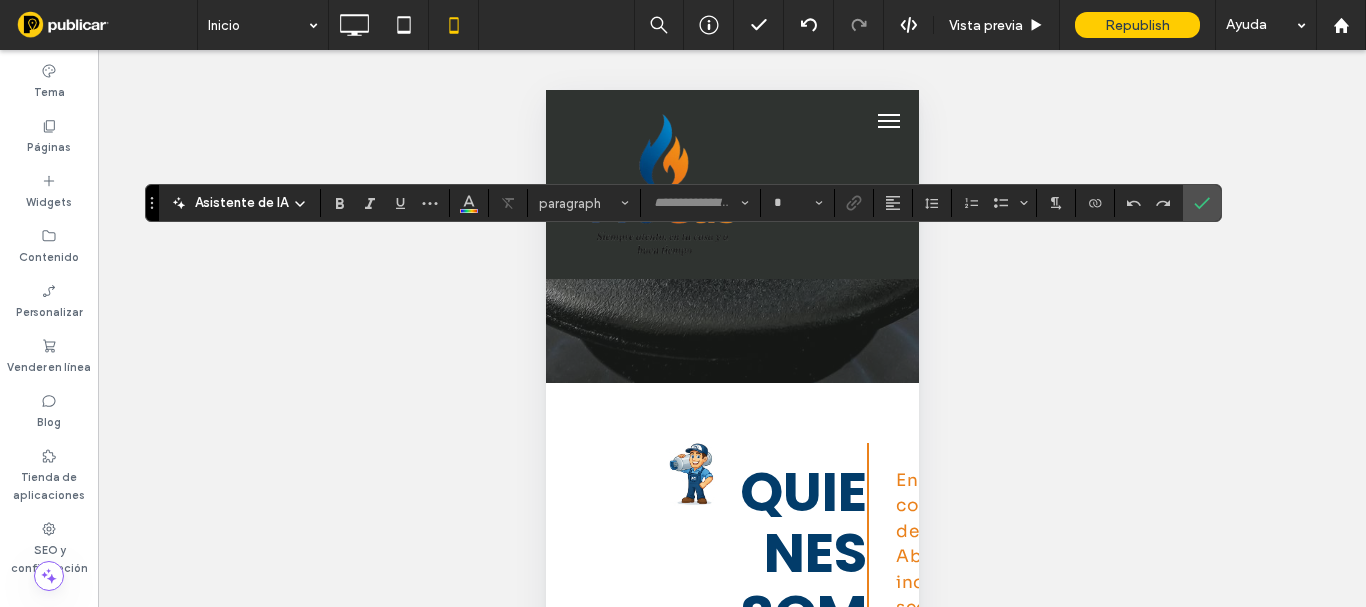 type on "*******" 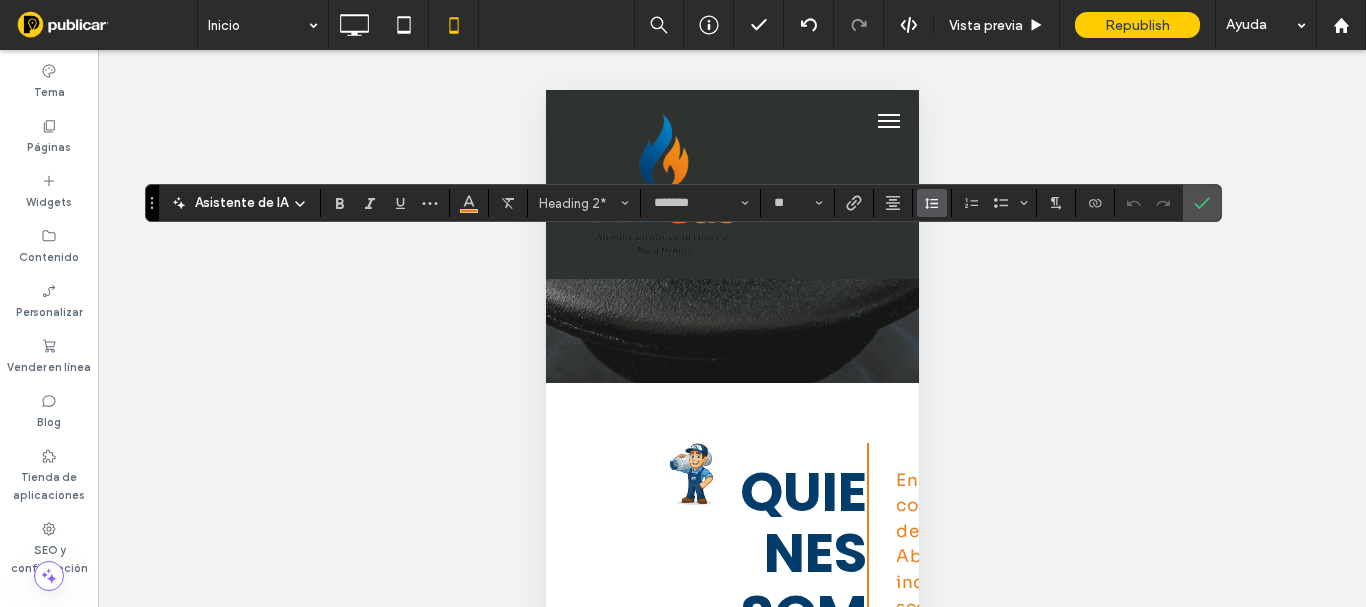 click 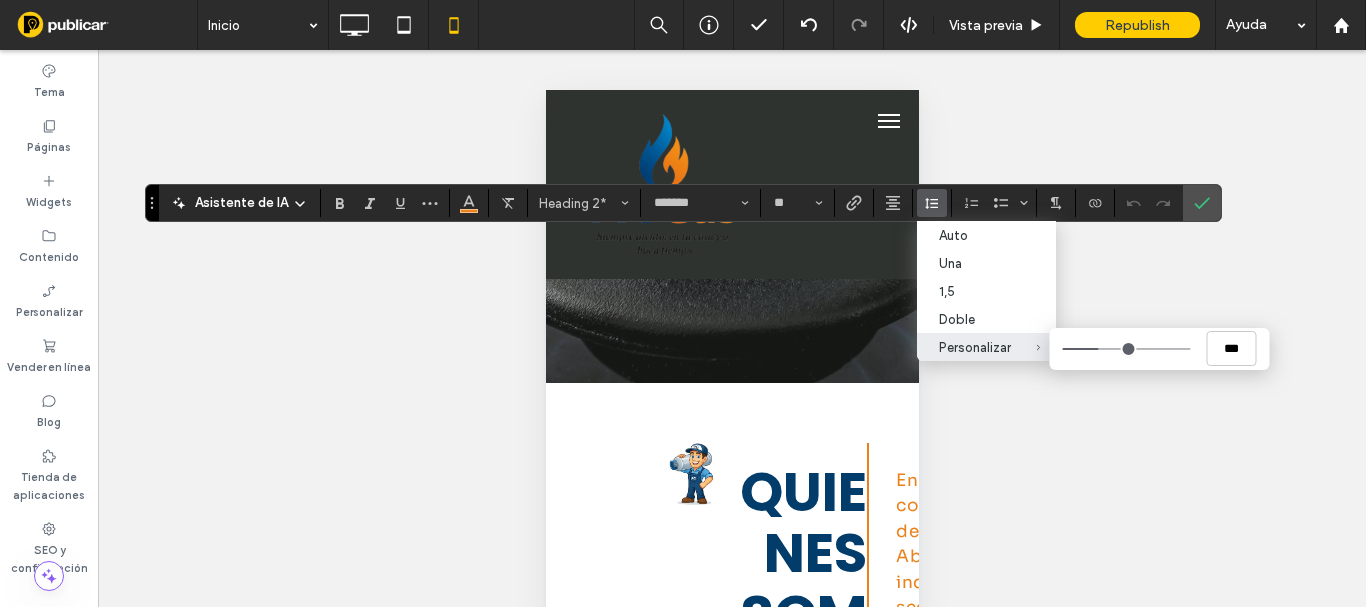 drag, startPoint x: 1101, startPoint y: 358, endPoint x: 1091, endPoint y: 357, distance: 10.049875 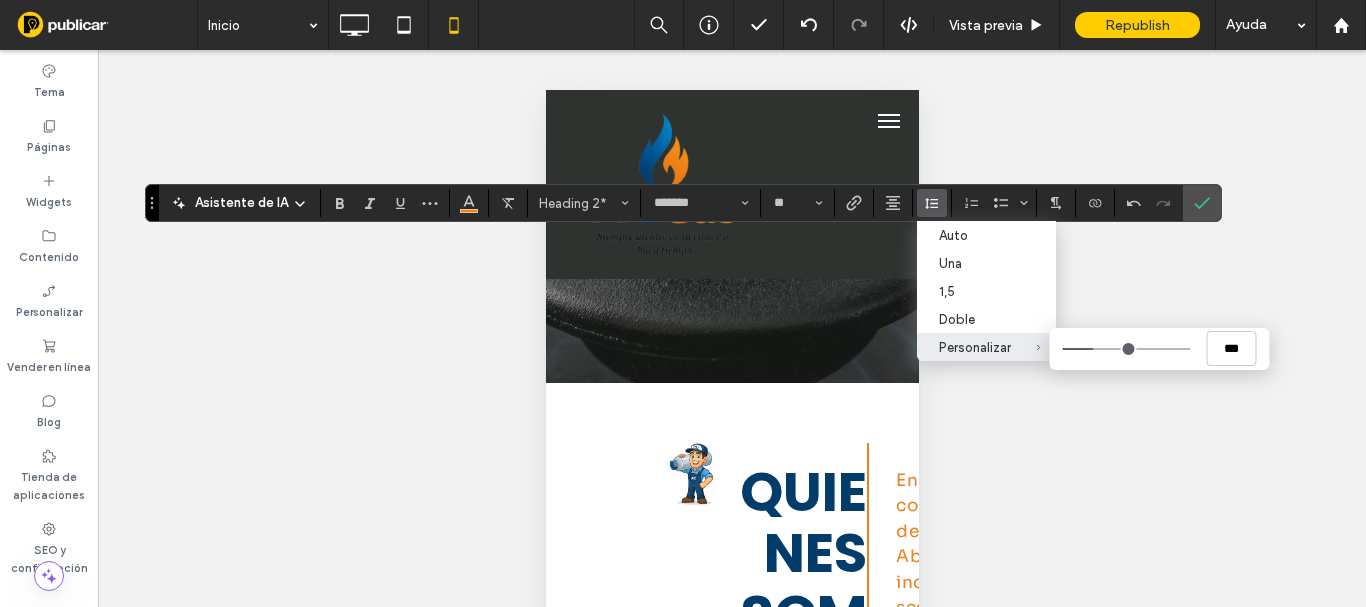 type on "*" 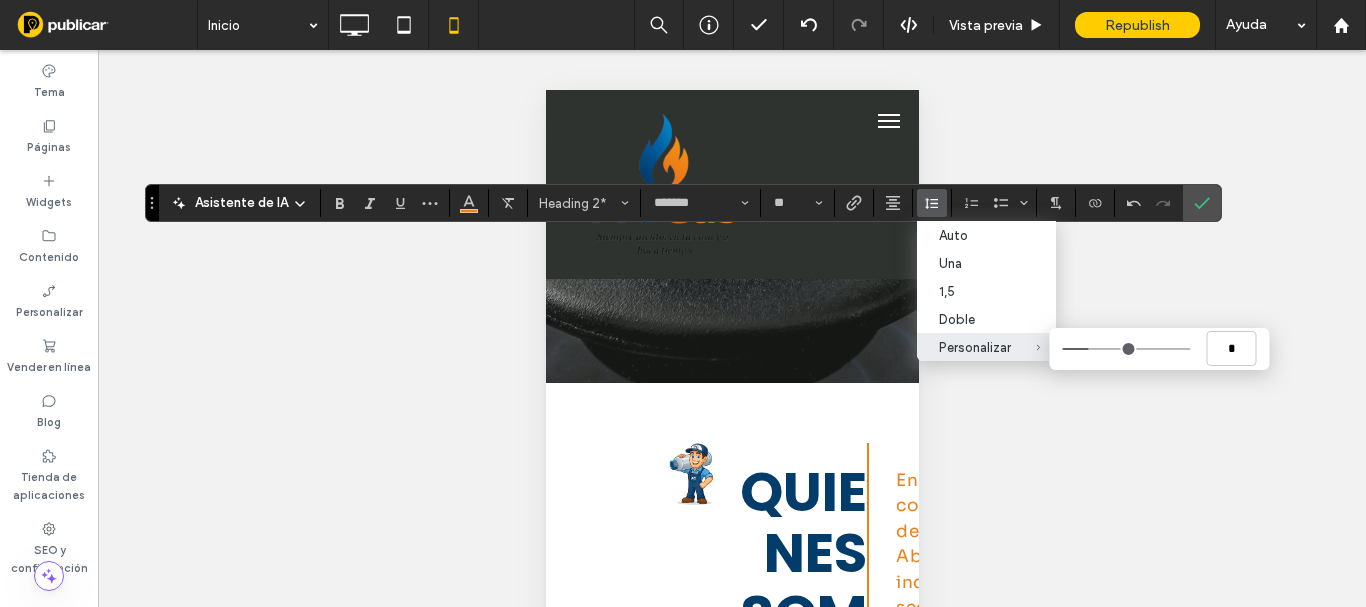 type on "*" 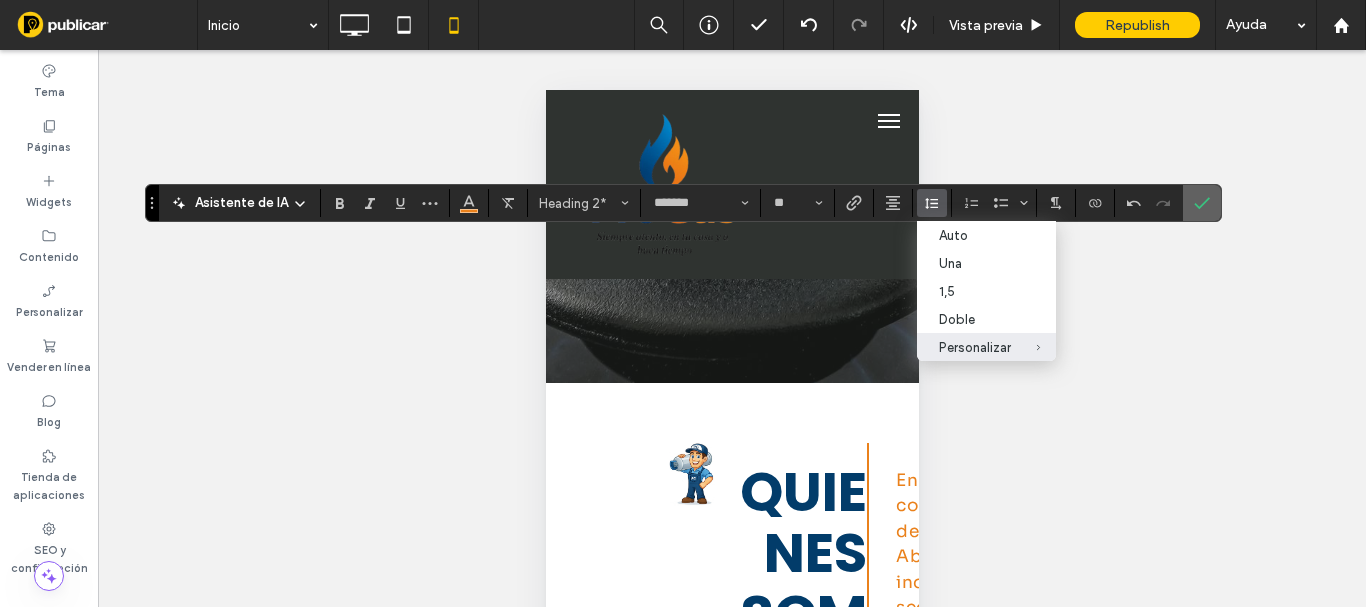 click at bounding box center (1202, 203) 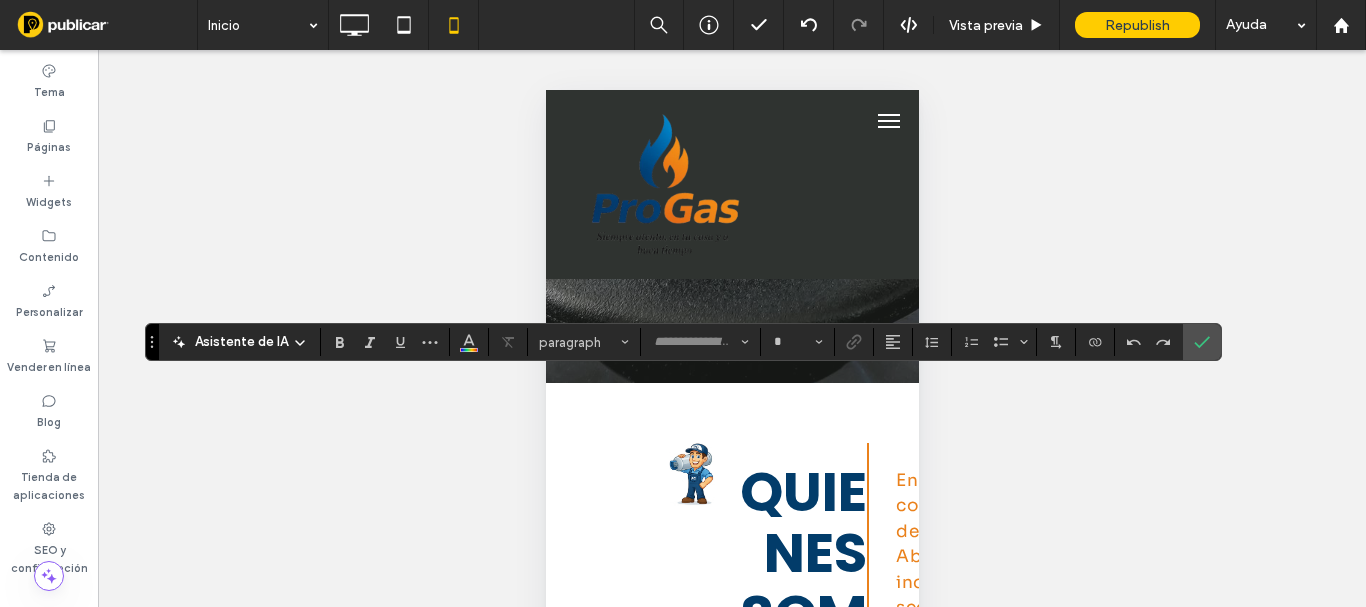 type on "****" 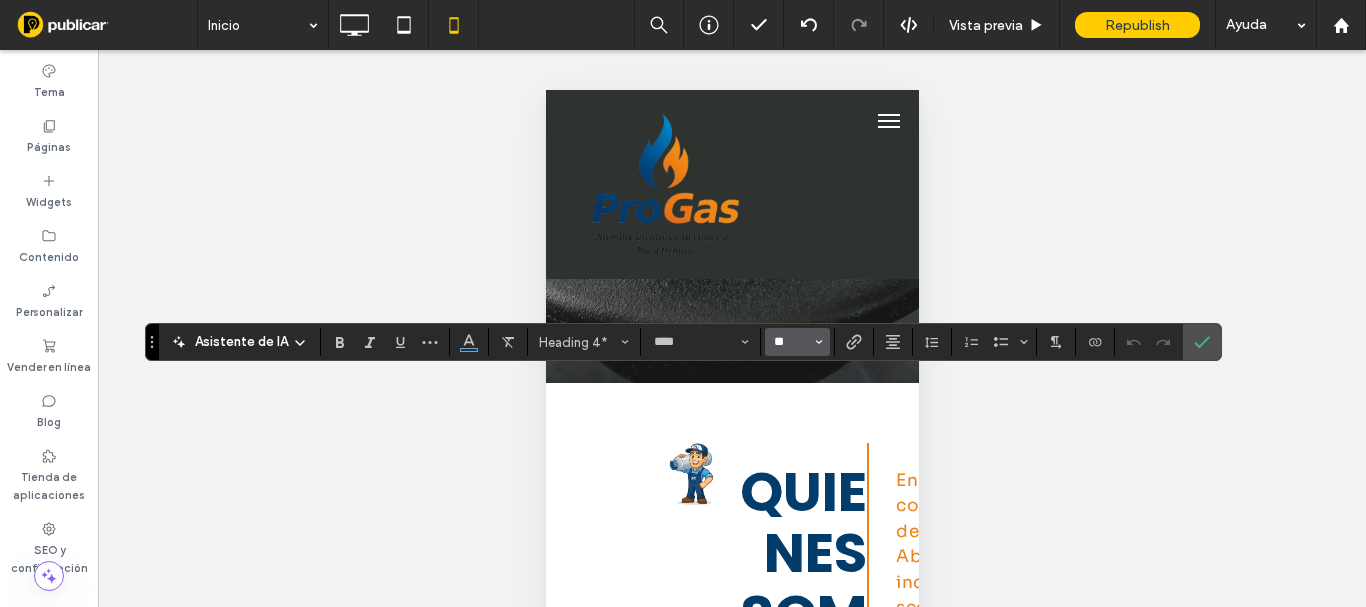 click on "**" at bounding box center [791, 342] 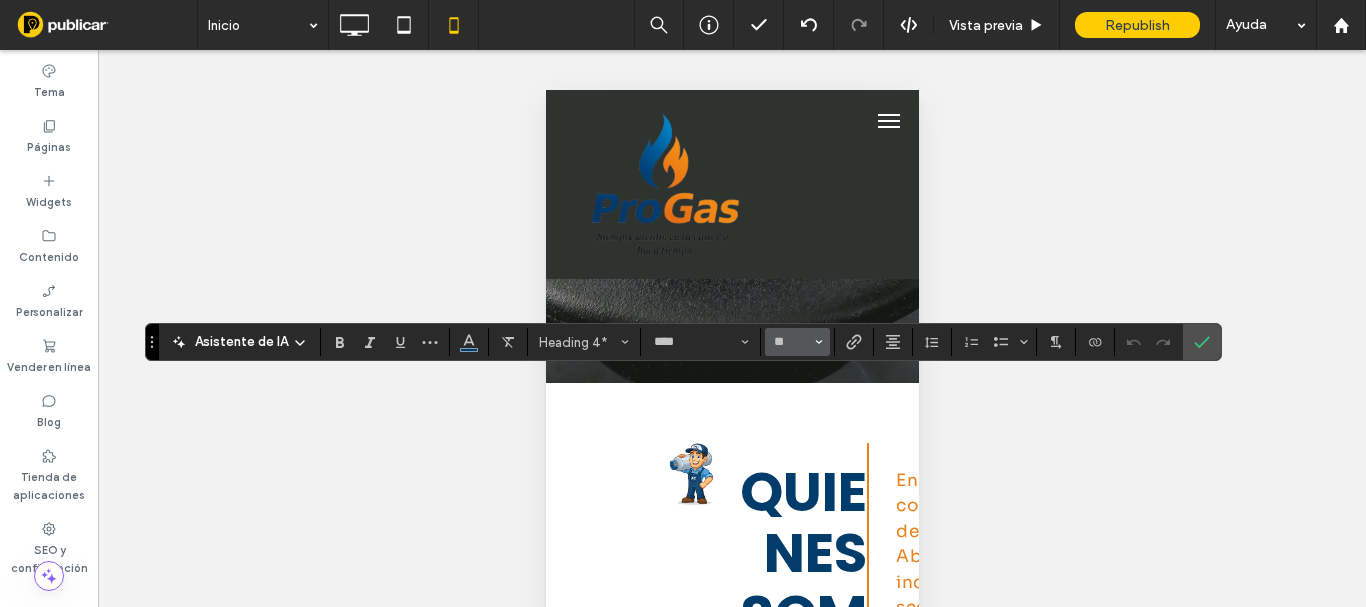 type on "**" 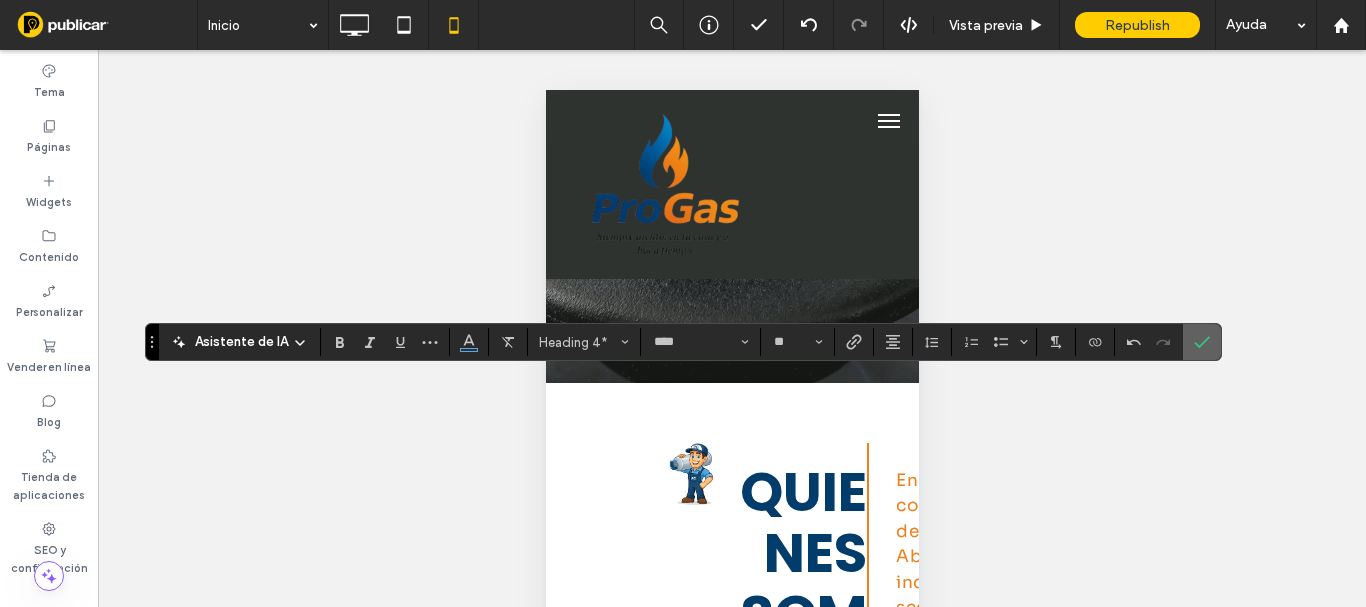 click 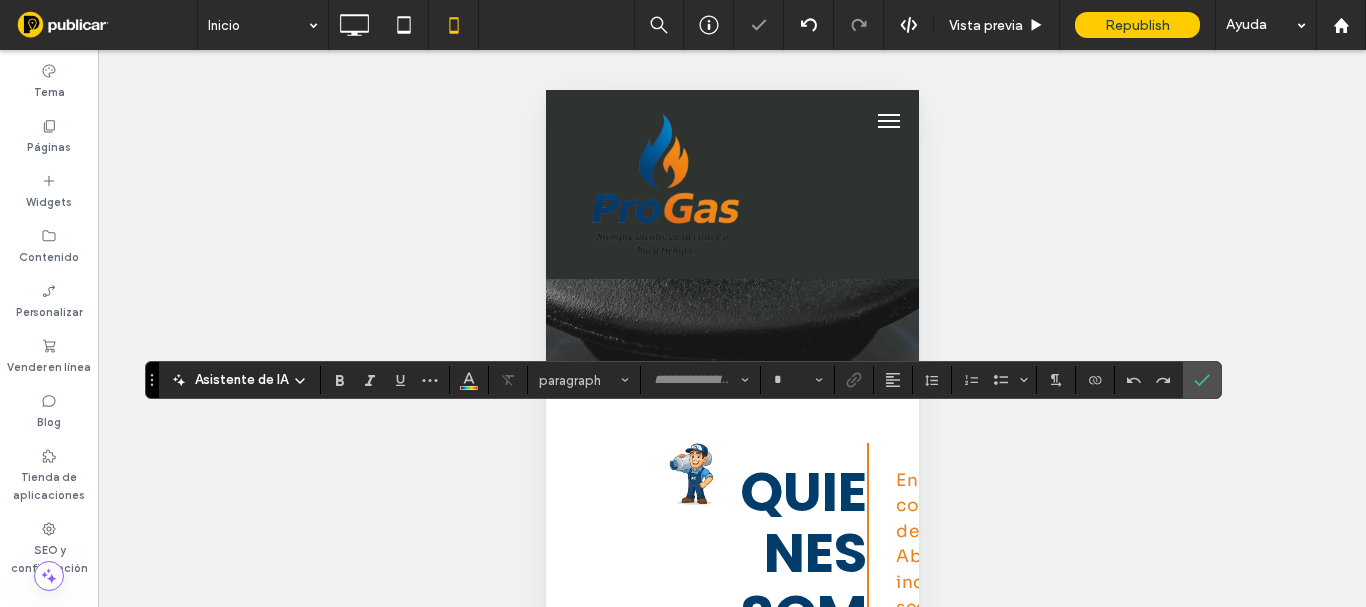 type on "****" 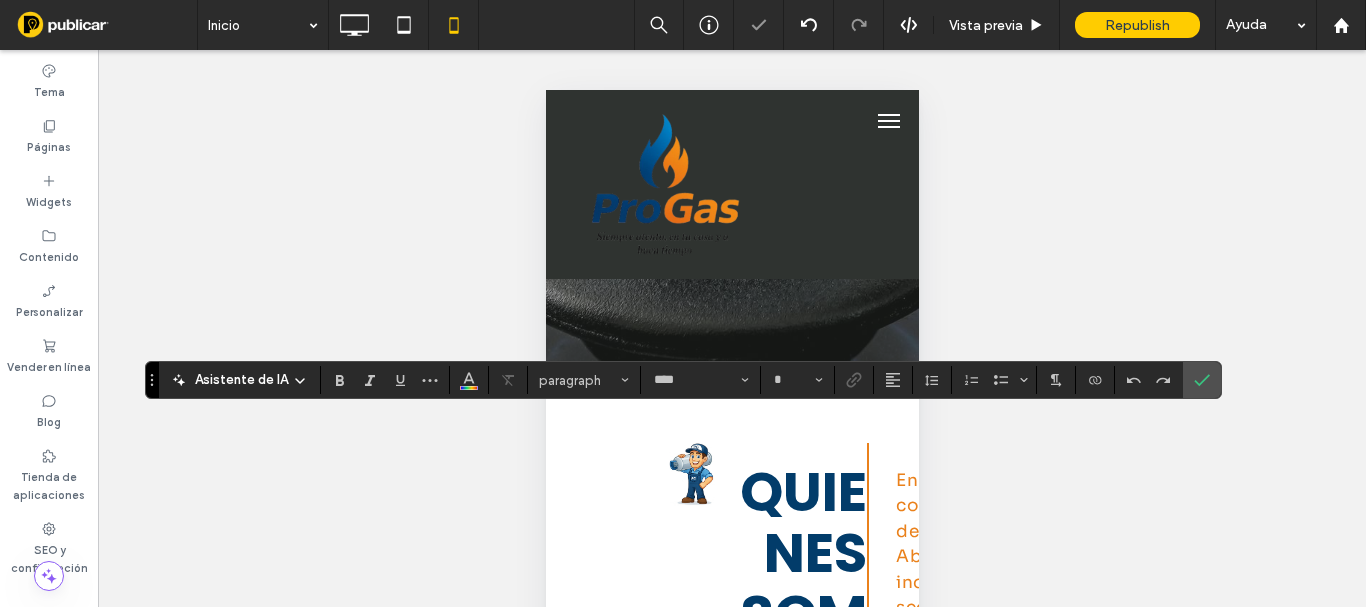 type on "**" 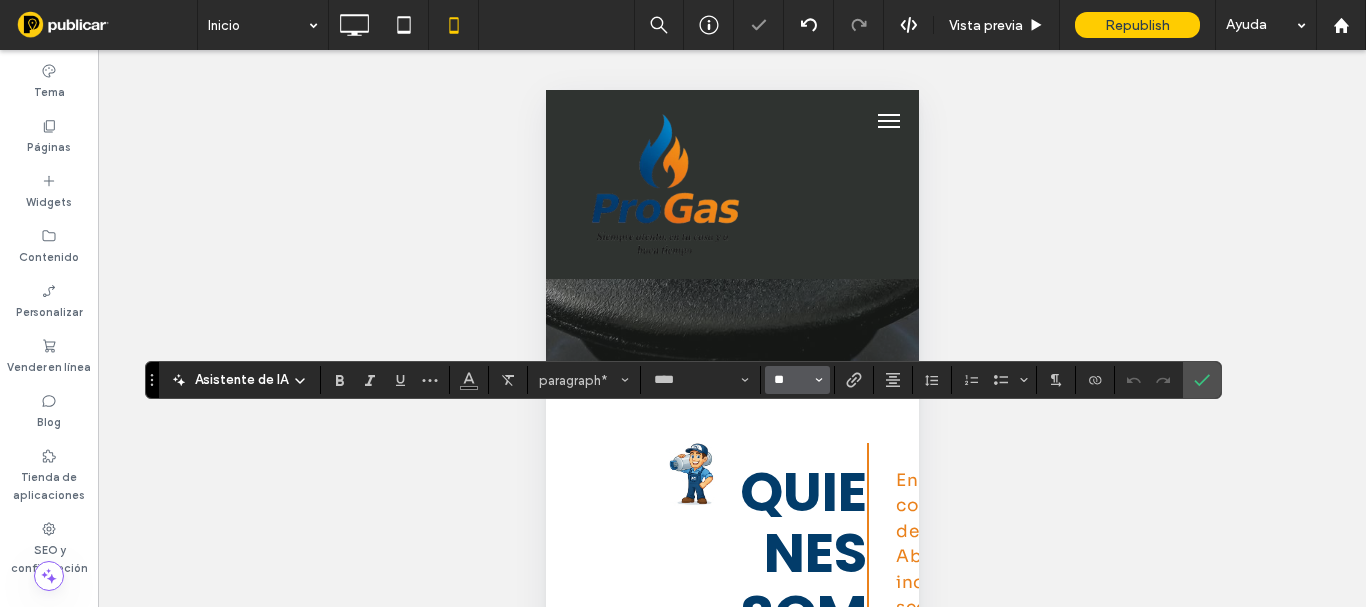 click on "**" at bounding box center (791, 380) 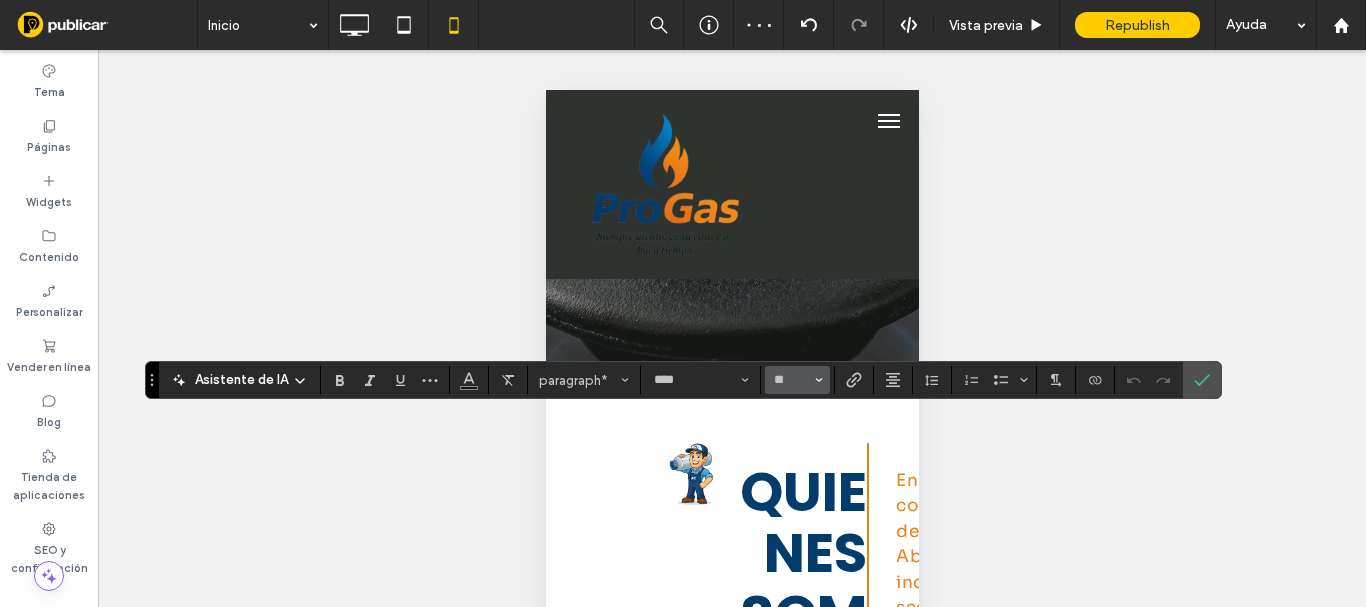 type on "**" 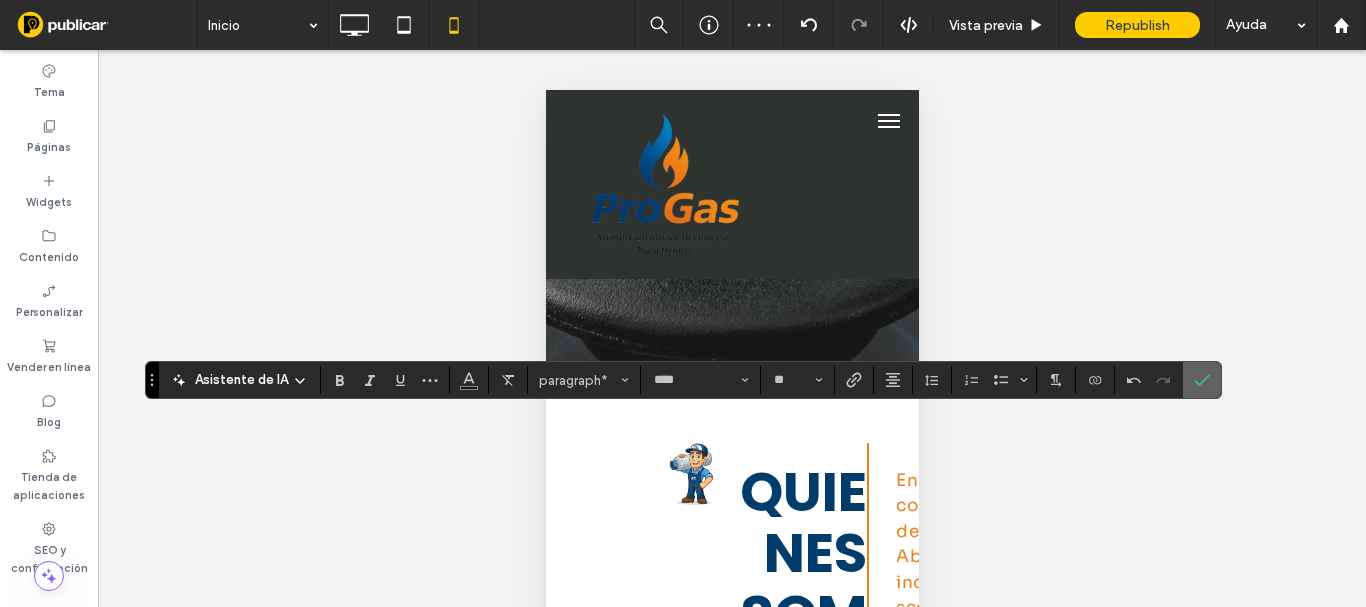 click 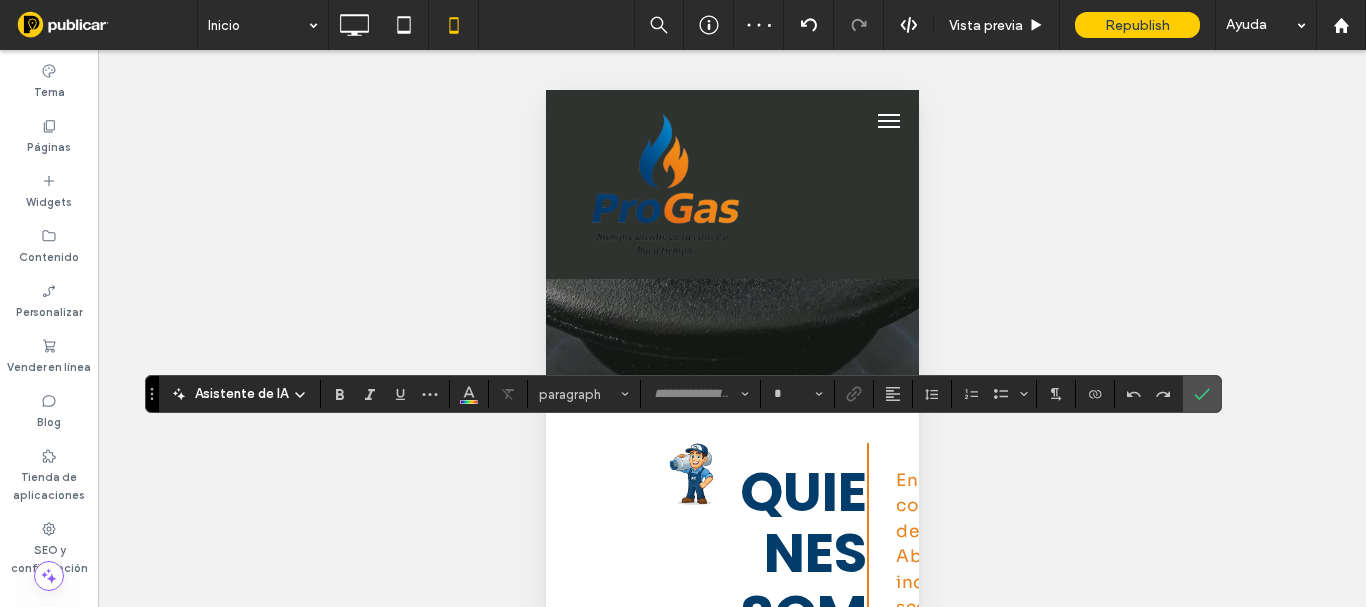 type on "****" 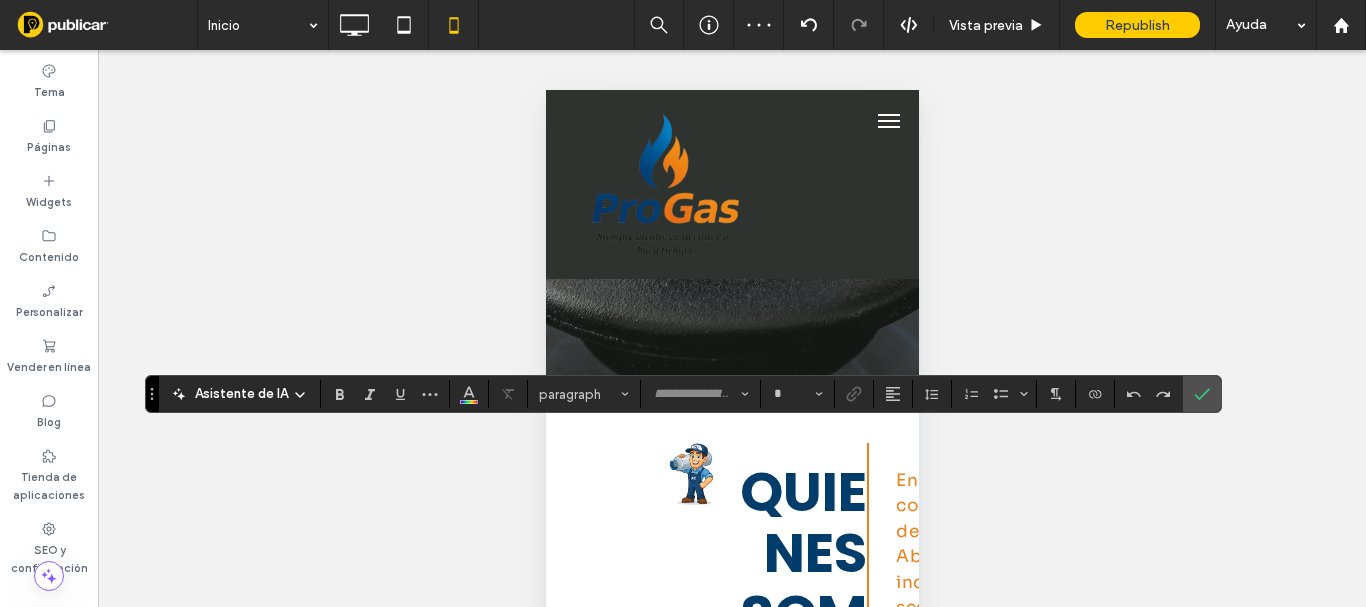 type on "**" 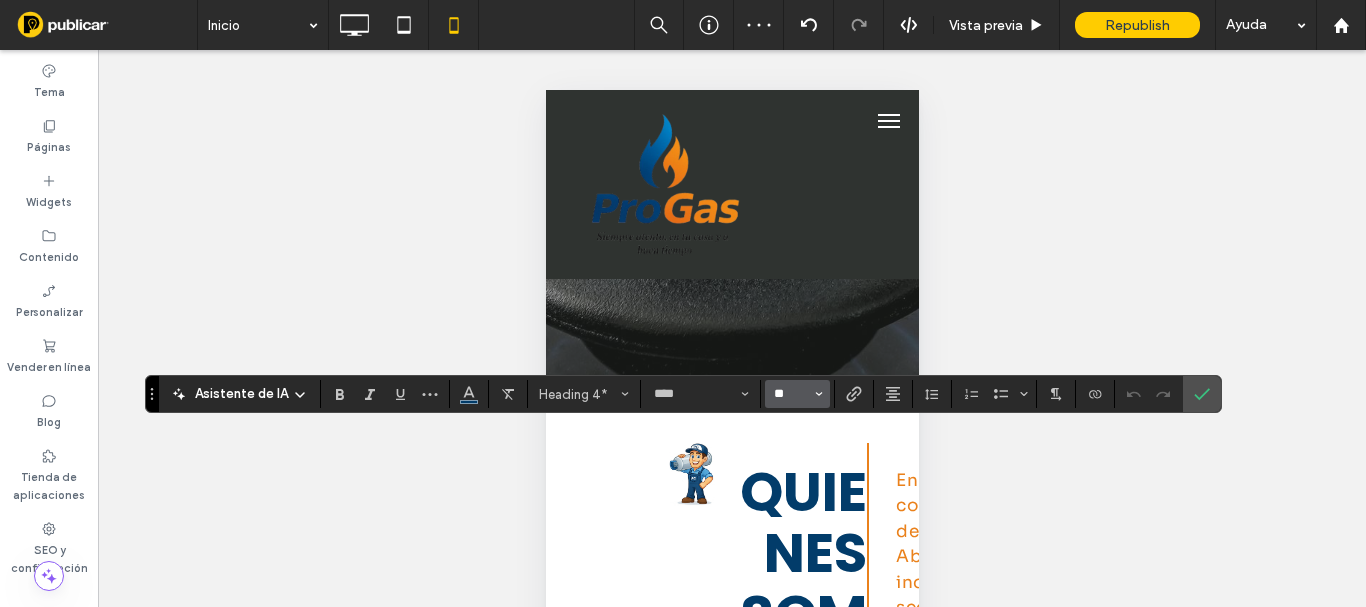 click on "**" at bounding box center (791, 394) 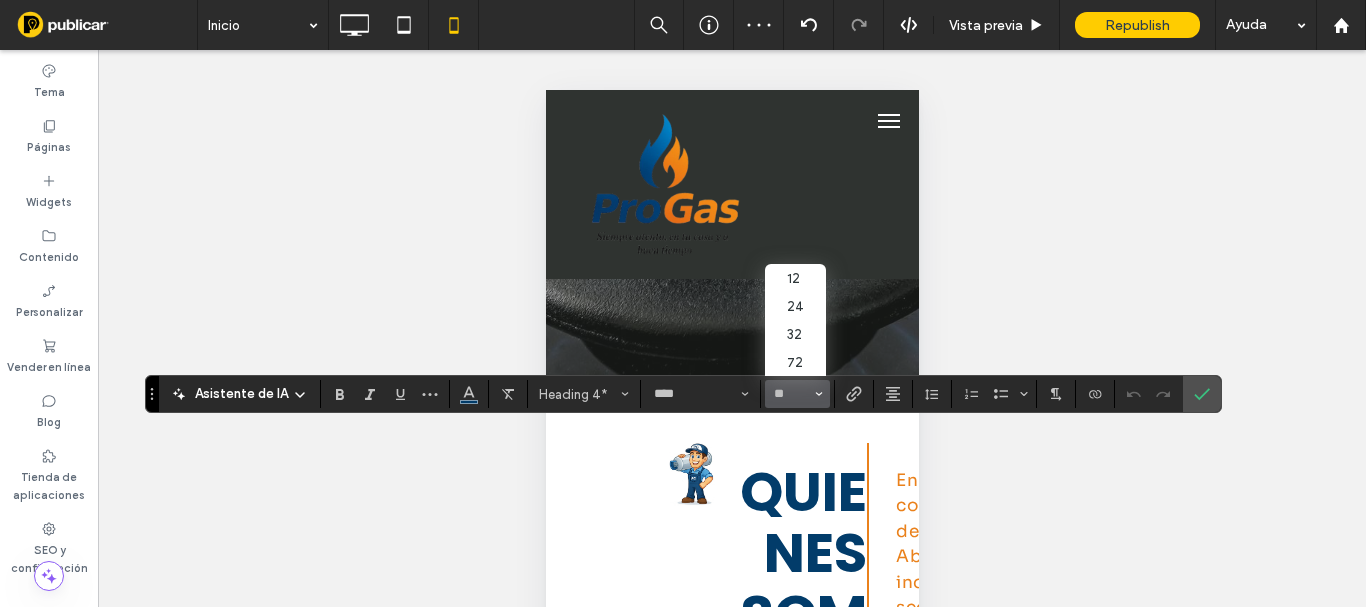 type on "**" 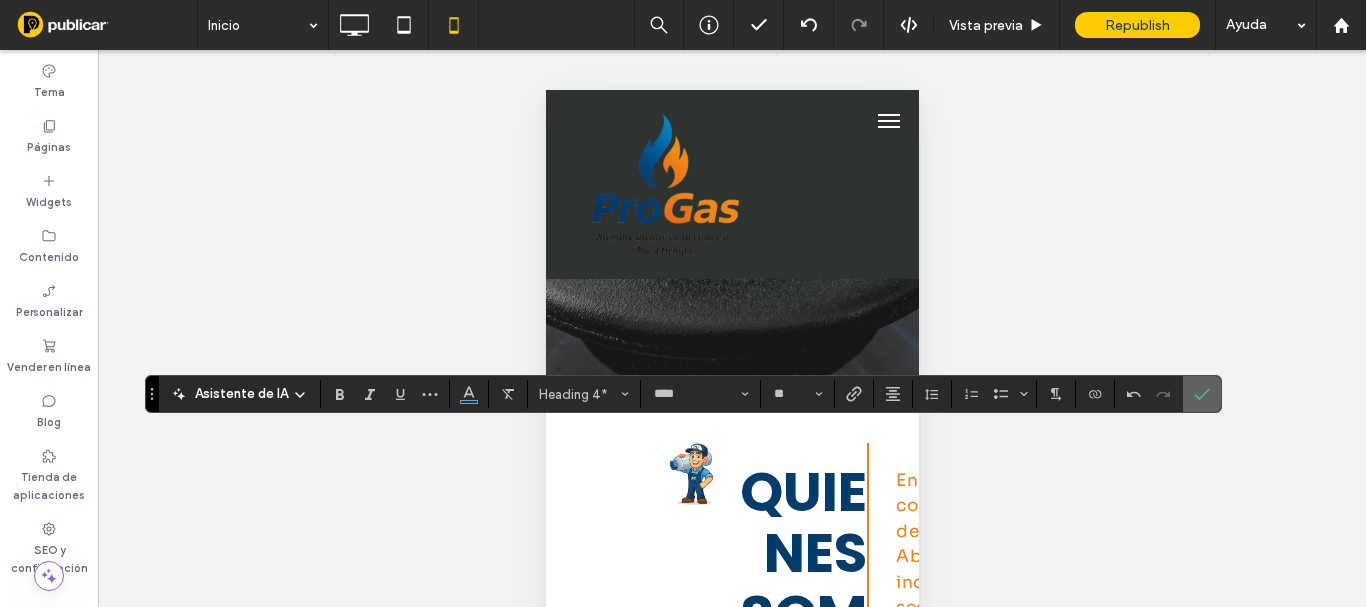 click at bounding box center [1202, 394] 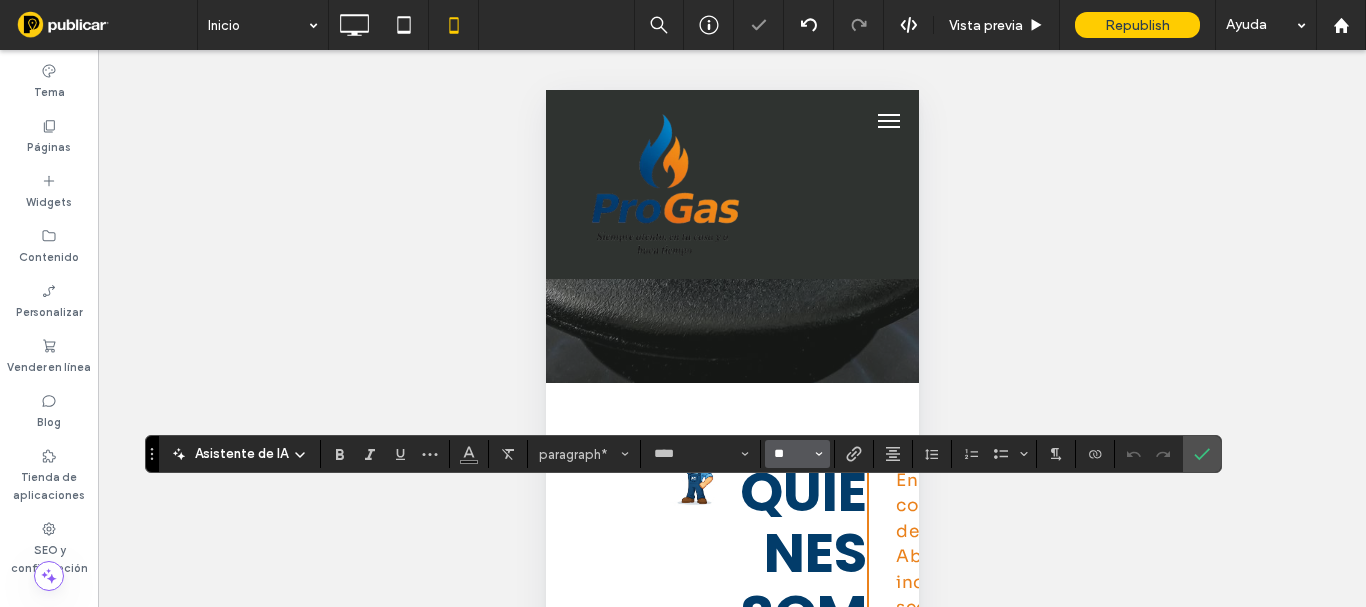click on "**" at bounding box center [791, 454] 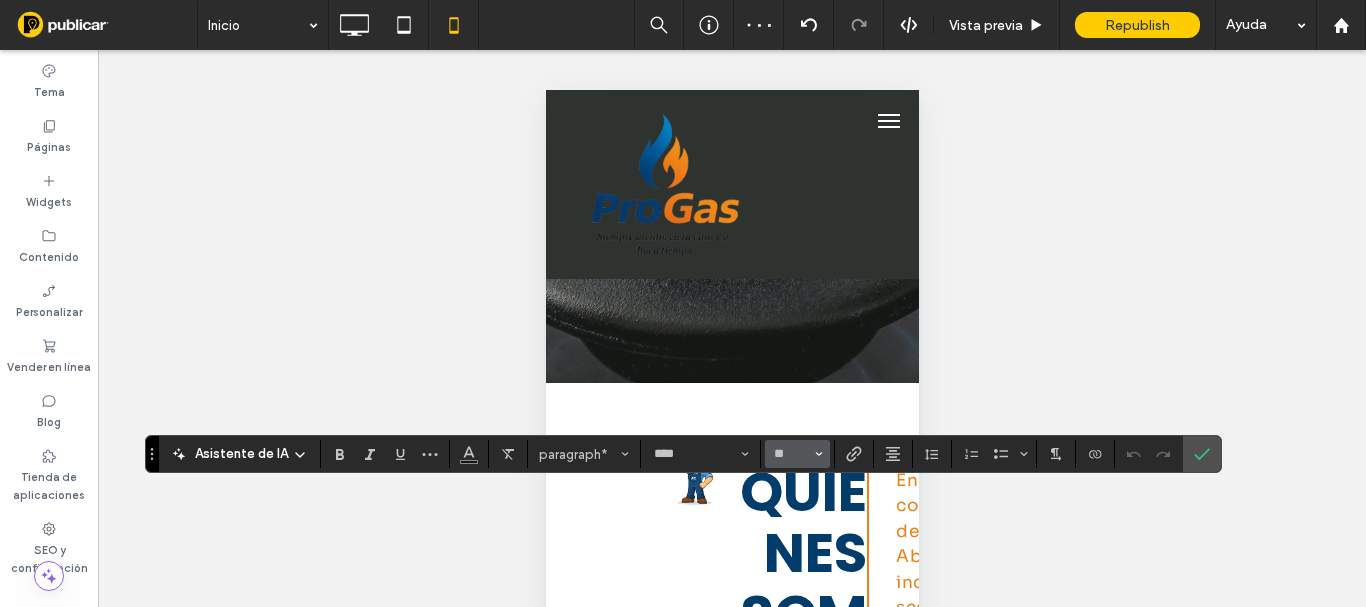 type on "**" 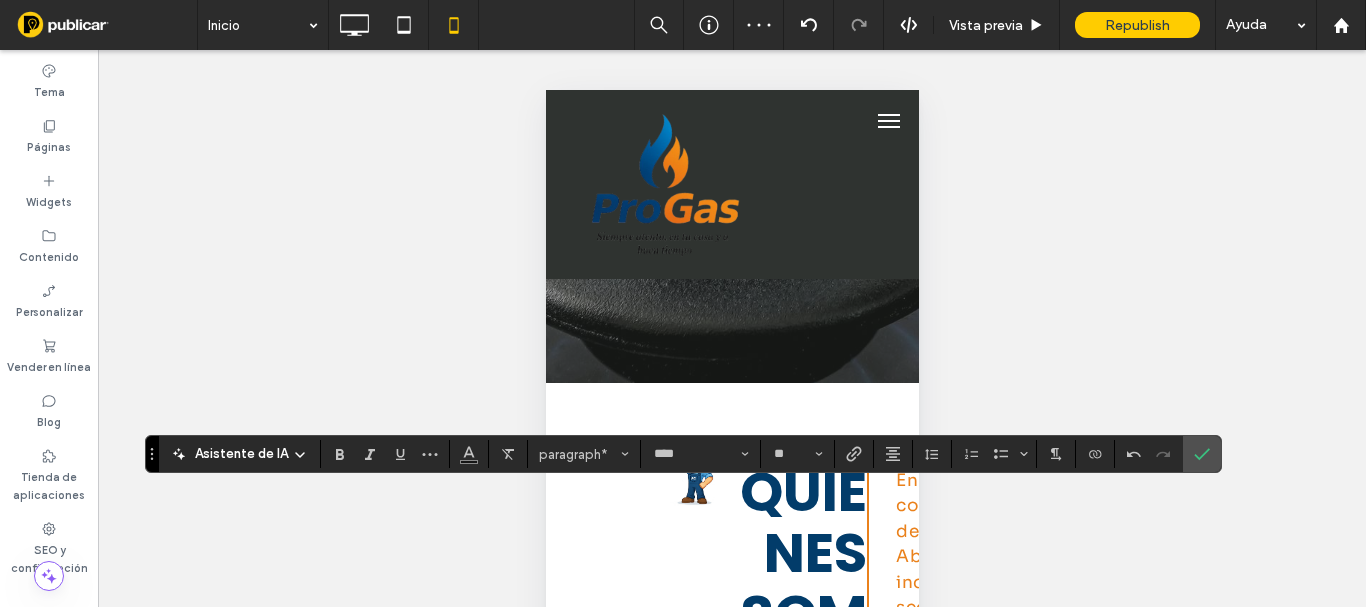 click 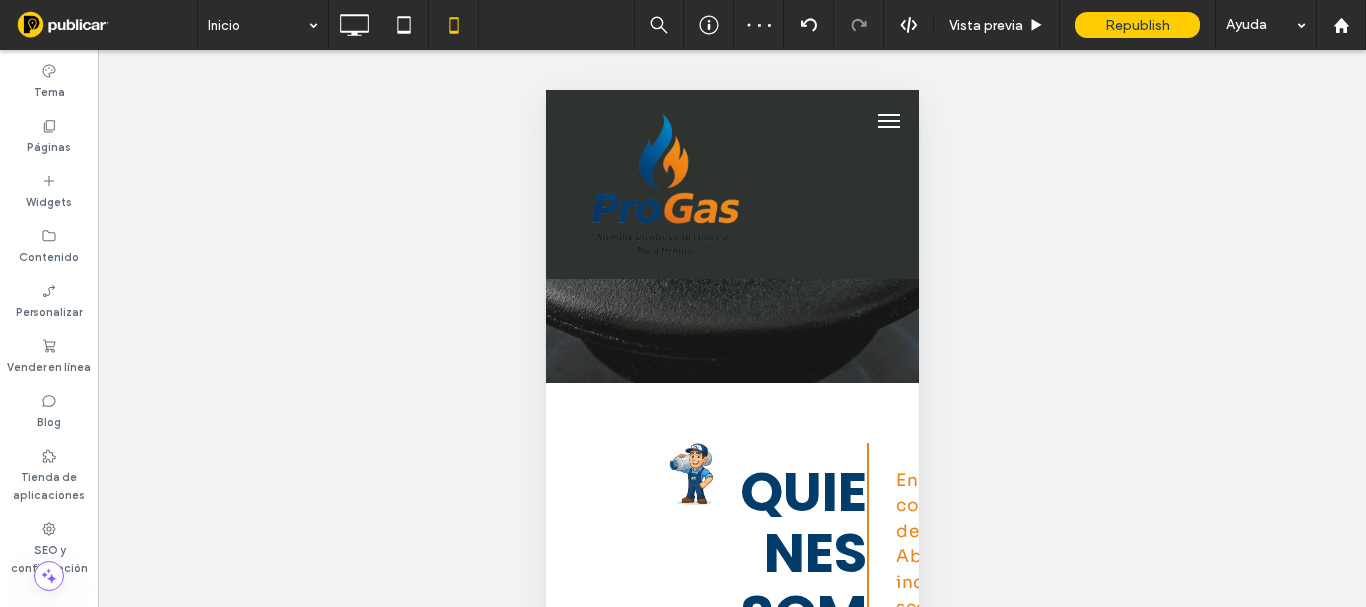 type on "****" 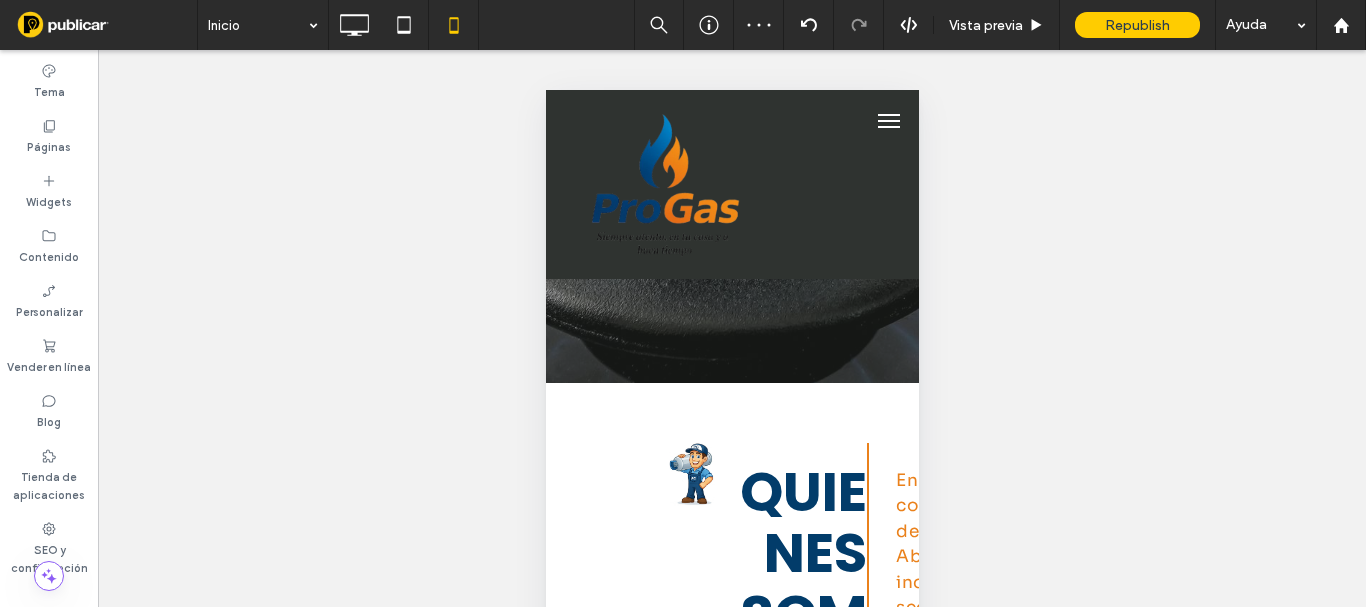 type on "**" 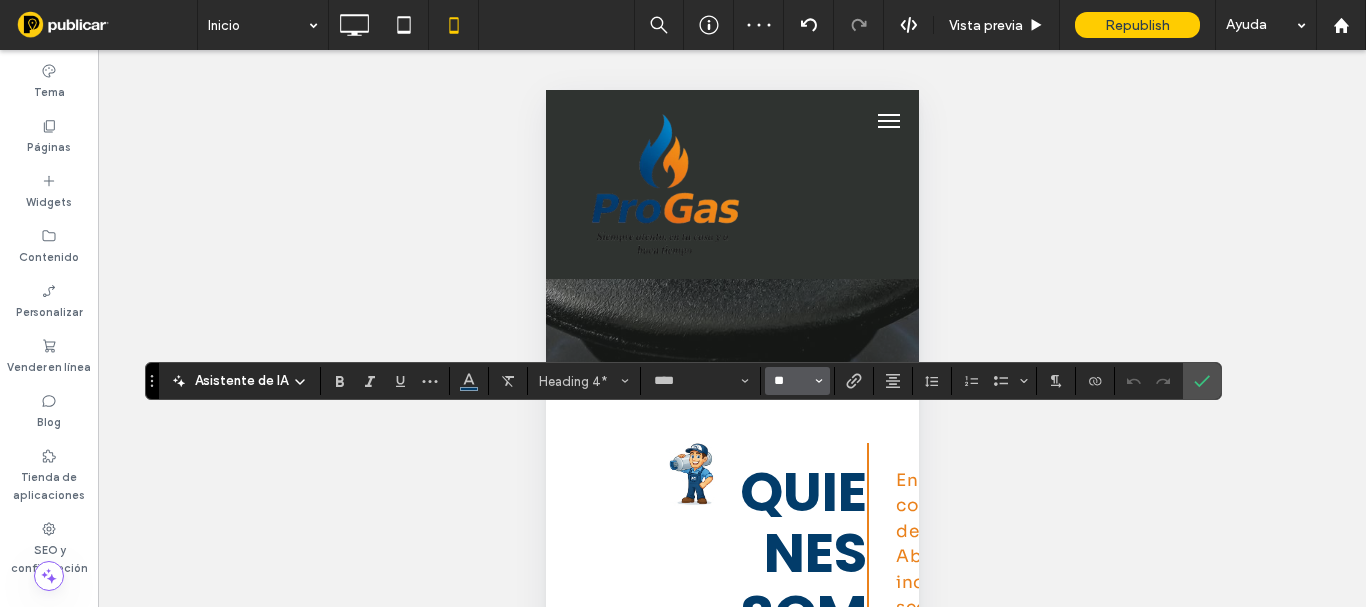 click on "**" at bounding box center (791, 381) 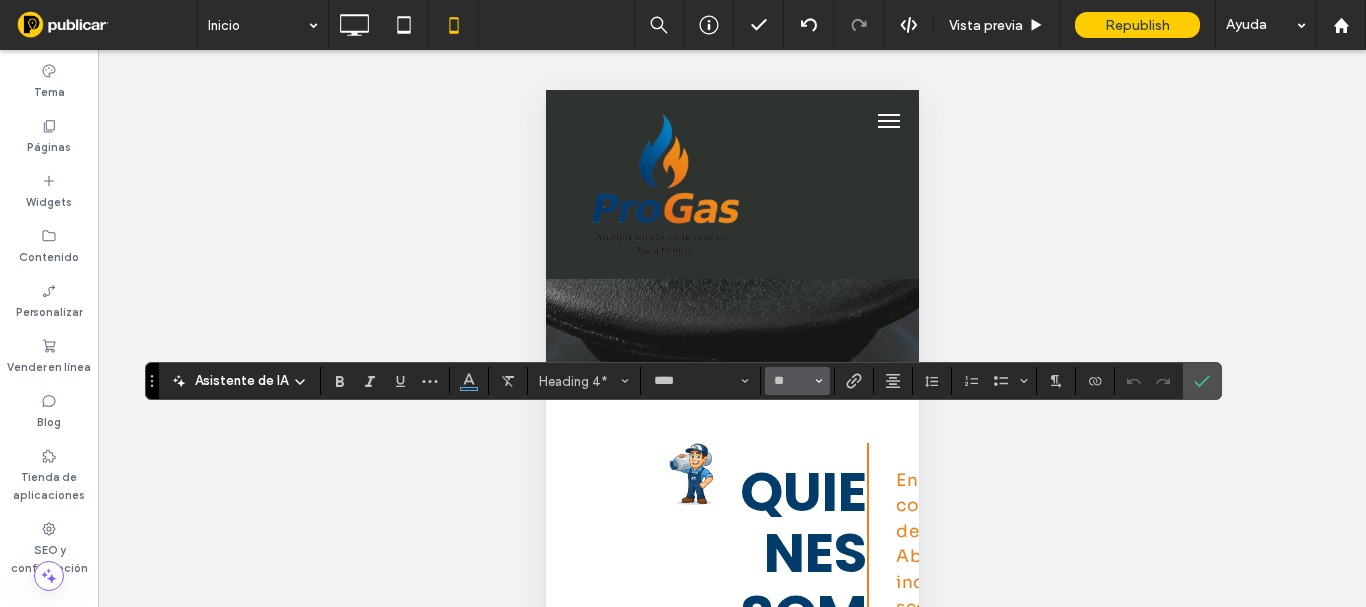 type on "**" 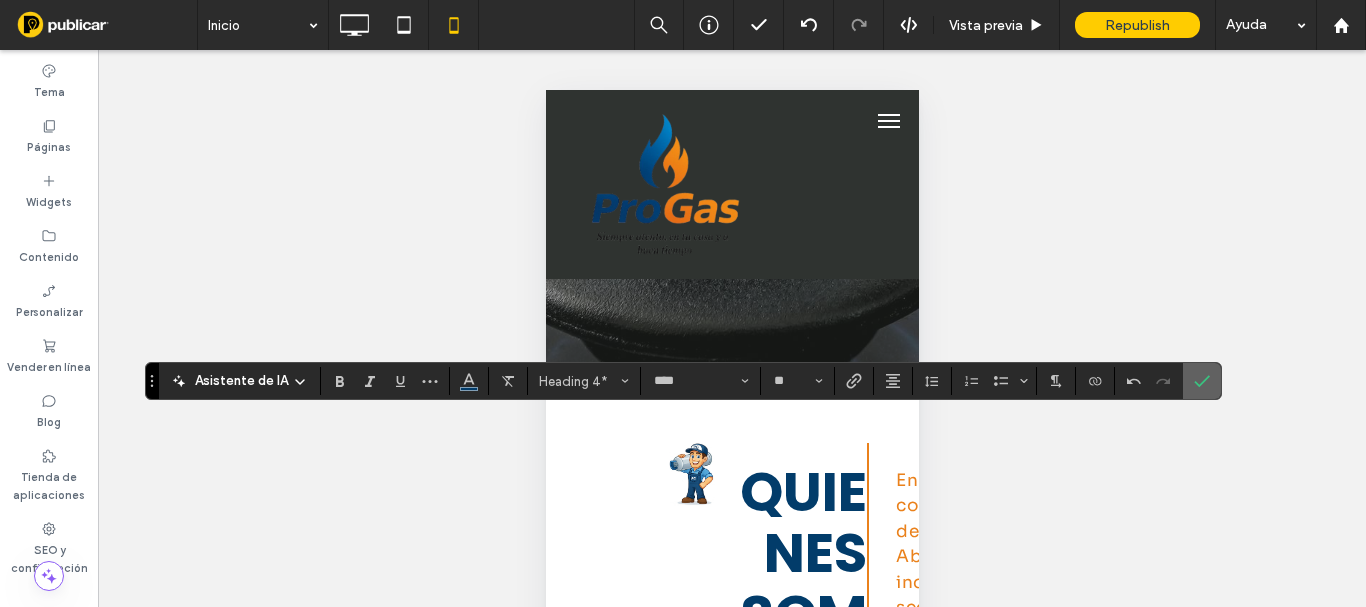 click at bounding box center [1202, 381] 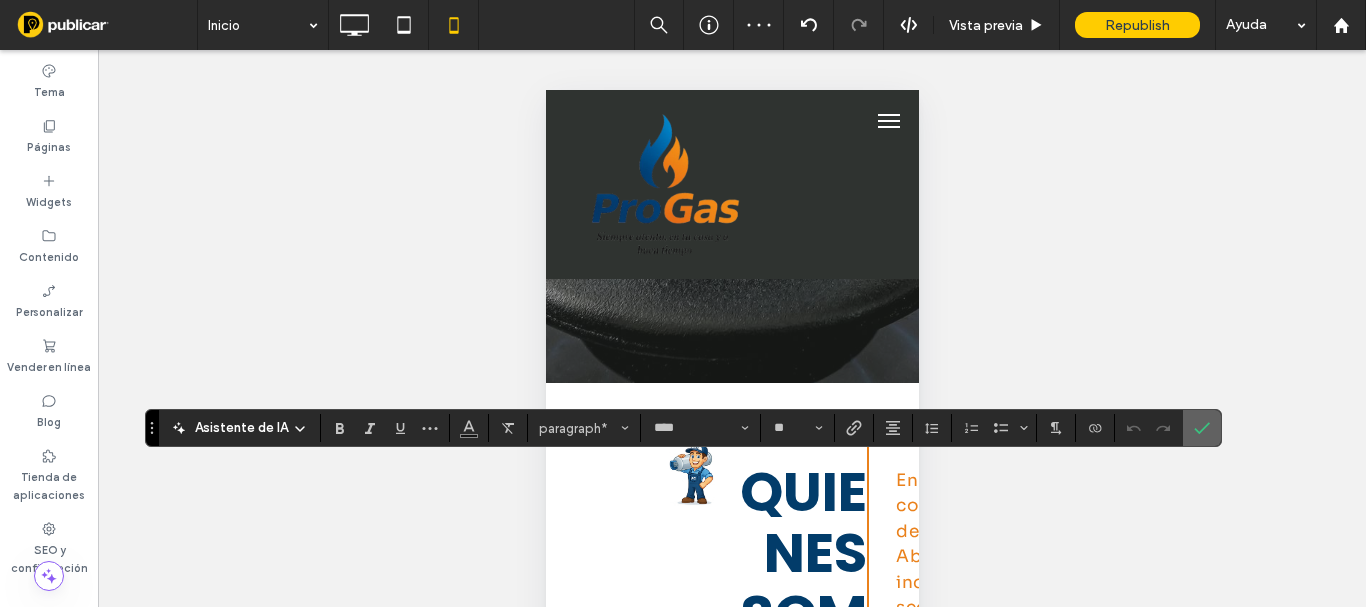 click 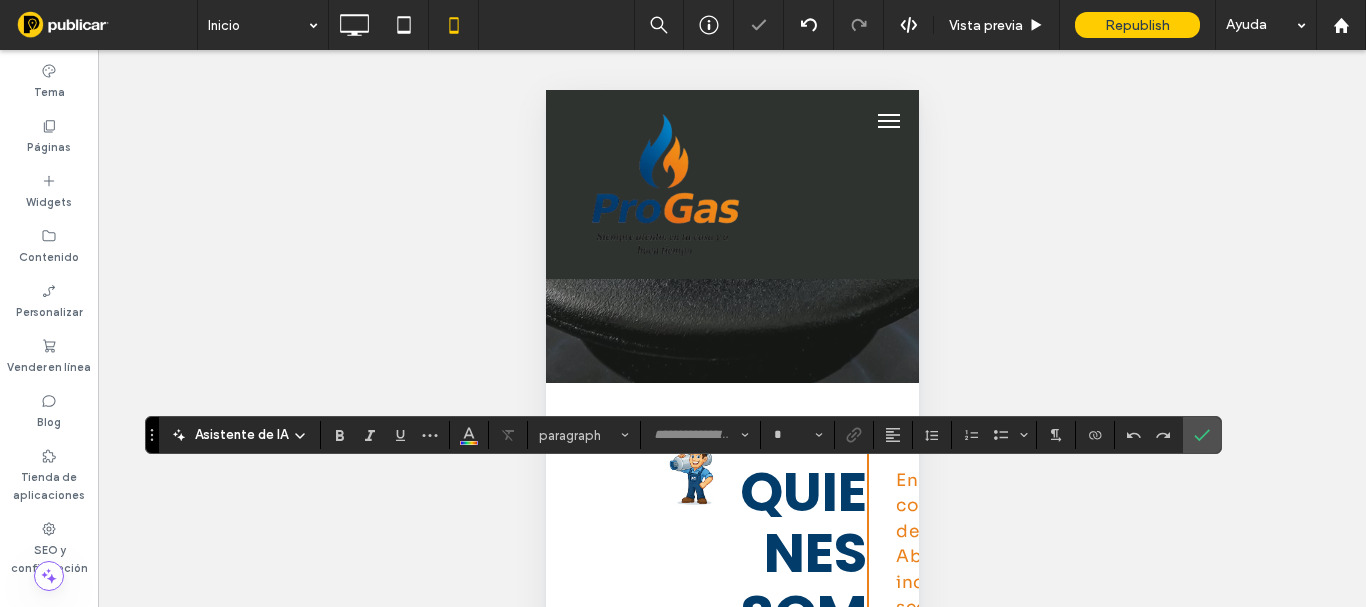 type on "****" 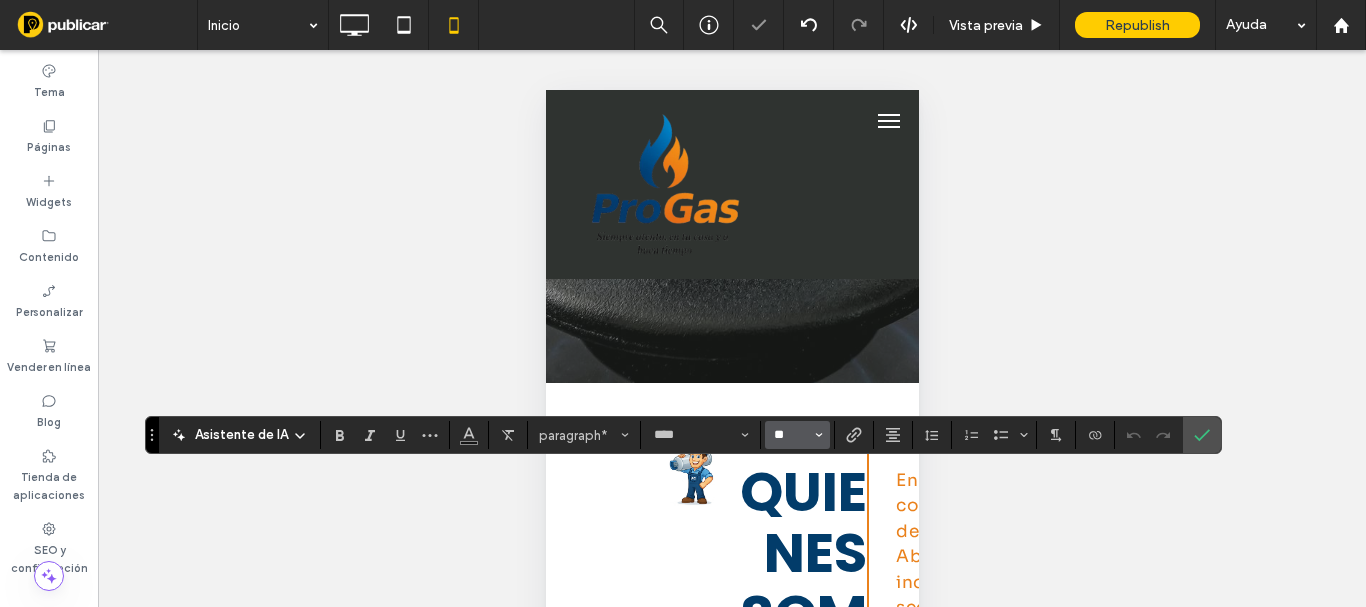 click on "**" at bounding box center (791, 435) 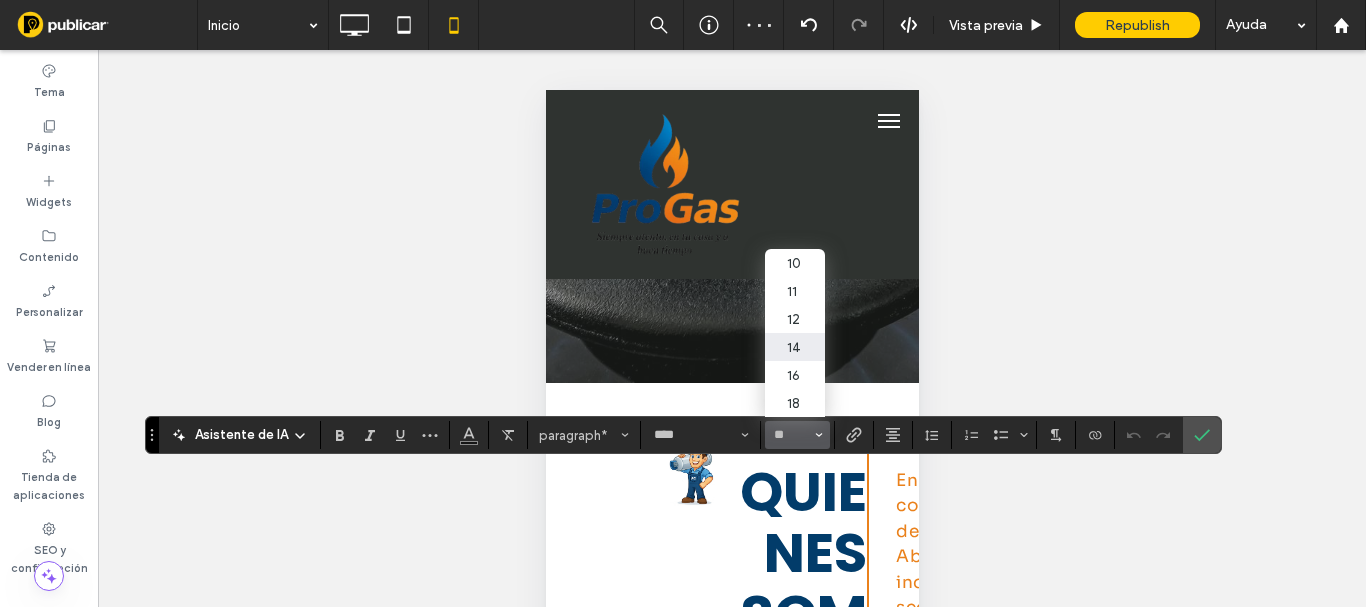 type on "**" 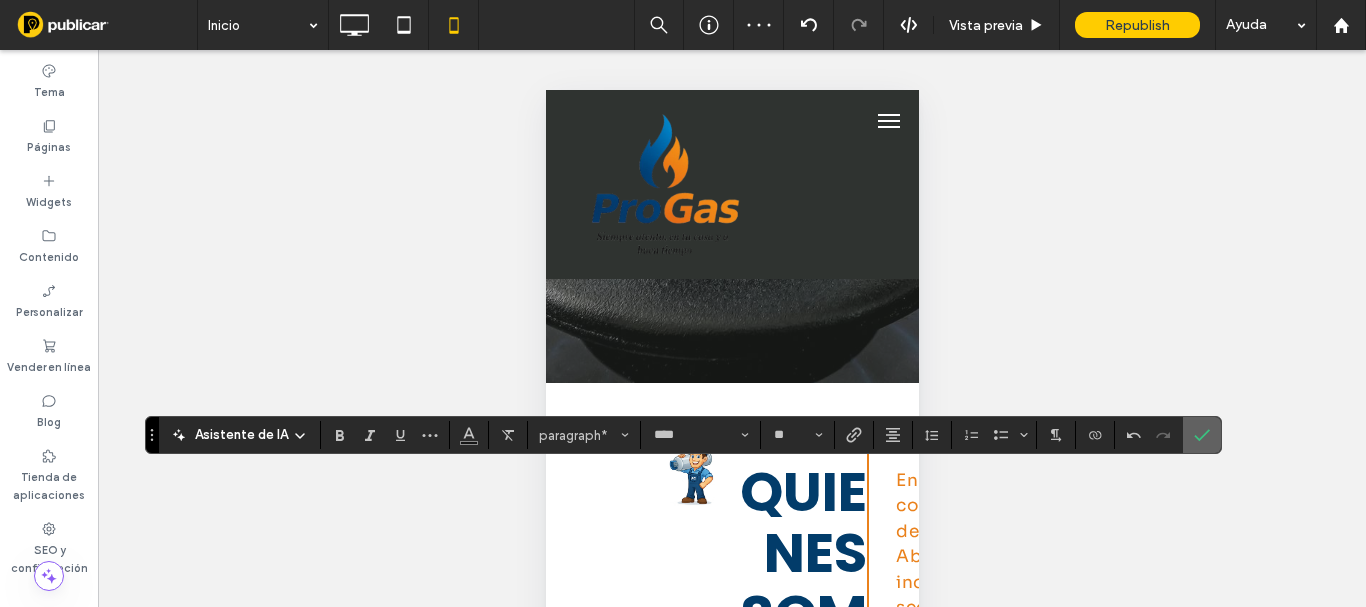 click 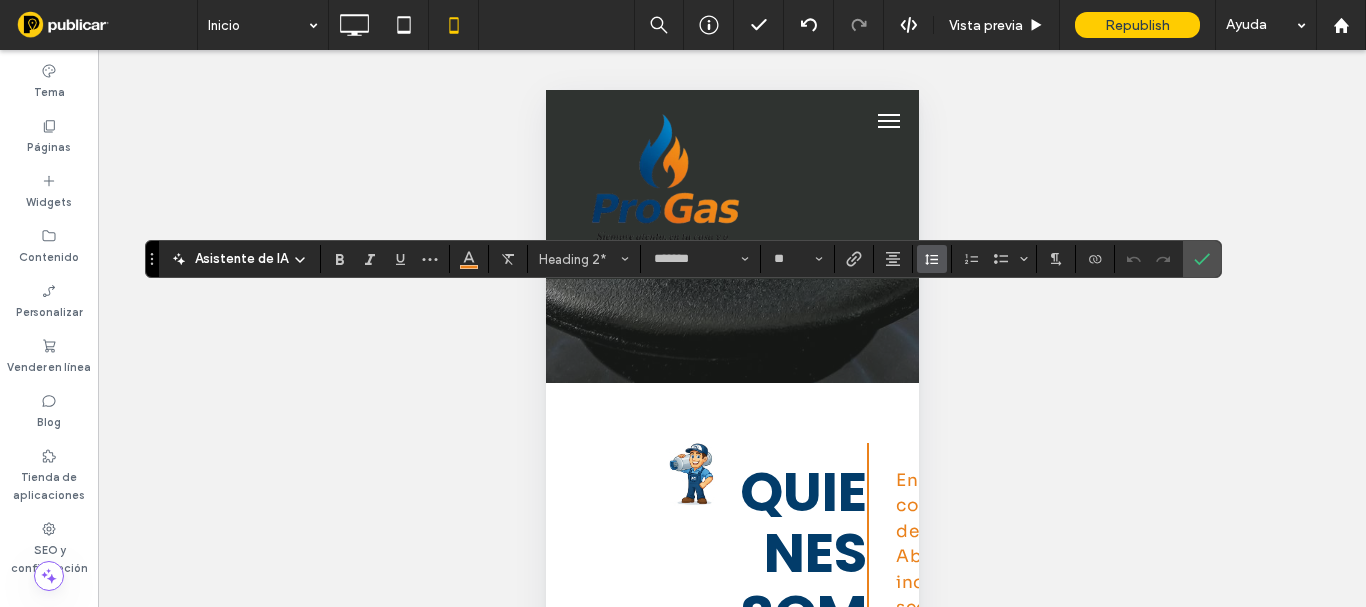 click at bounding box center [932, 259] 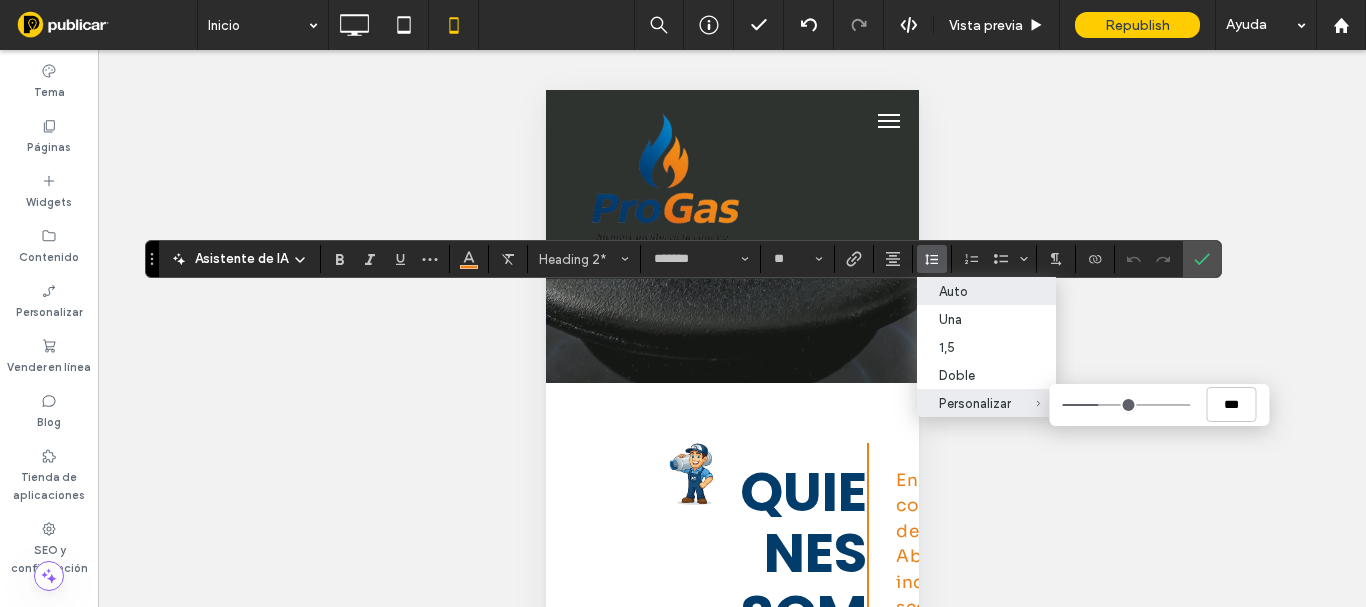 type on "***" 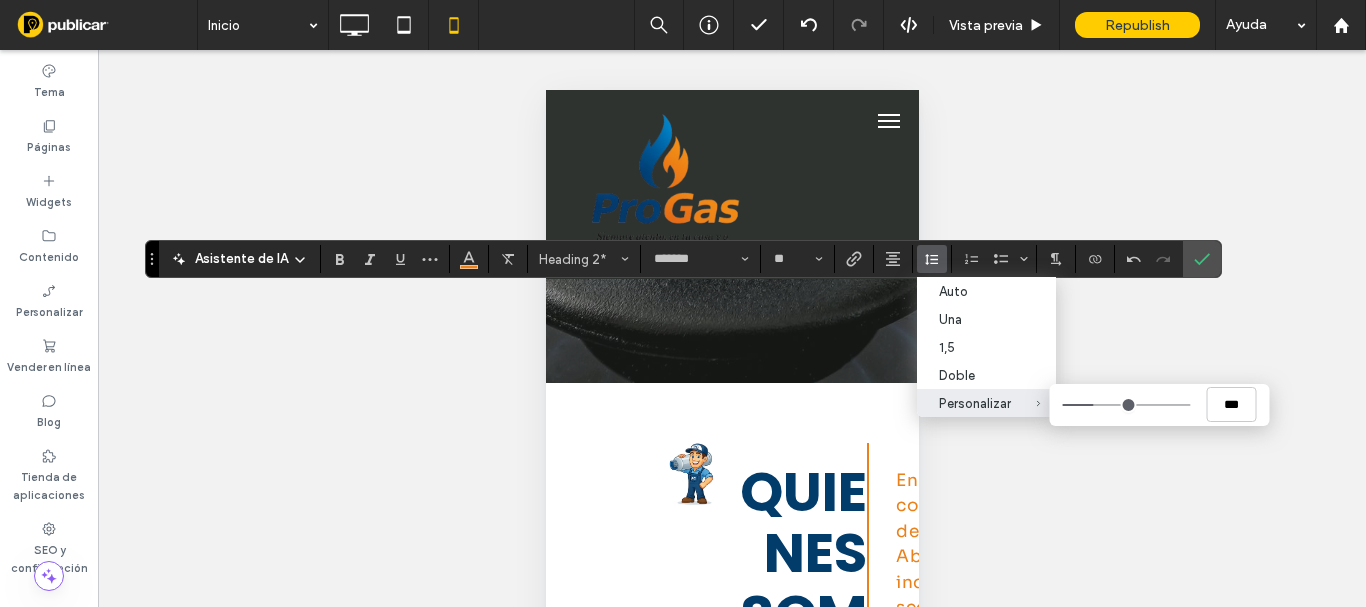 type on "*" 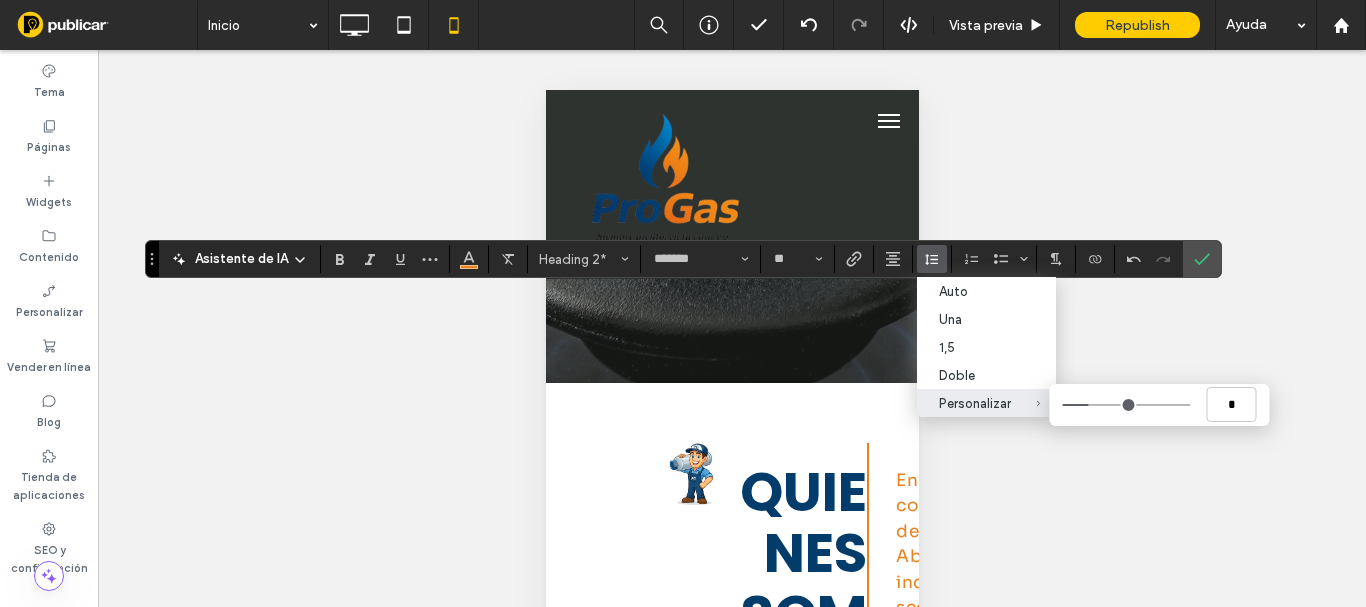 type on "*" 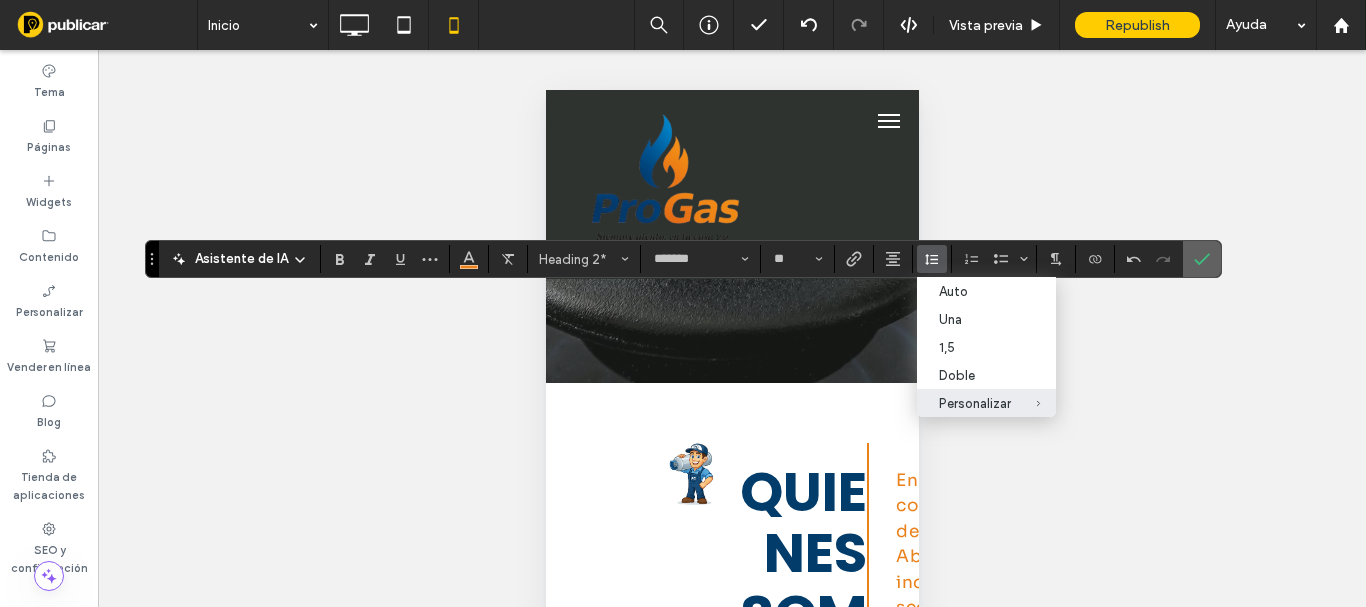 click at bounding box center (1202, 259) 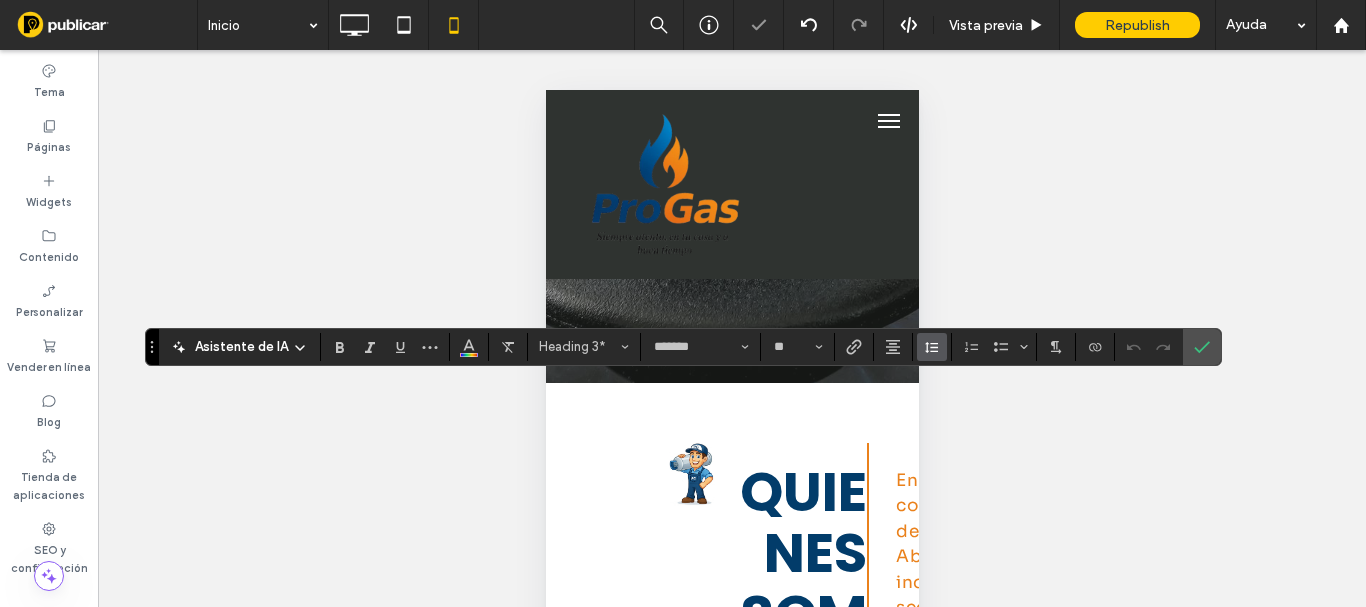 click 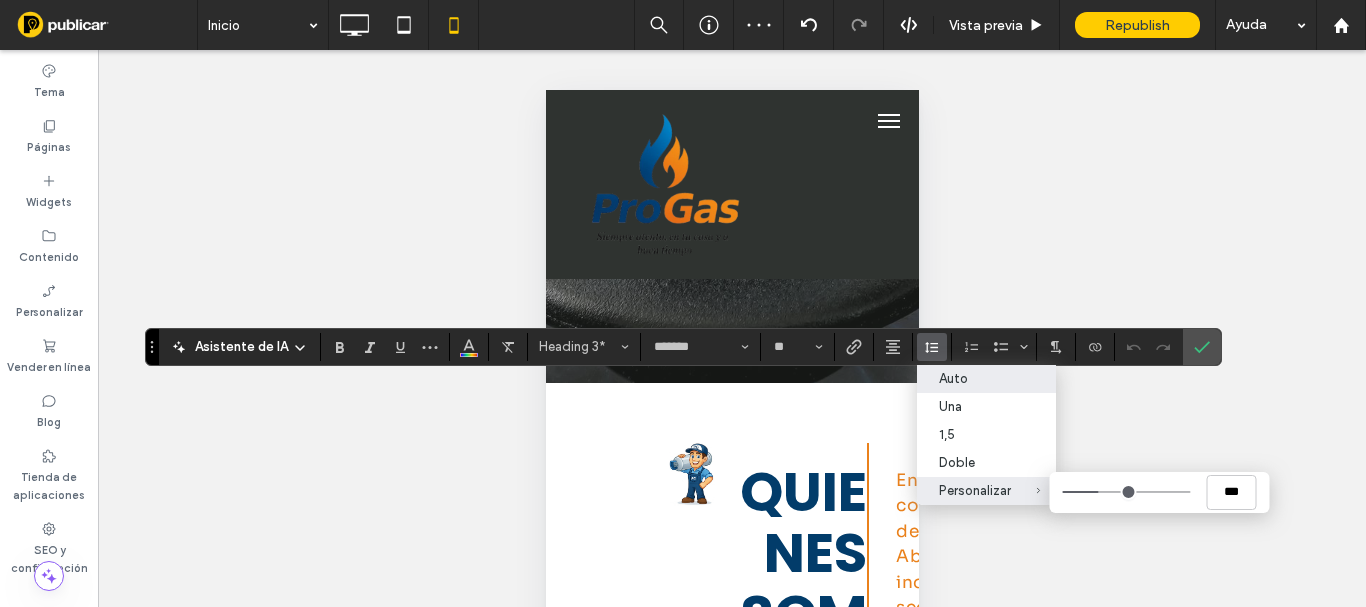 type on "***" 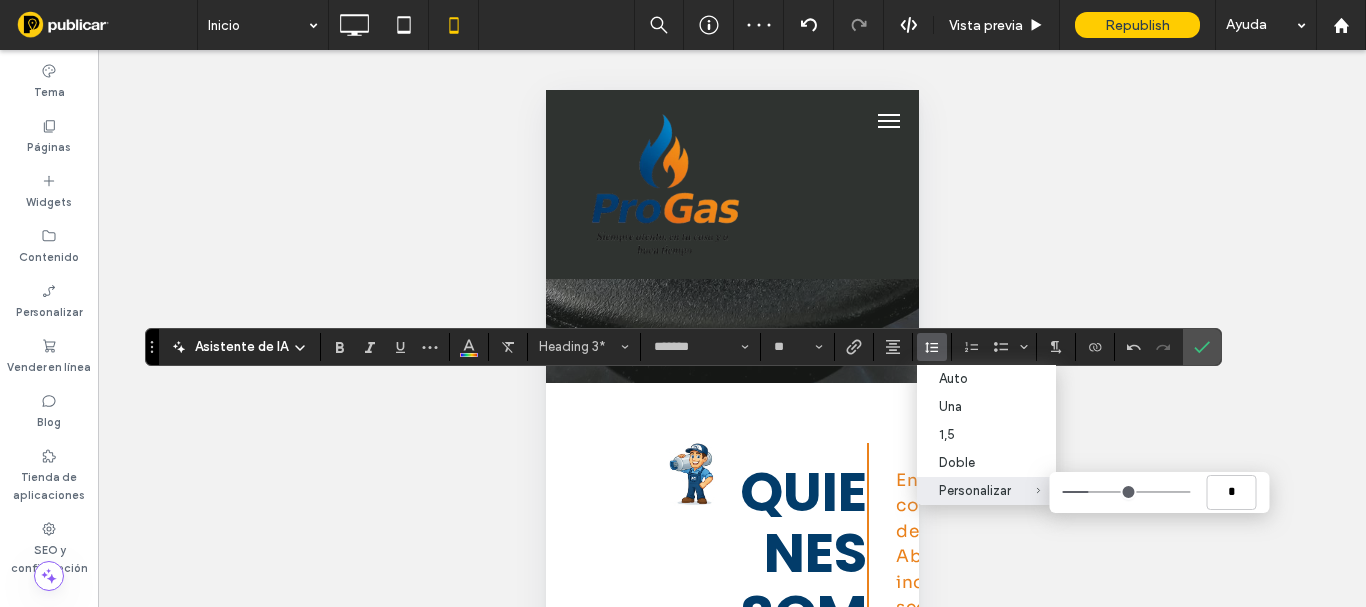 type on "*" 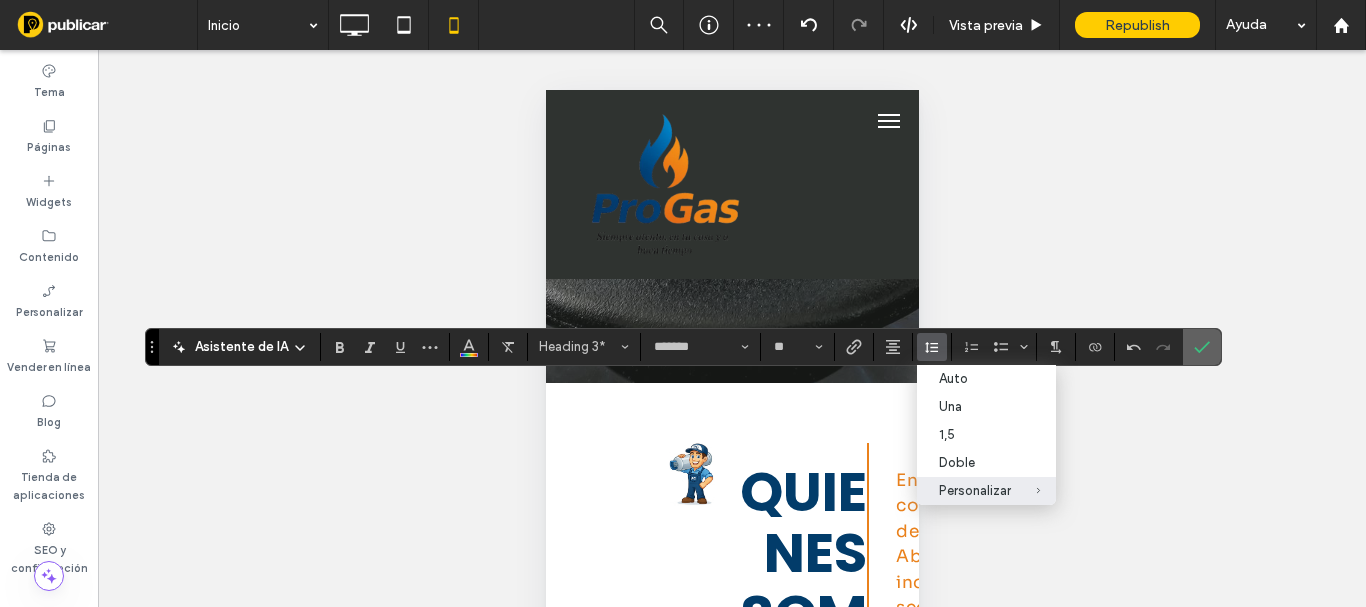 click 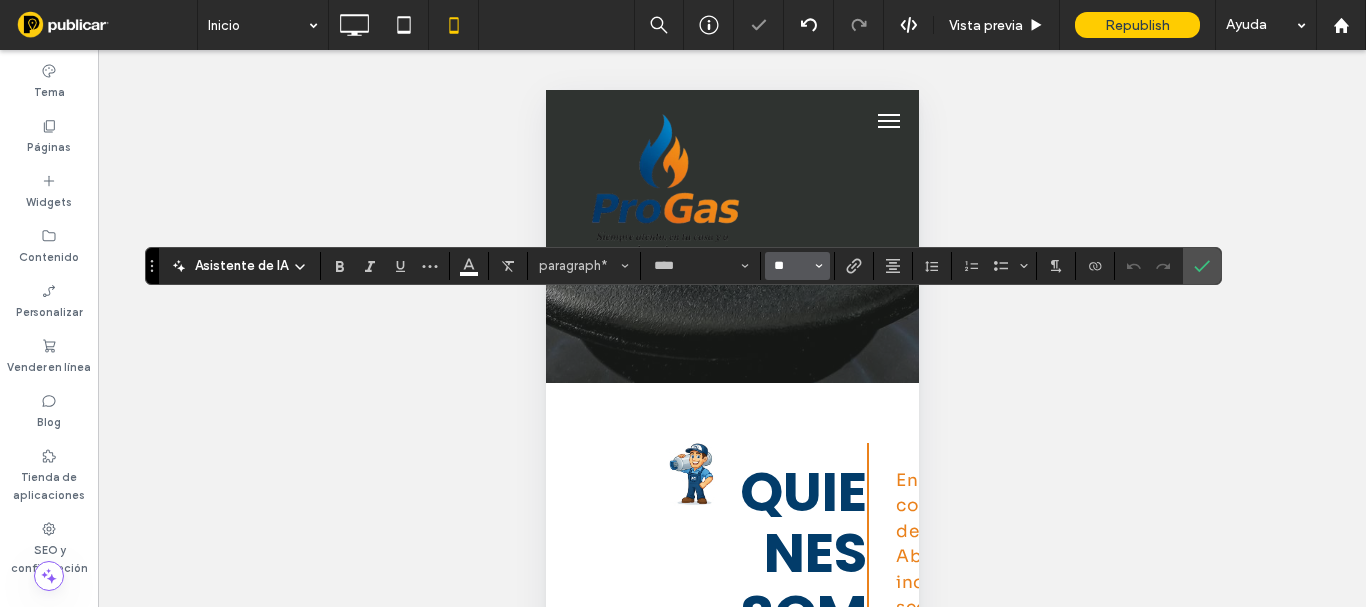 click on "**" at bounding box center [791, 266] 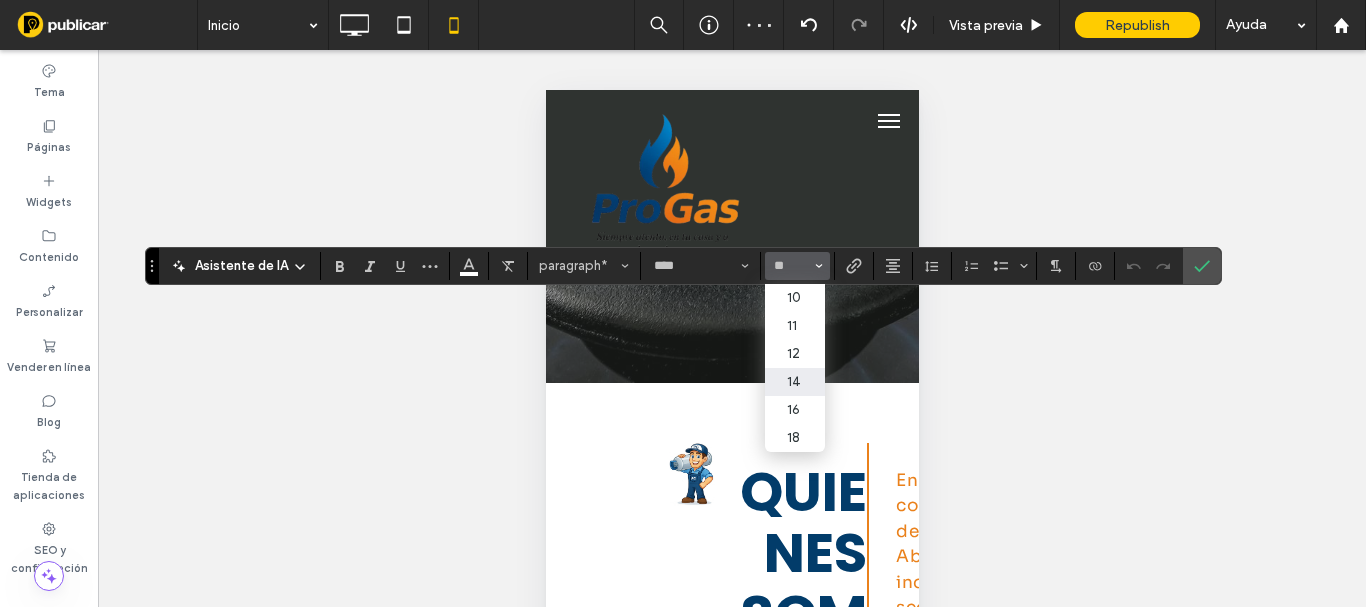 type on "**" 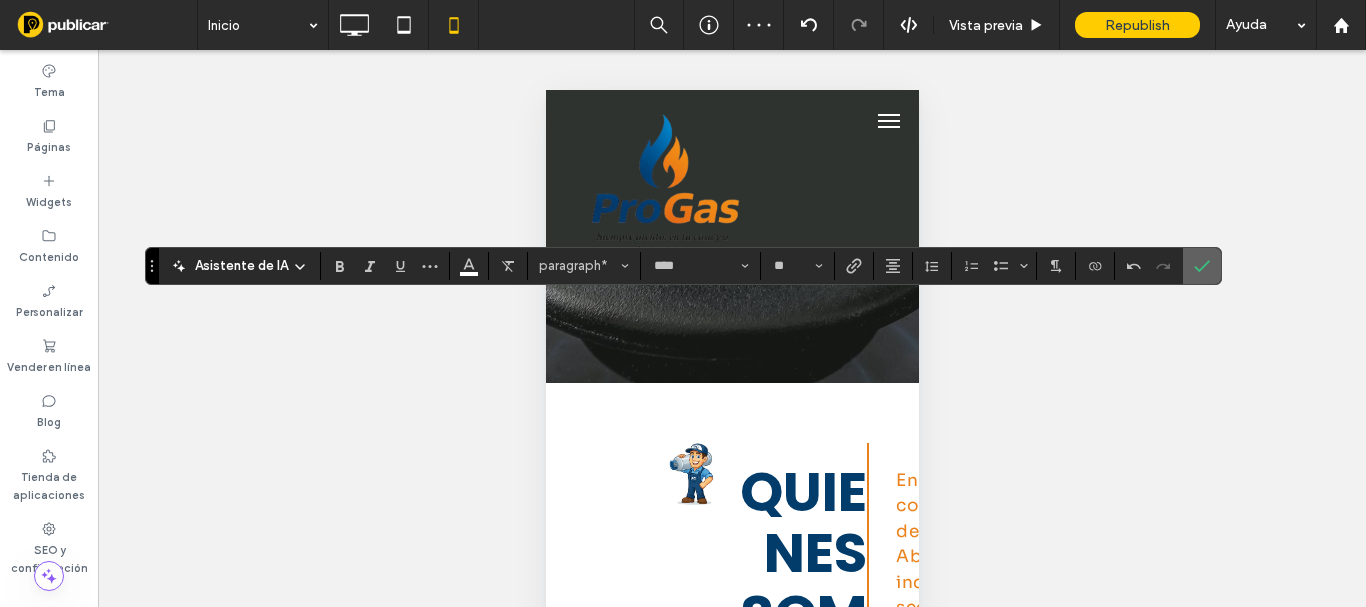 click 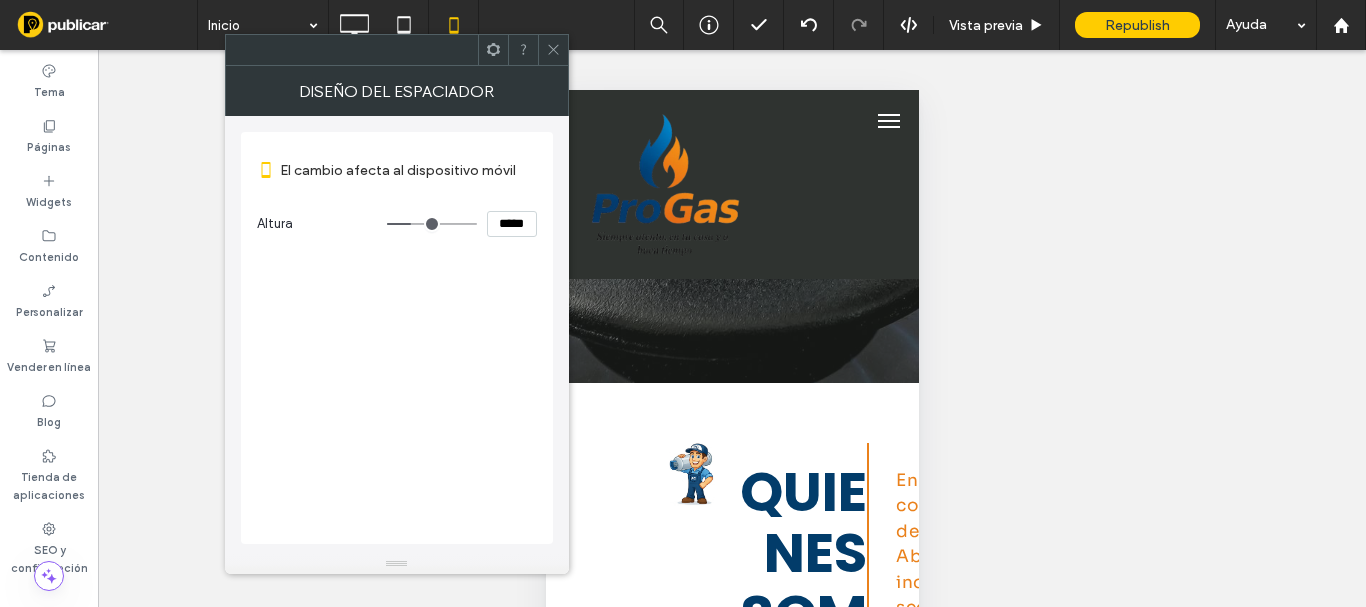 click 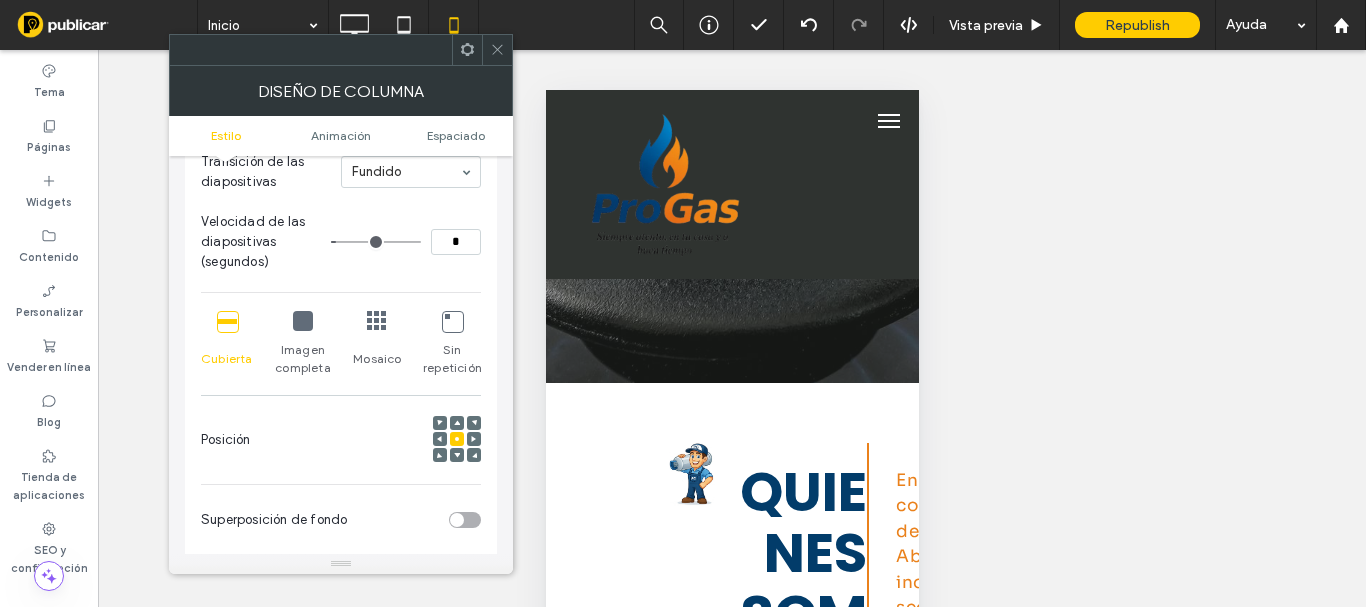 scroll, scrollTop: 400, scrollLeft: 0, axis: vertical 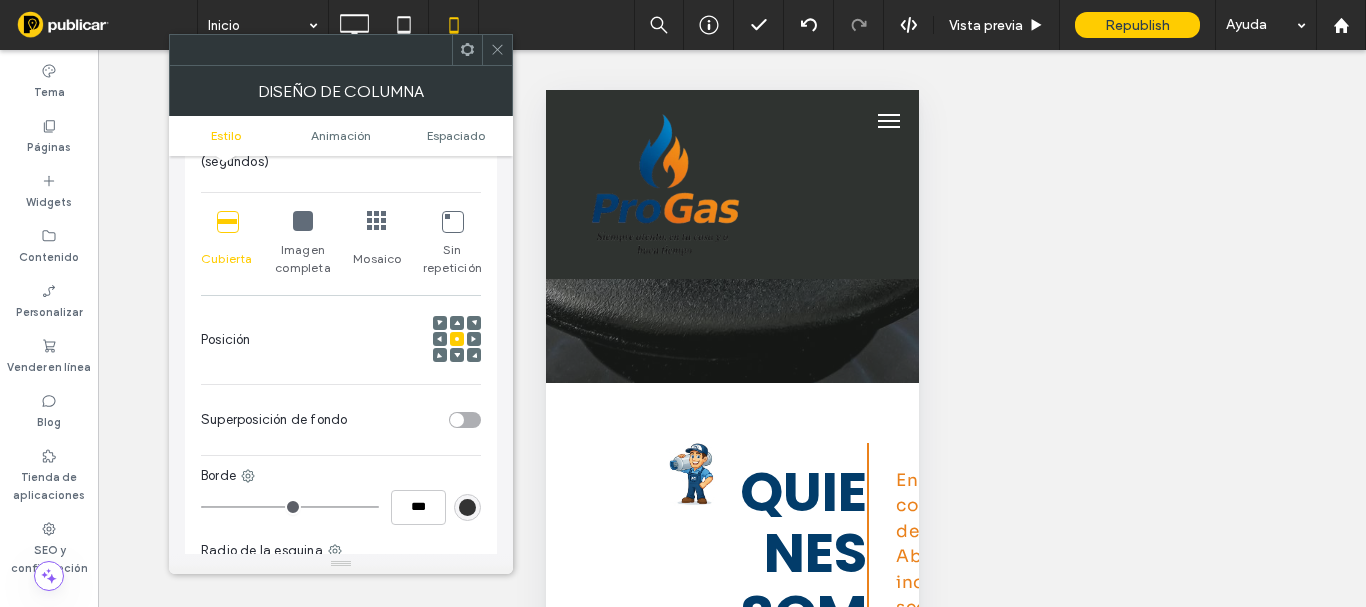 click at bounding box center (303, 221) 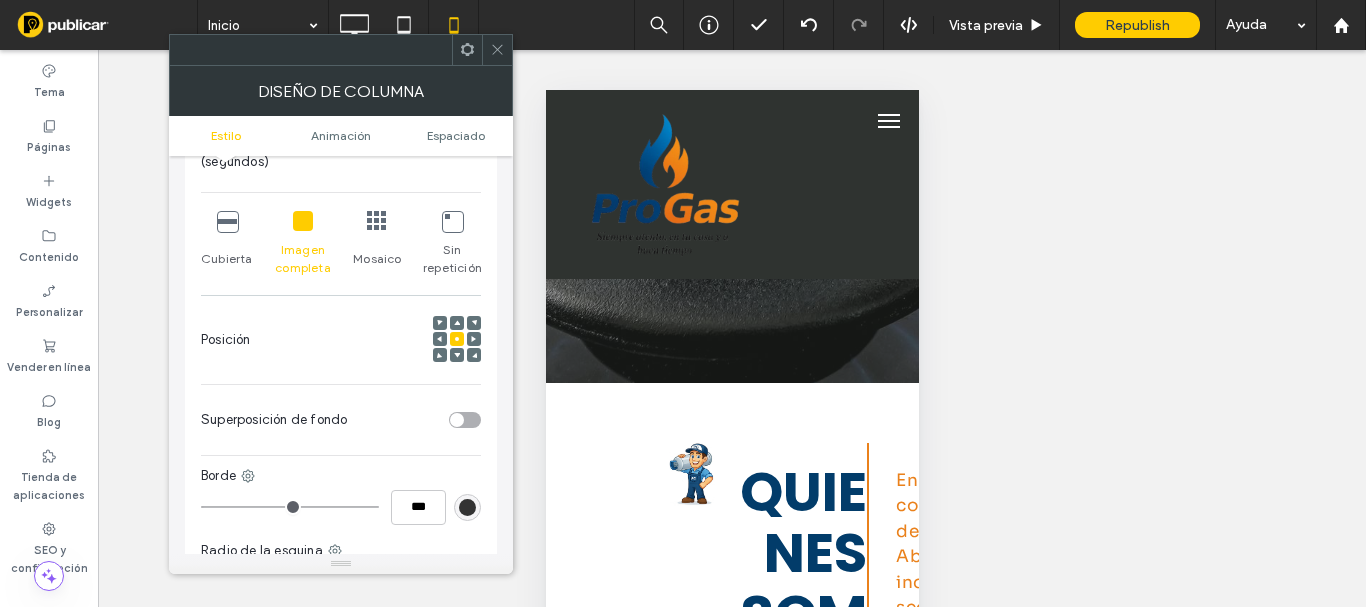 click 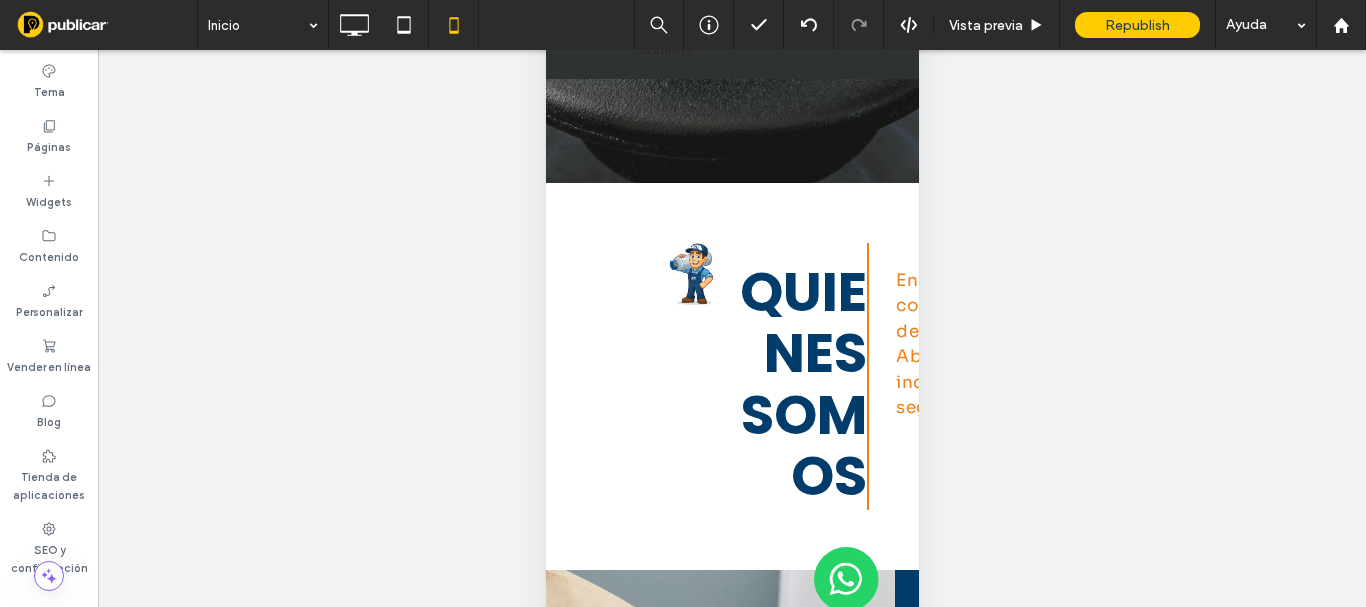 scroll, scrollTop: 220, scrollLeft: 0, axis: vertical 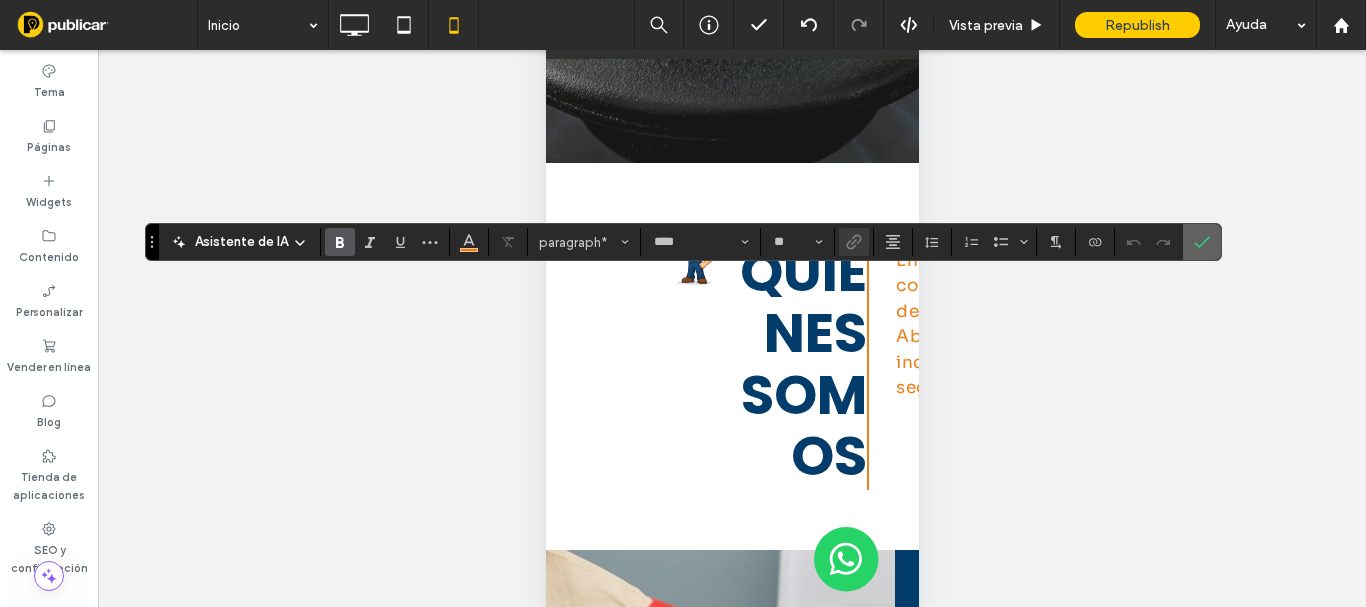 click 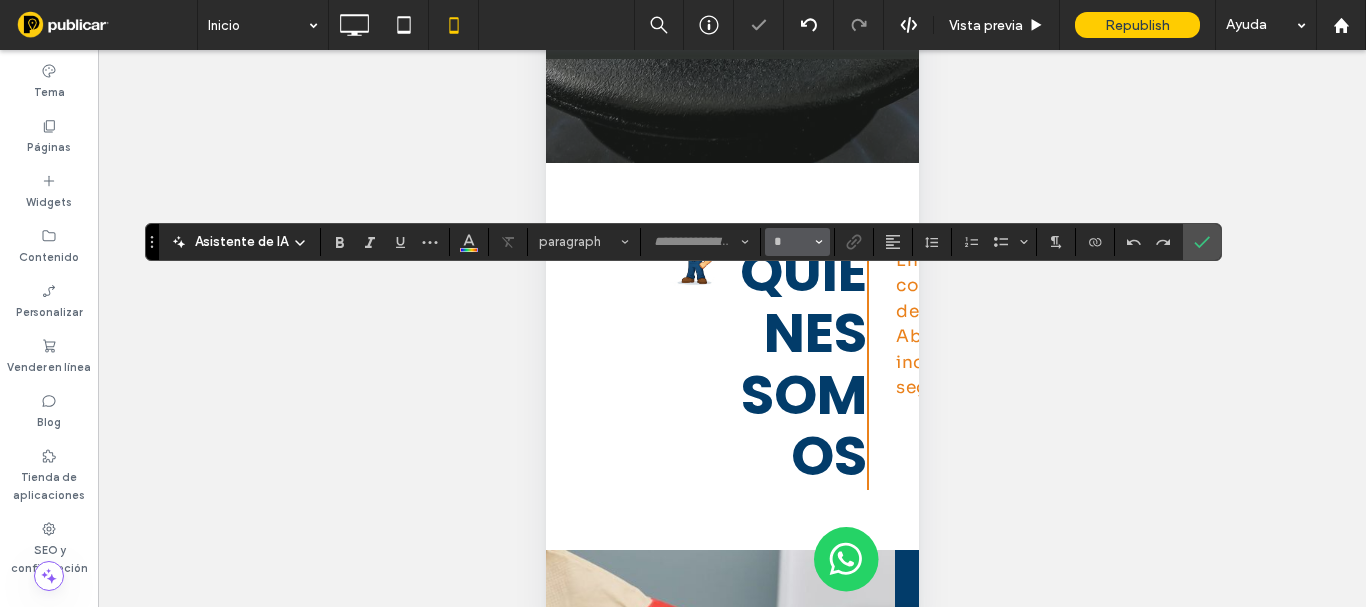 type on "****" 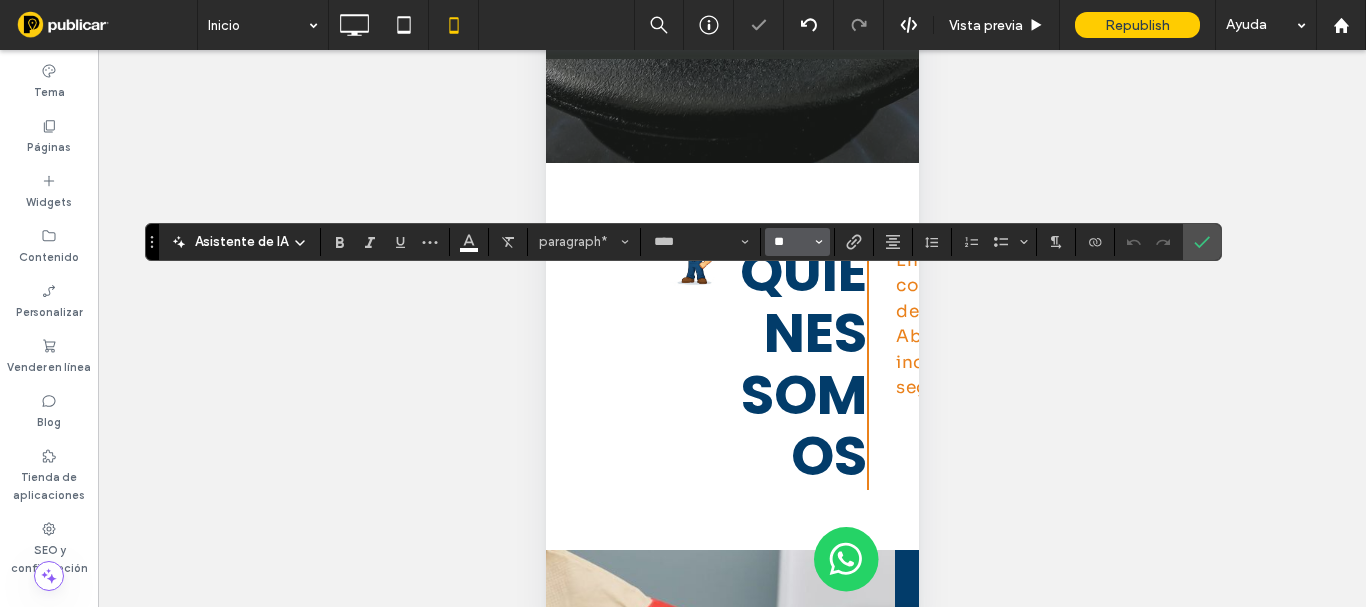 click on "**" at bounding box center [791, 242] 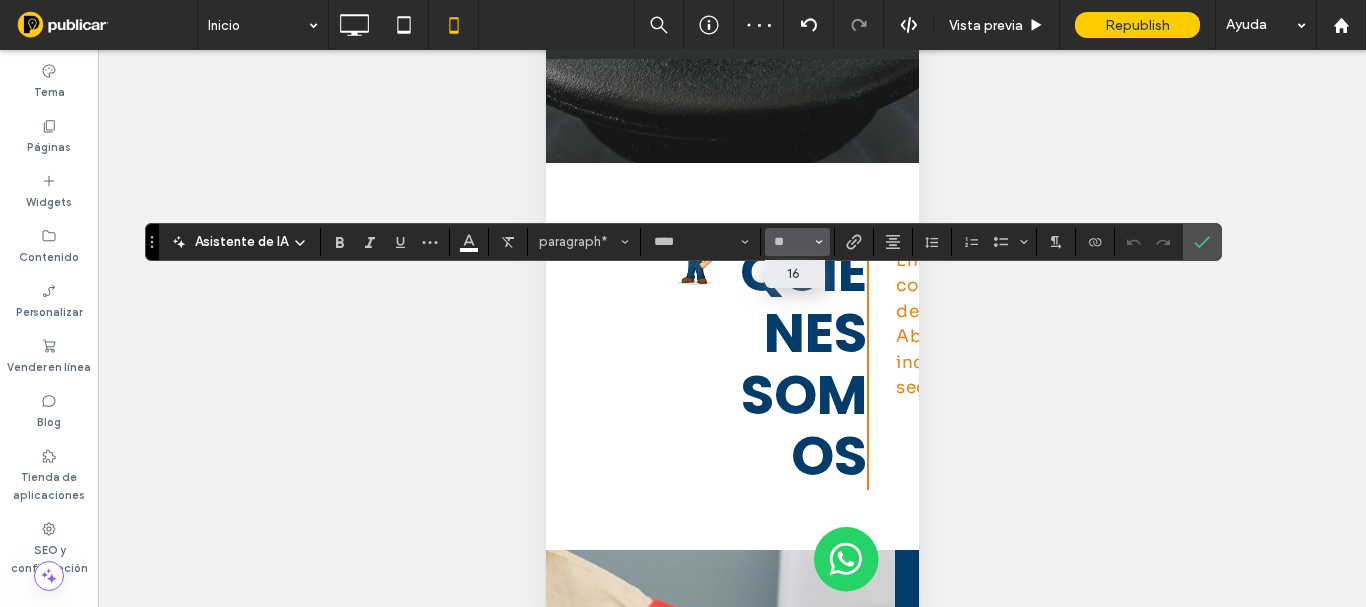 type on "**" 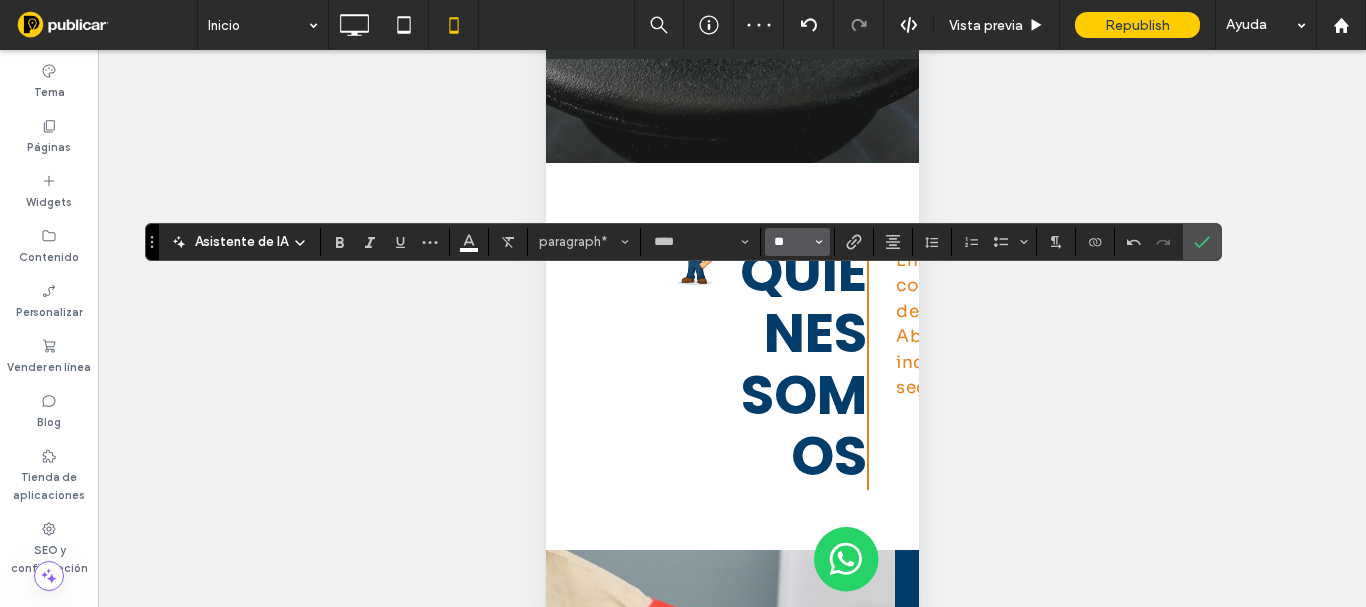 click on "**" at bounding box center [791, 242] 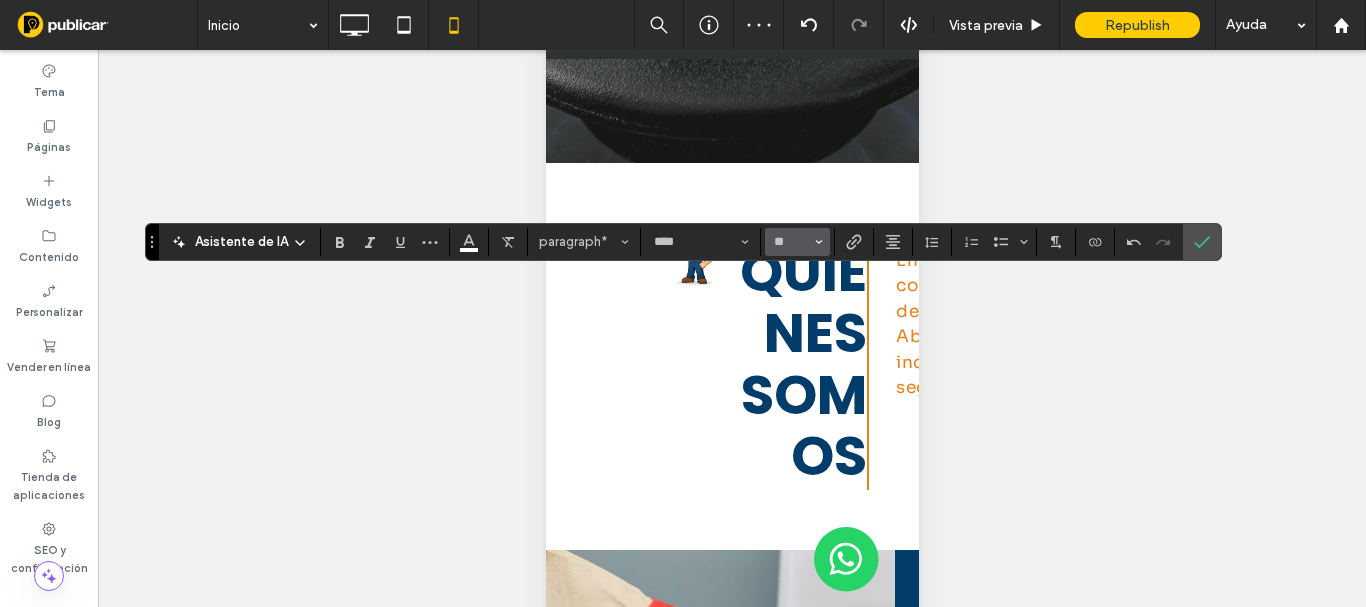 type on "**" 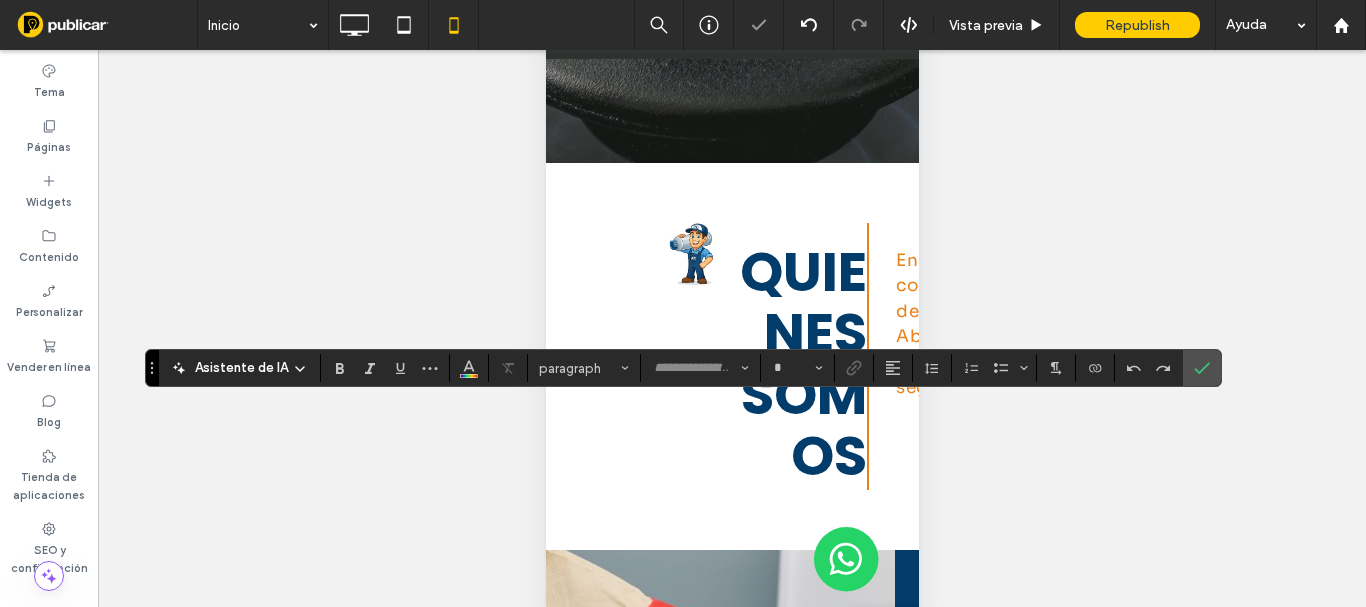 type on "****" 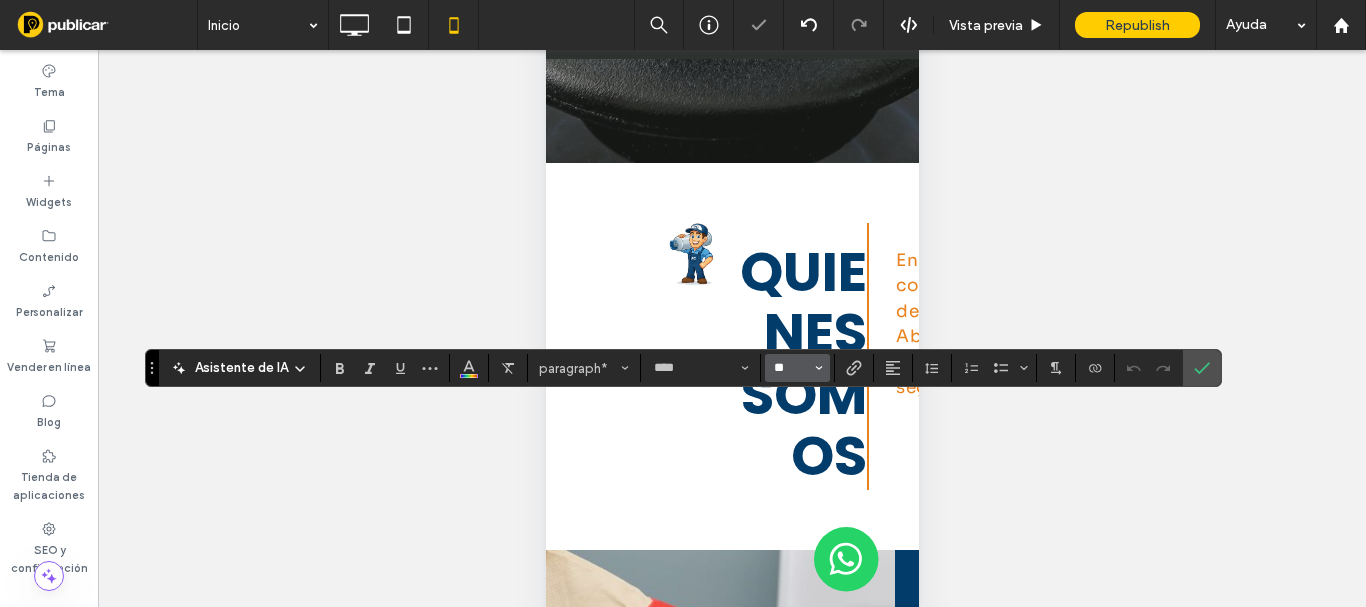 click on "**" at bounding box center (791, 368) 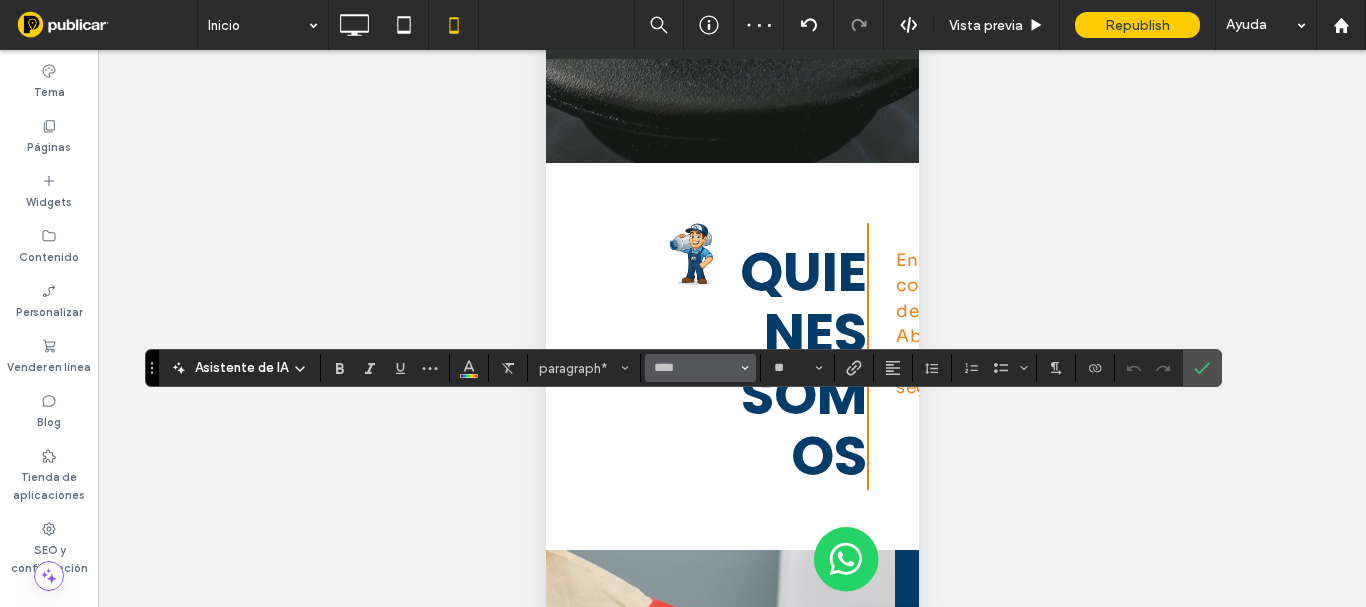 type on "**" 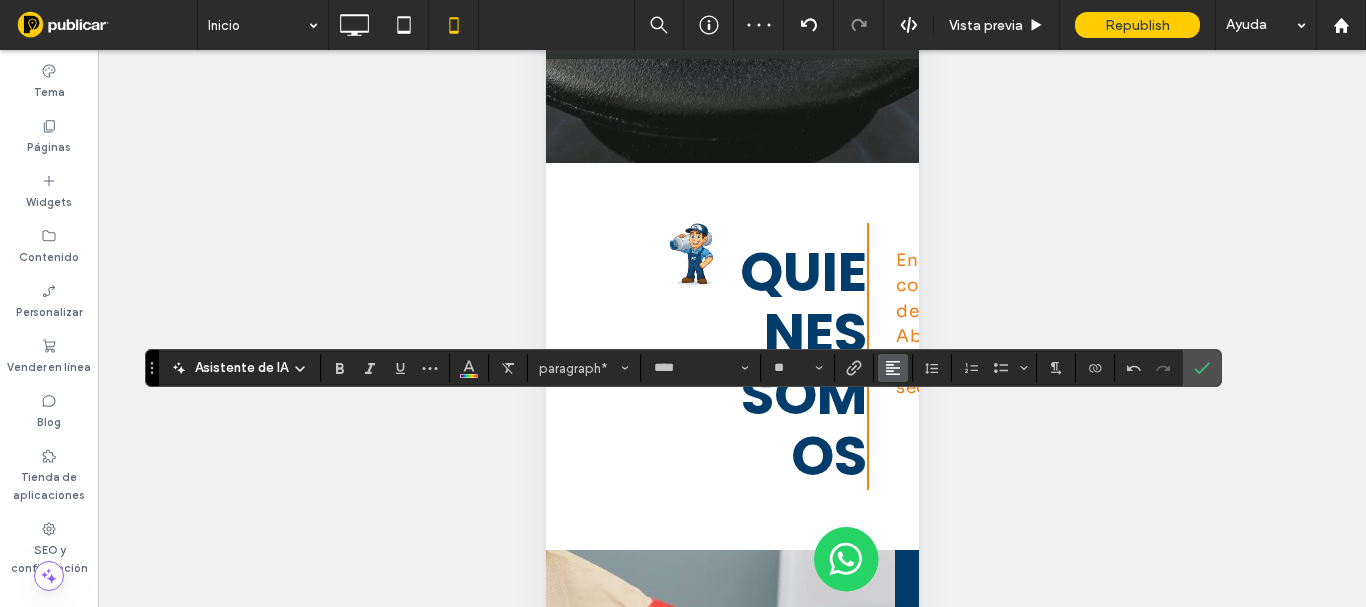 click 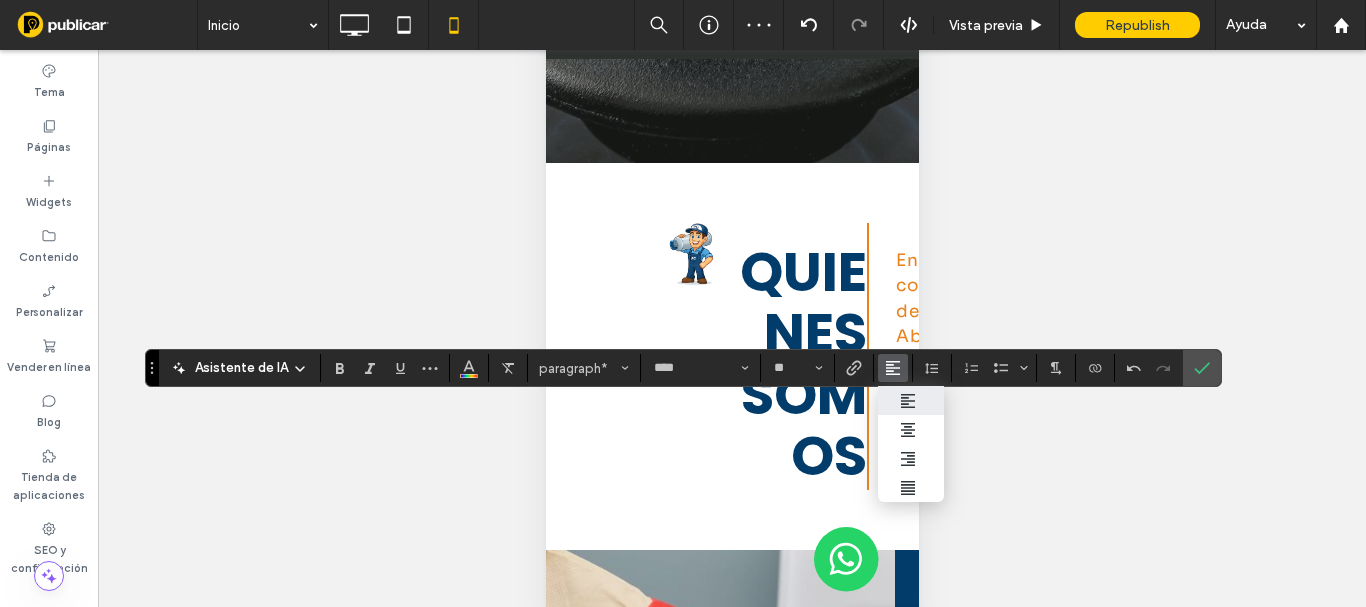 click at bounding box center (911, 430) 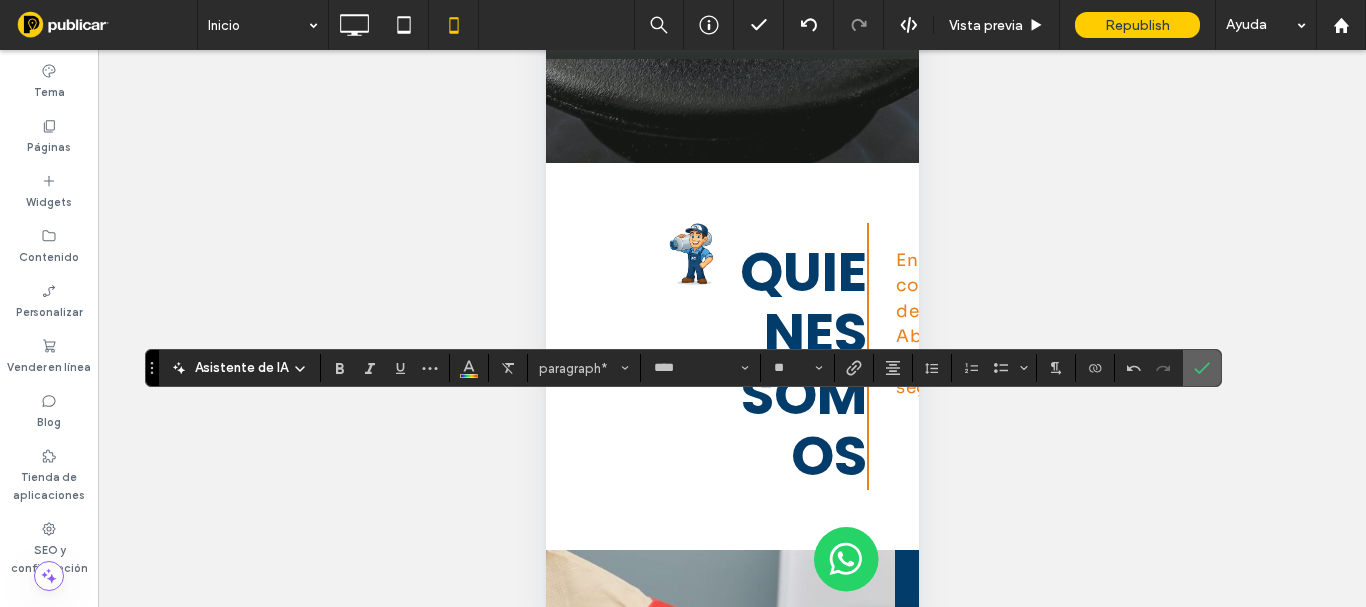 click at bounding box center (1202, 368) 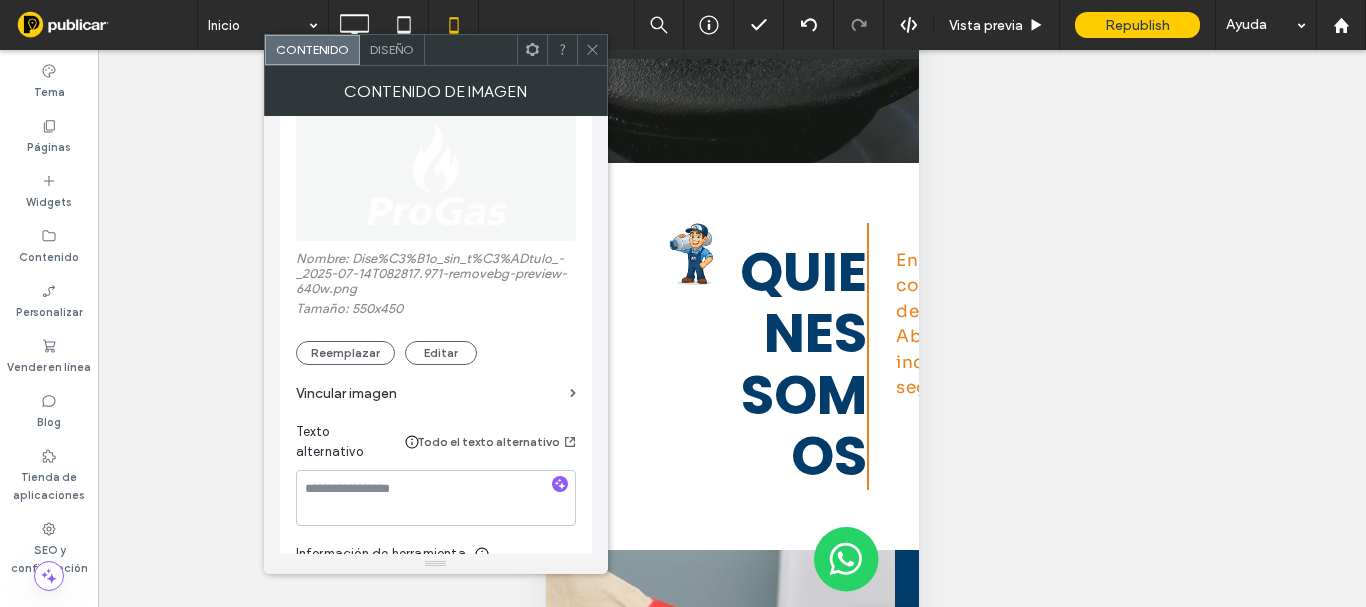 scroll, scrollTop: 200, scrollLeft: 0, axis: vertical 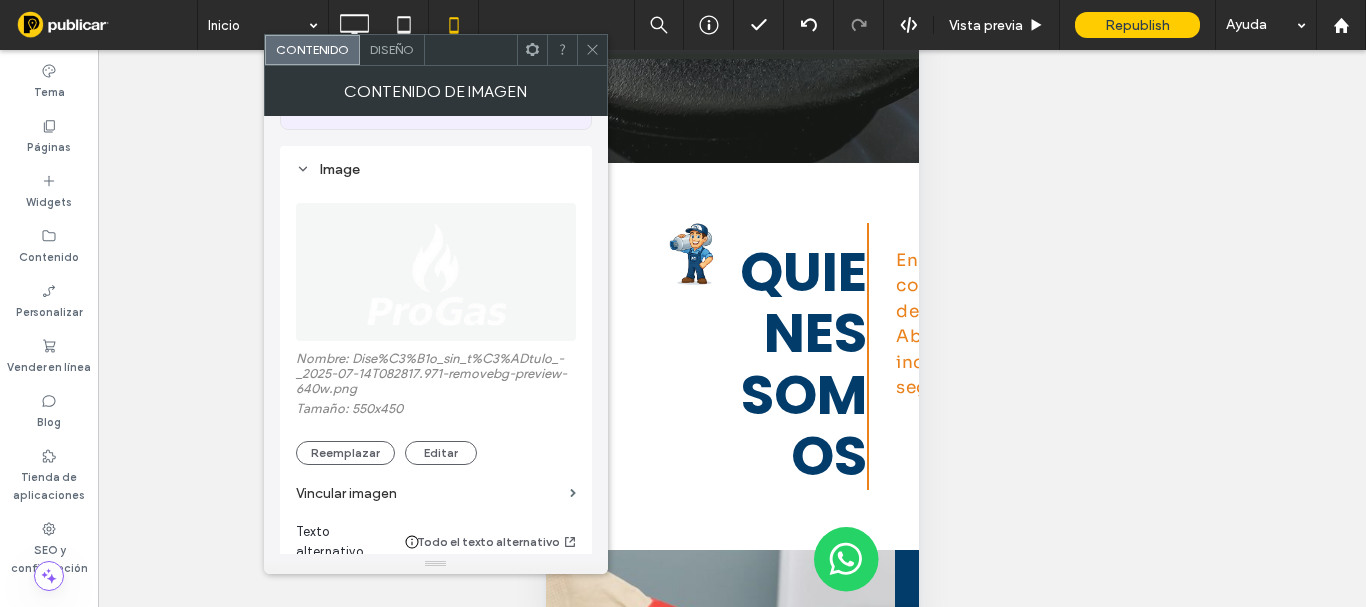 click on "Vincular imagen" at bounding box center [429, 493] 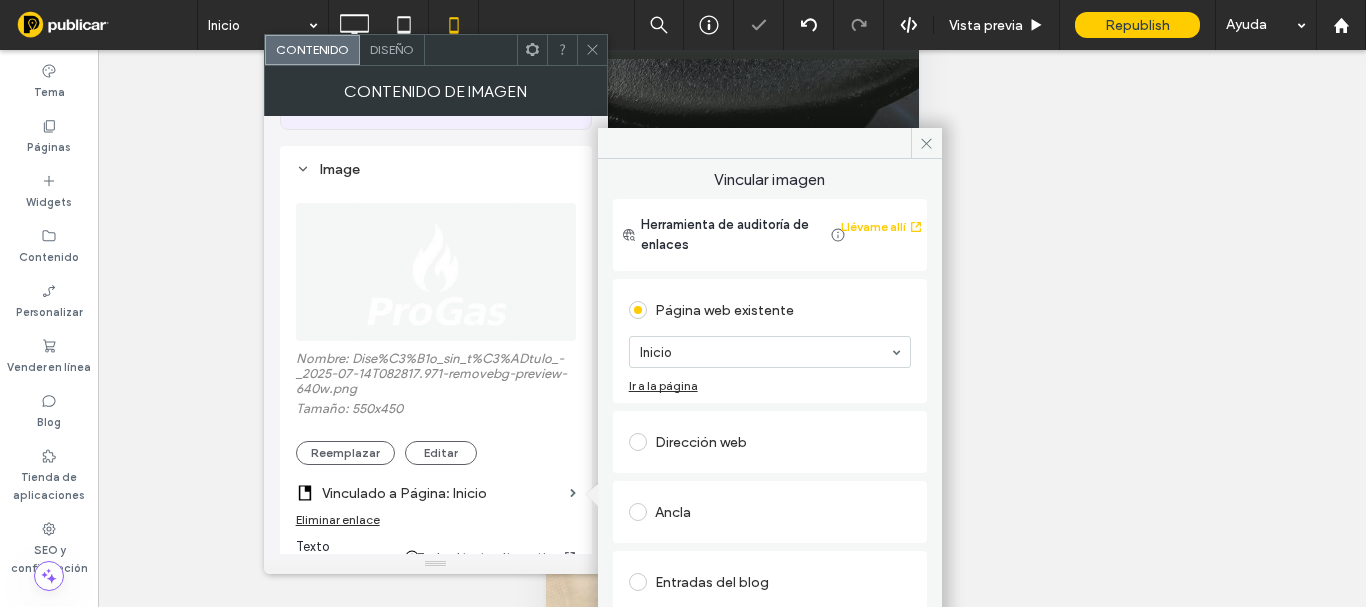 click 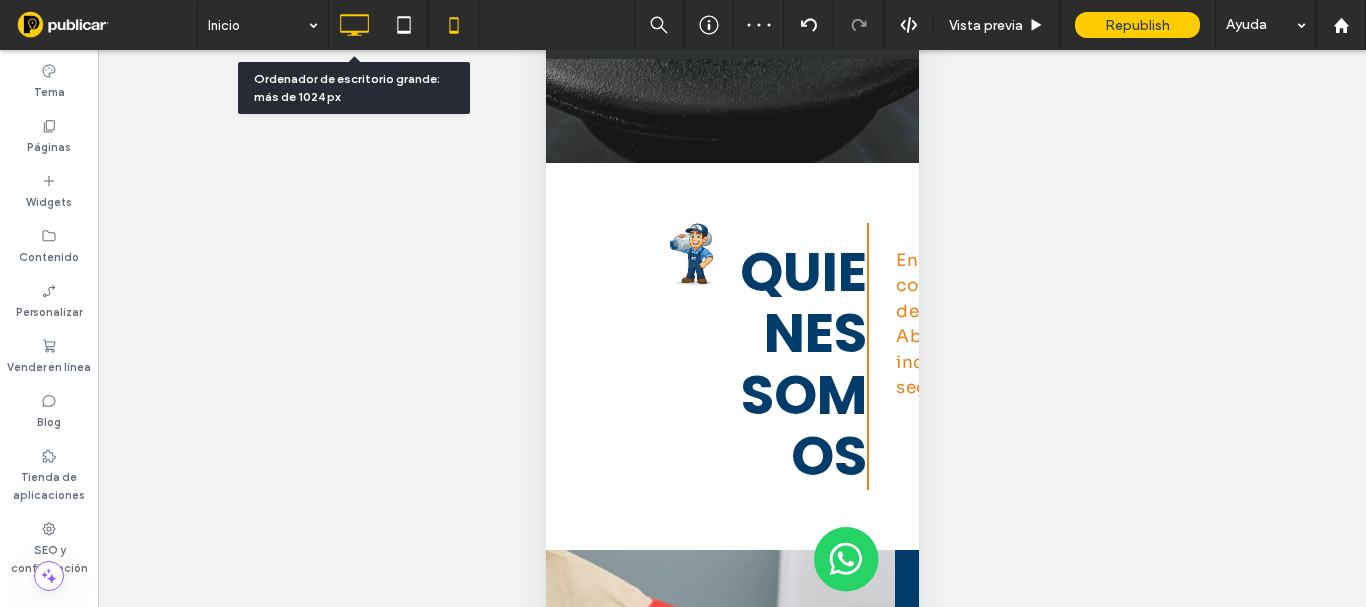 click 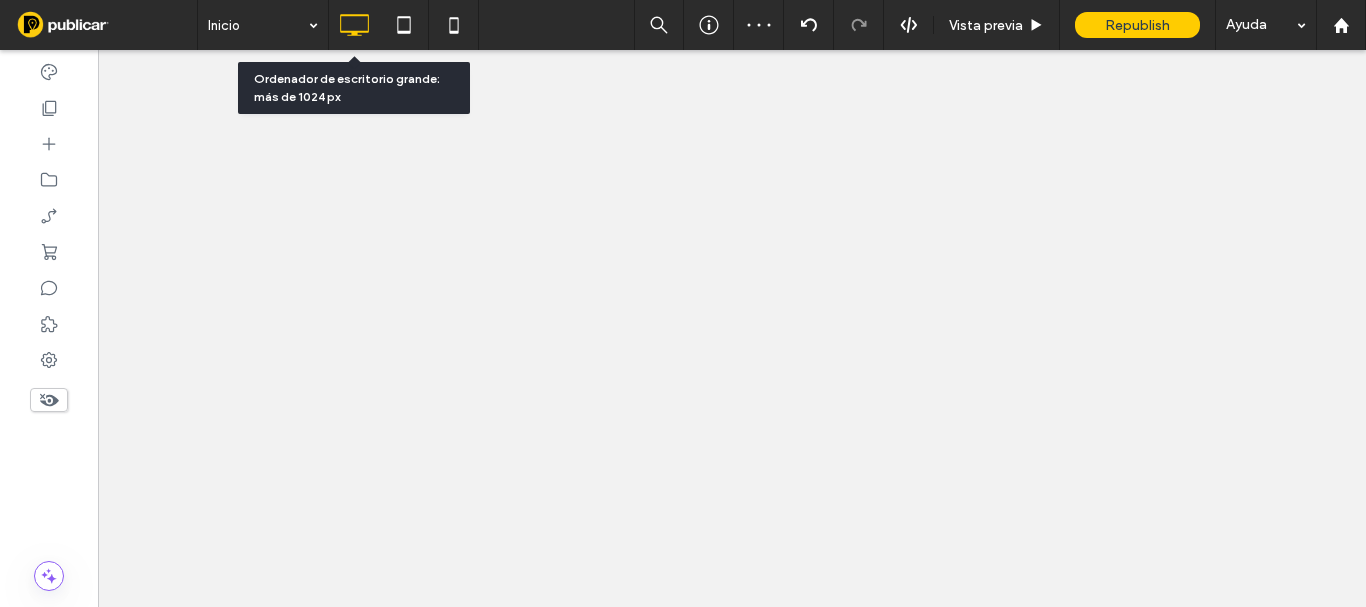 scroll, scrollTop: 0, scrollLeft: 0, axis: both 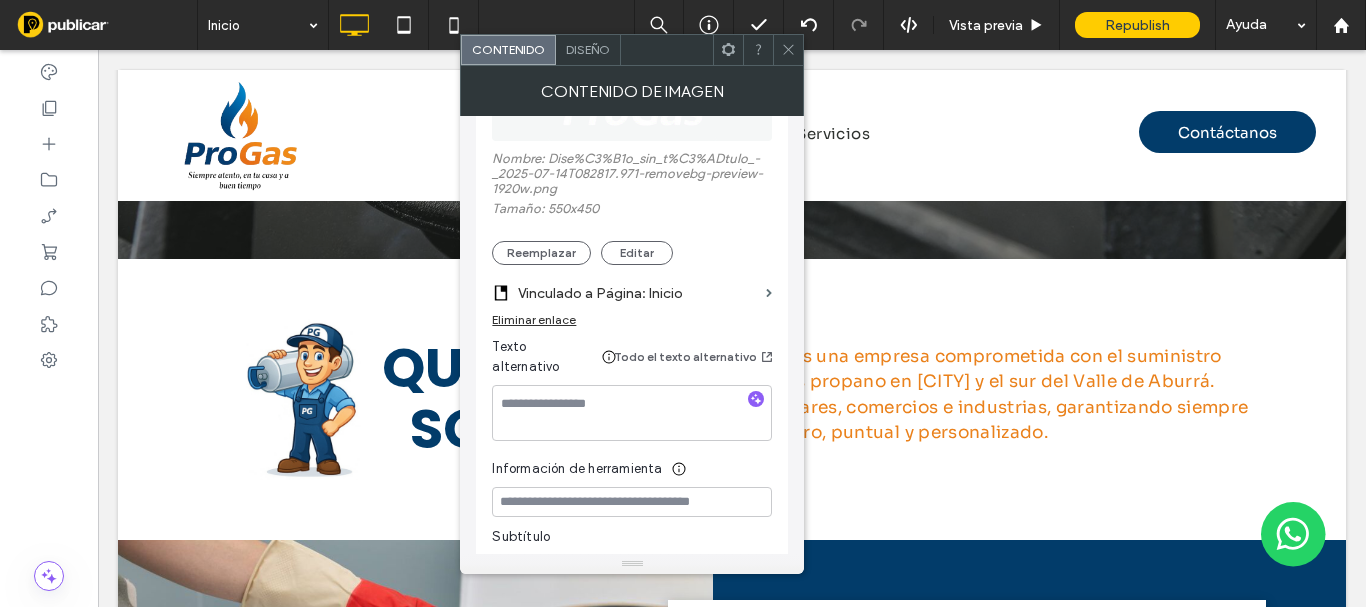 click at bounding box center [788, 50] 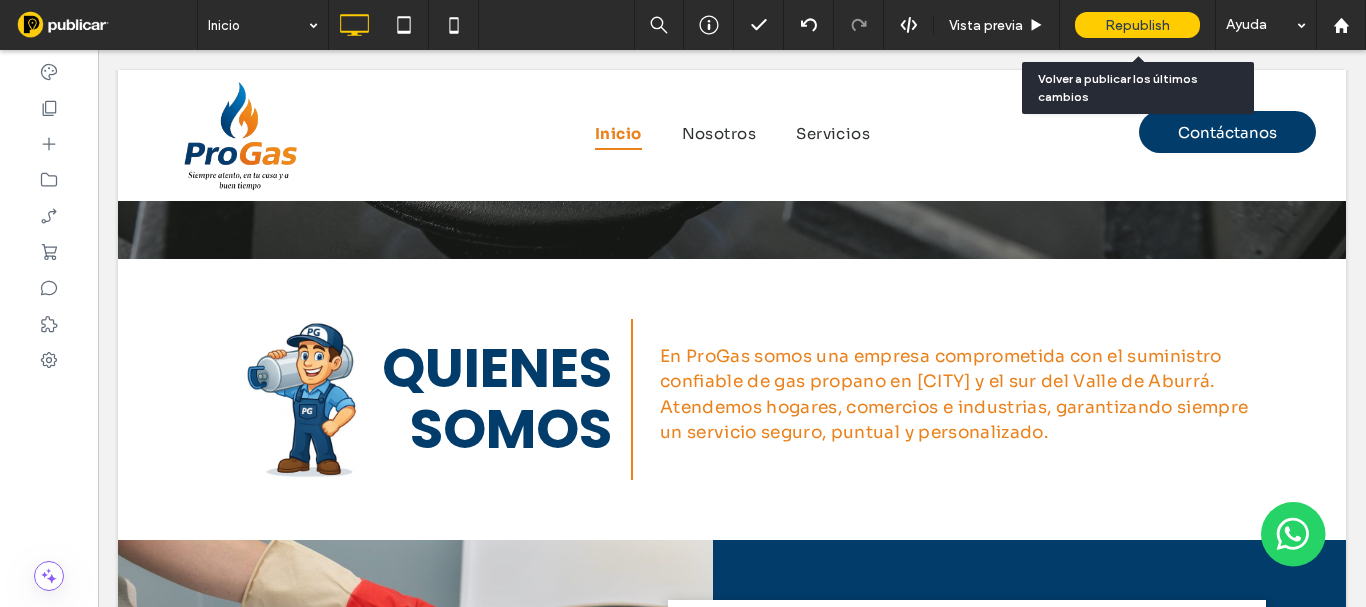 click on "Republish" at bounding box center [1137, 25] 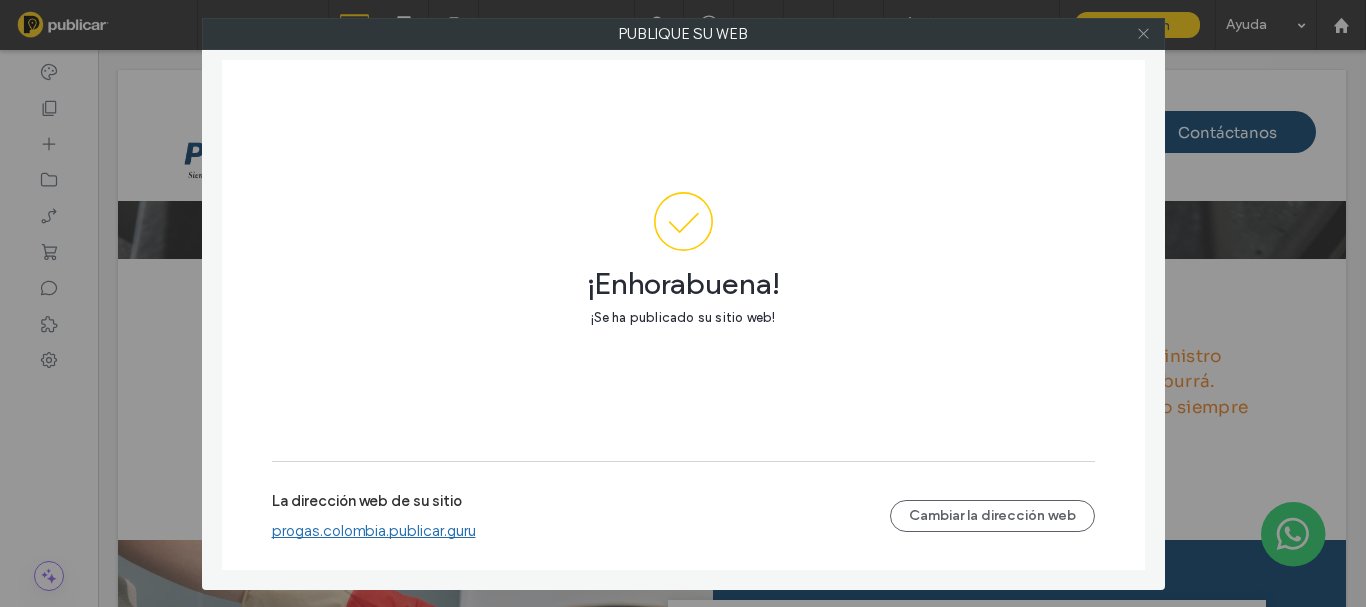 click at bounding box center (1143, 34) 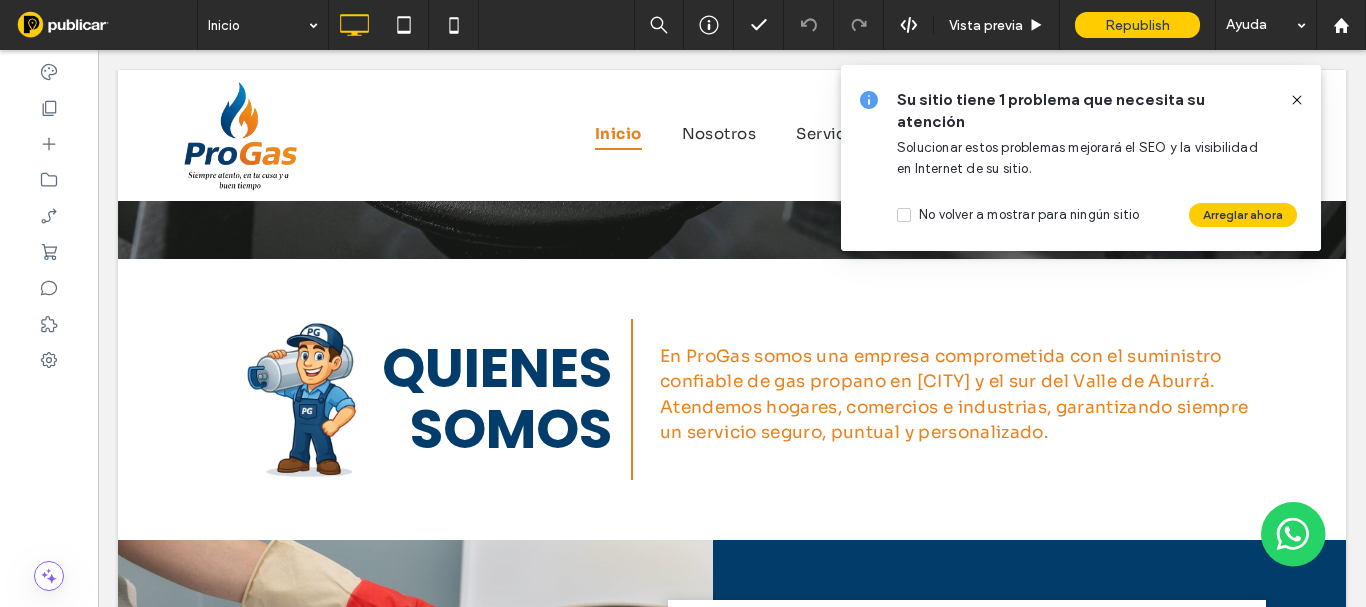 click 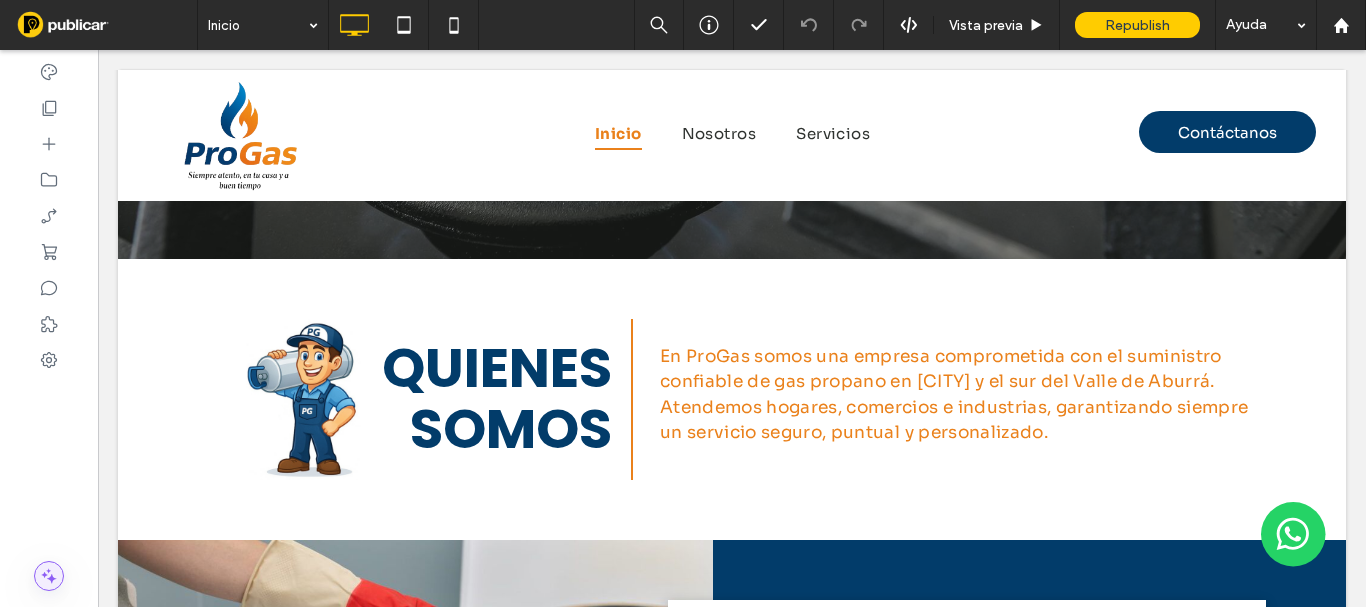 click 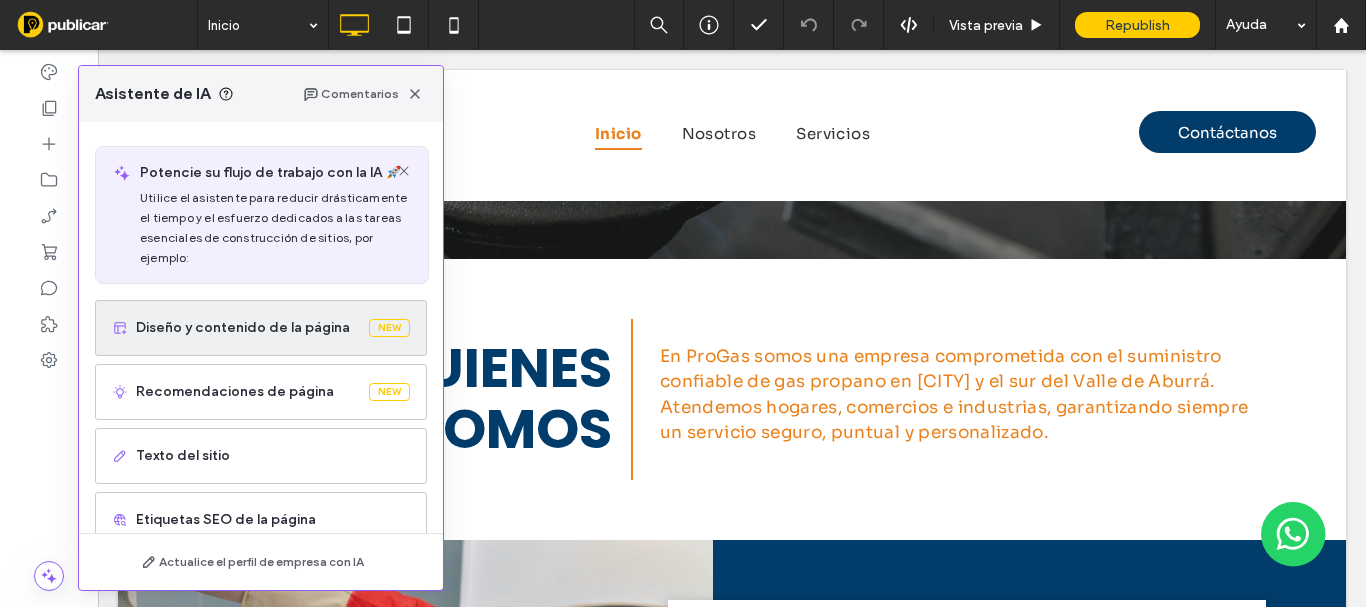 scroll, scrollTop: 167, scrollLeft: 0, axis: vertical 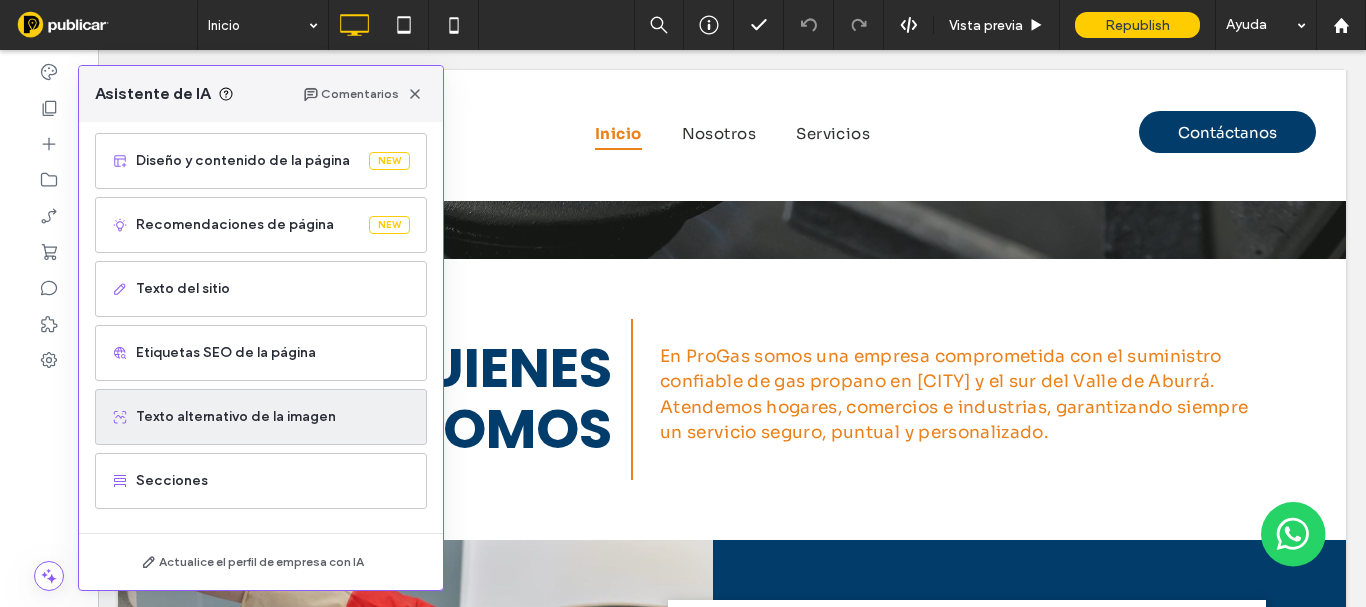 click on "Texto alternativo de la imagen" at bounding box center [261, 417] 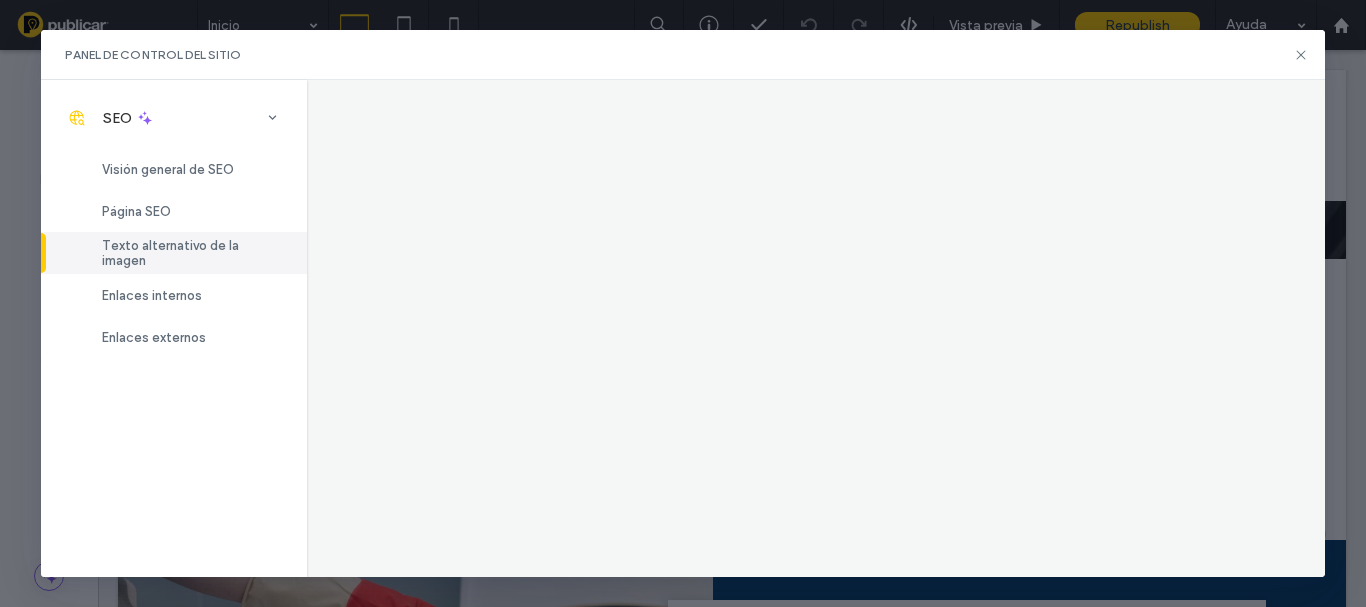 click on "Texto alternativo de la imagen" at bounding box center [192, 253] 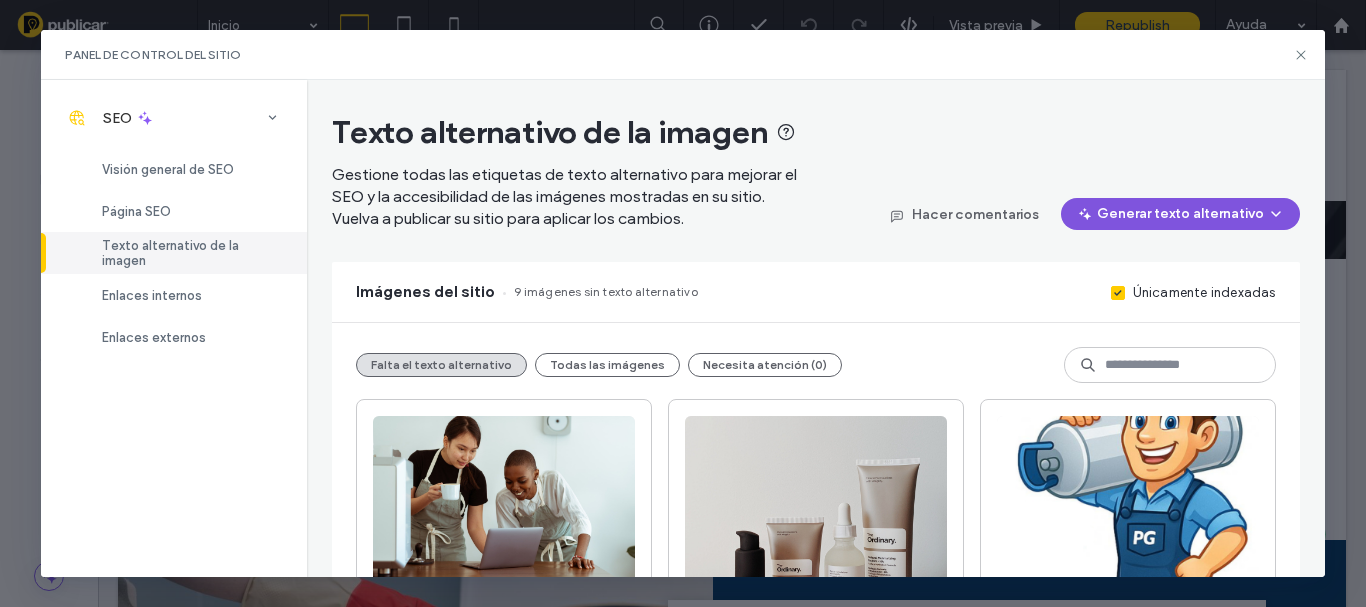 click 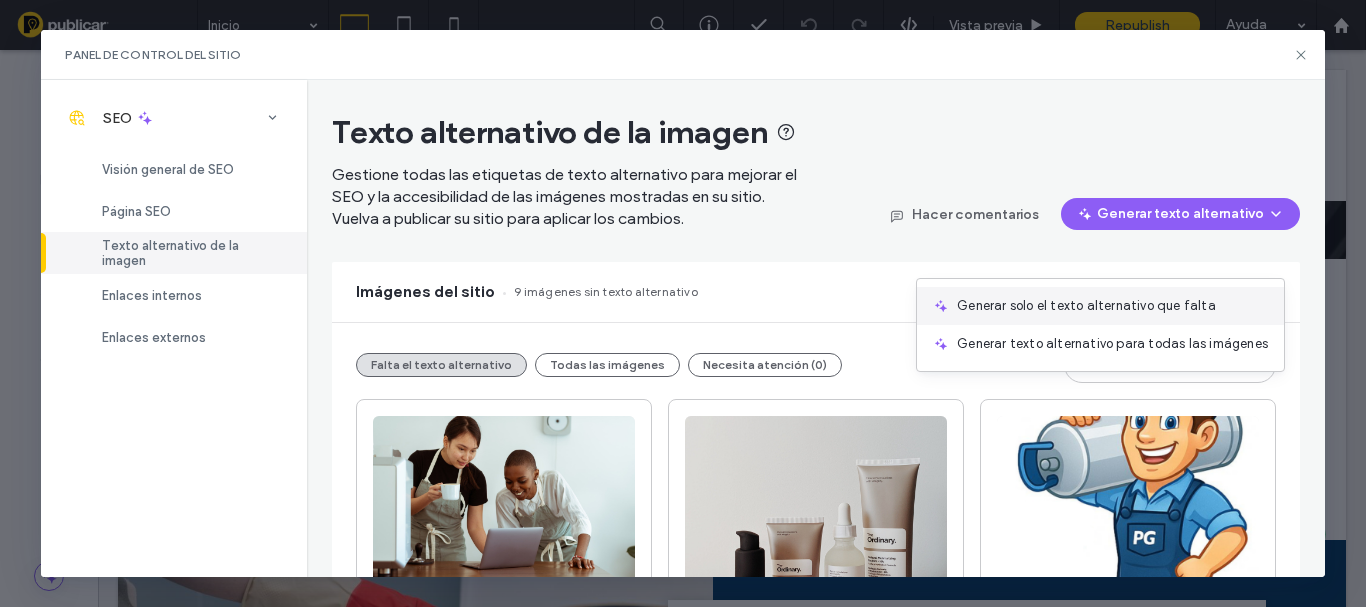 click on "Generar solo el texto alternativo que falta" at bounding box center [1086, 306] 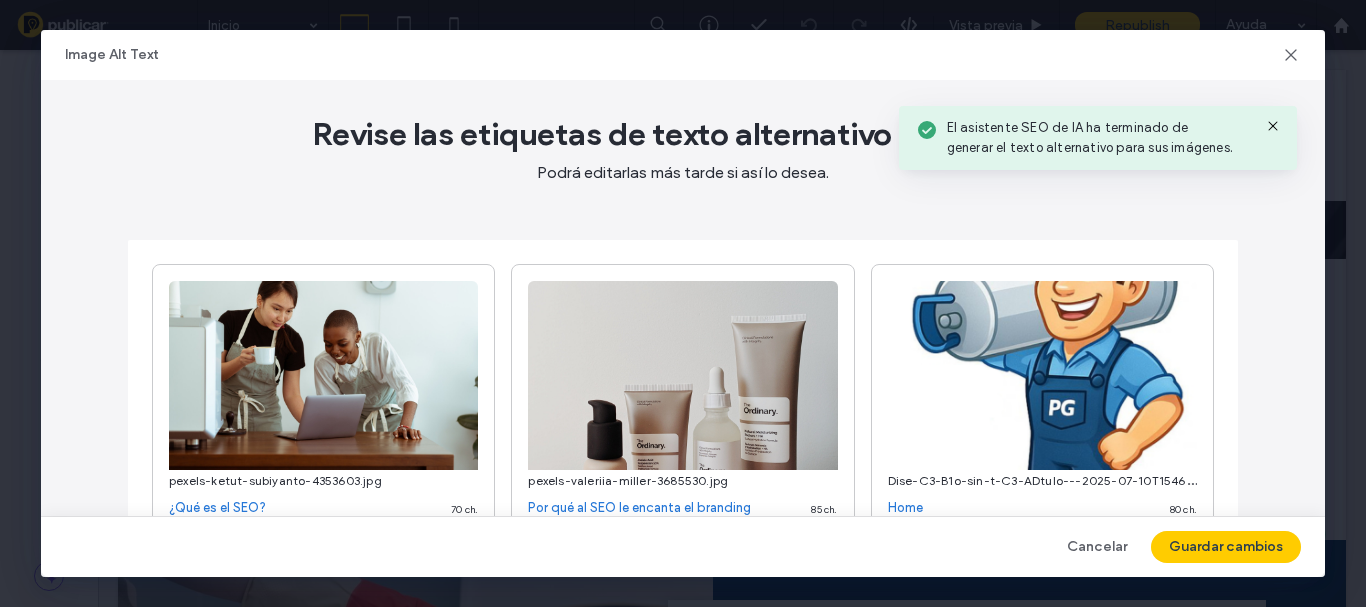 type on "**********" 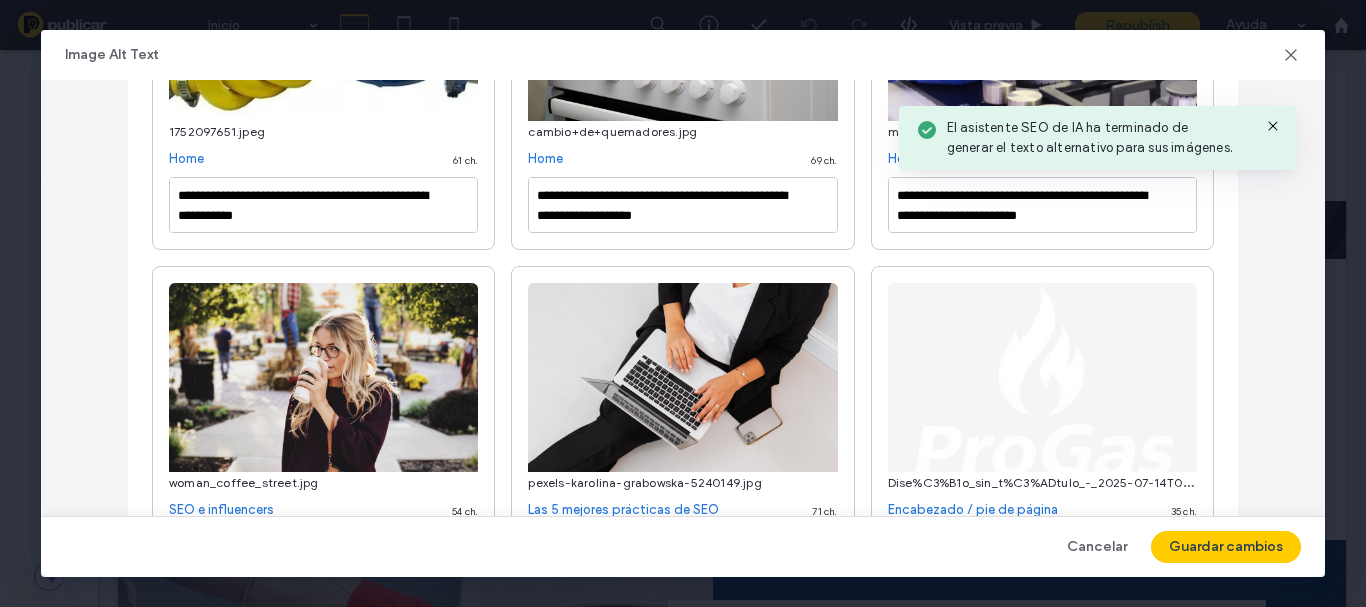 scroll, scrollTop: 833, scrollLeft: 0, axis: vertical 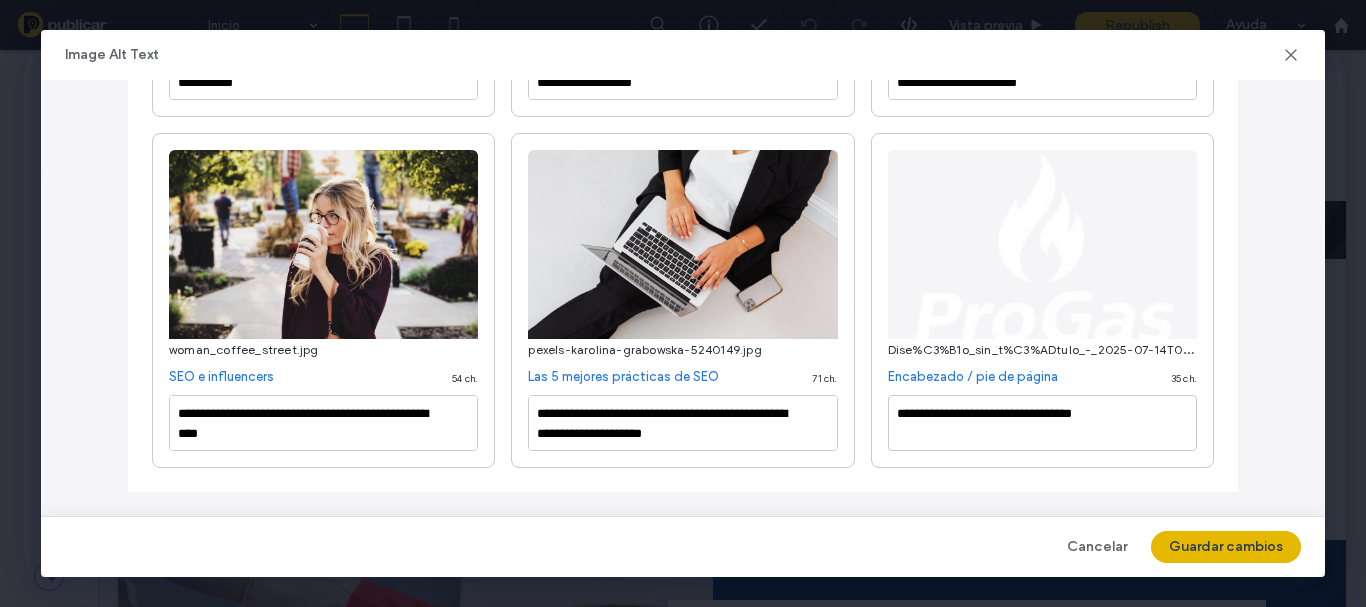 click on "Guardar cambios" at bounding box center (1226, 547) 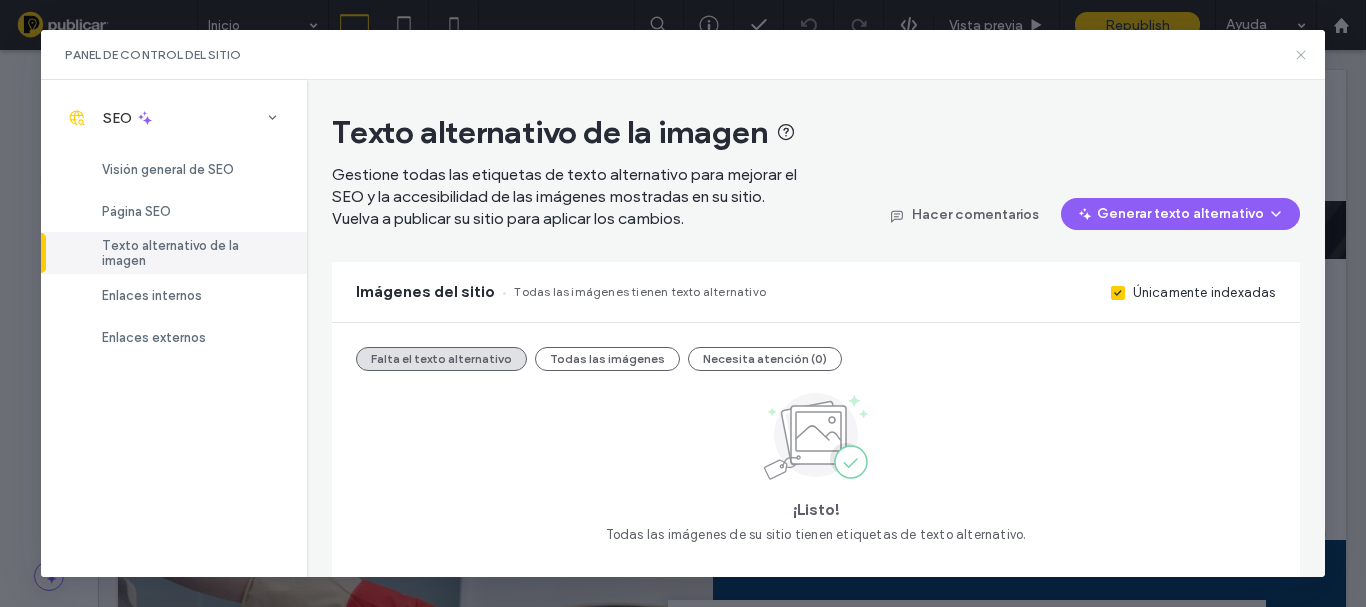 click 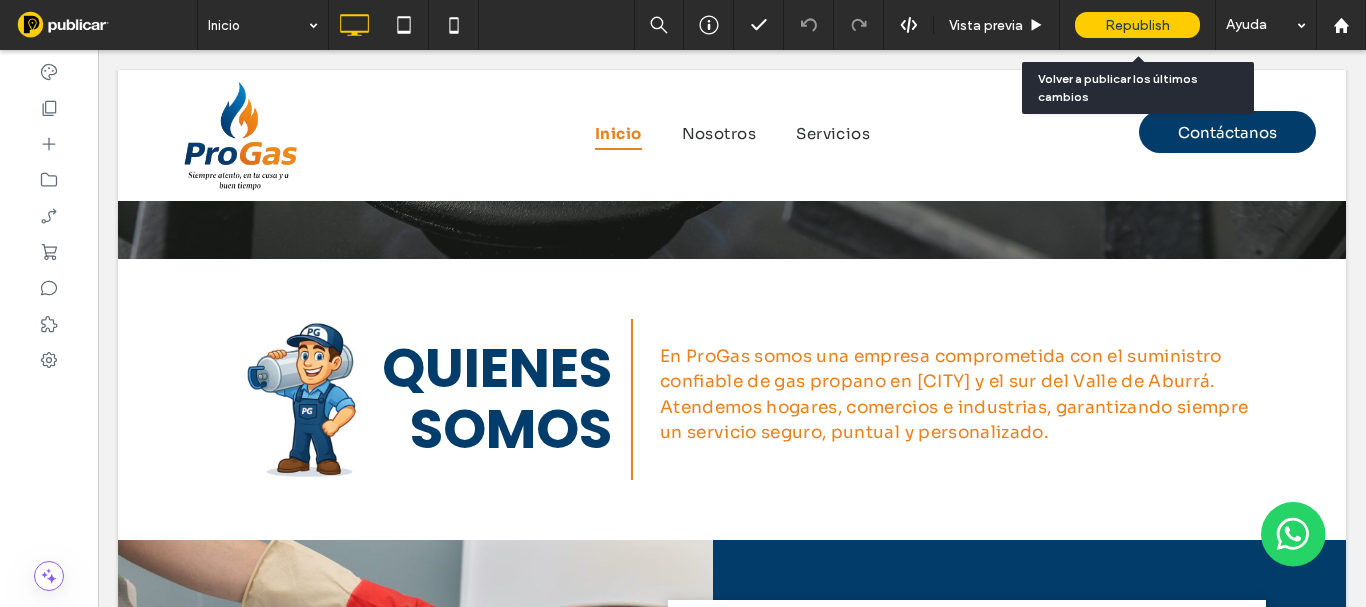 click on "Republish" at bounding box center (1137, 25) 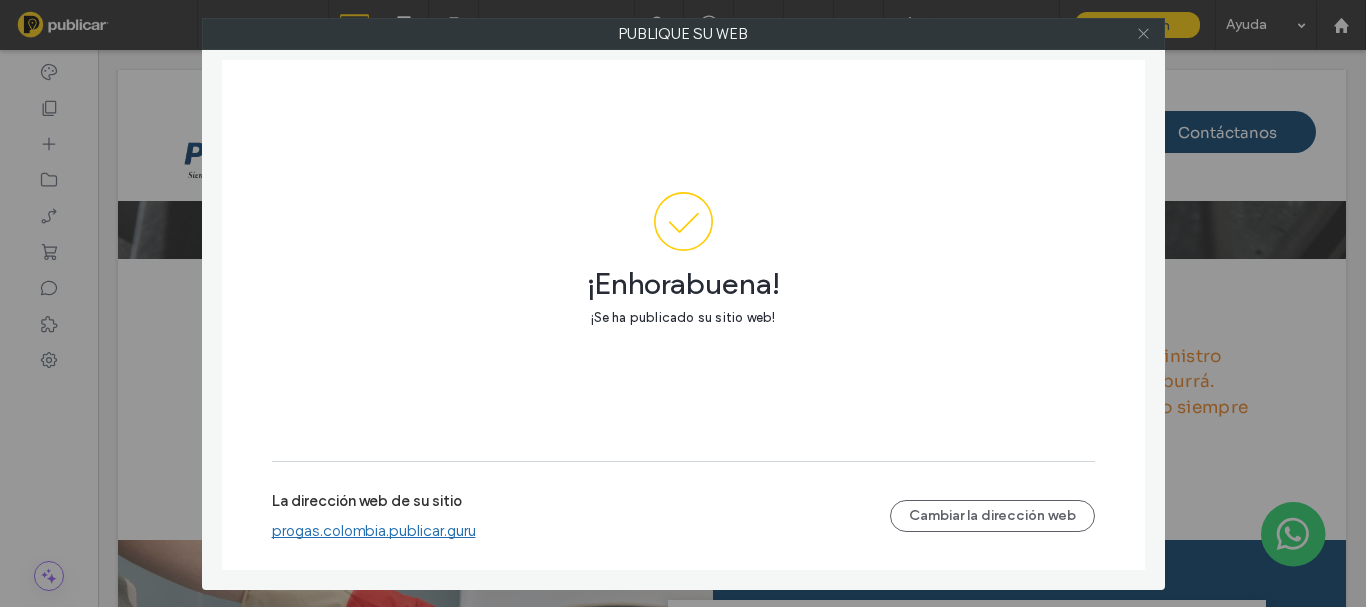click at bounding box center (1144, 34) 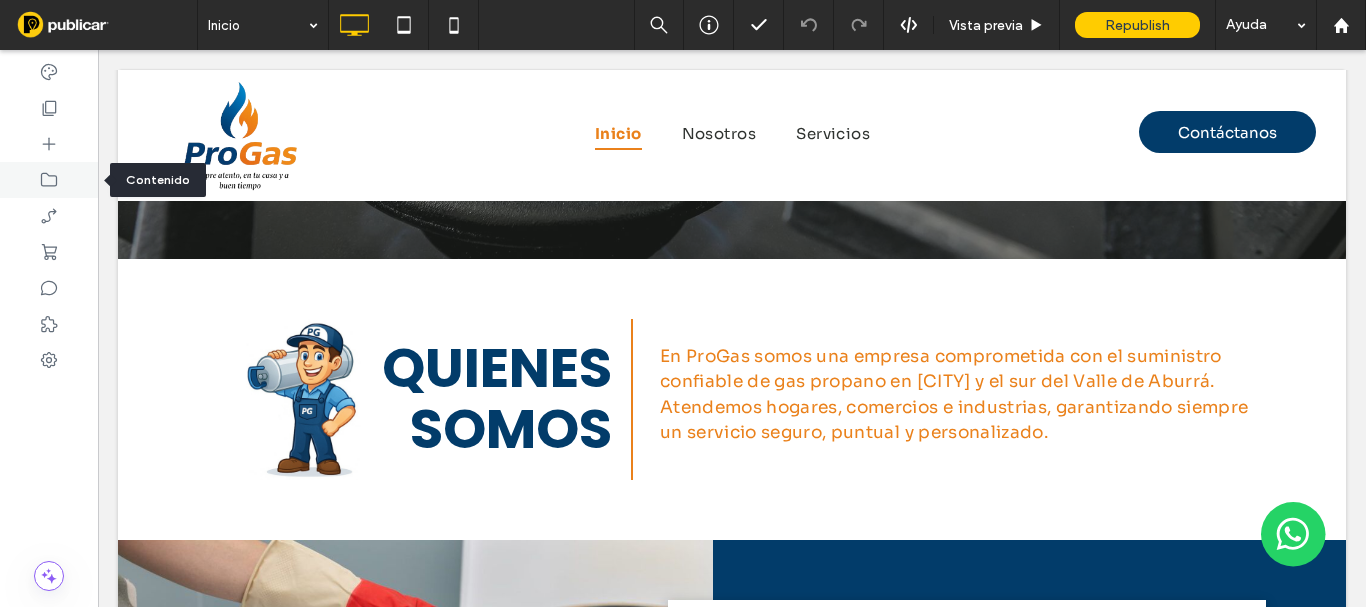 click 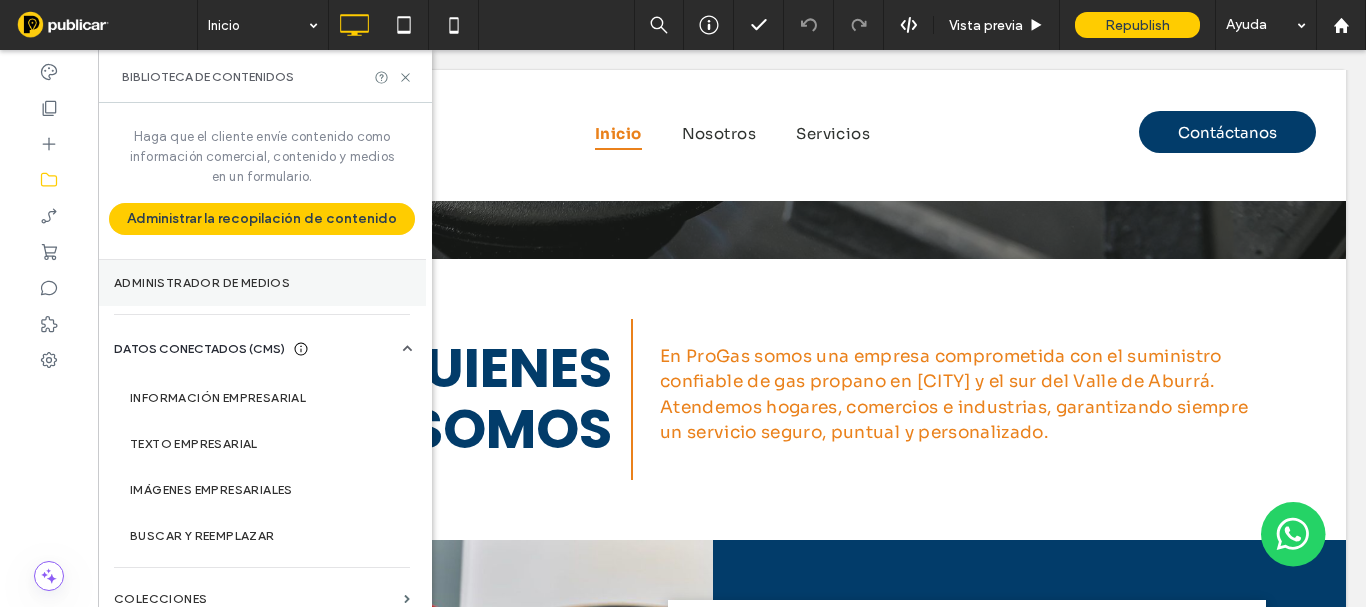 click on "Administrador de medios" at bounding box center (262, 283) 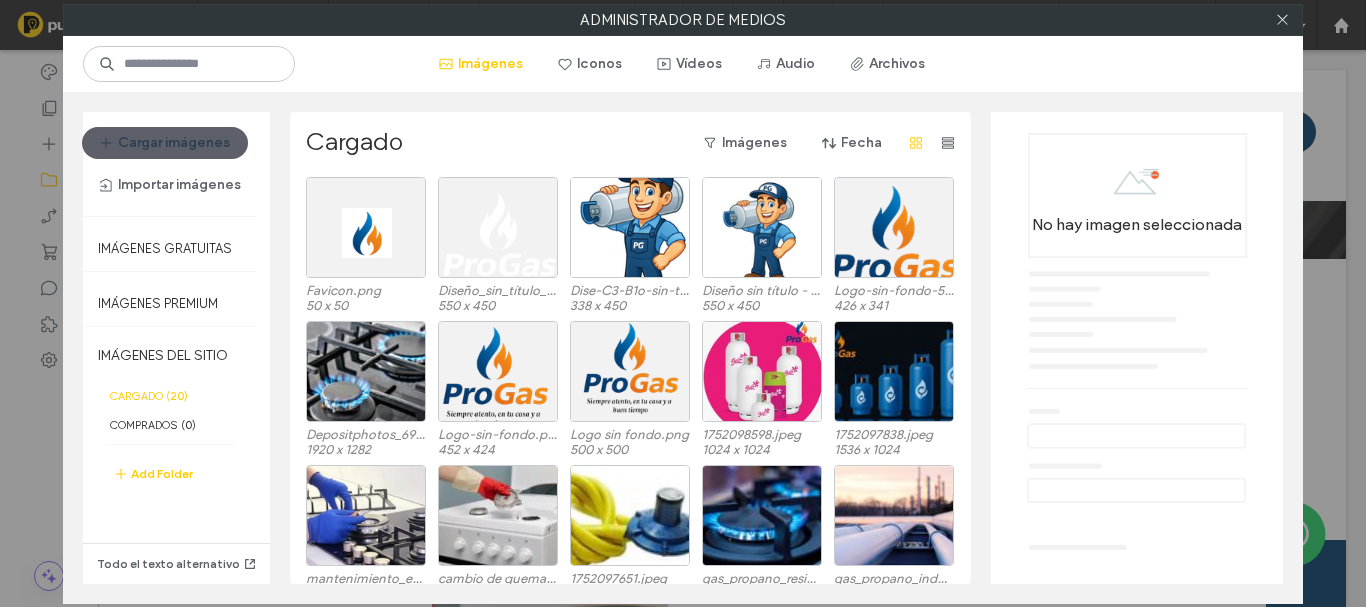 drag, startPoint x: 1287, startPoint y: 16, endPoint x: 208, endPoint y: 163, distance: 1088.9674 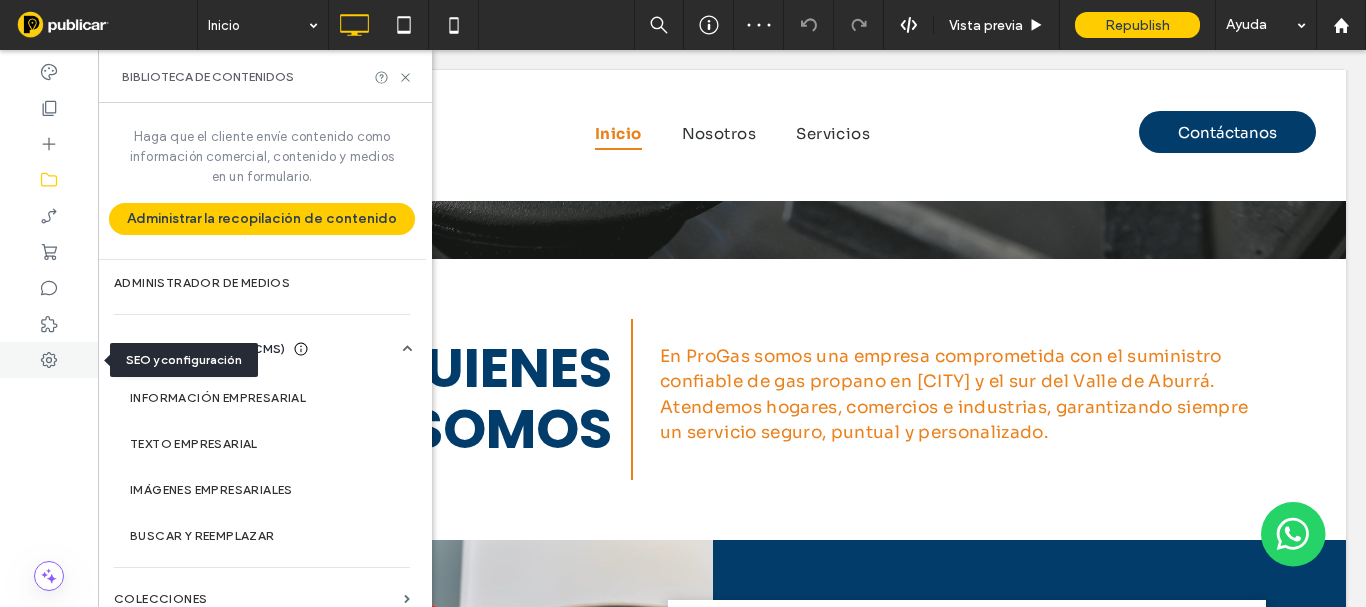 click at bounding box center [49, 360] 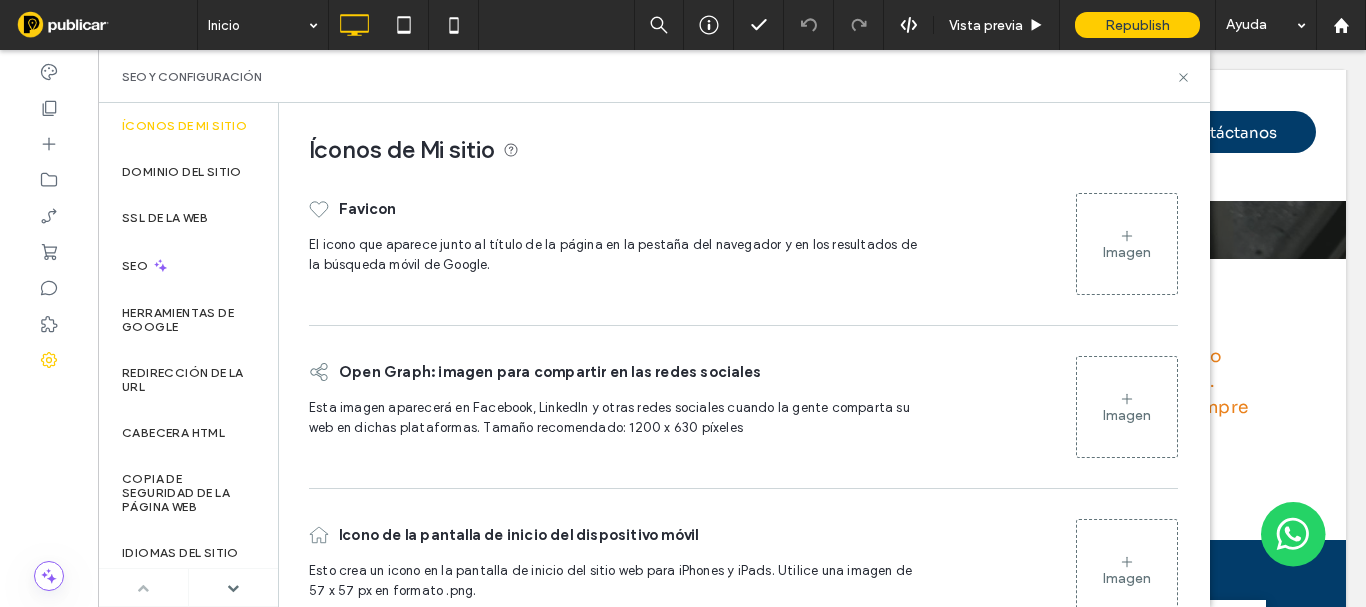 click on "Imagen" at bounding box center (1127, 244) 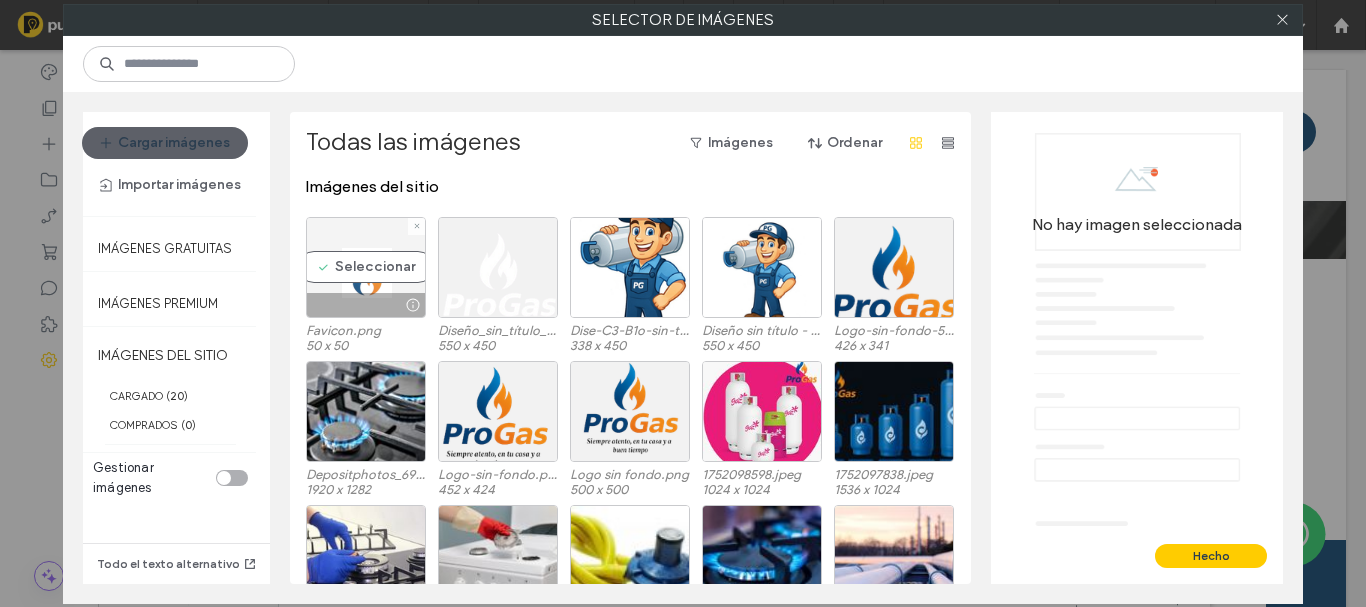 click on "Seleccionar" at bounding box center (366, 267) 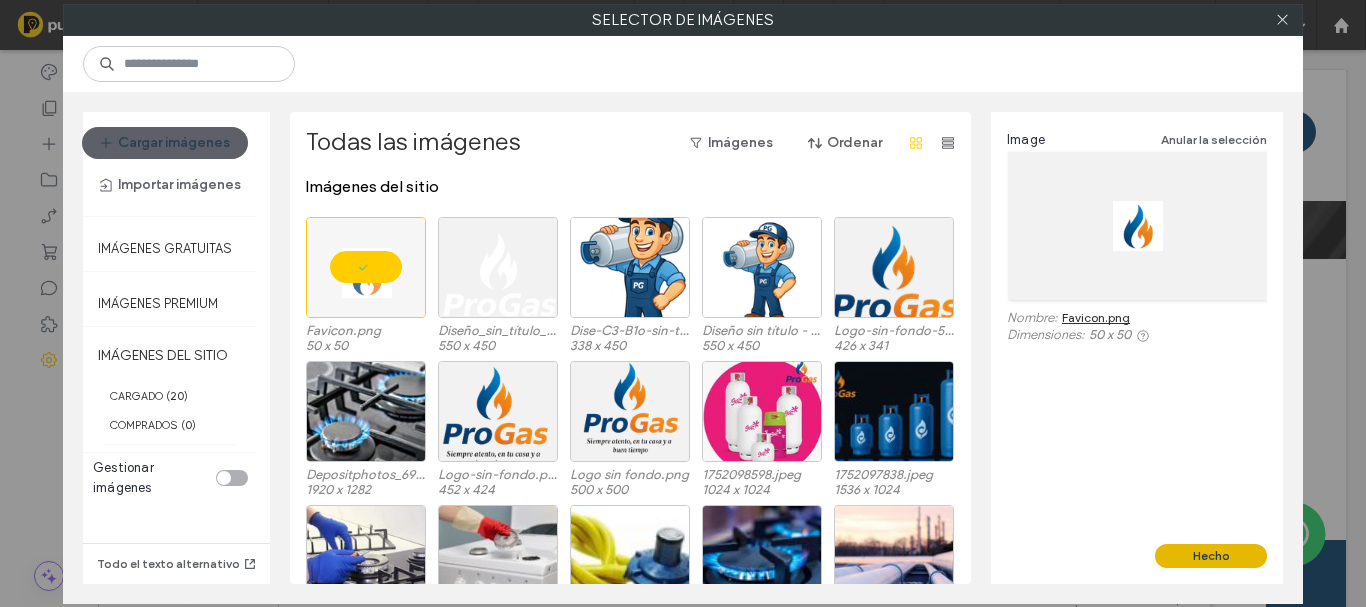 click on "Hecho" at bounding box center (1211, 556) 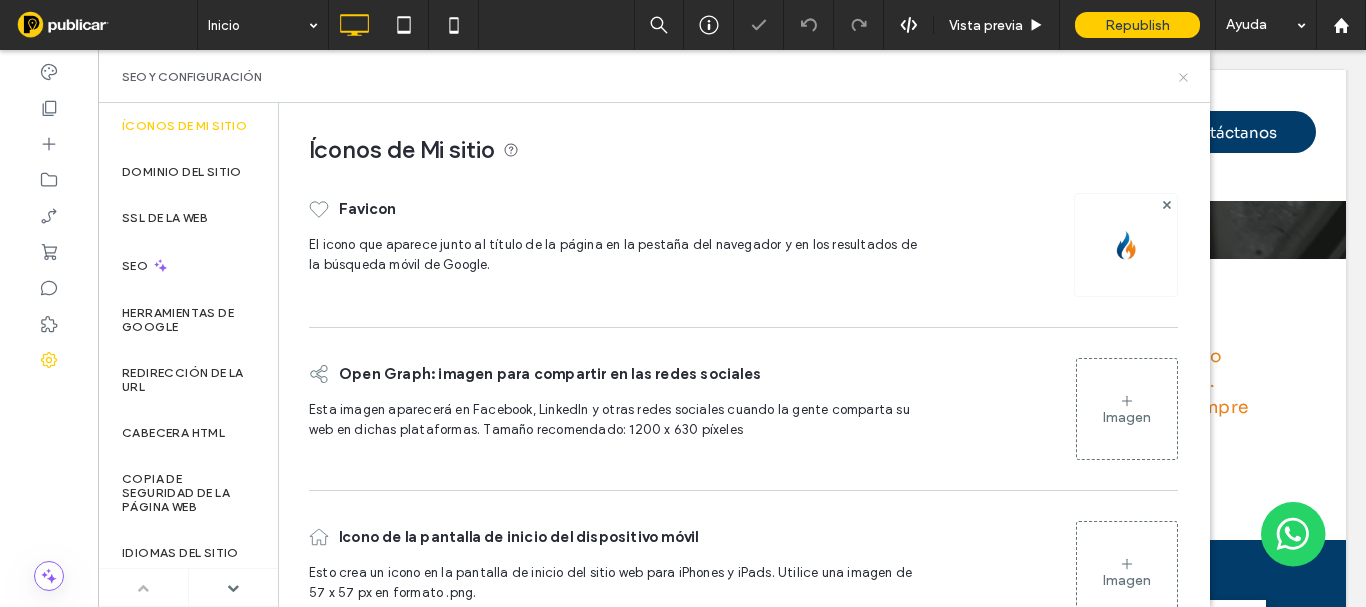 click 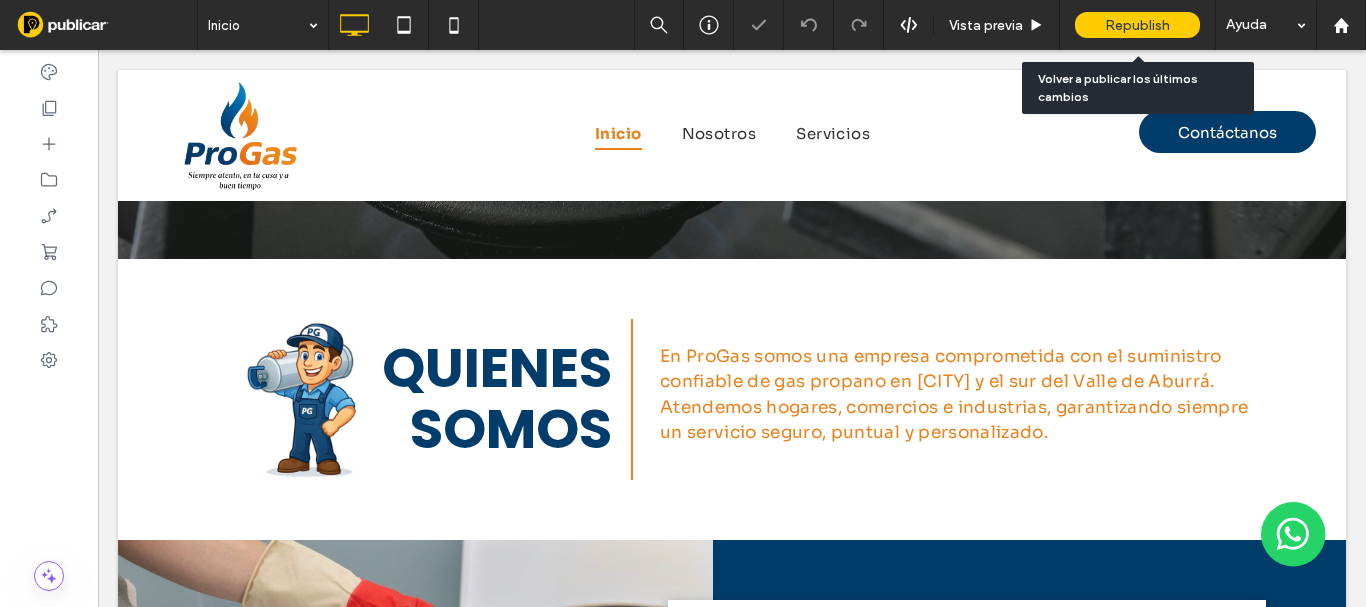 click on "Republish" at bounding box center [1137, 25] 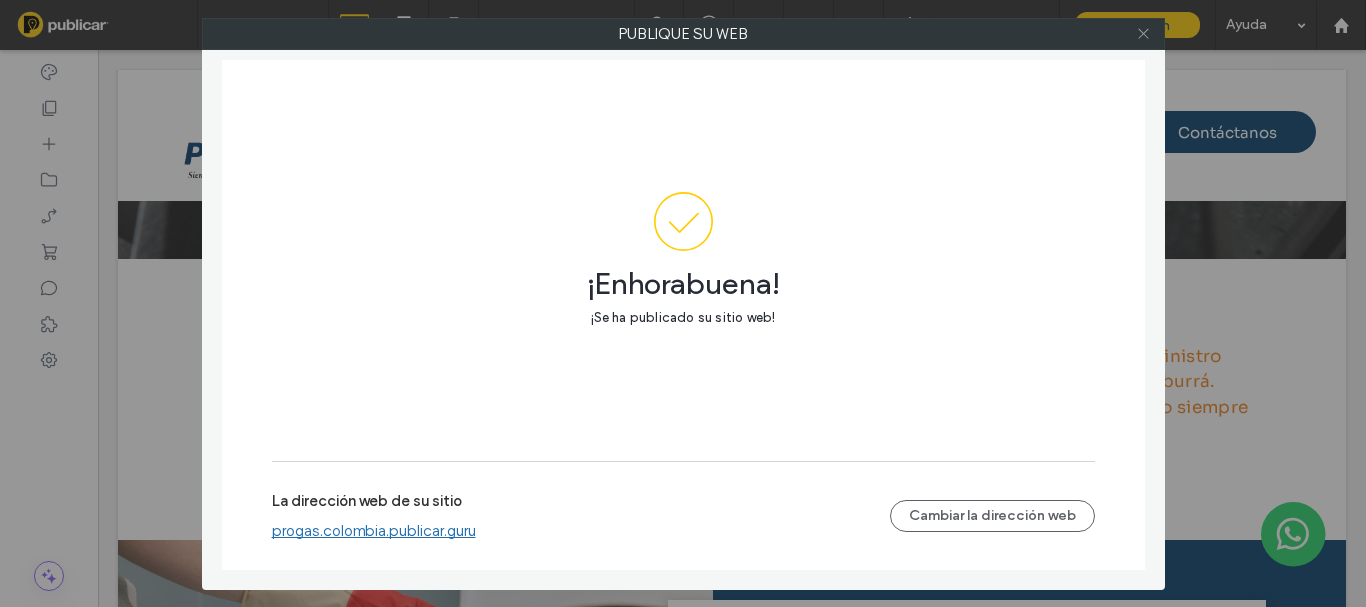 click 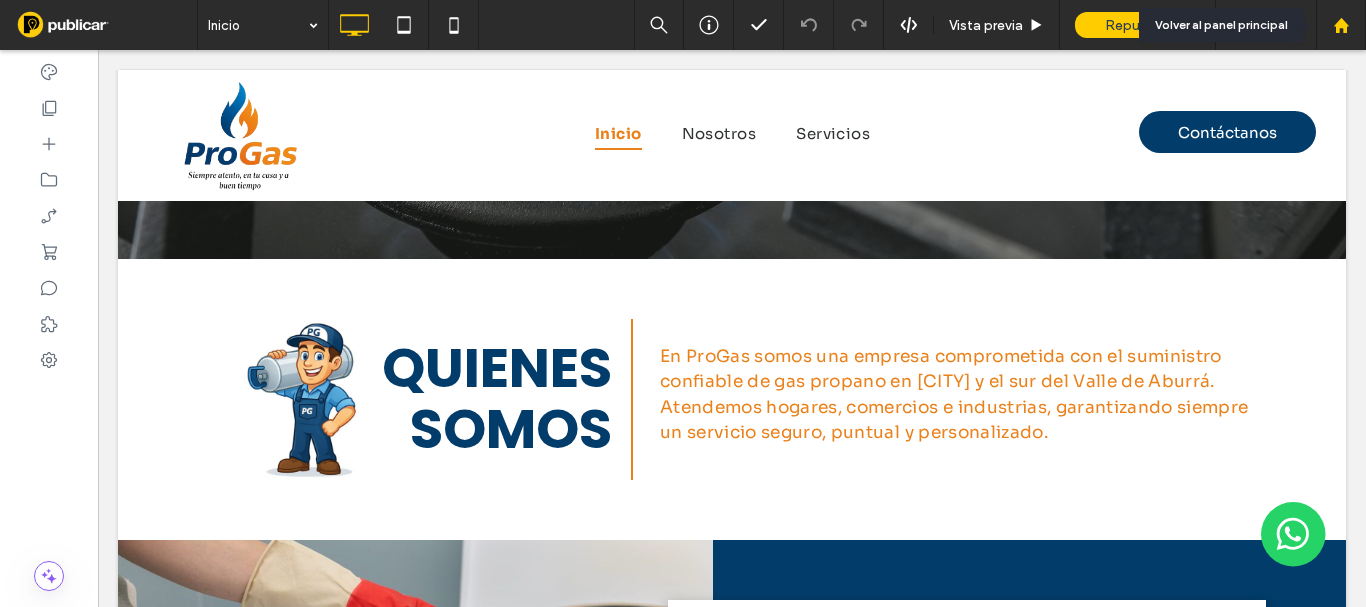 click 